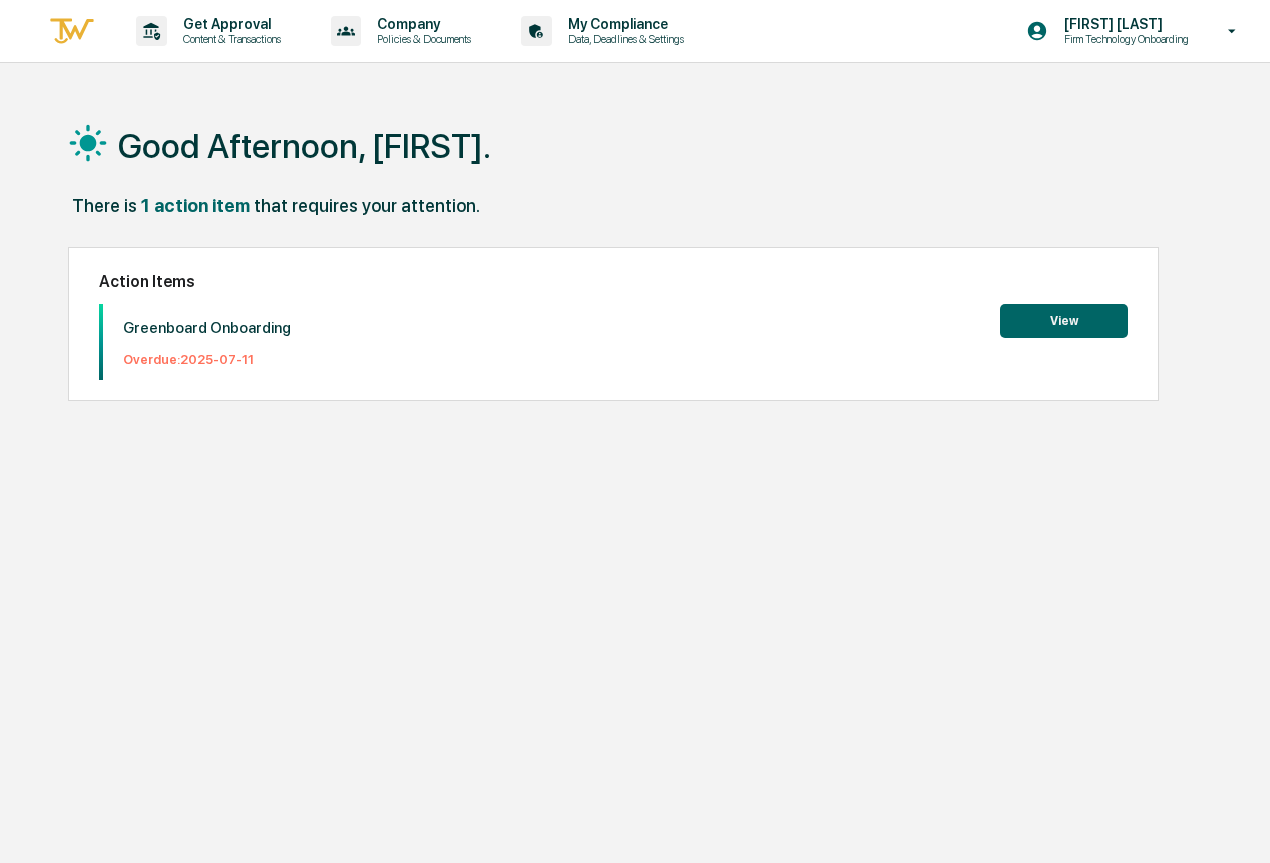 scroll, scrollTop: 0, scrollLeft: 0, axis: both 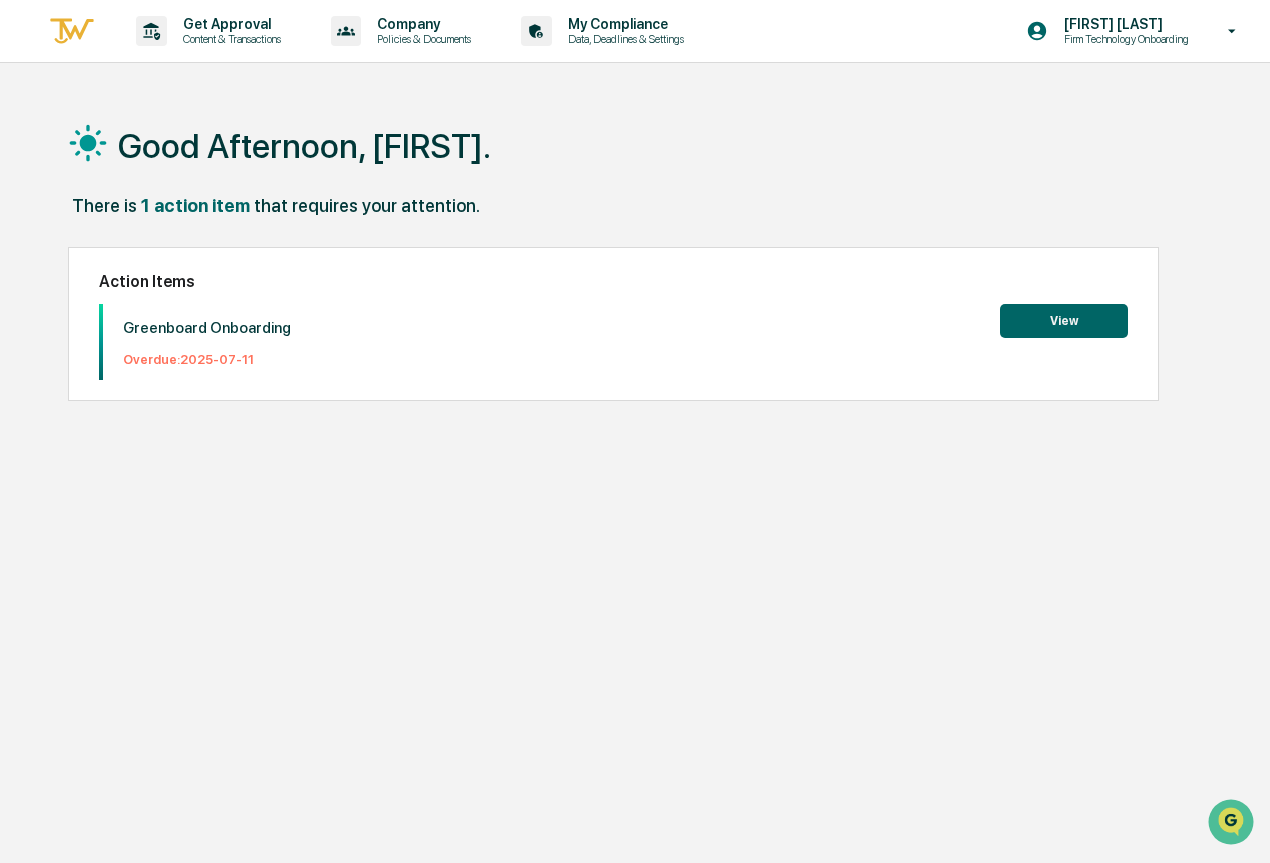 click on "View" at bounding box center [1064, 321] 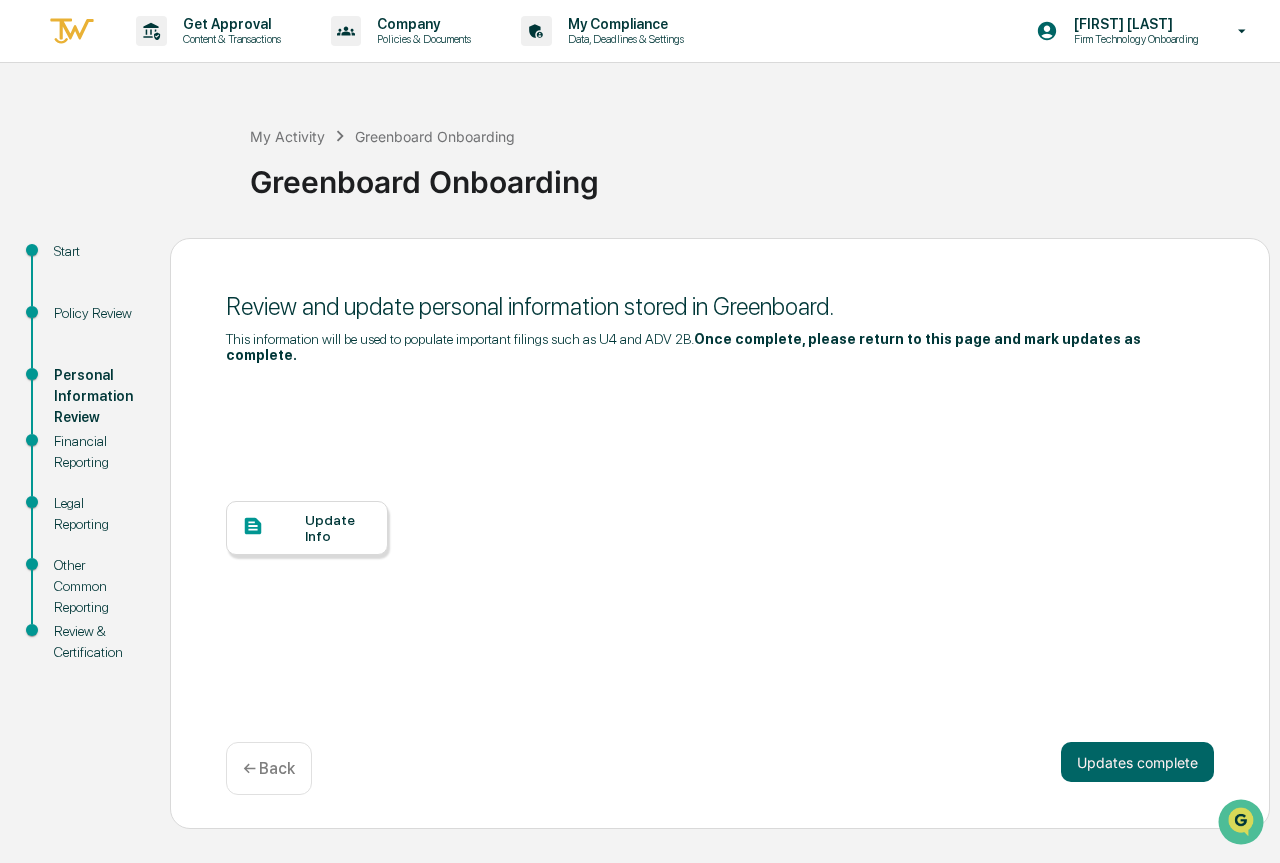 click at bounding box center (273, 527) 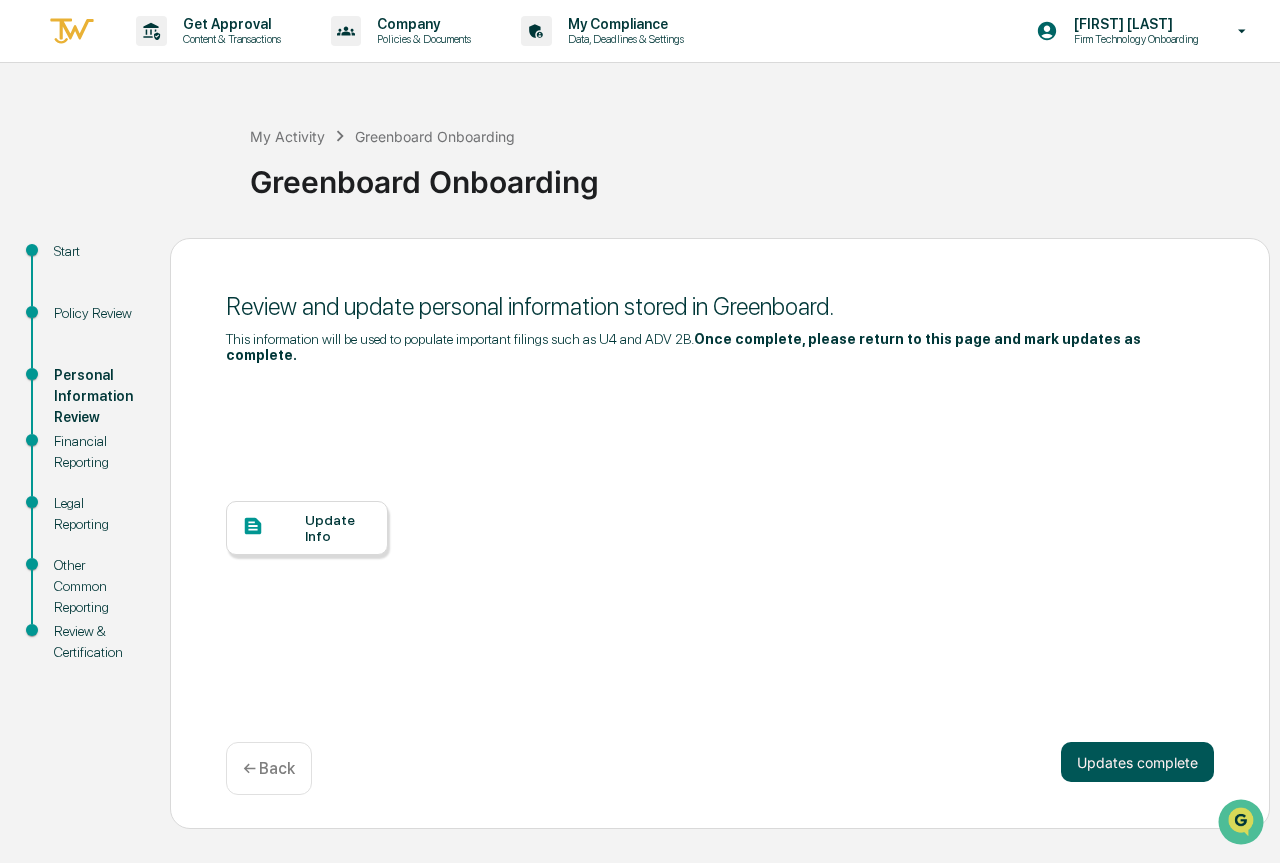 click on "Updates complete" at bounding box center (1137, 762) 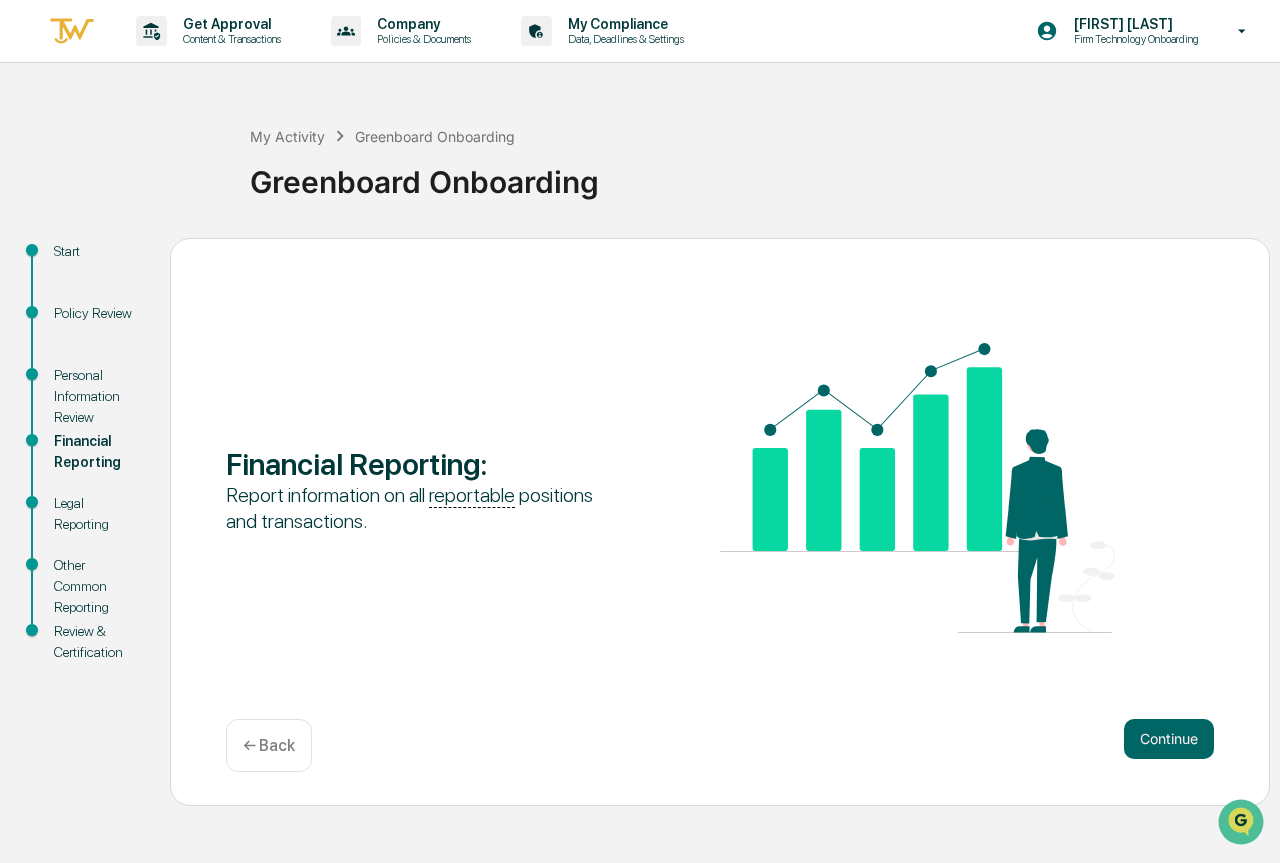 click on "Continue" at bounding box center [1169, 739] 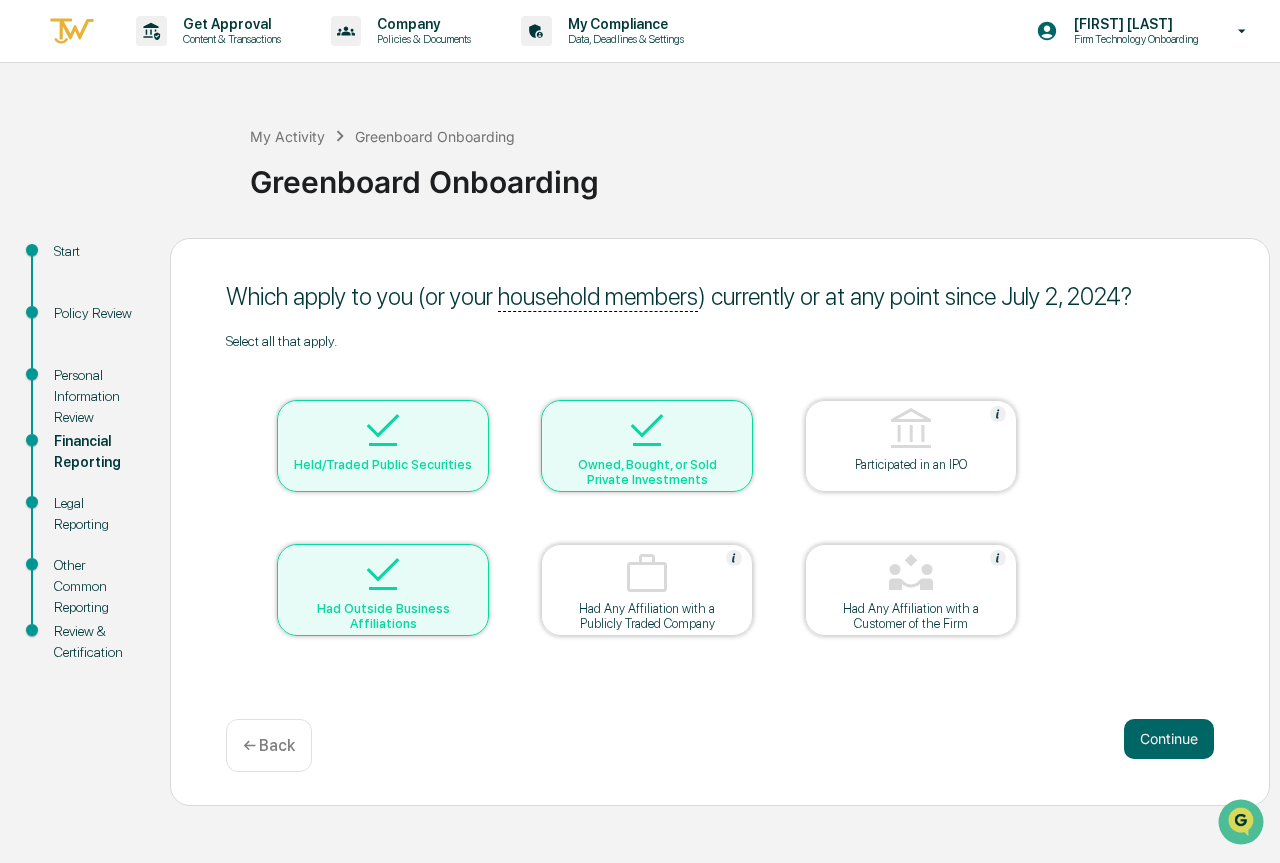click on "Continue" at bounding box center (1169, 739) 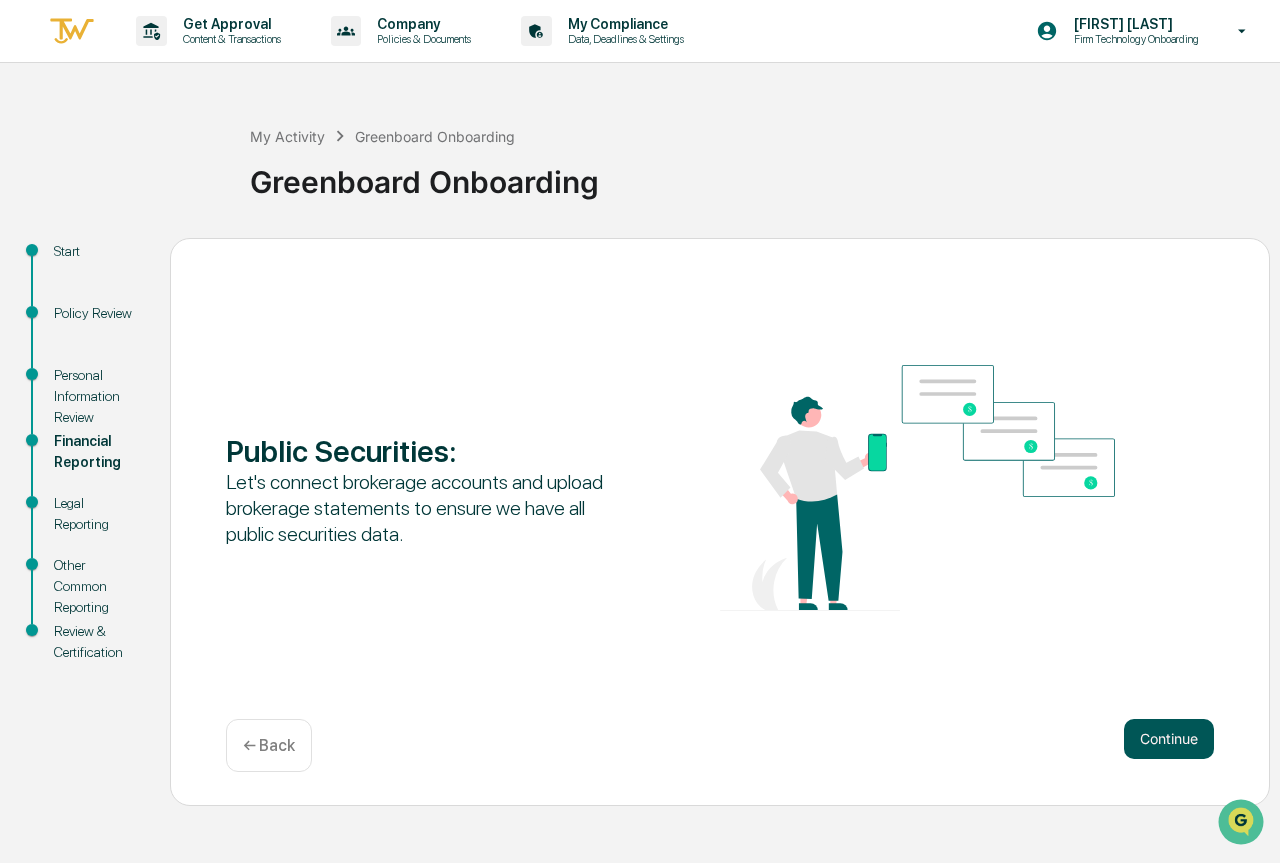 click on "Continue" at bounding box center [1169, 739] 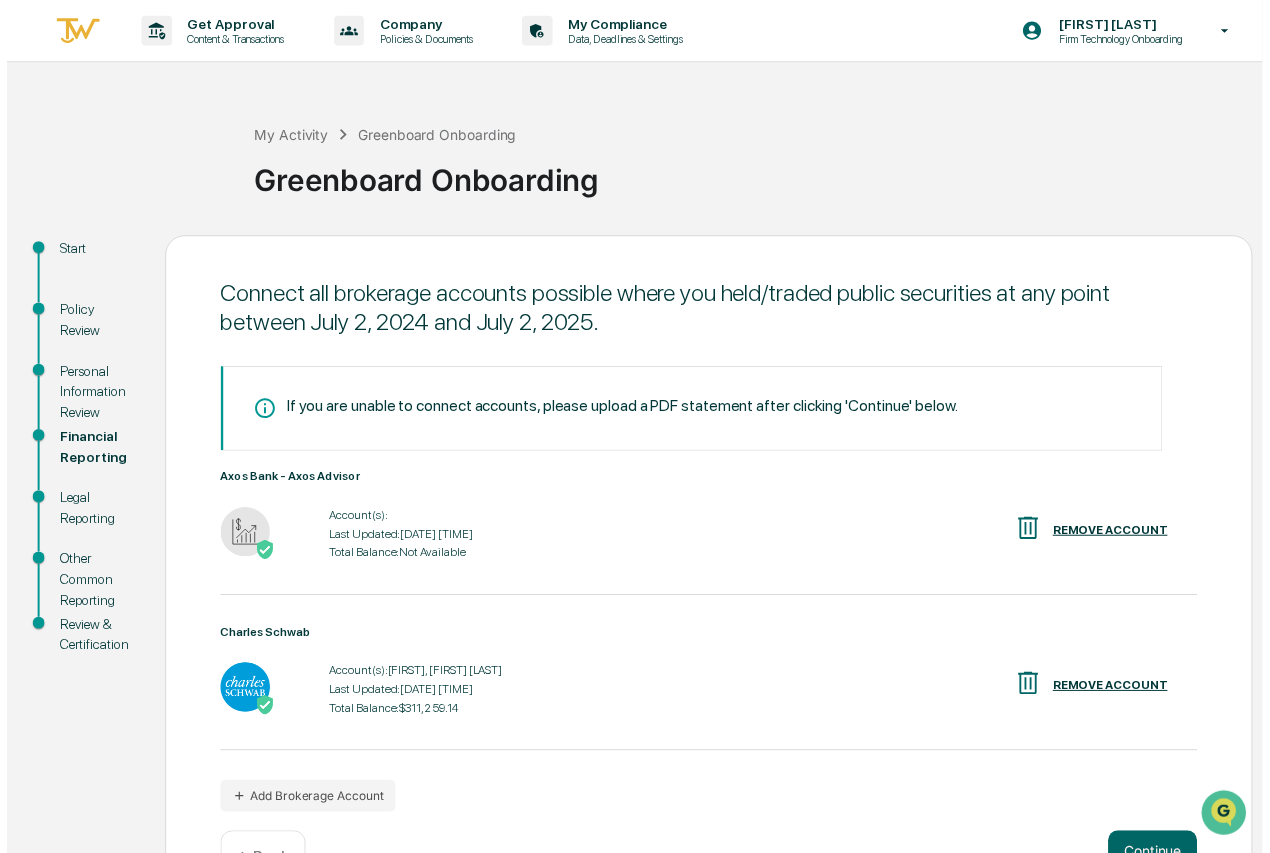 scroll, scrollTop: 64, scrollLeft: 0, axis: vertical 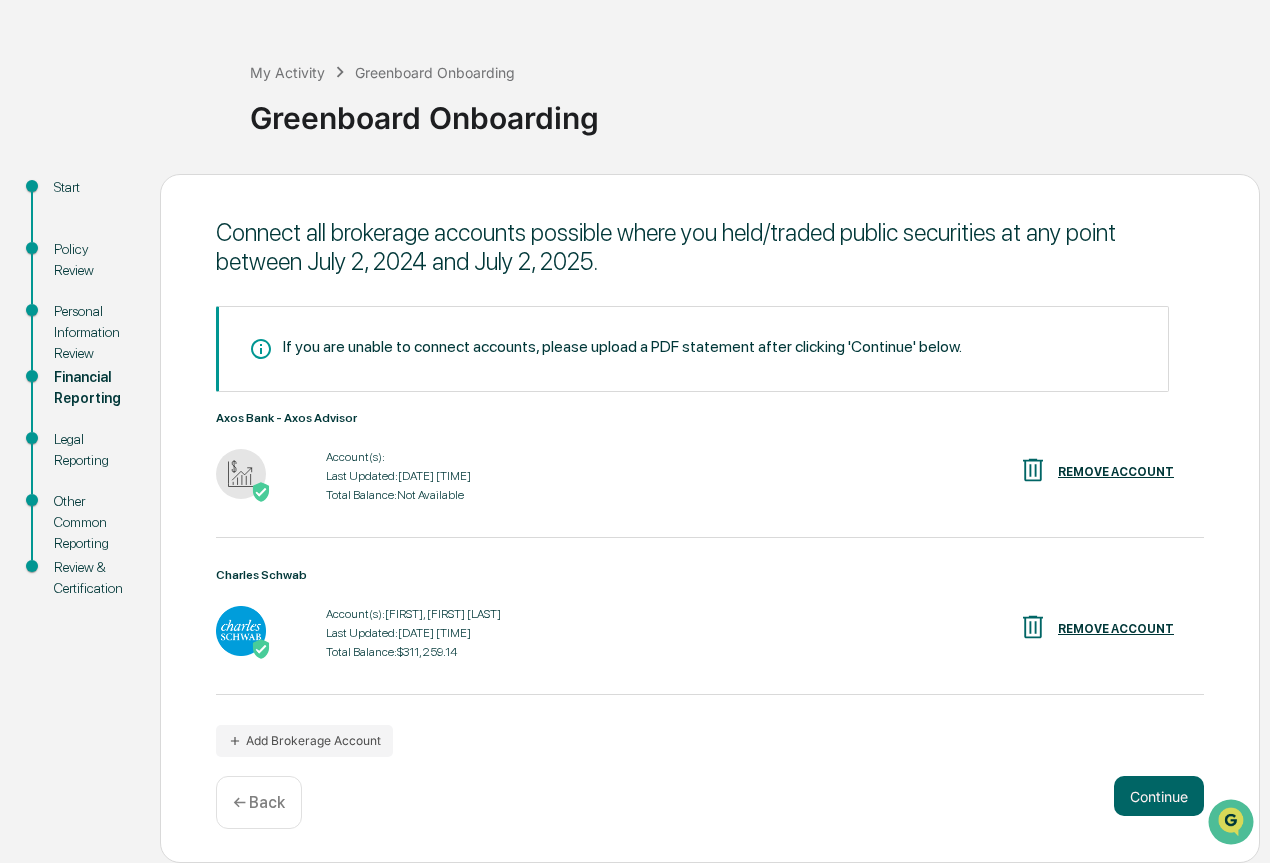 click on "Legal Reporting" at bounding box center (91, 450) 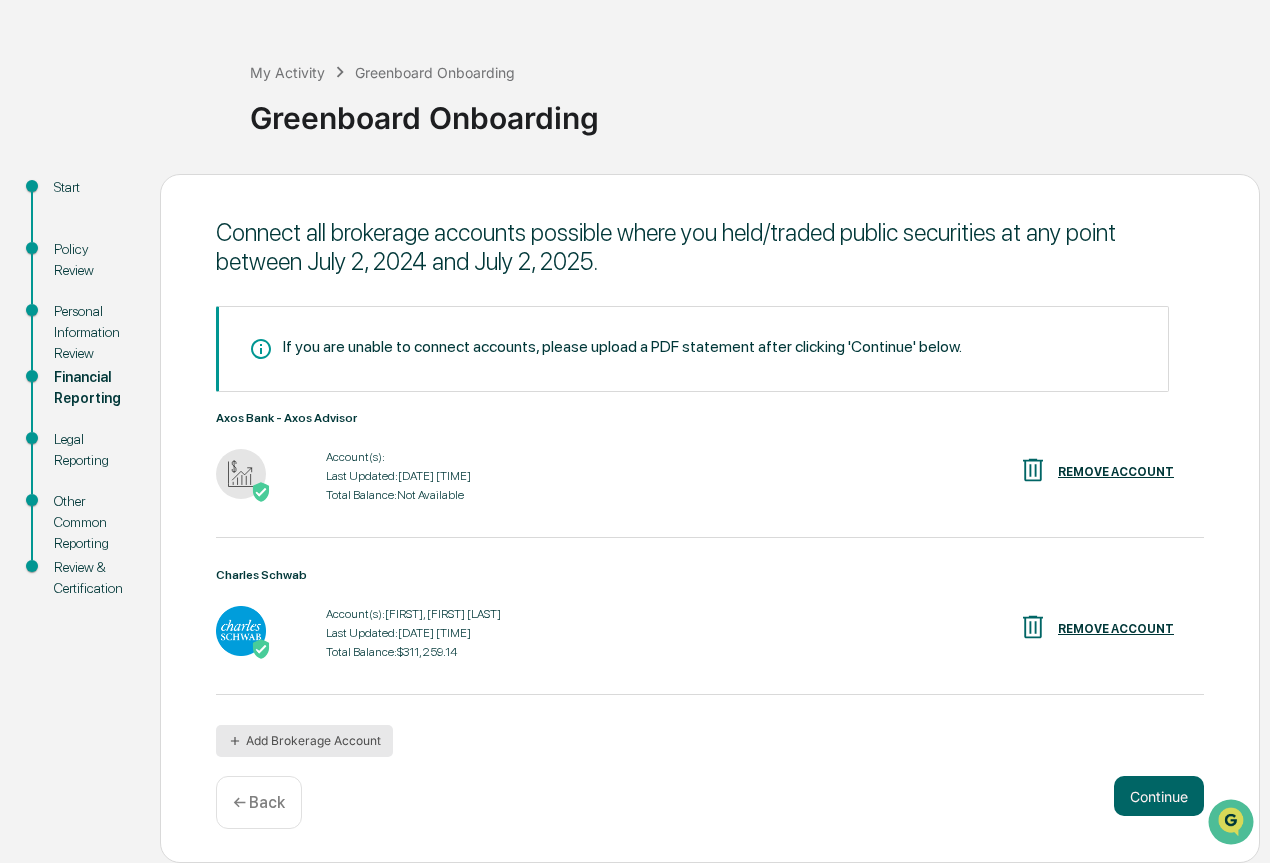 click 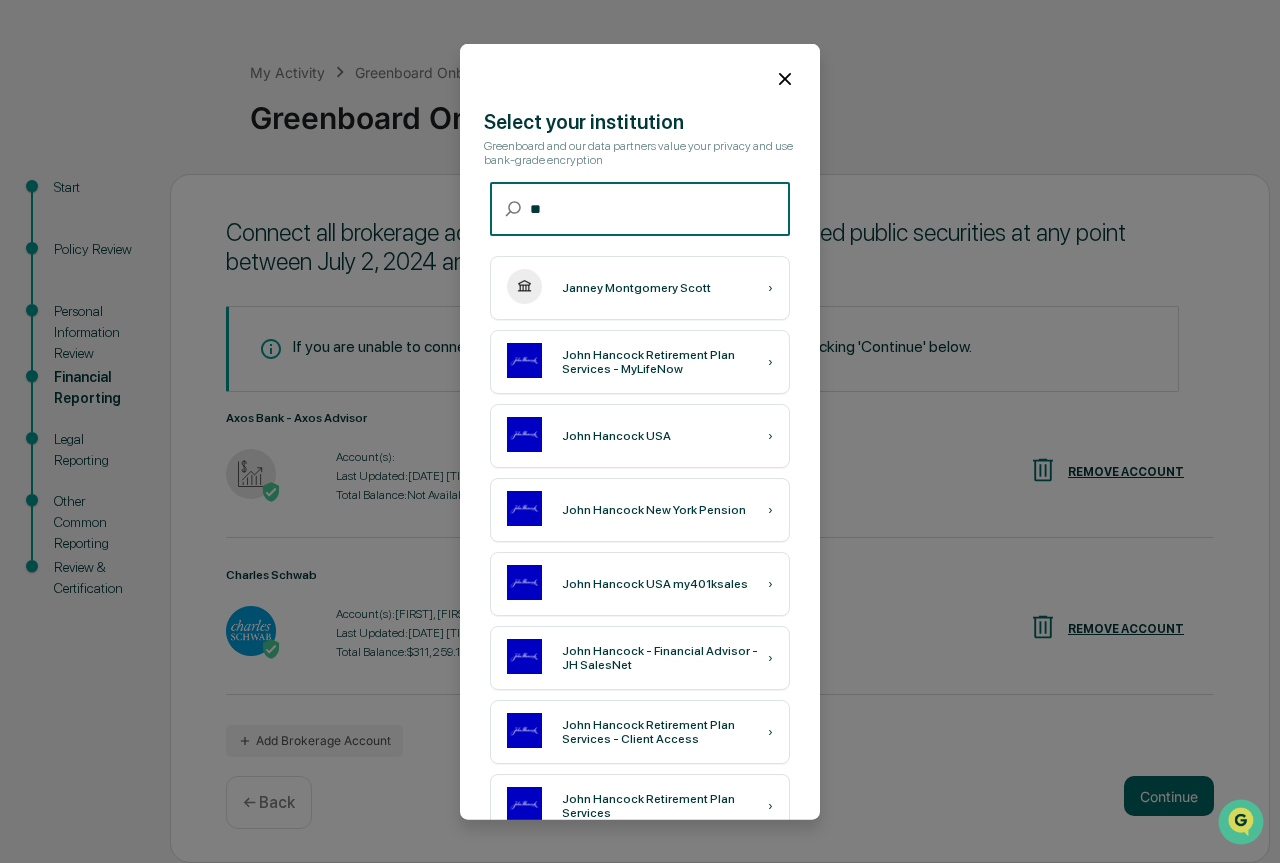 type on "*" 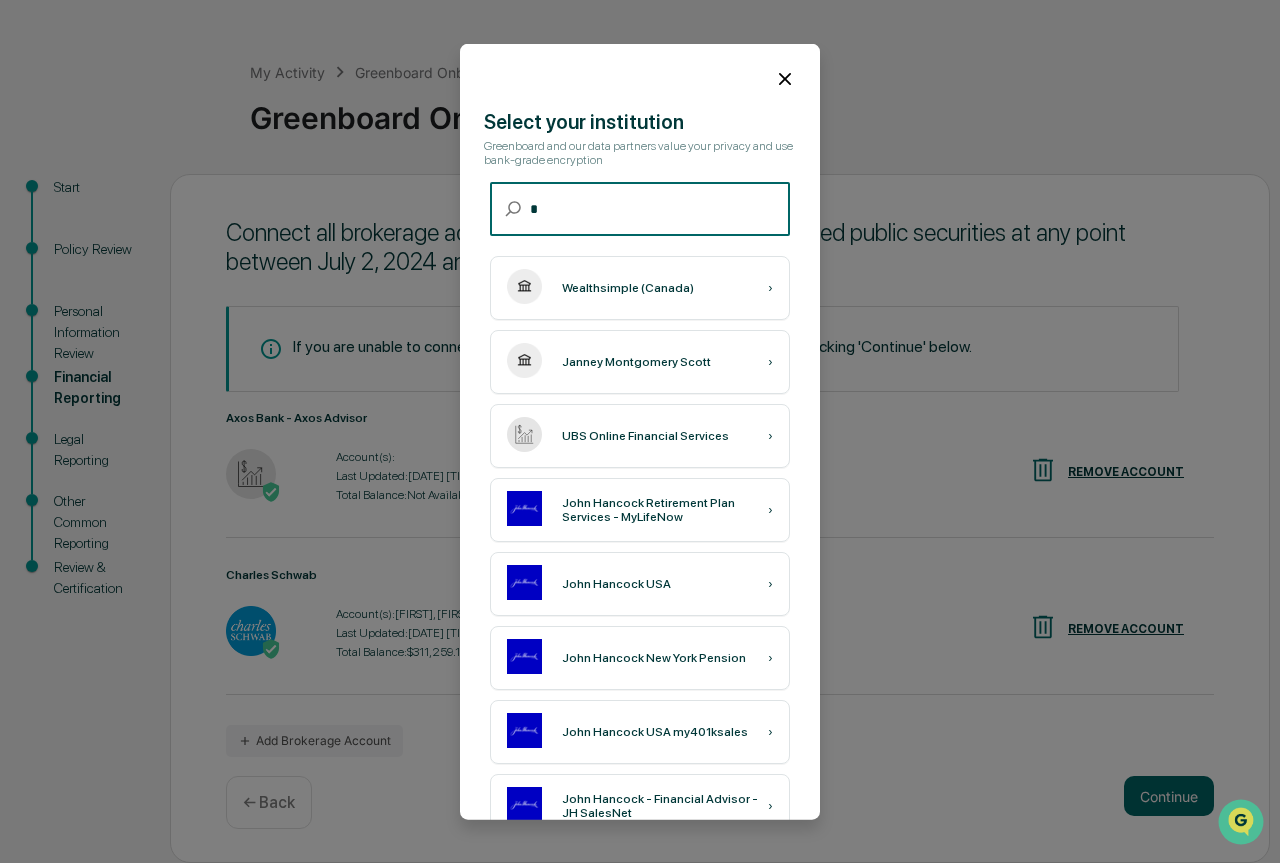 type 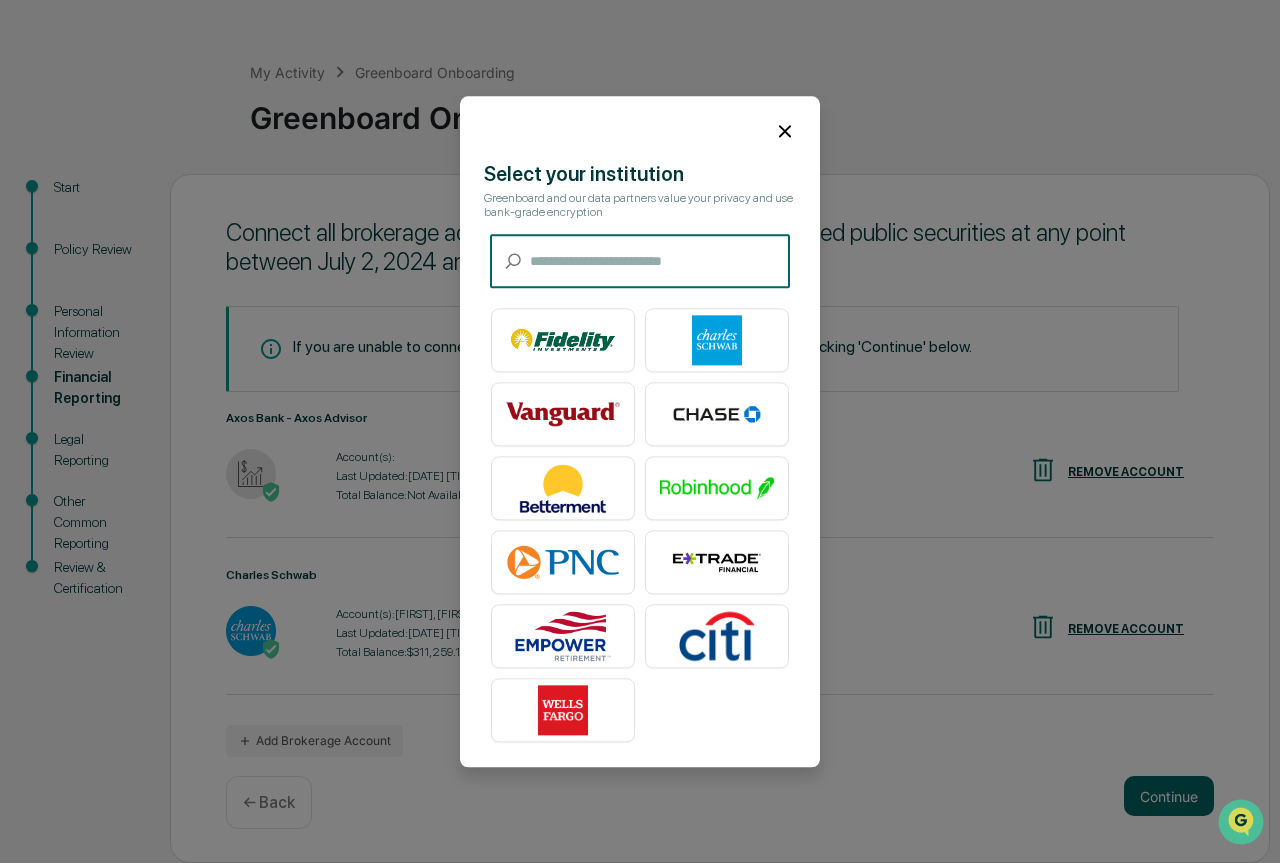click 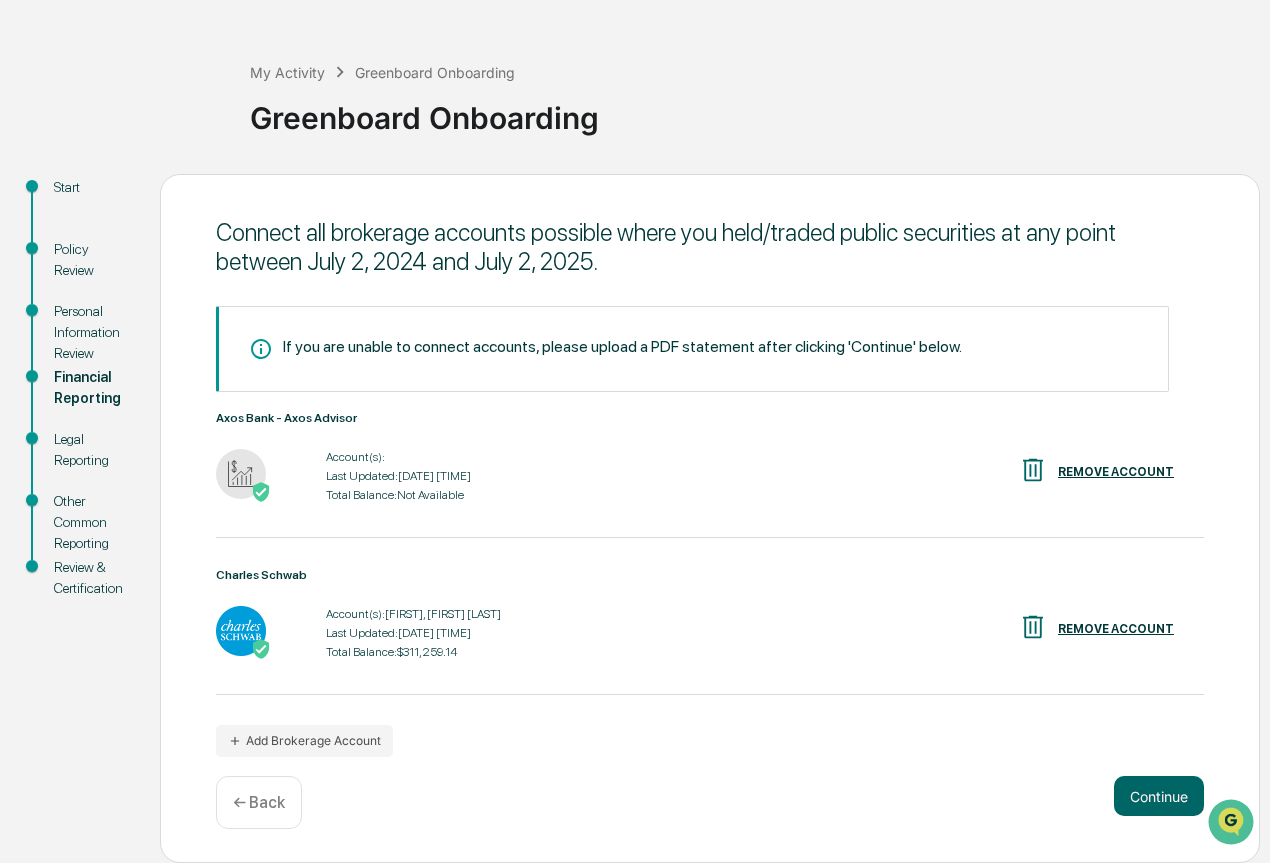 click on "Last Updated:  [DATE] [TIME]" at bounding box center [398, 476] 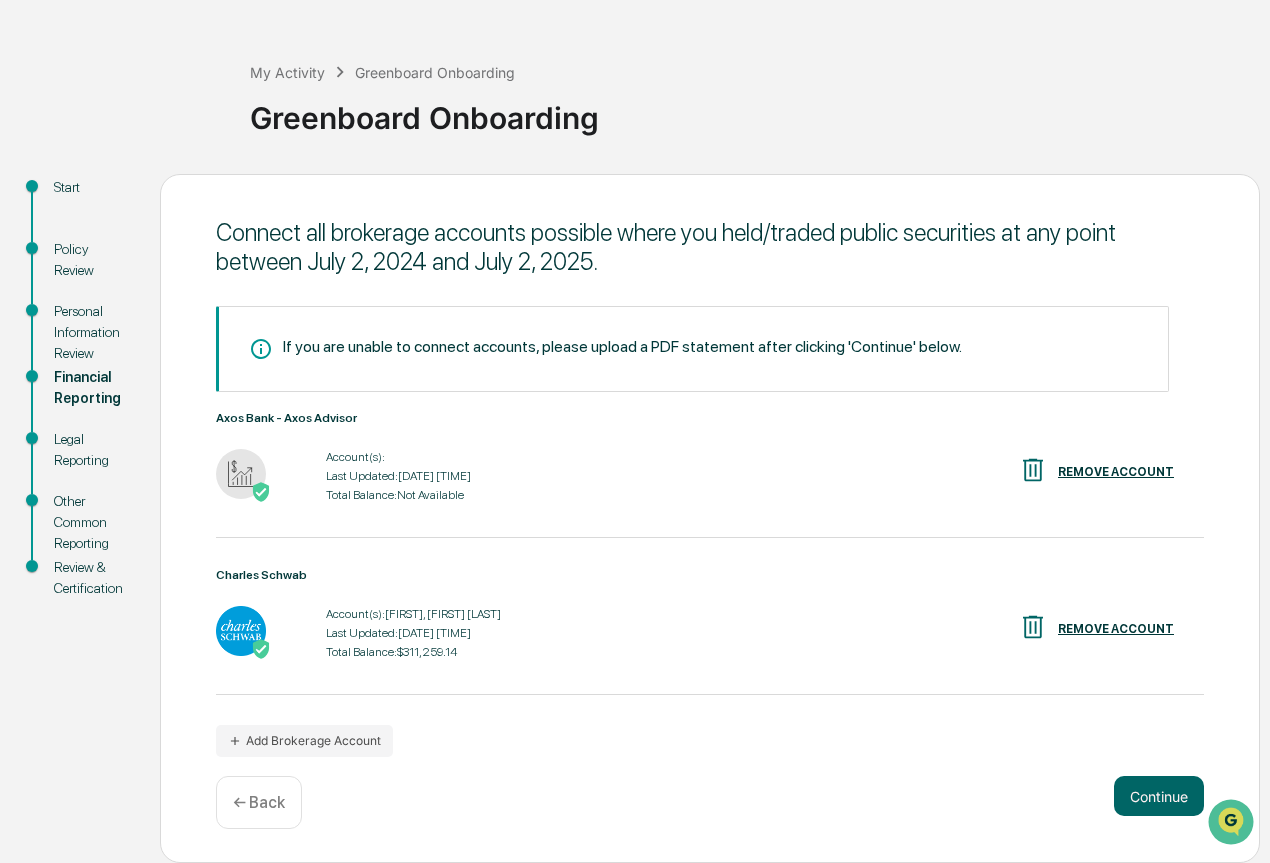 click on "Account(s): Last Updated: [DATE] [TIME] Total Balance: Not Available" at bounding box center [398, 476] 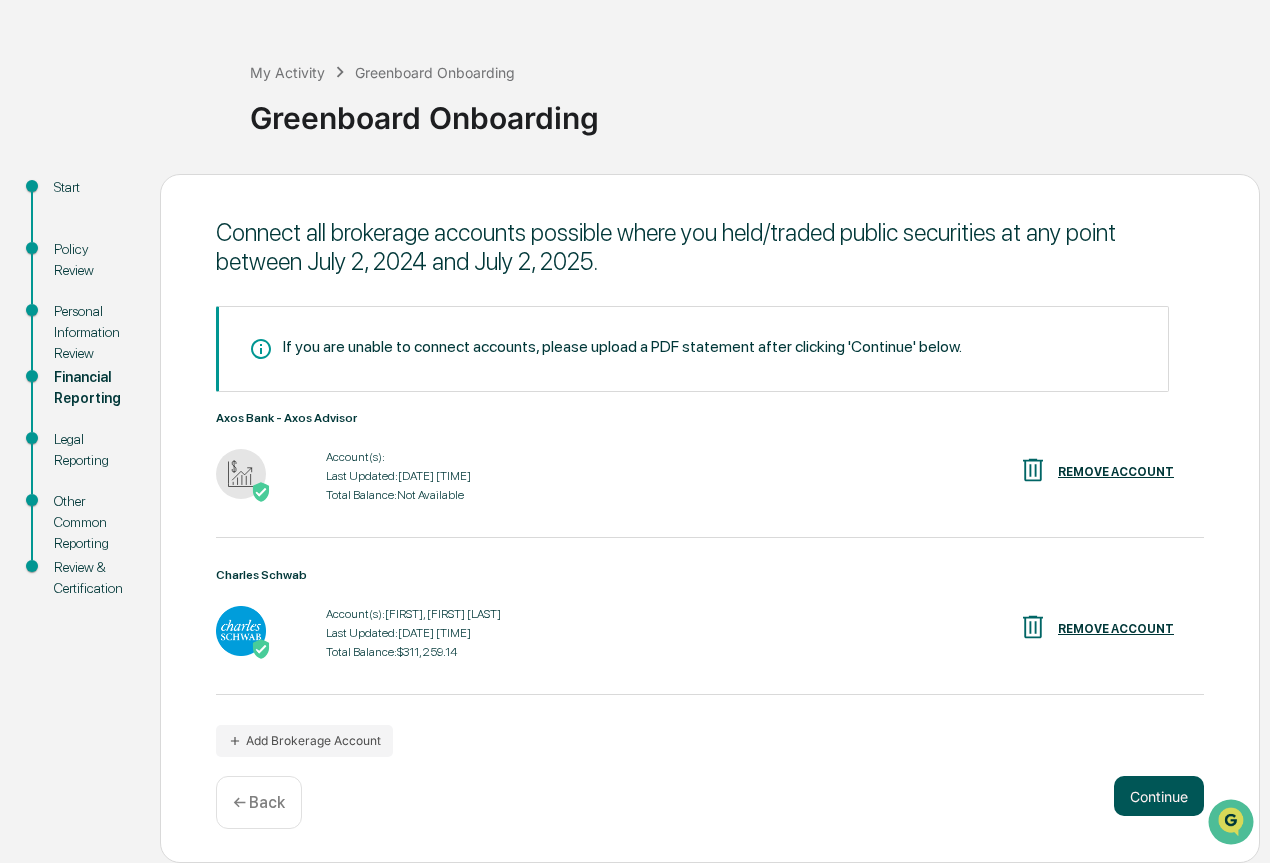 click on "Continue" at bounding box center [1159, 796] 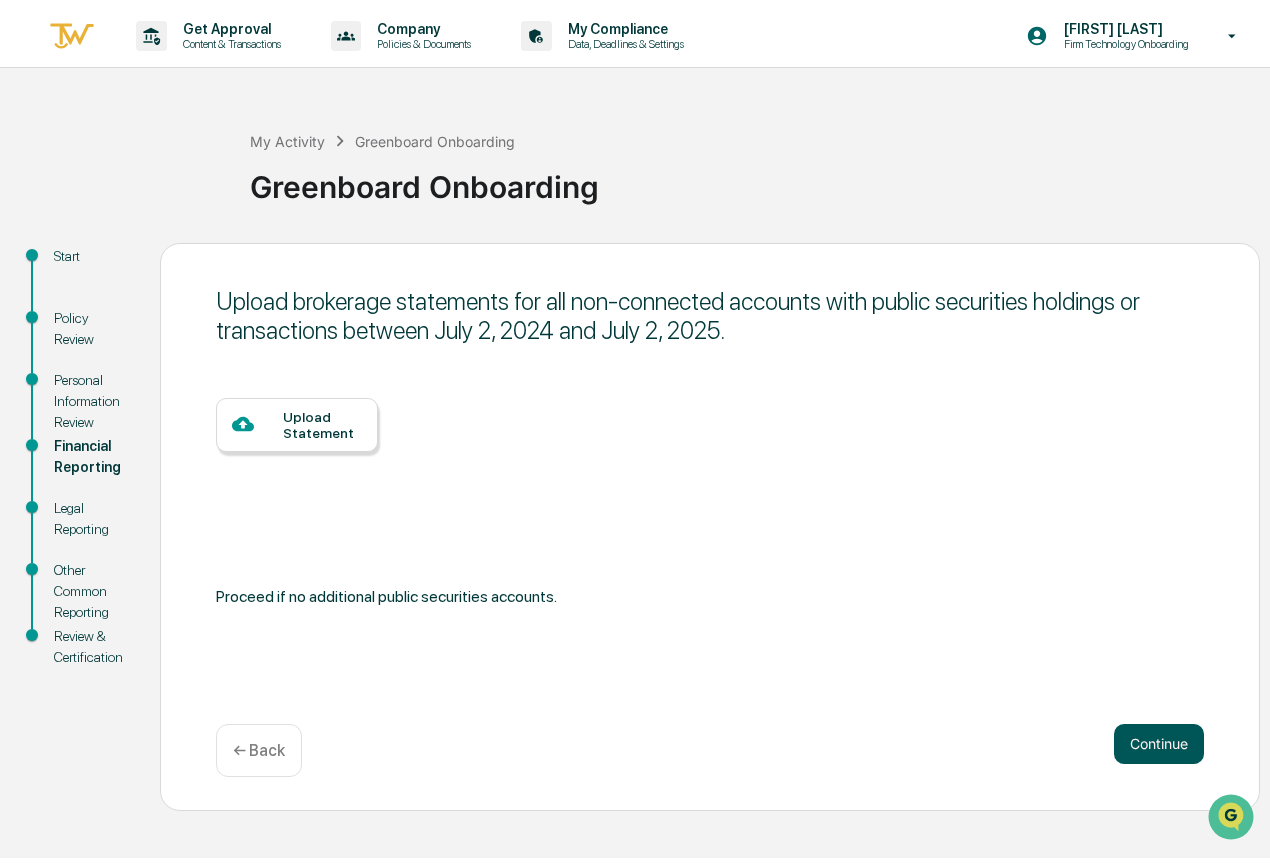 scroll, scrollTop: 0, scrollLeft: 0, axis: both 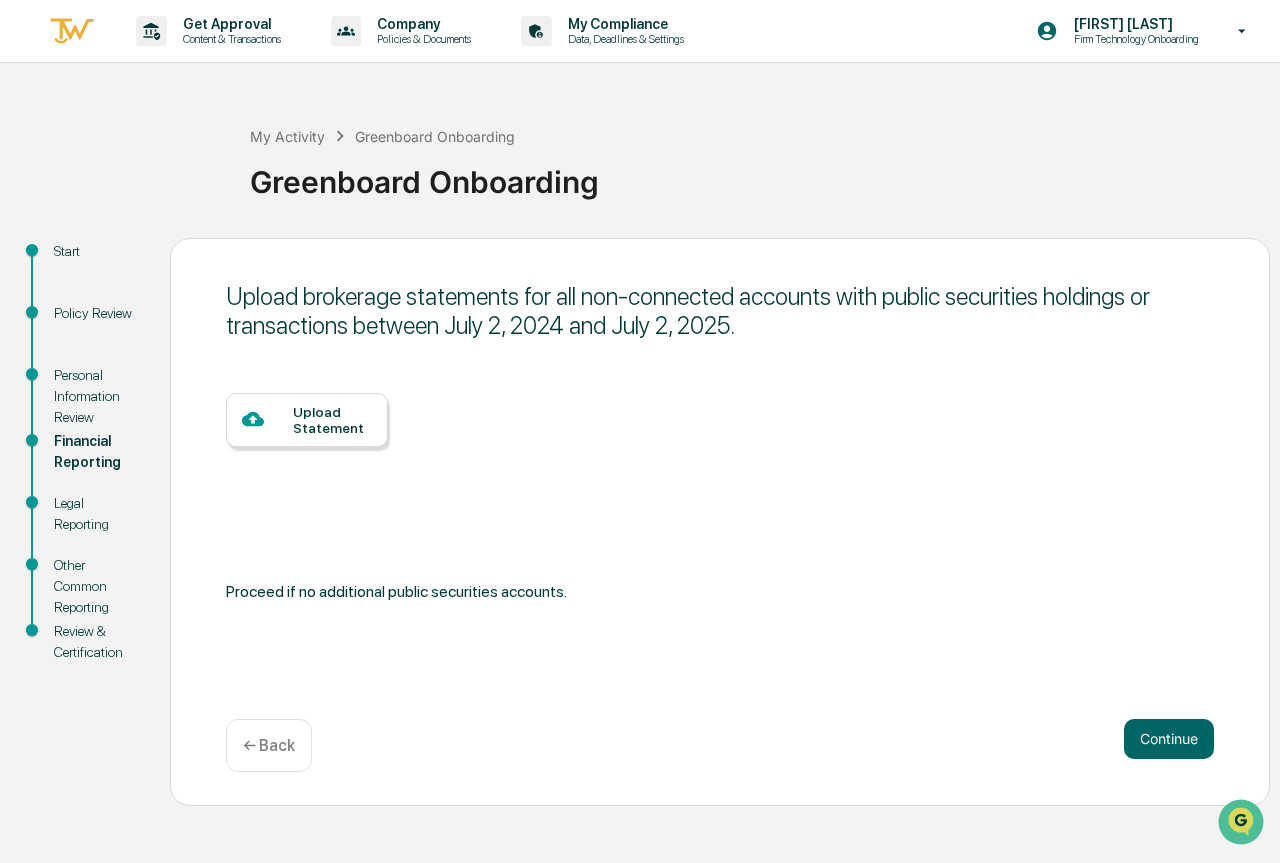 click on "Upload Statement" at bounding box center (332, 420) 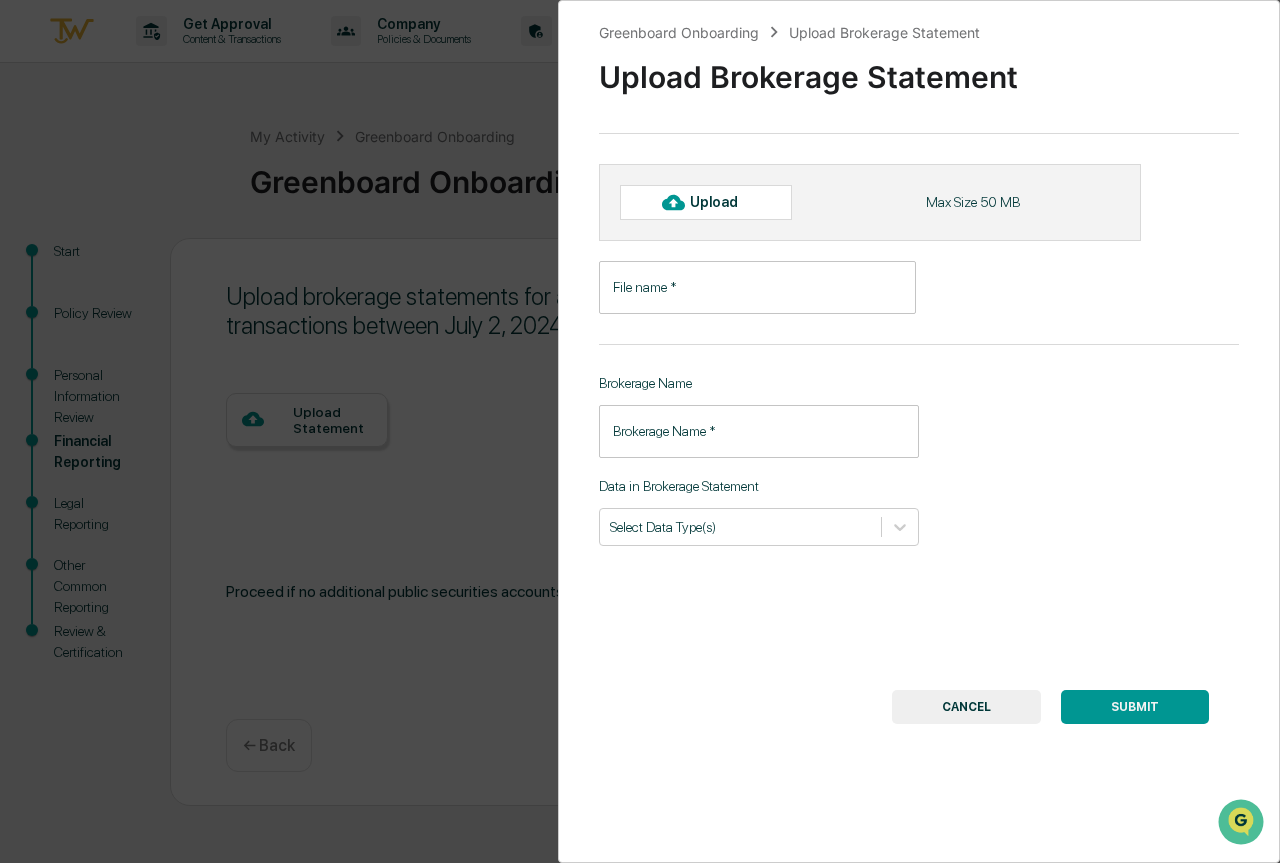 click on "Upload" at bounding box center (722, 202) 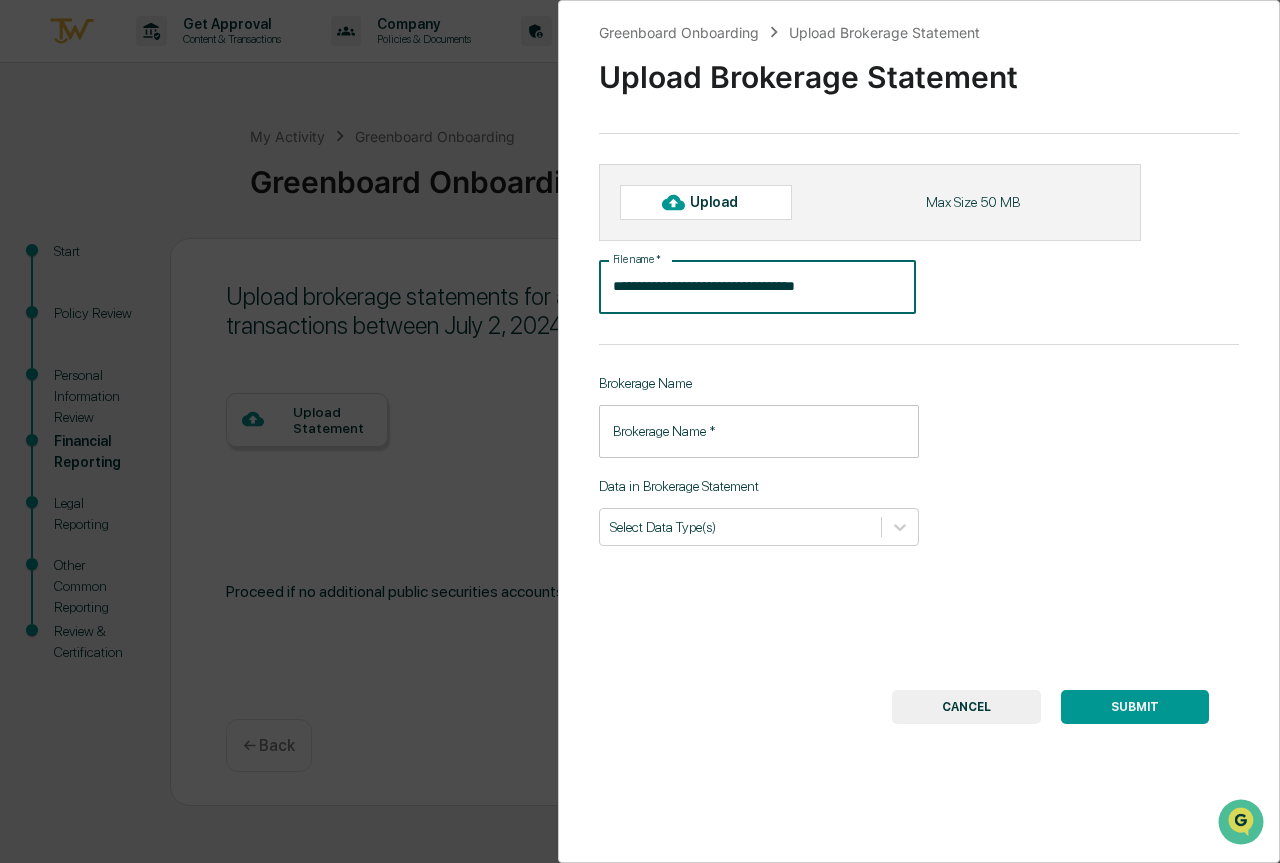 type on "**********" 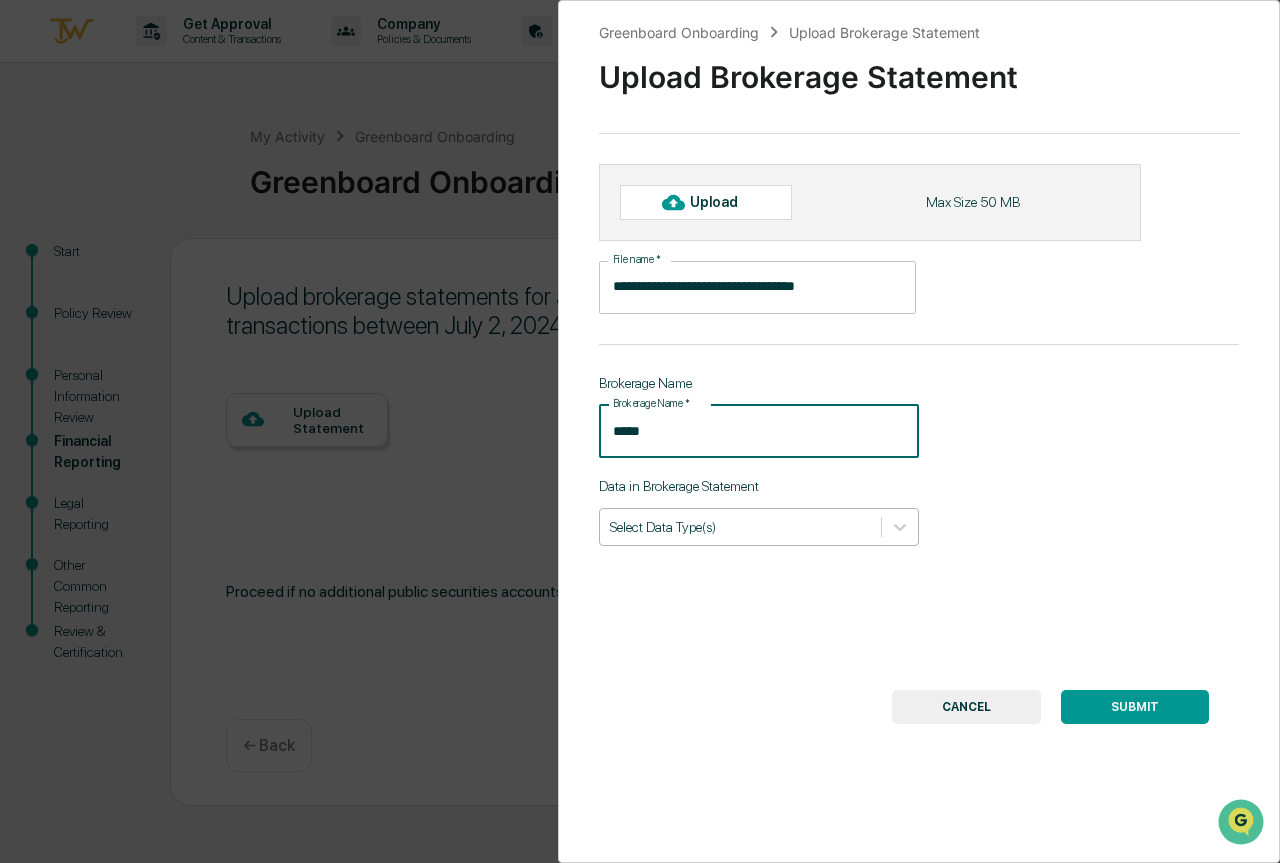 type on "****" 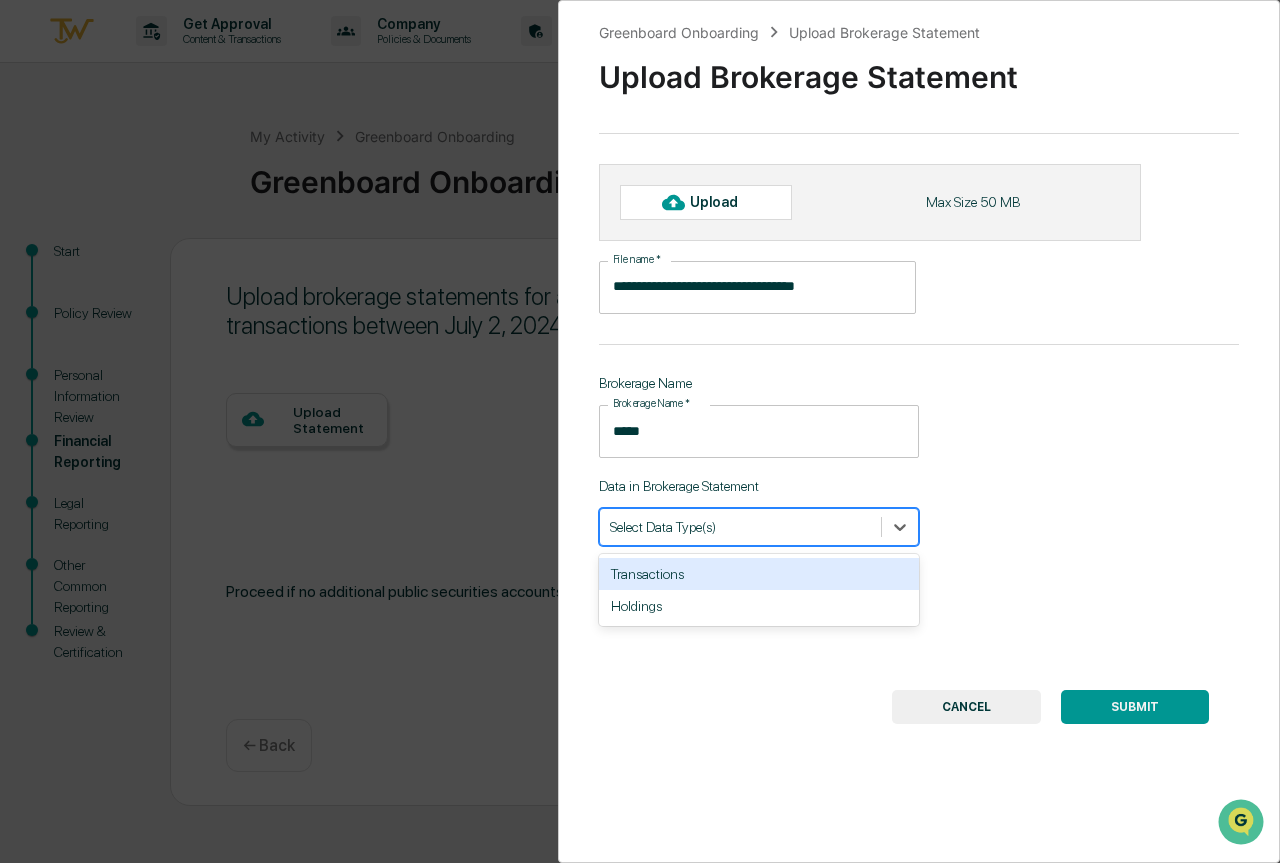 click on "Select Data Type(s)" at bounding box center (740, 526) 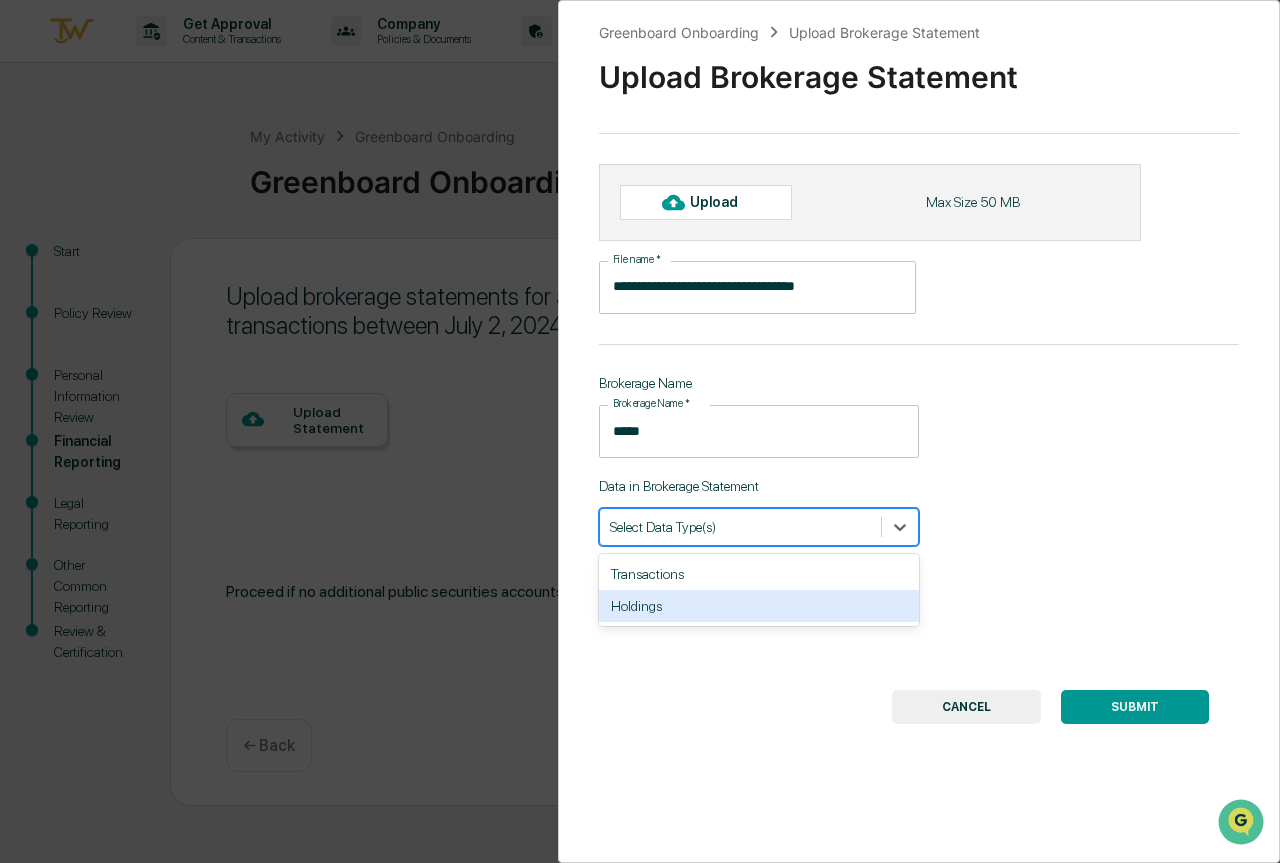 click on "Holdings" at bounding box center (759, 606) 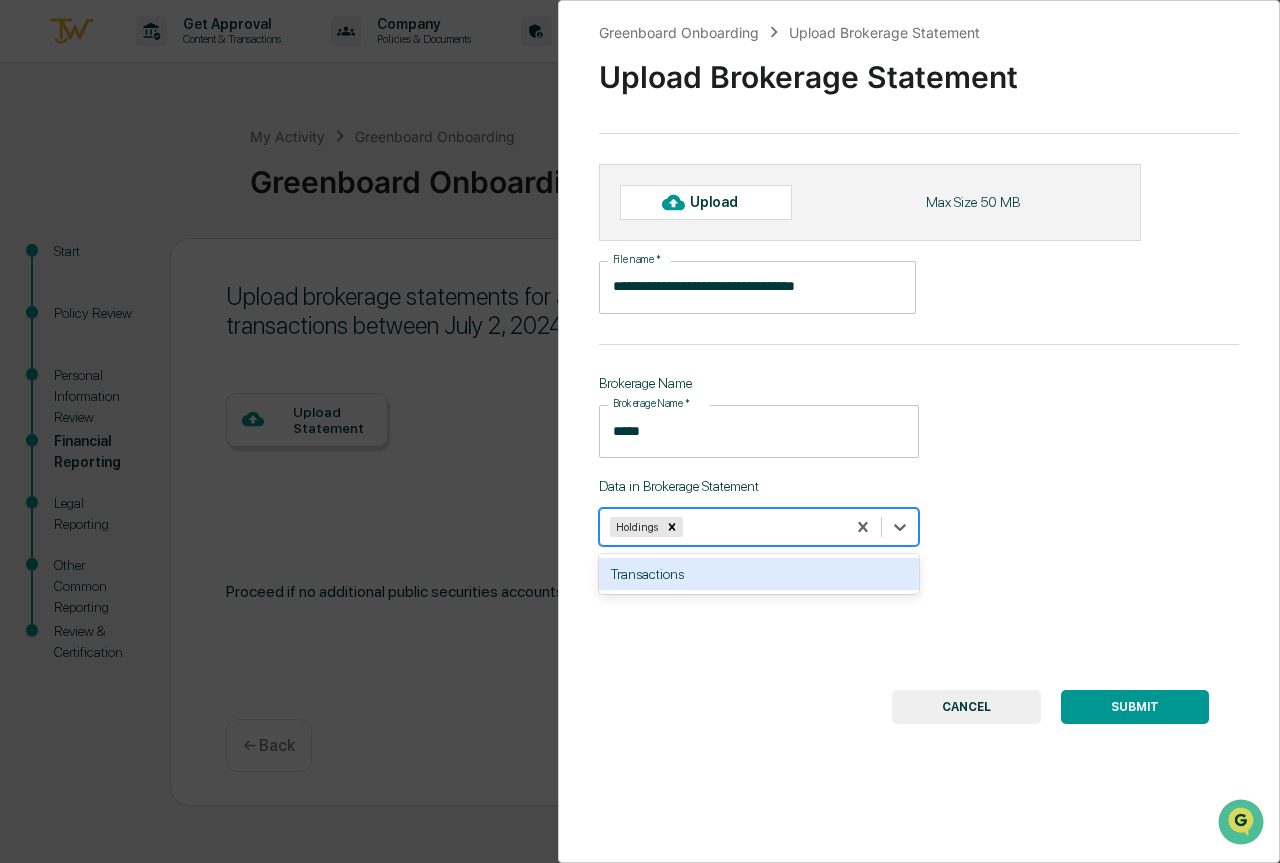 click on "SUBMIT" at bounding box center (1135, 707) 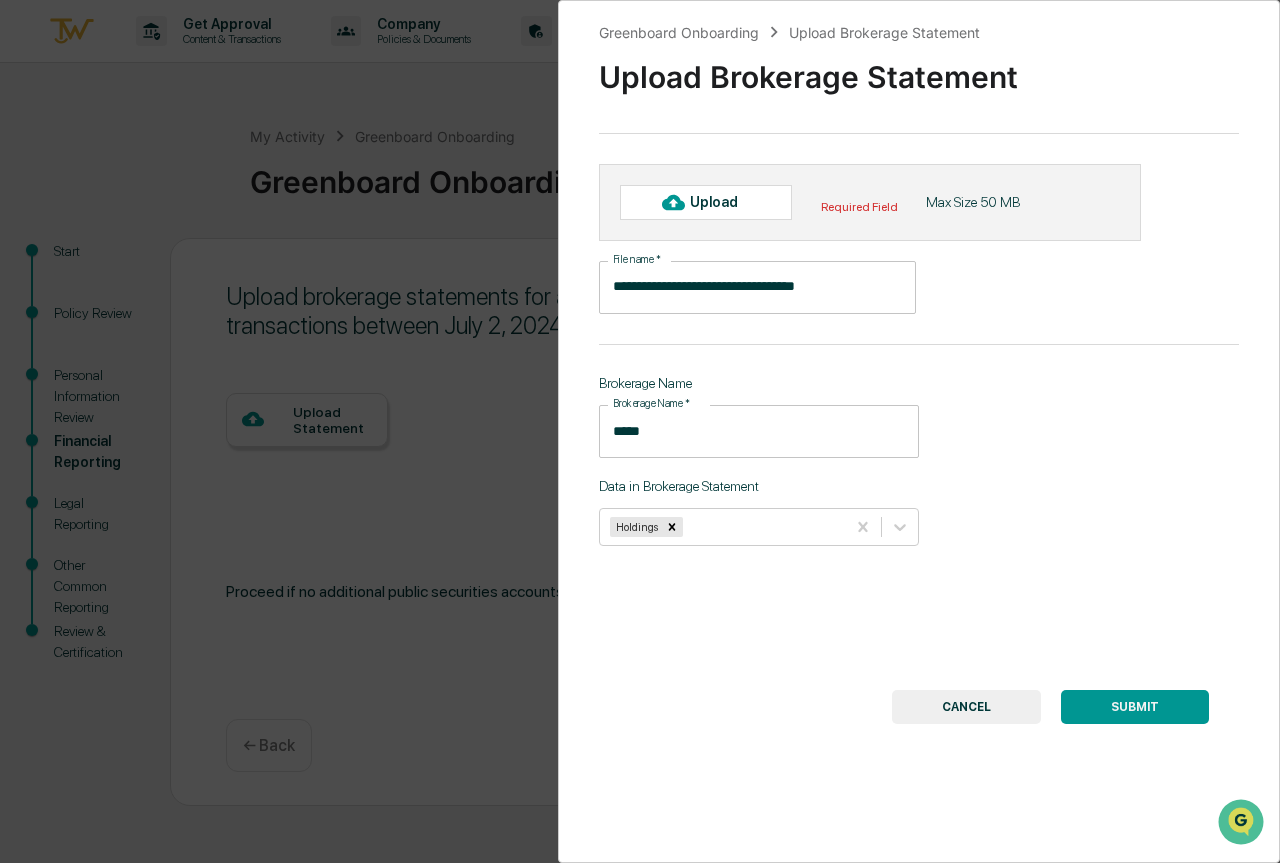 click on "Upload" at bounding box center (706, 202) 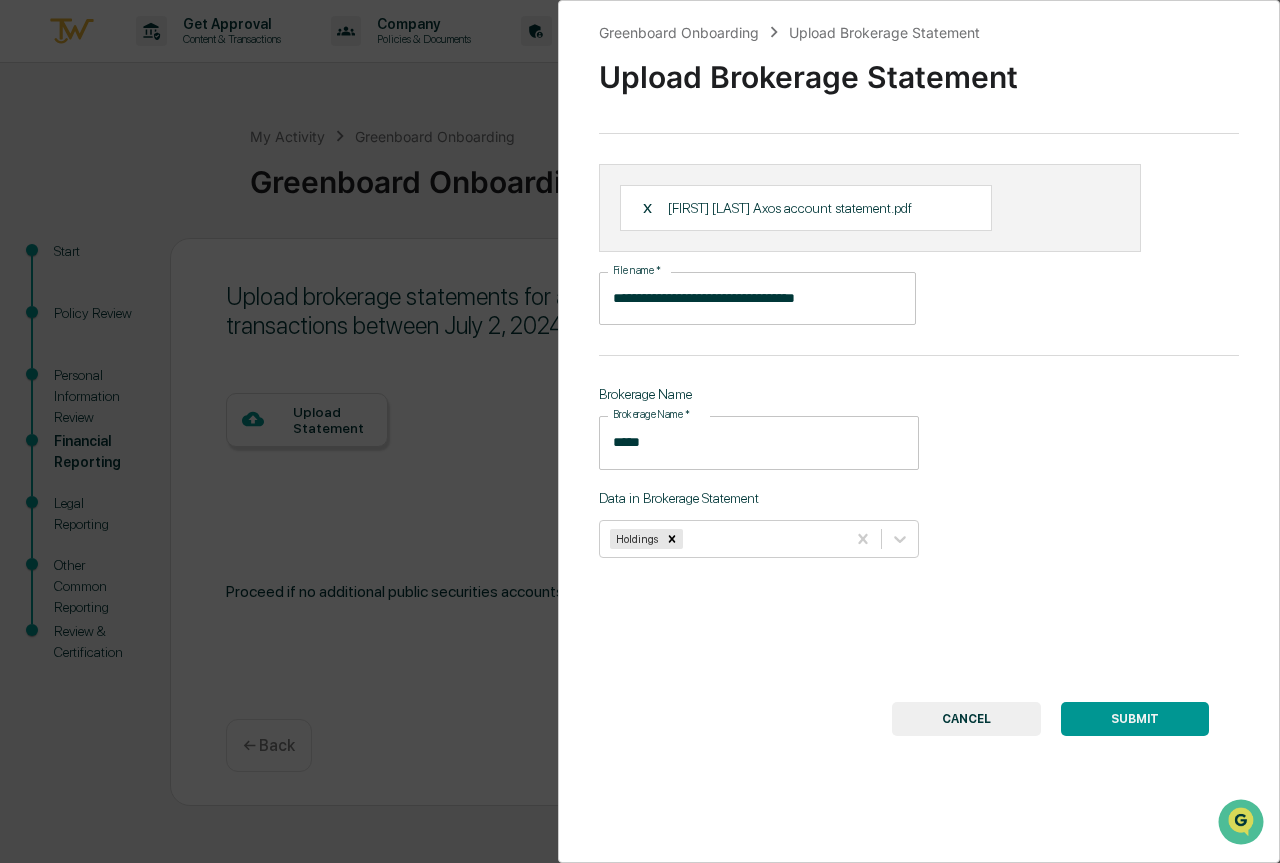 click on "SUBMIT" at bounding box center (1135, 719) 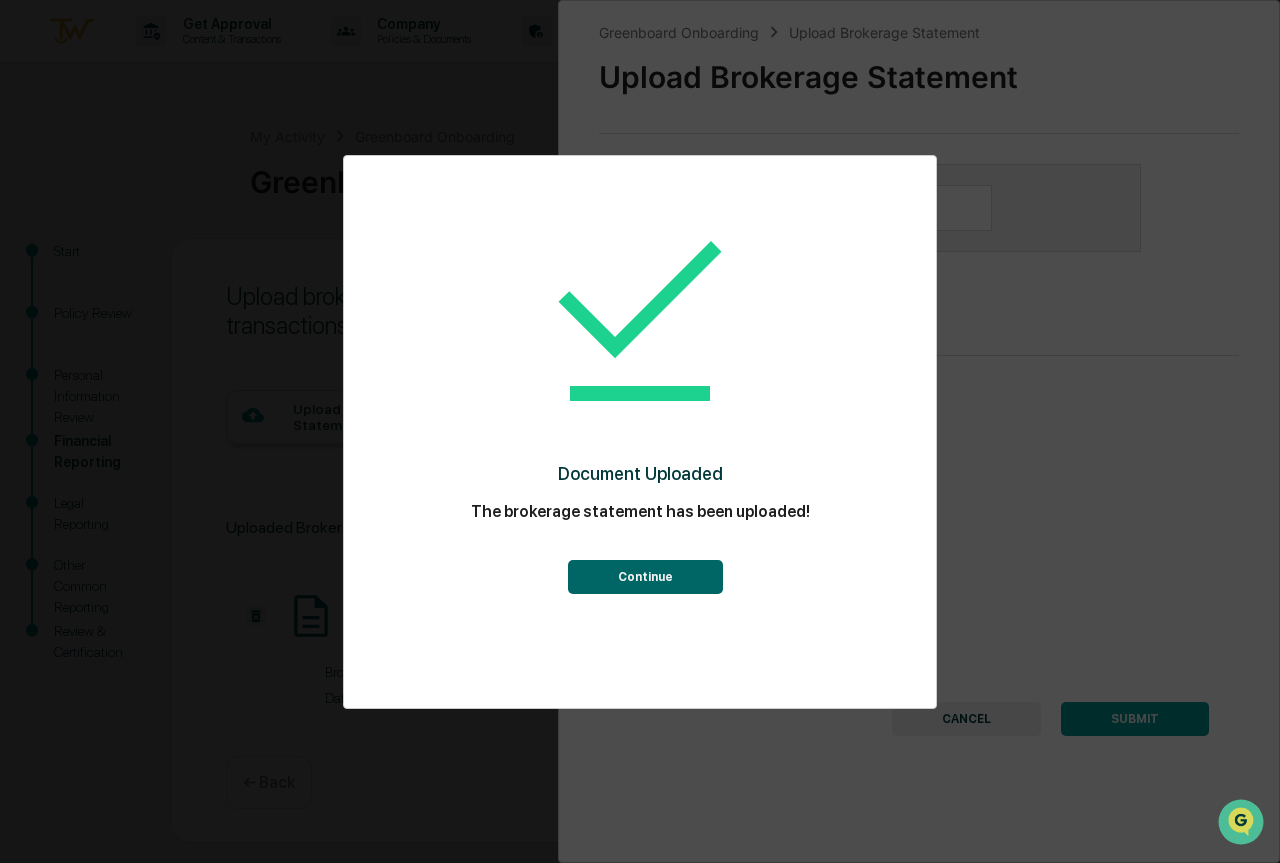 click on "Continue" at bounding box center [645, 577] 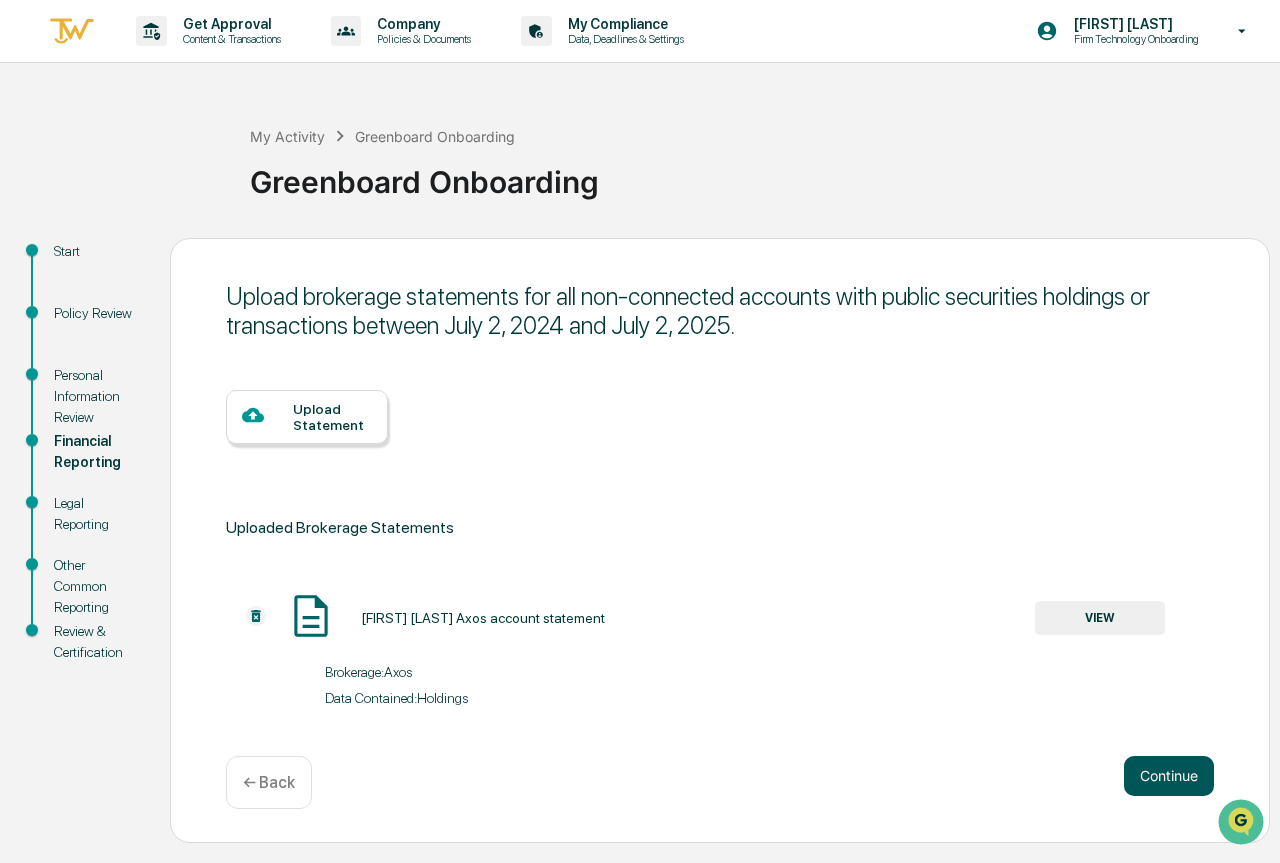 click on "Continue" at bounding box center (1169, 776) 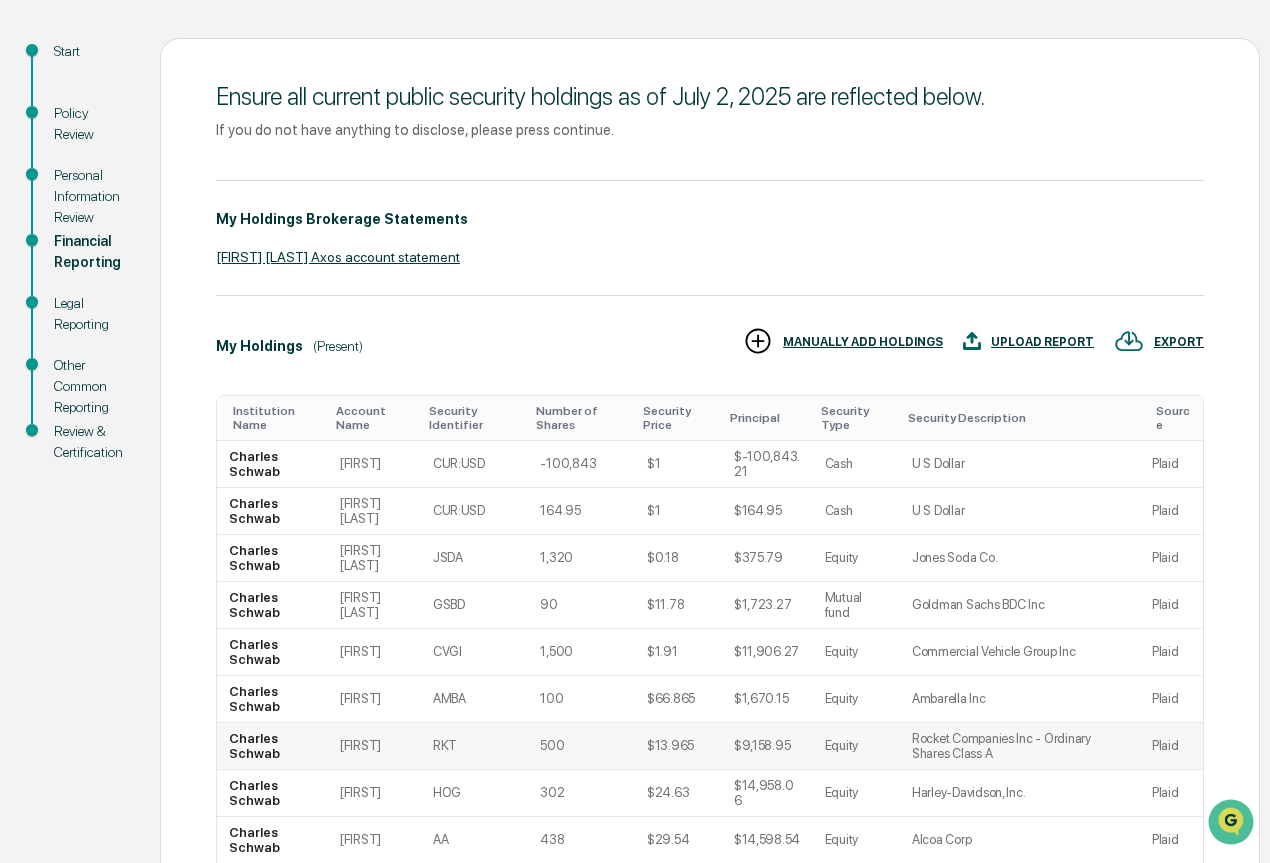 scroll, scrollTop: 422, scrollLeft: 0, axis: vertical 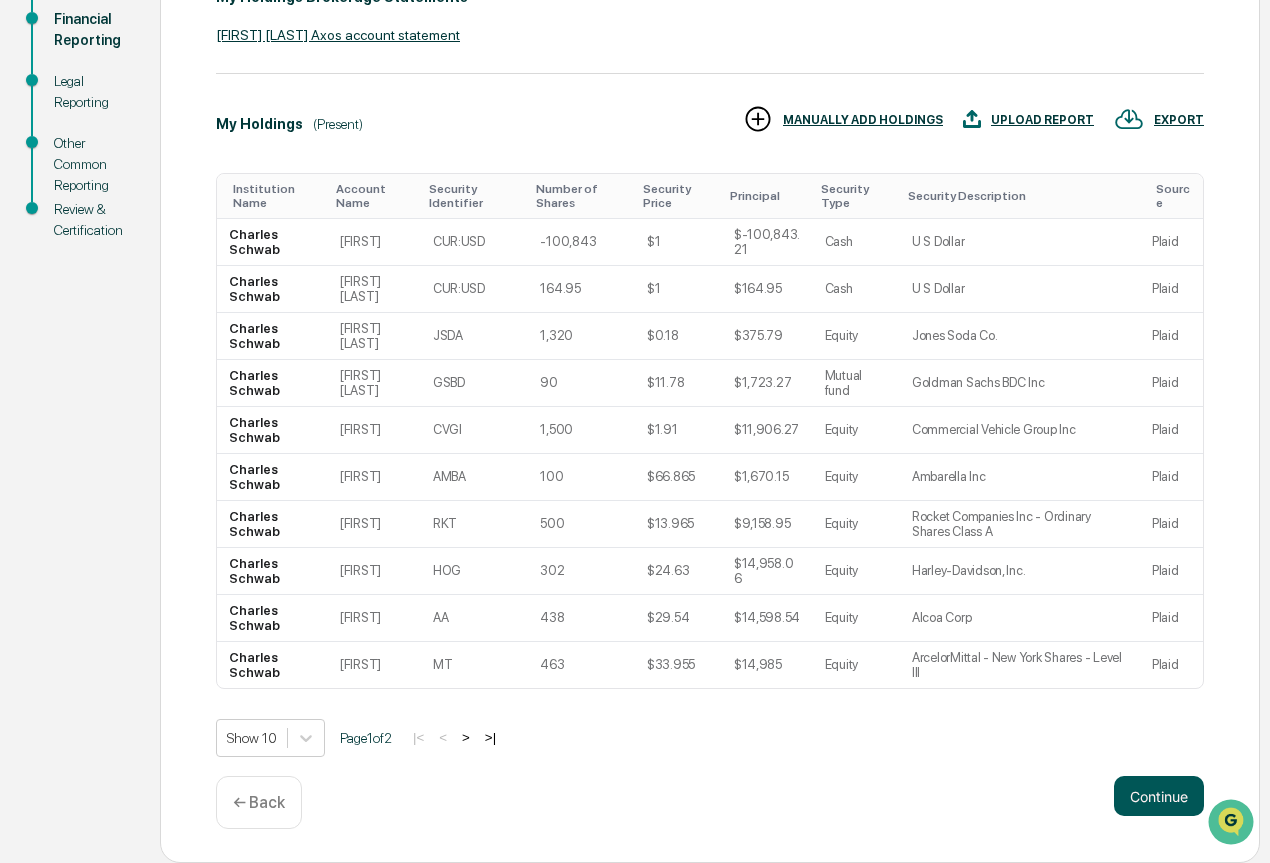 click on "Continue" at bounding box center (1159, 796) 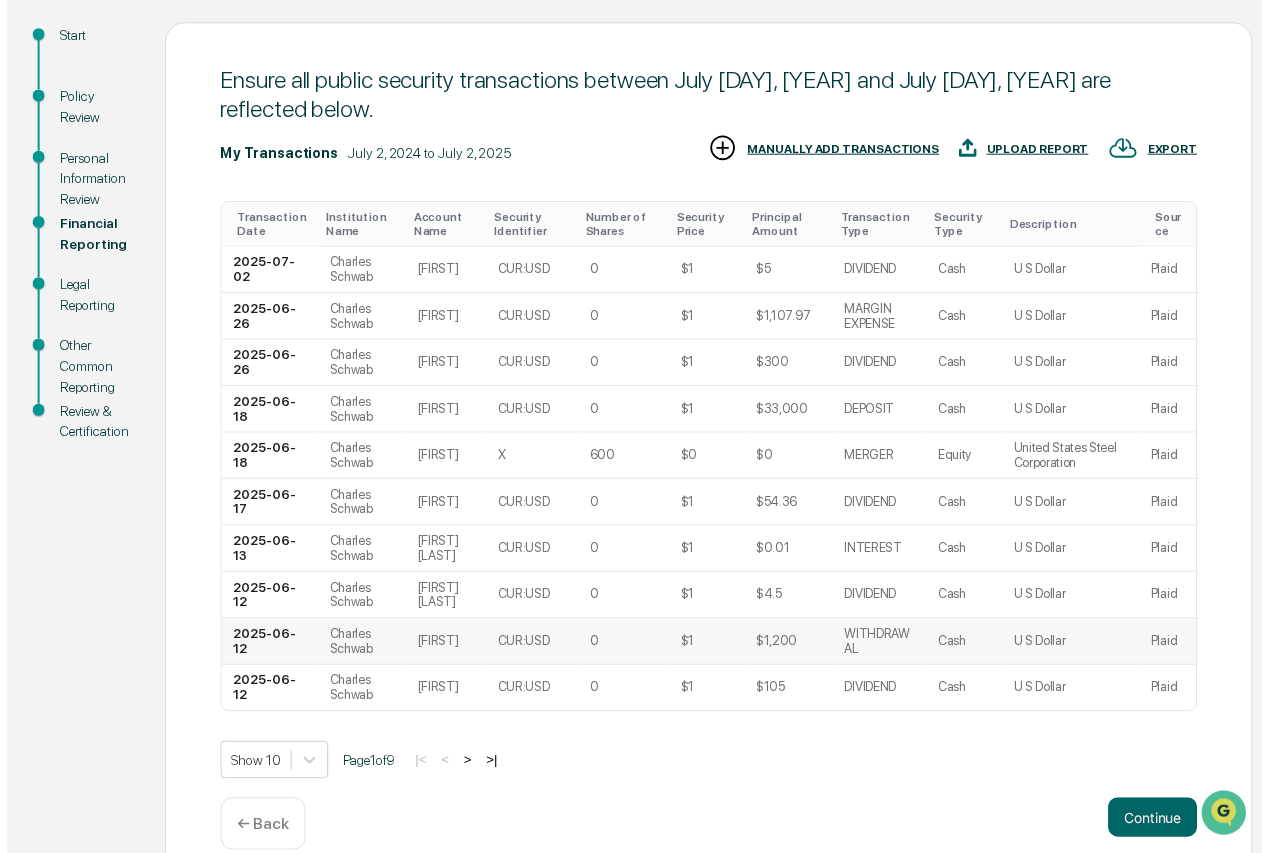 scroll, scrollTop: 217, scrollLeft: 0, axis: vertical 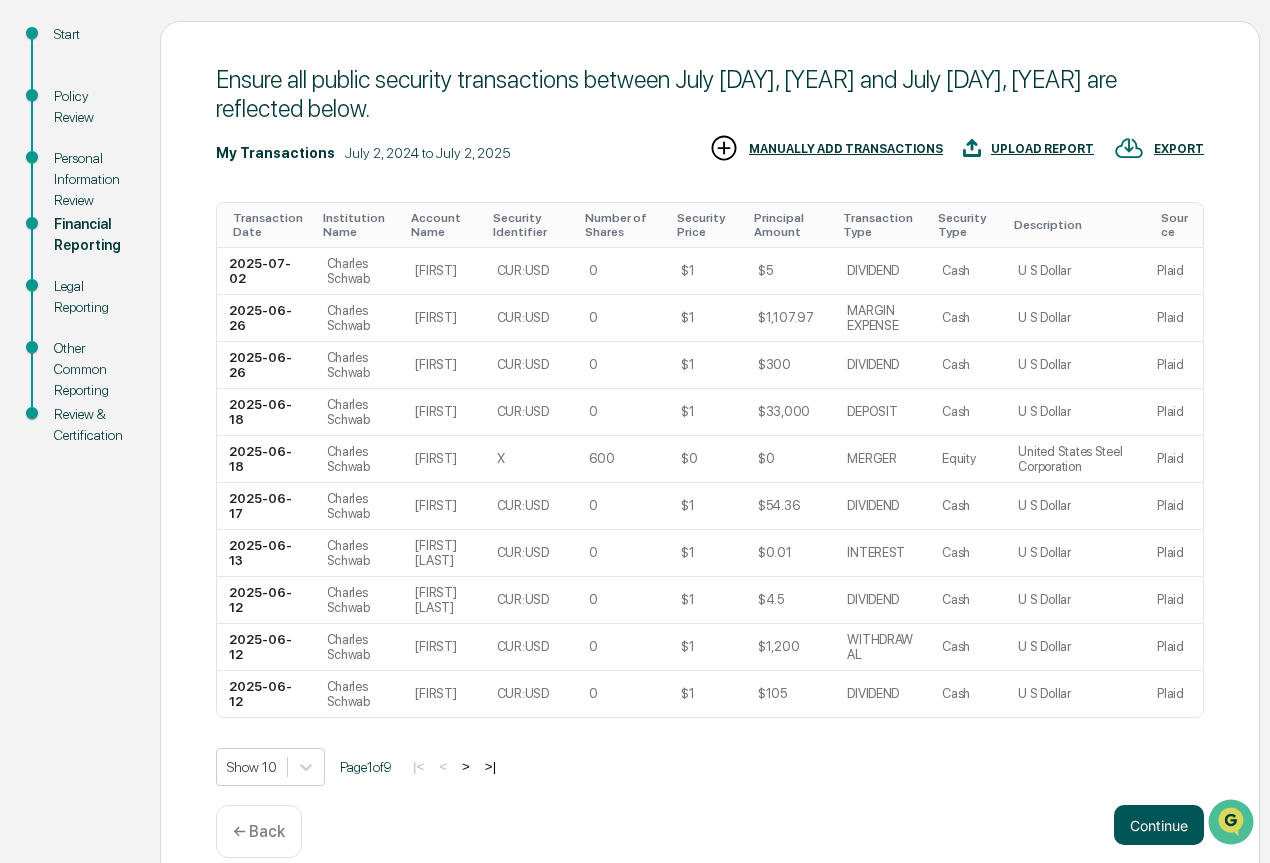 click on "Continue" at bounding box center (1159, 825) 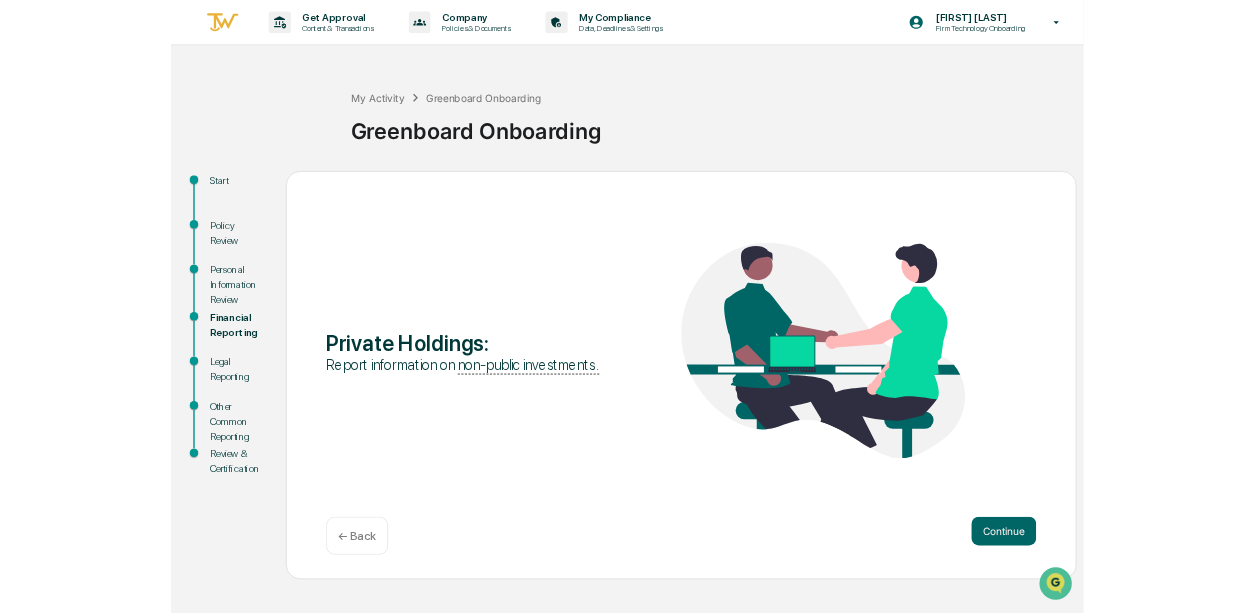 scroll, scrollTop: 0, scrollLeft: 0, axis: both 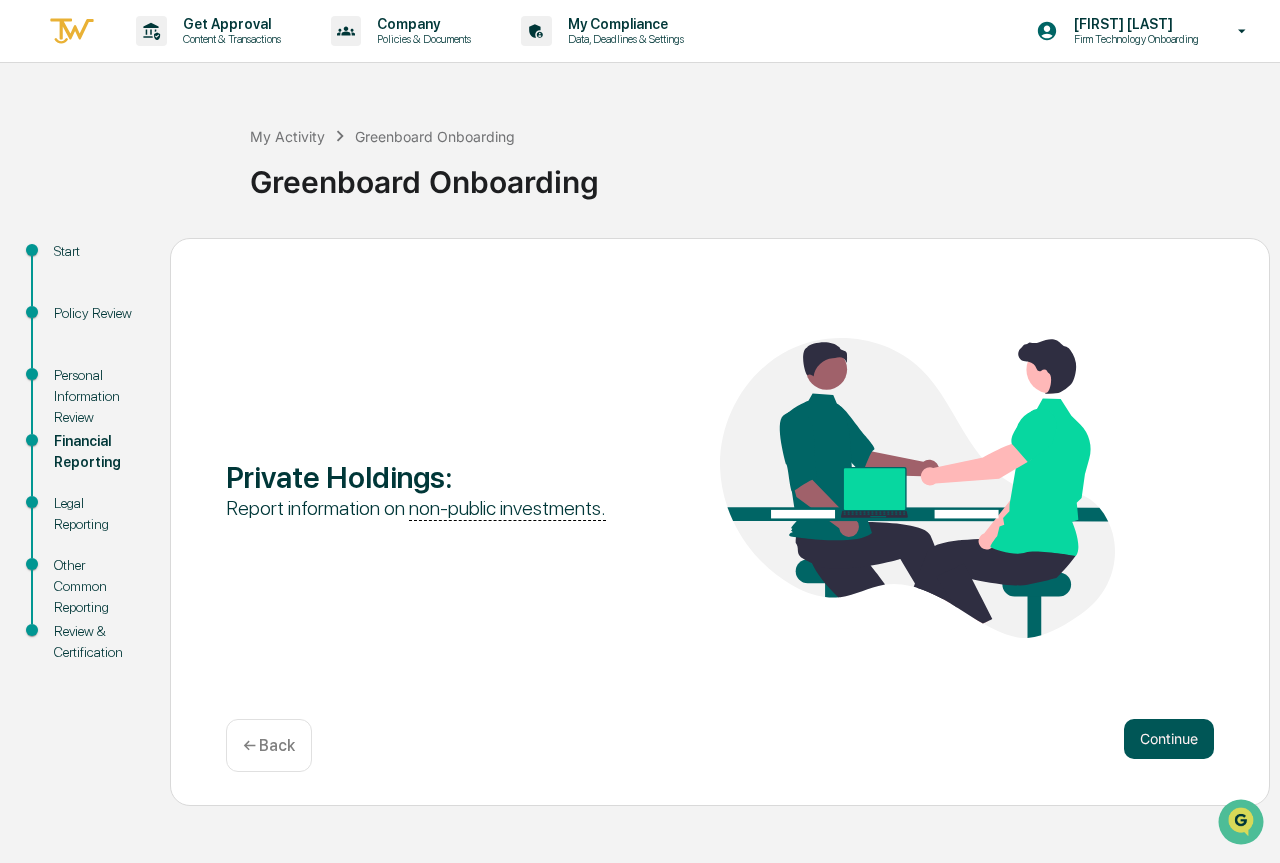 click on "Continue" at bounding box center (1169, 739) 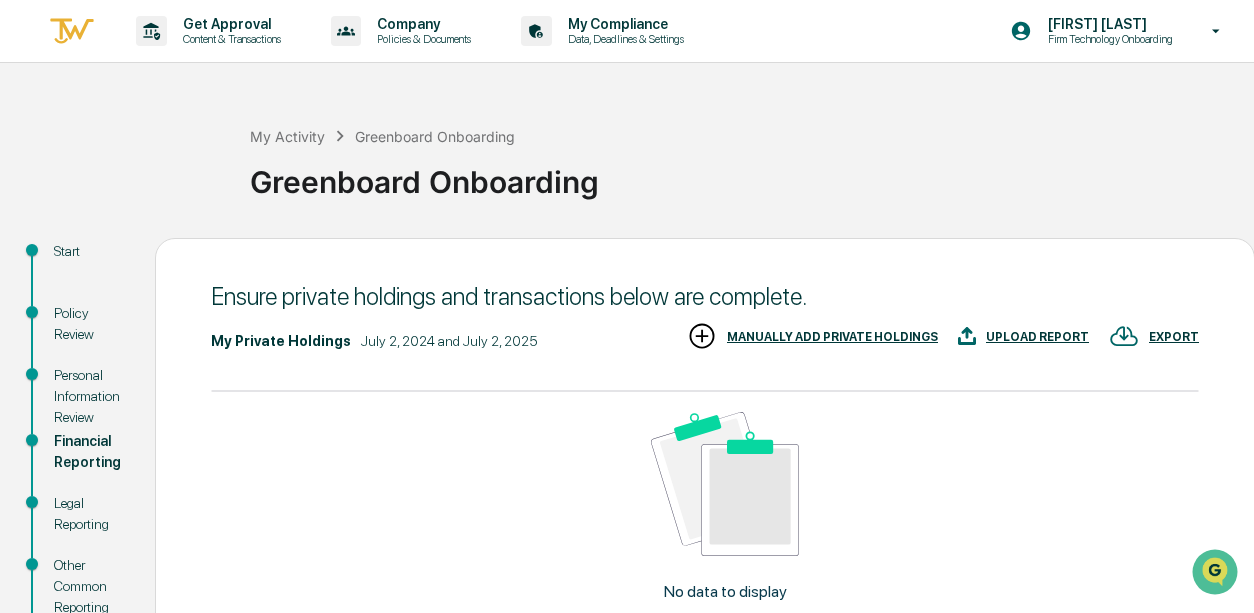 click on "MANUALLY ADD PRIVATE HOLDINGS" at bounding box center (832, 337) 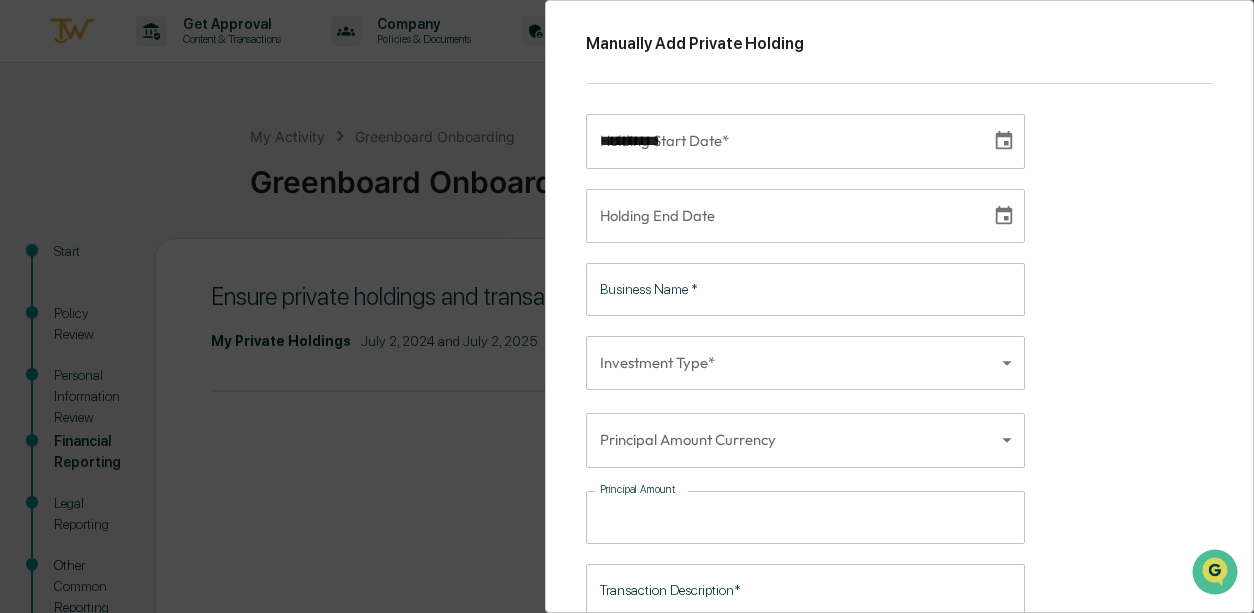 click on "**********" at bounding box center (781, 141) 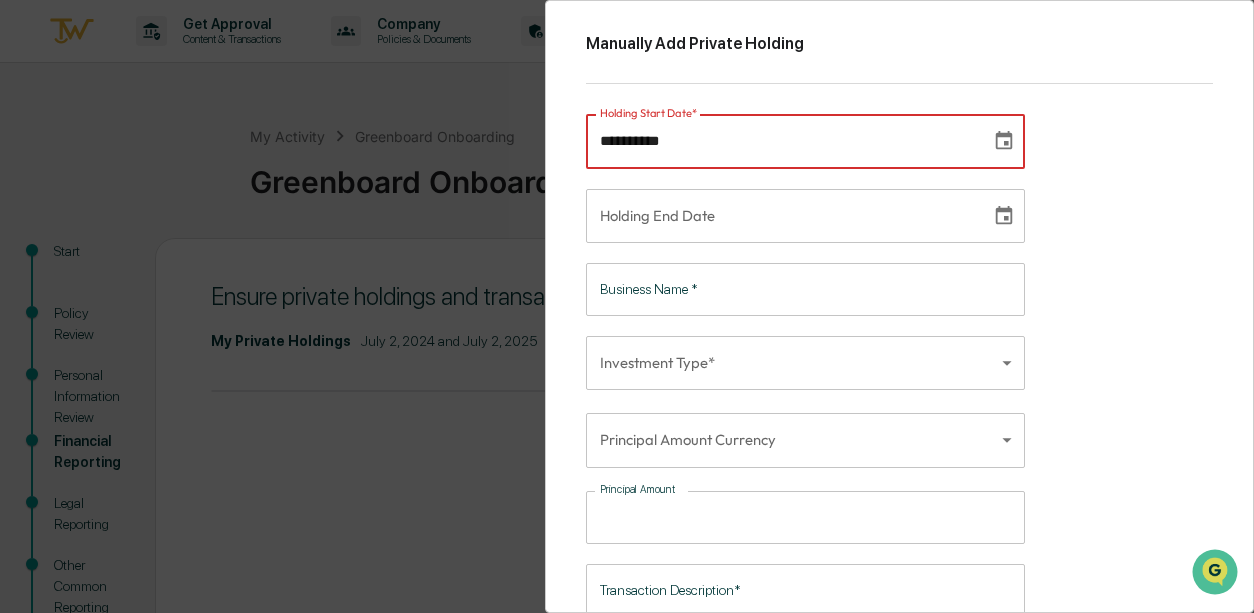 click on "**********" at bounding box center (781, 141) 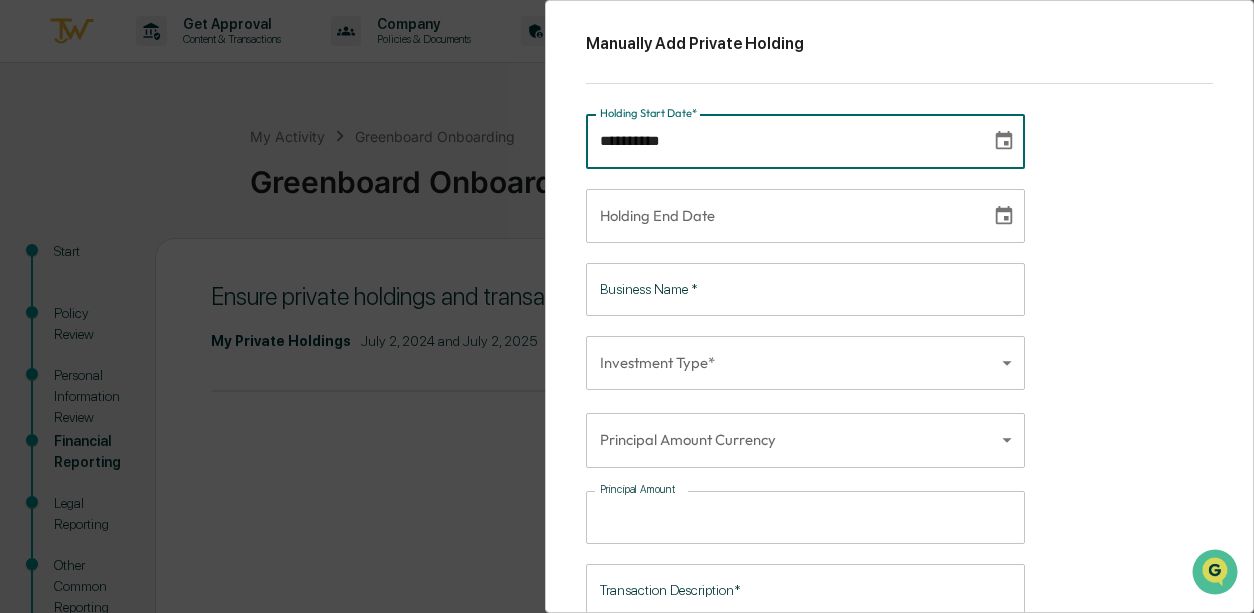 type on "**********" 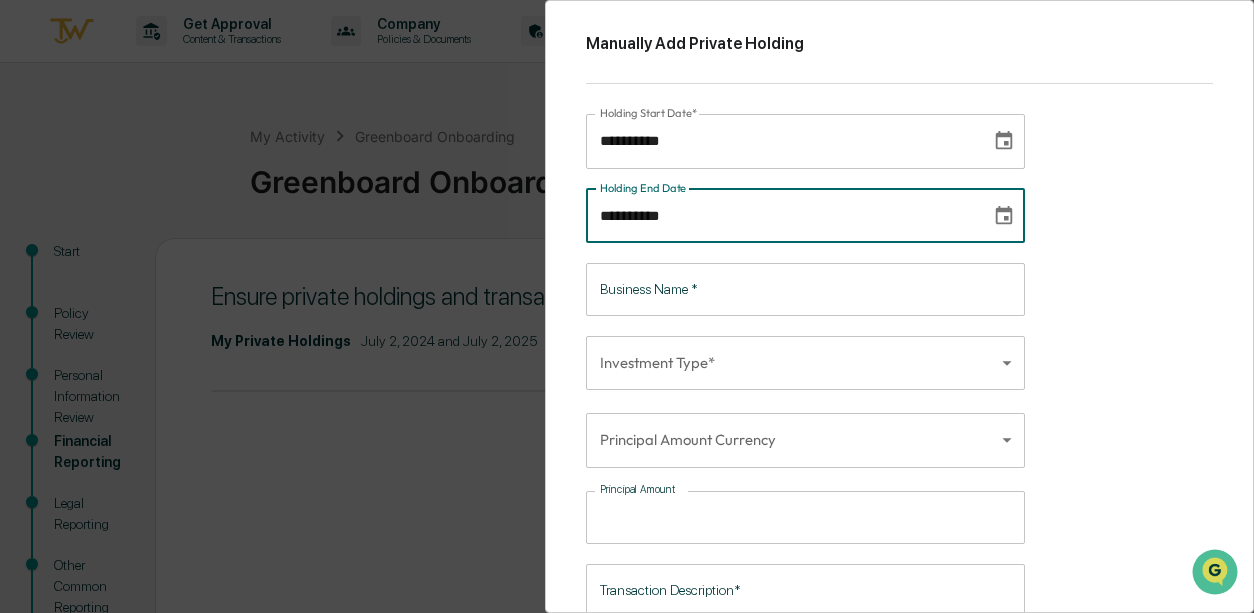 click on "**********" at bounding box center (781, 216) 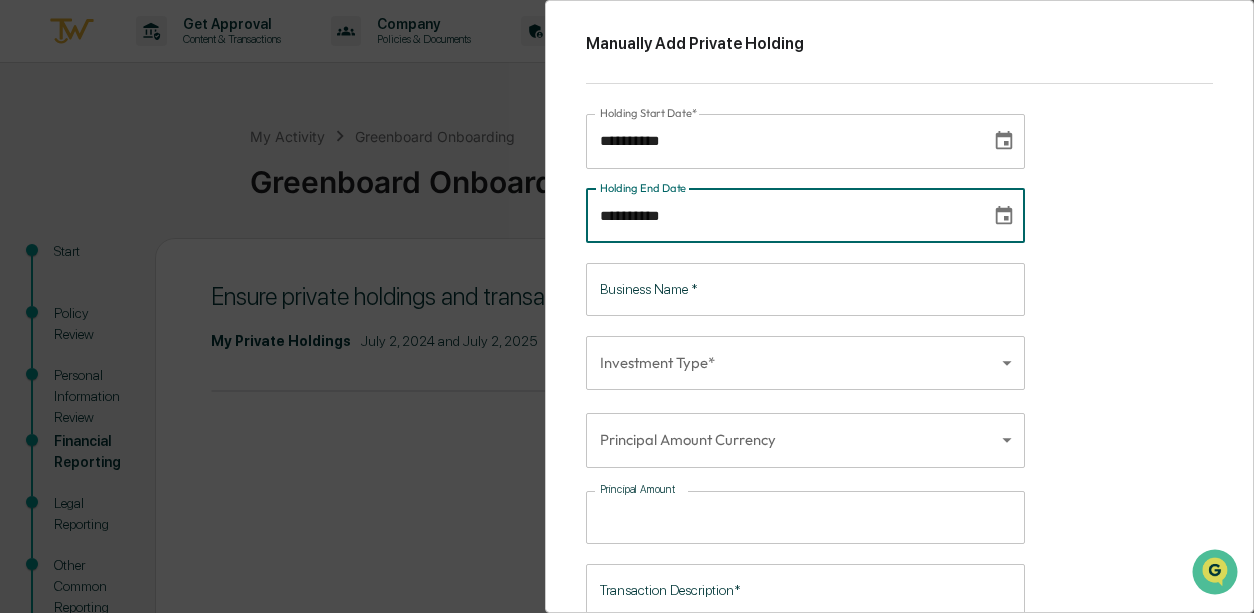 type 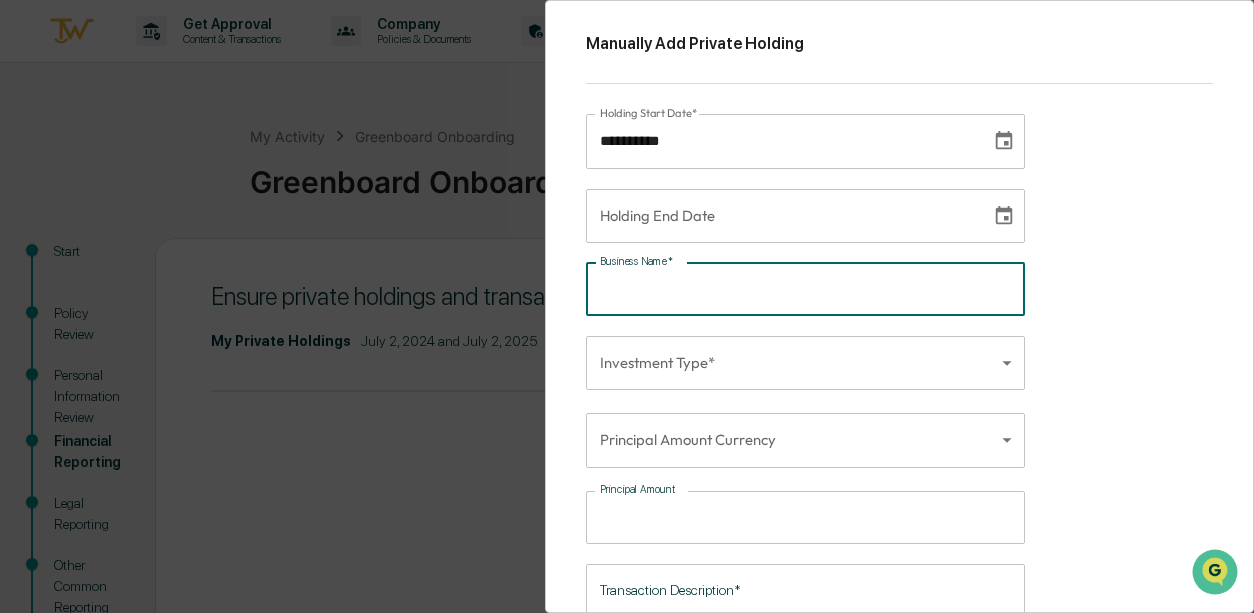 click on "Business Name   *" at bounding box center [805, 289] 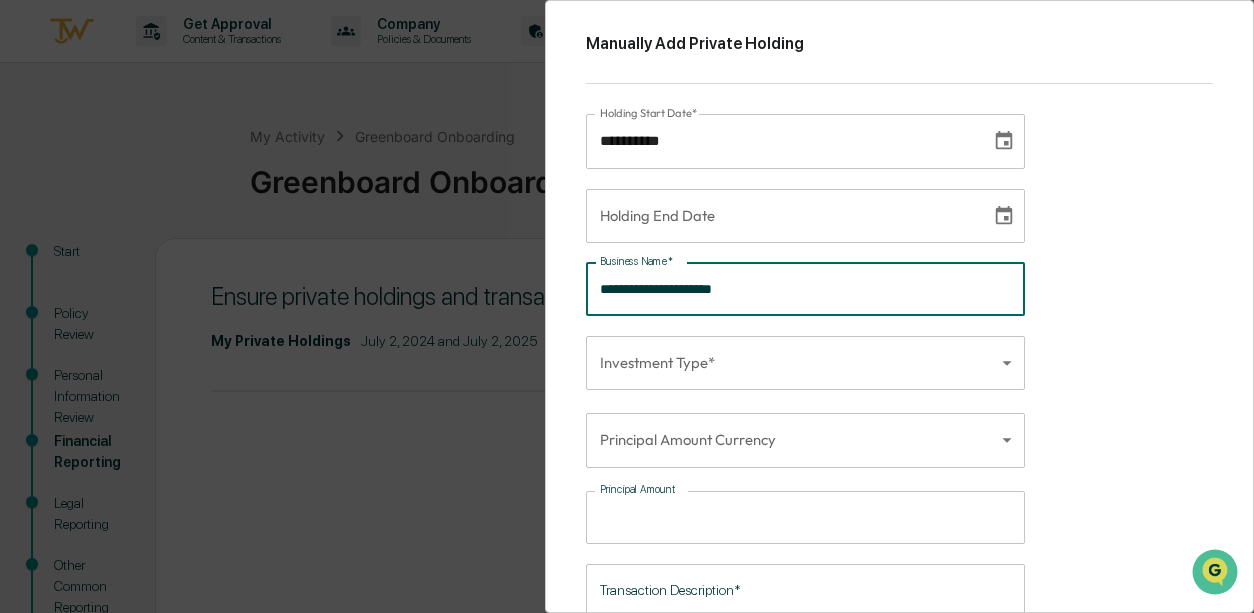 type on "**********" 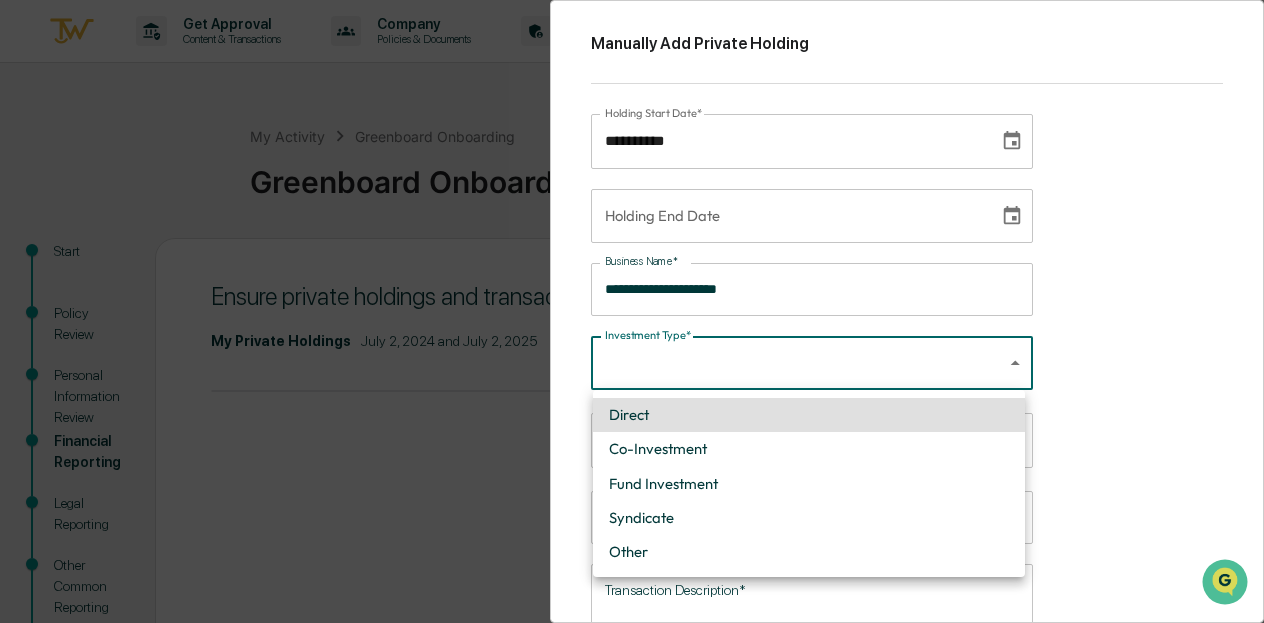 click on "Fund Investment" at bounding box center [809, 484] 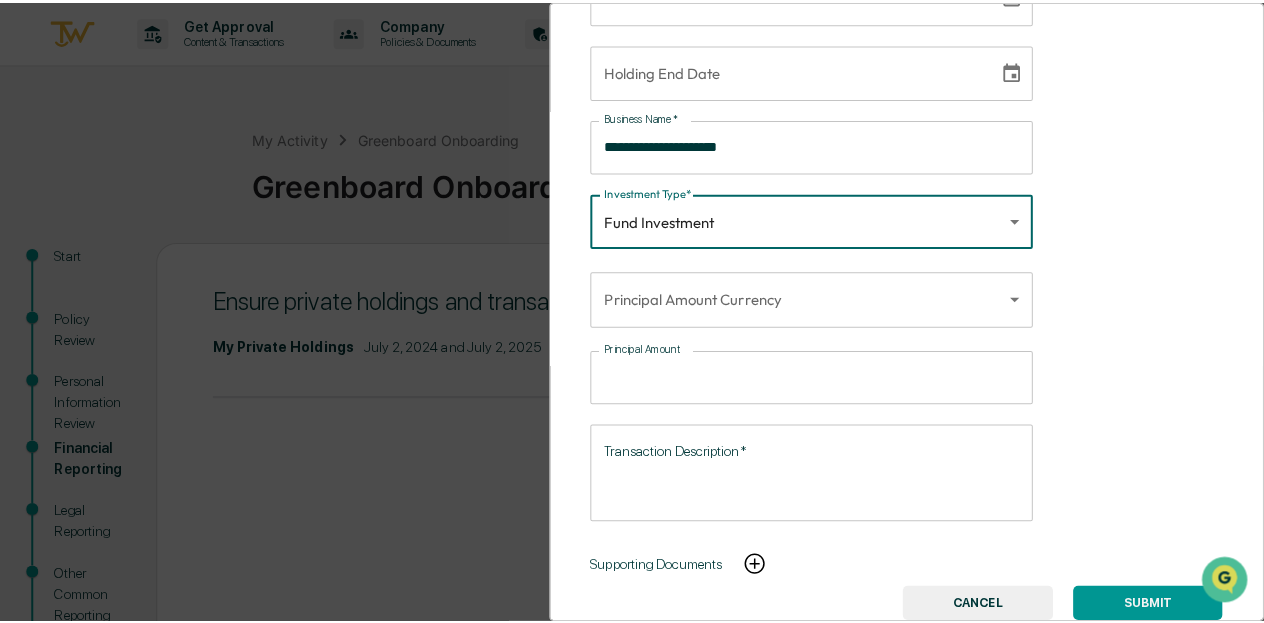 scroll, scrollTop: 156, scrollLeft: 0, axis: vertical 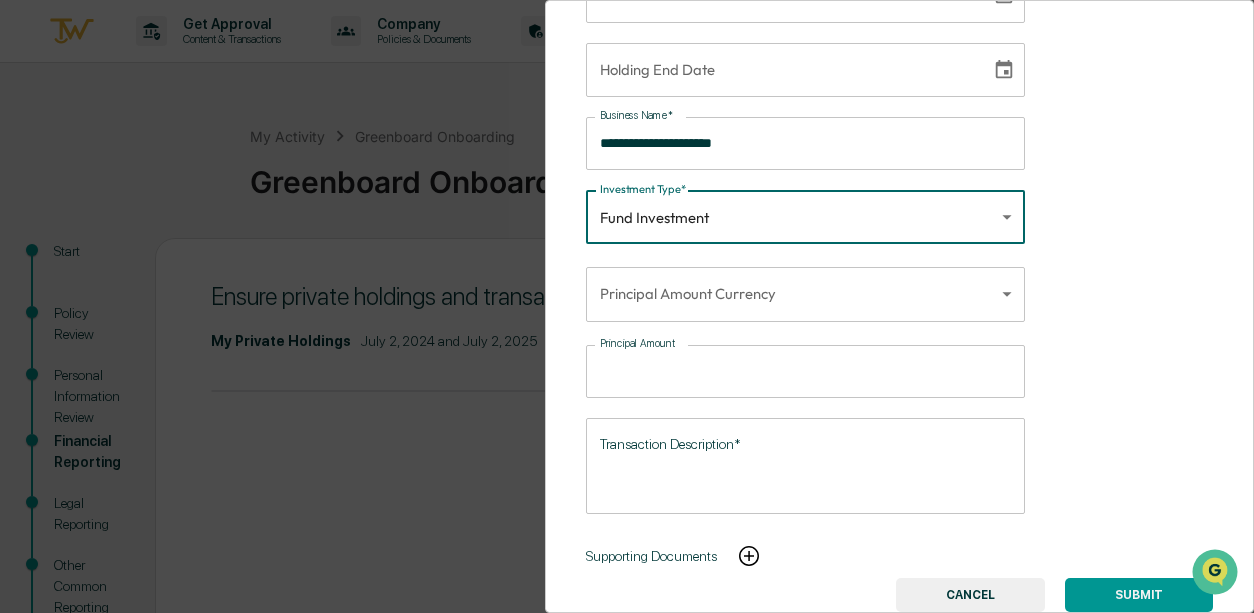 click on "**********" at bounding box center (627, 406) 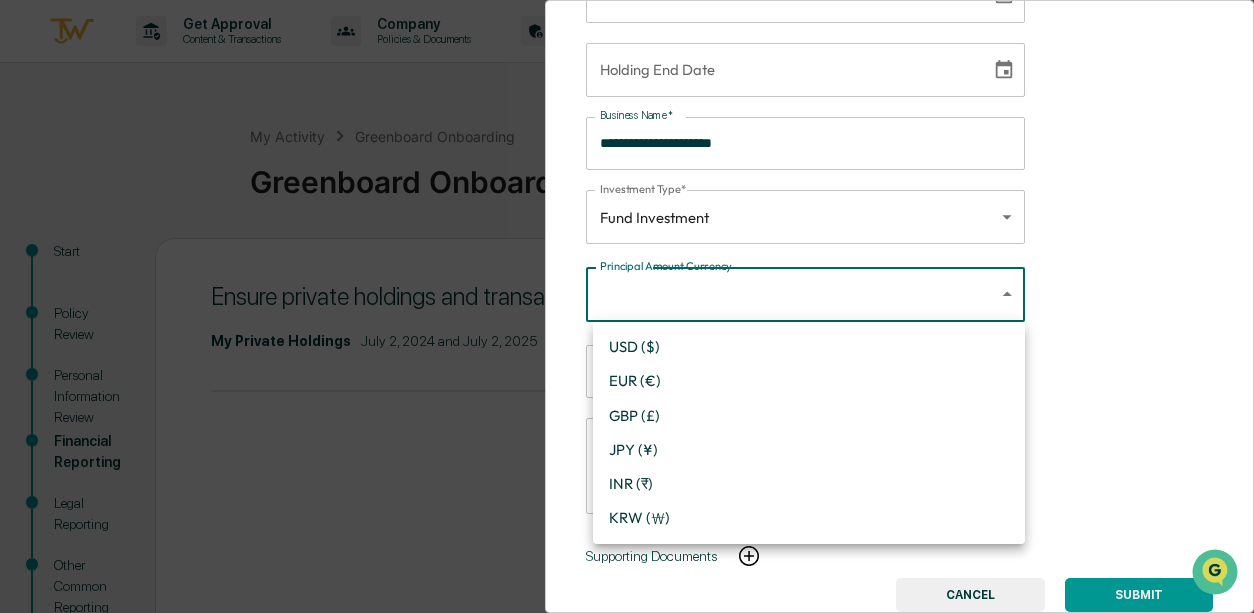 scroll, scrollTop: 146, scrollLeft: 0, axis: vertical 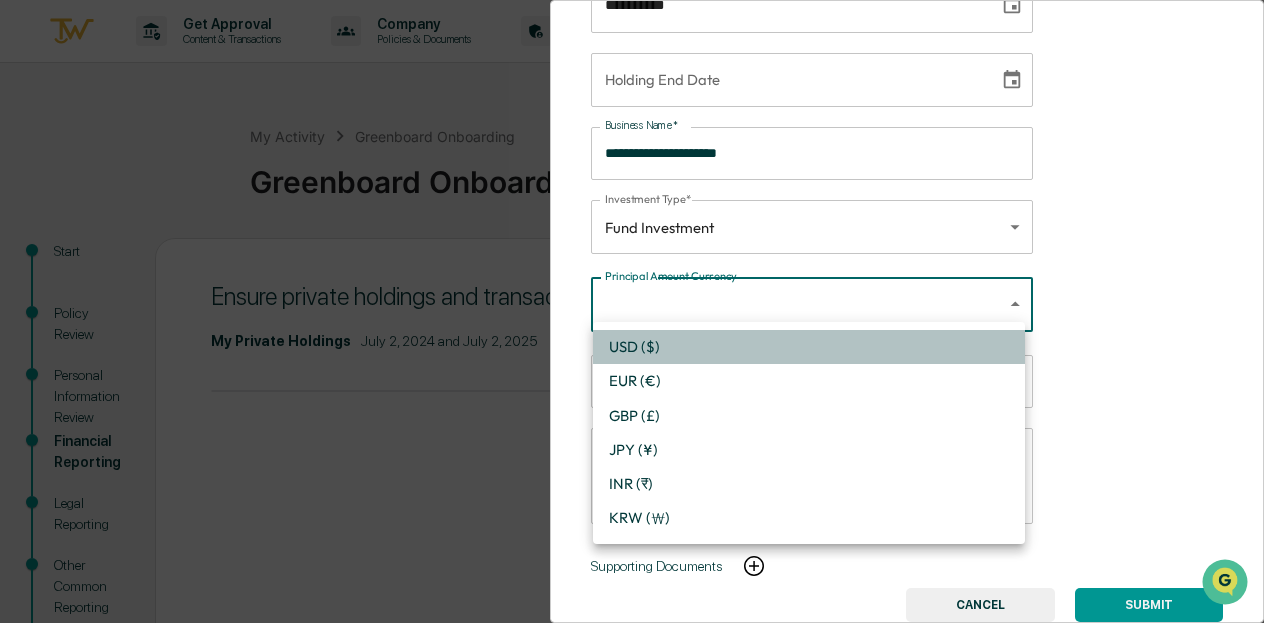 click on "USD ($)" at bounding box center (809, 347) 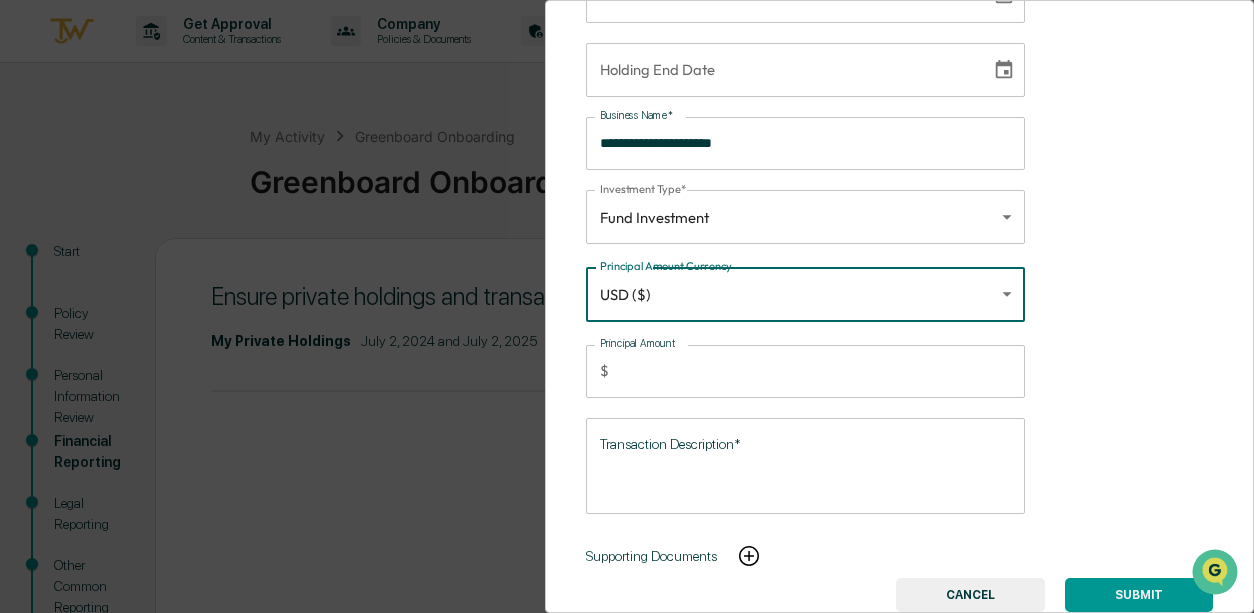 click on "Principal Amount" at bounding box center (821, 371) 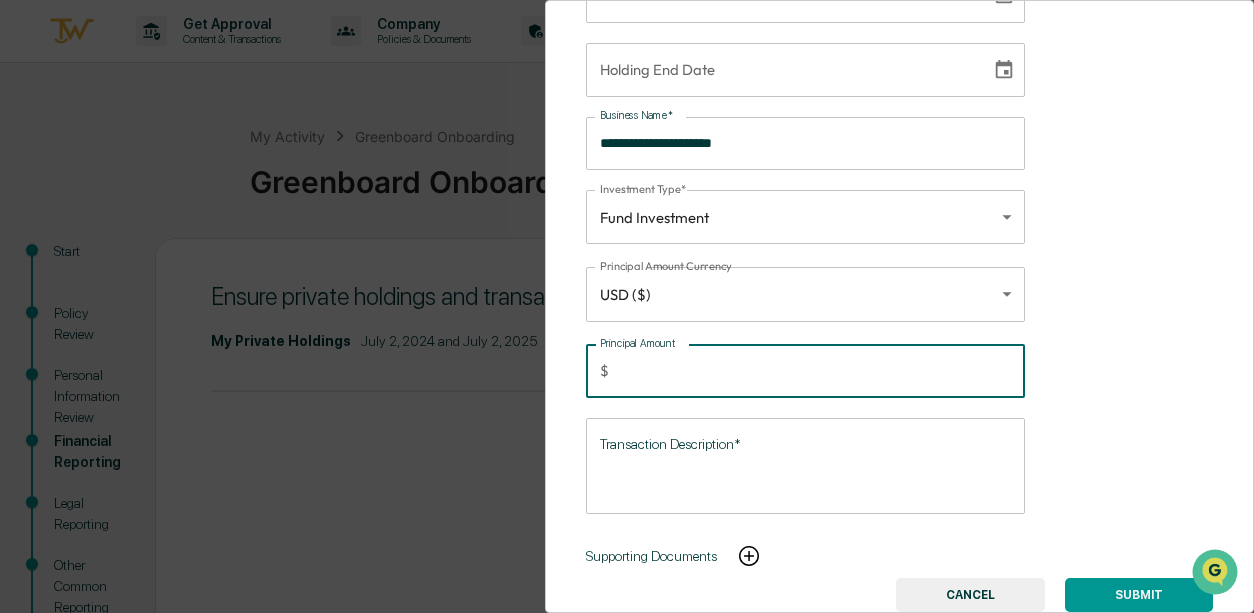 type on "*" 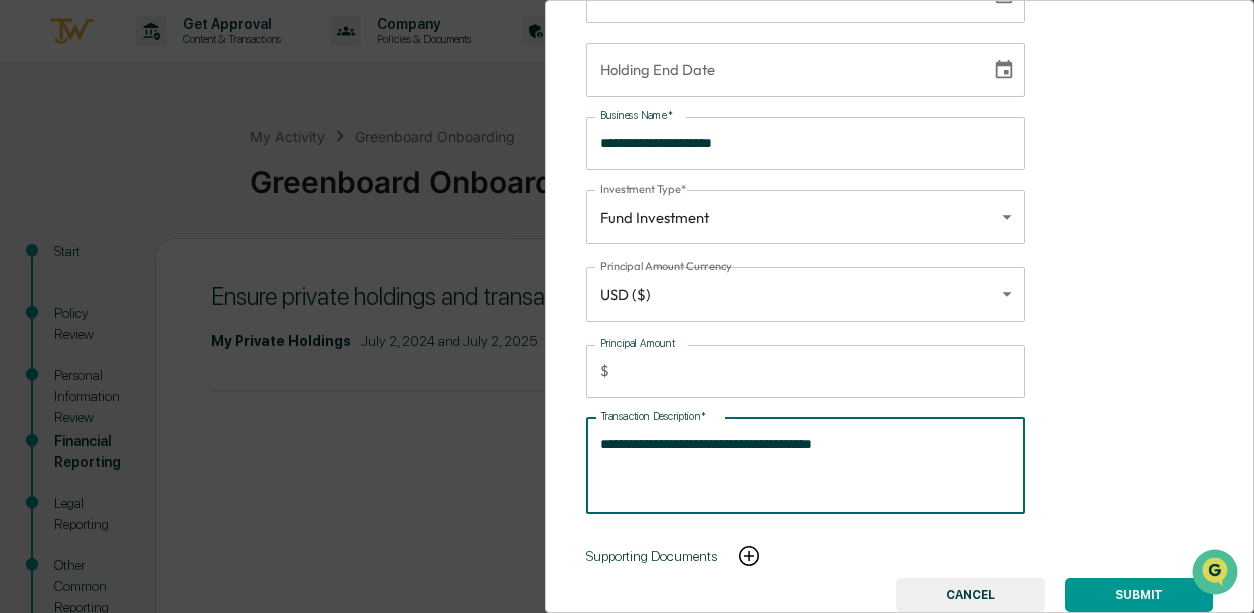 scroll, scrollTop: 156, scrollLeft: 0, axis: vertical 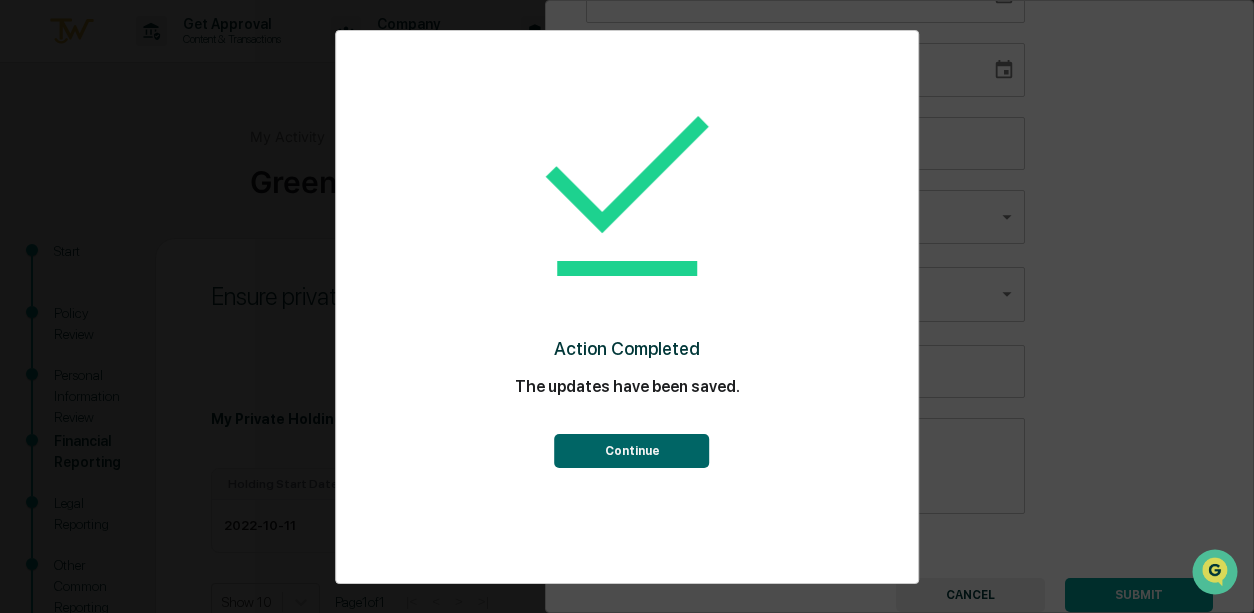 click on "Continue" at bounding box center (632, 451) 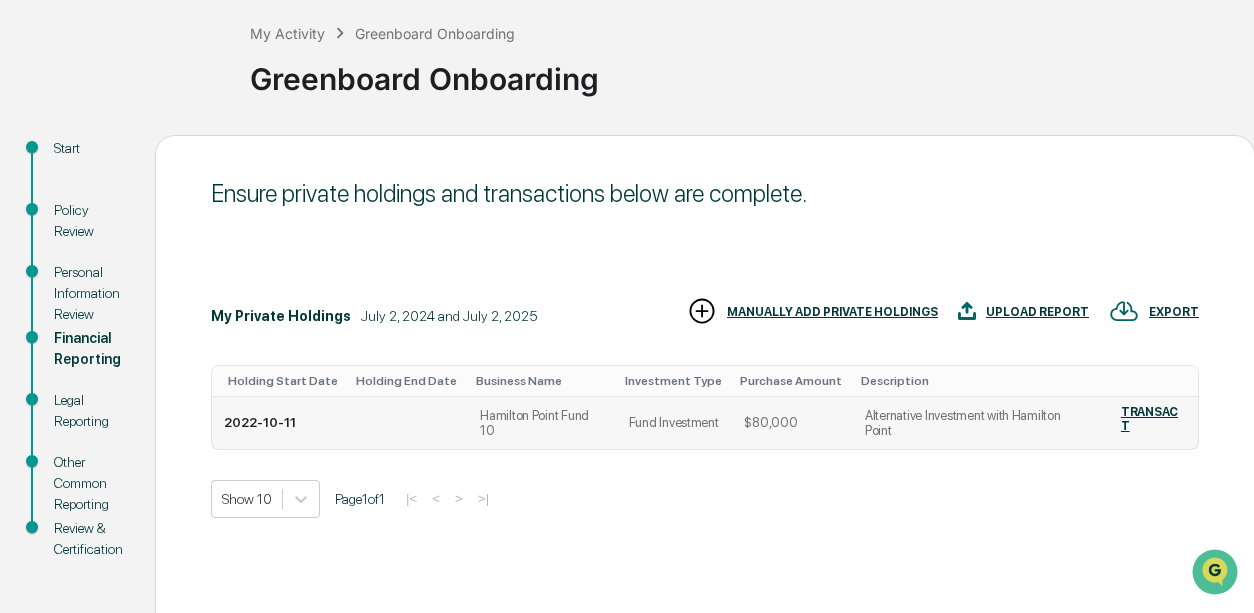 scroll, scrollTop: 193, scrollLeft: 0, axis: vertical 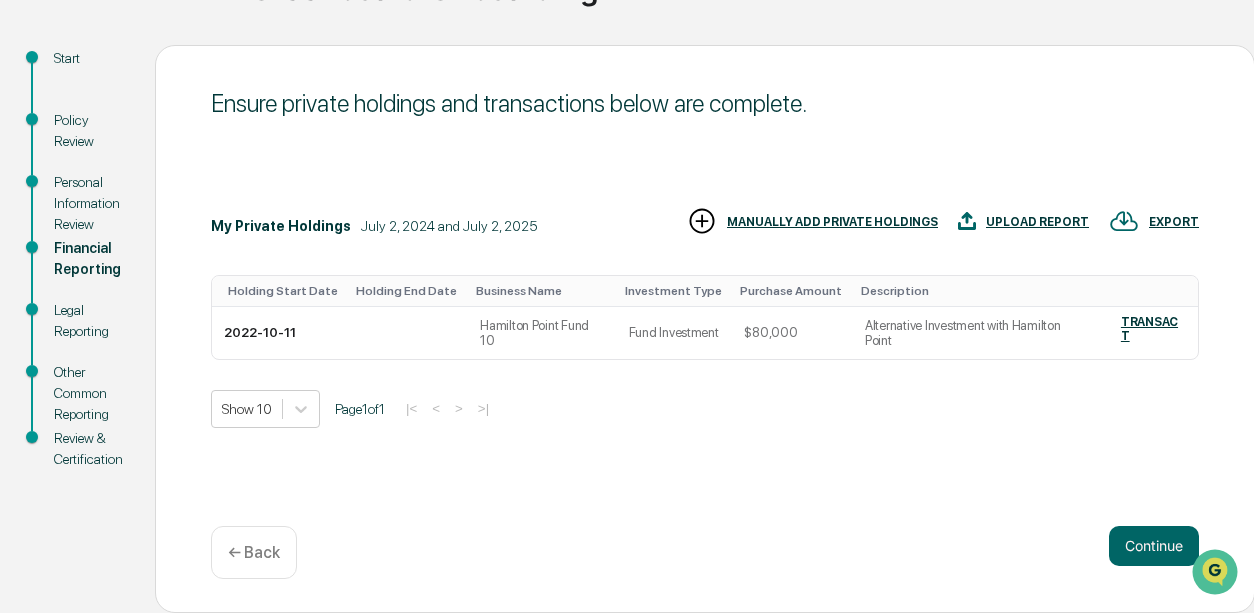 click on "MANUALLY ADD PRIVATE HOLDINGS" at bounding box center (812, 222) 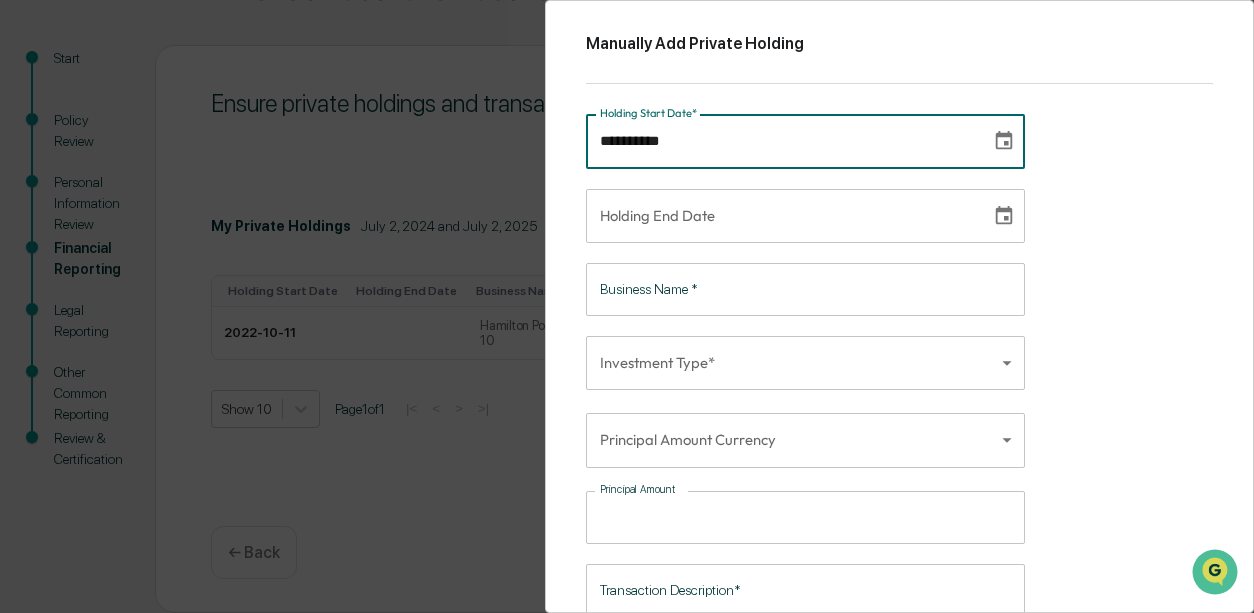 click on "**********" at bounding box center [781, 141] 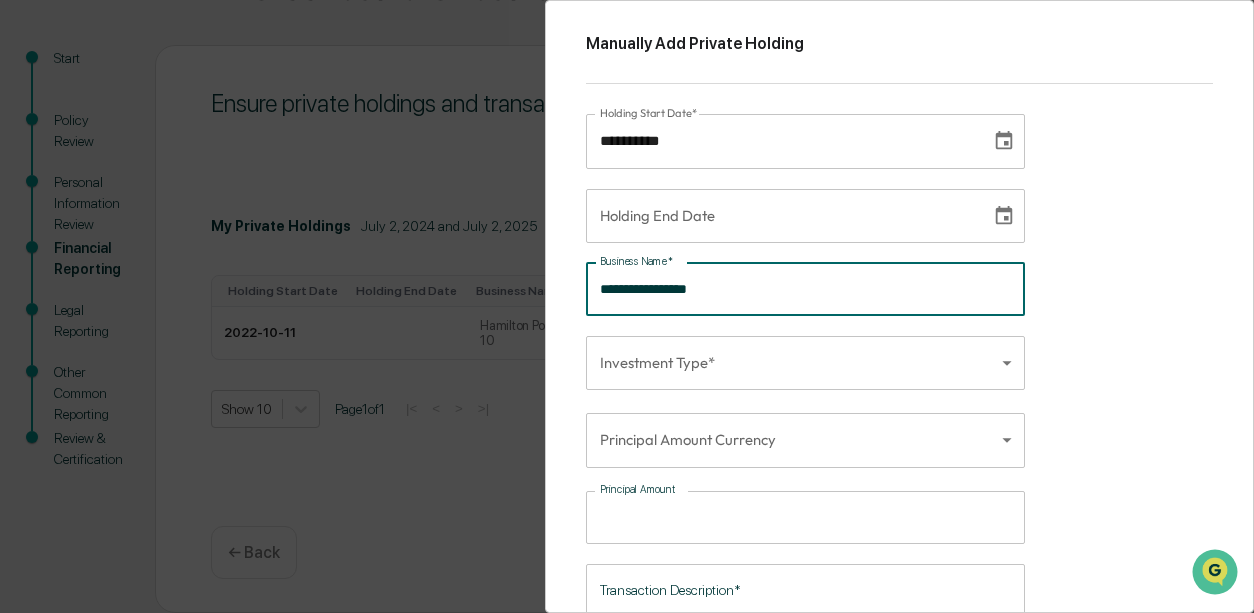 type on "**********" 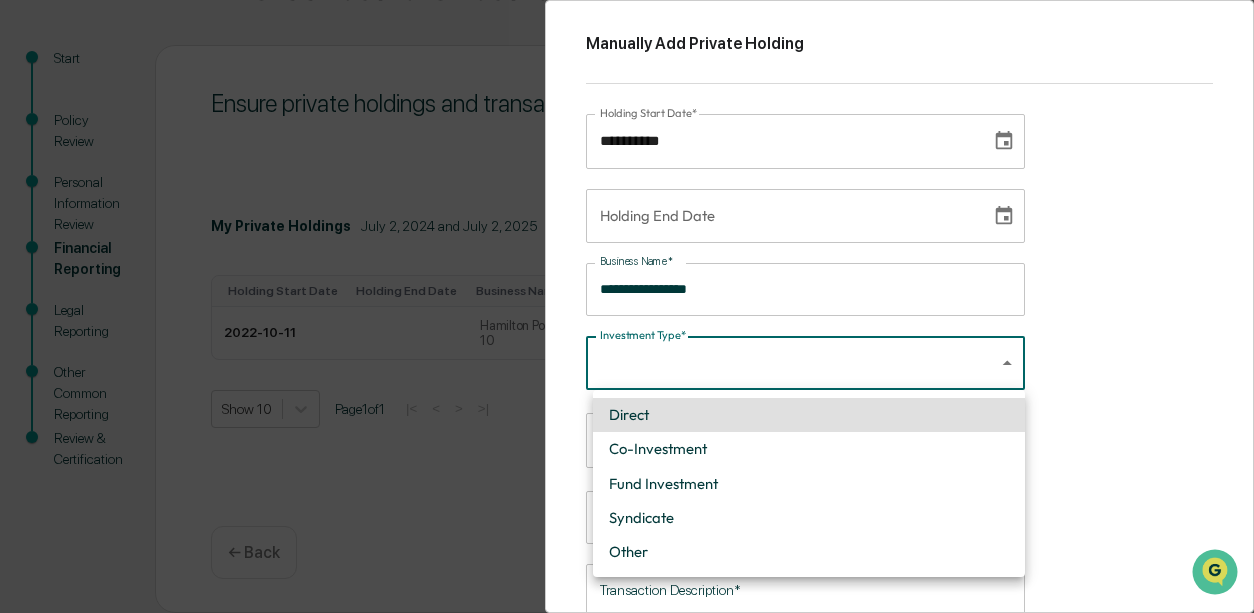 scroll, scrollTop: 183, scrollLeft: 0, axis: vertical 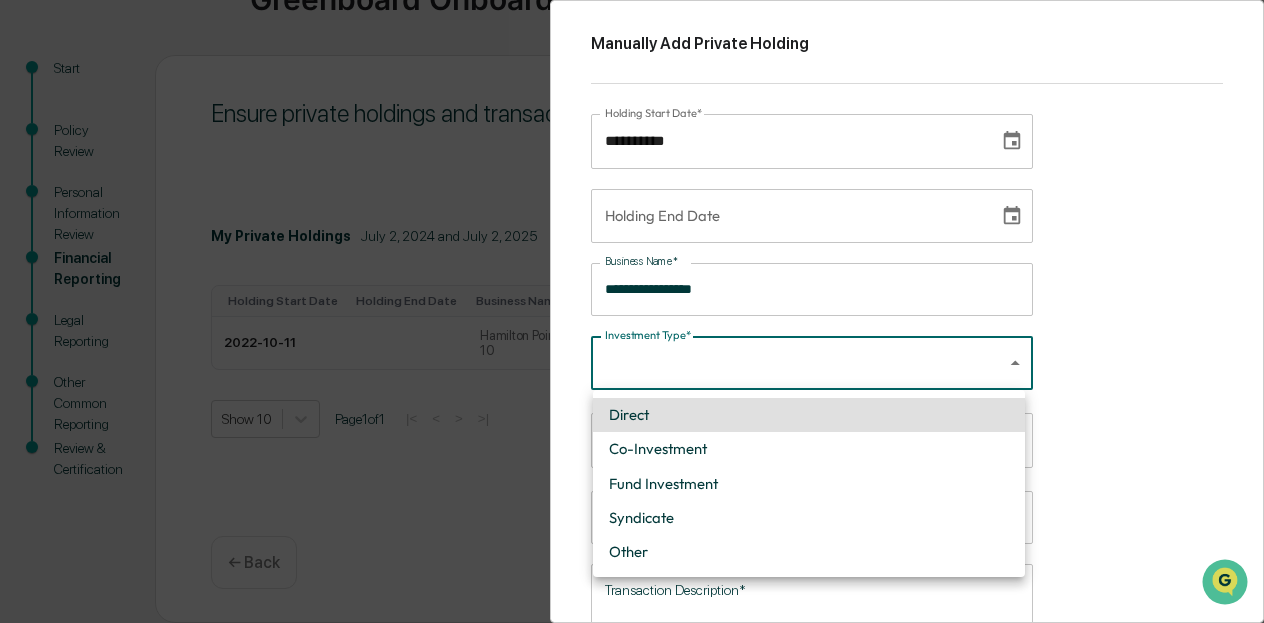 click on "**********" at bounding box center (632, 220) 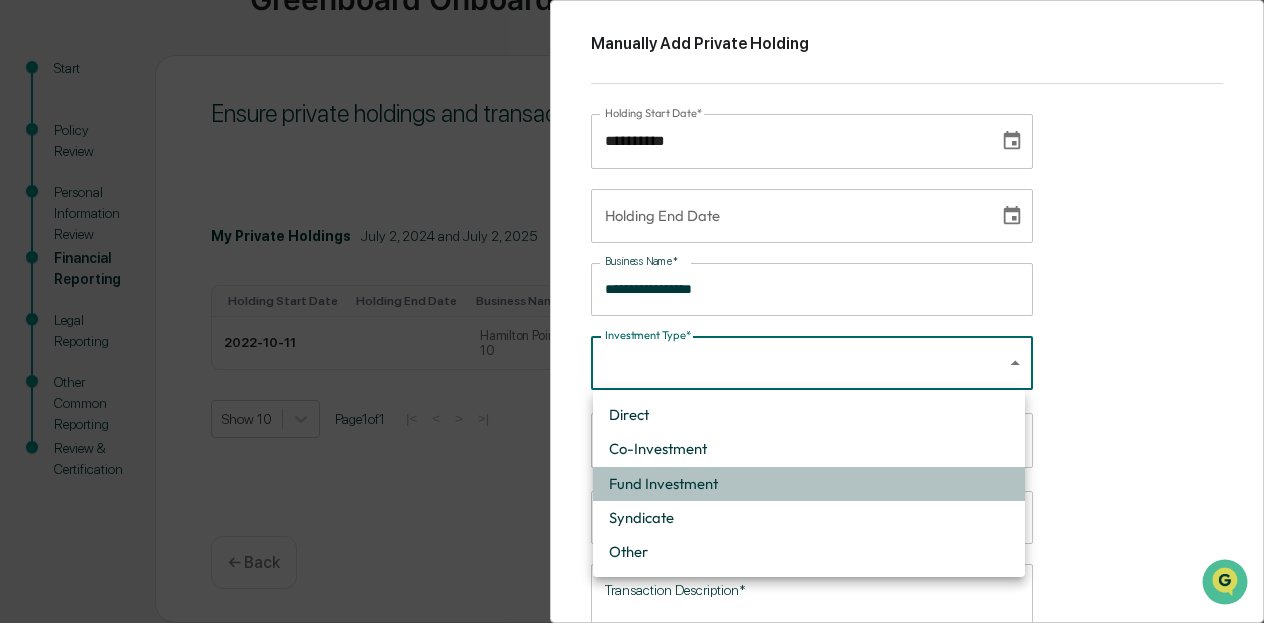 click on "Fund Investment" at bounding box center (809, 484) 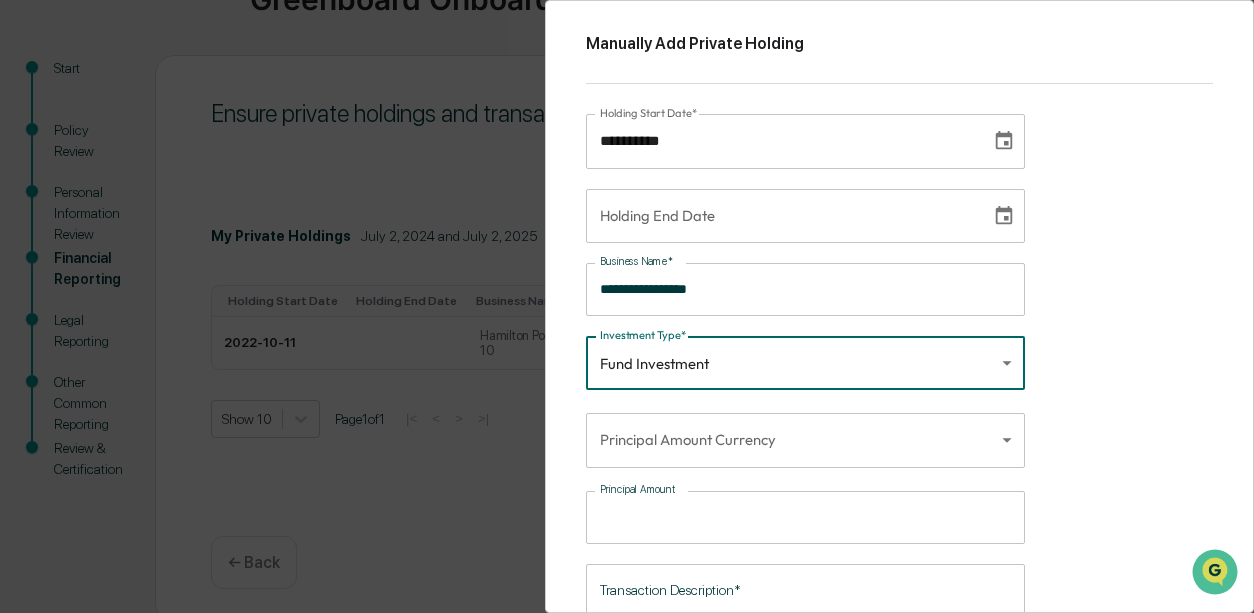 click on "**********" at bounding box center (627, 220) 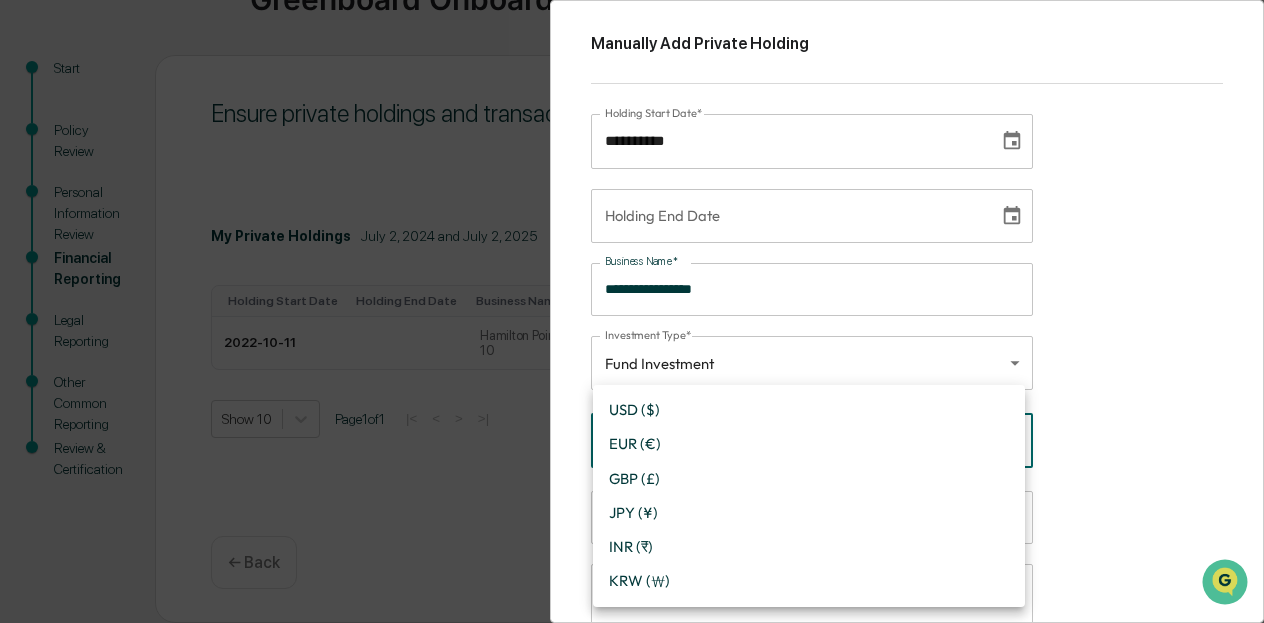 click on "USD ($)" at bounding box center [809, 410] 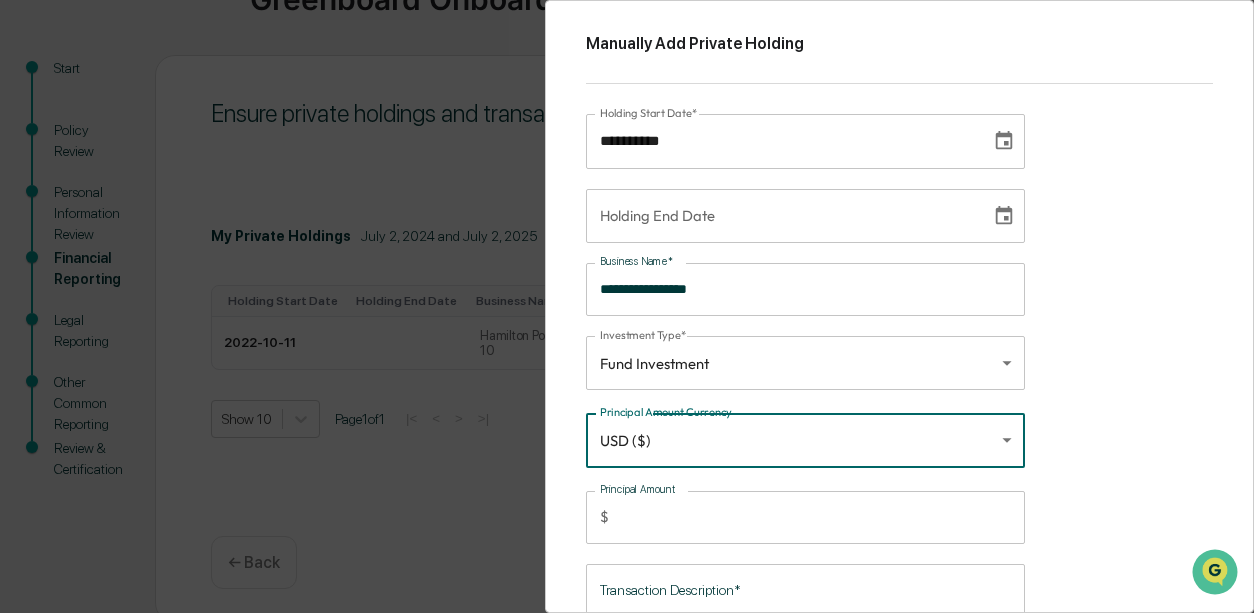 scroll, scrollTop: 193, scrollLeft: 0, axis: vertical 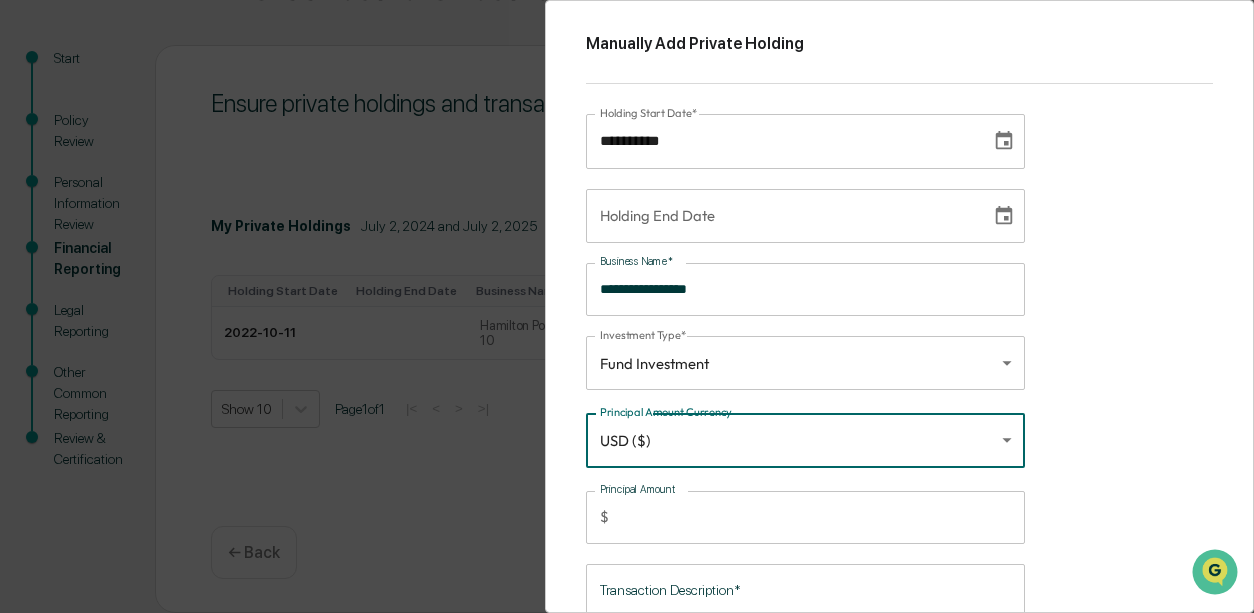 click on "Principal Amount" at bounding box center (821, 517) 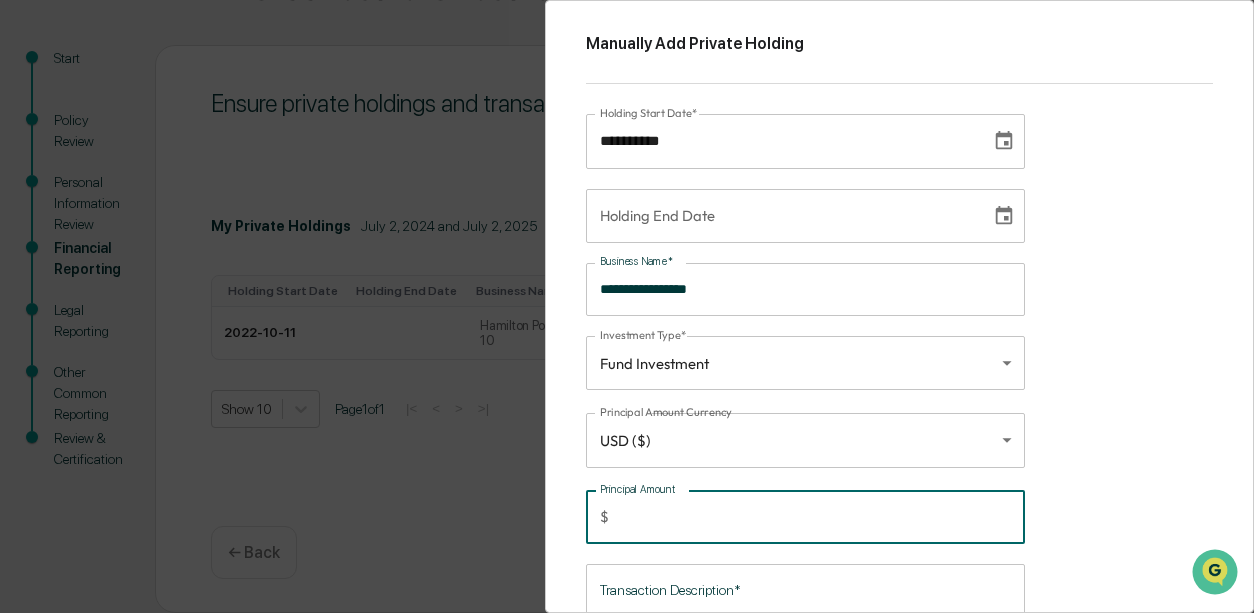click on "*******" at bounding box center [821, 517] 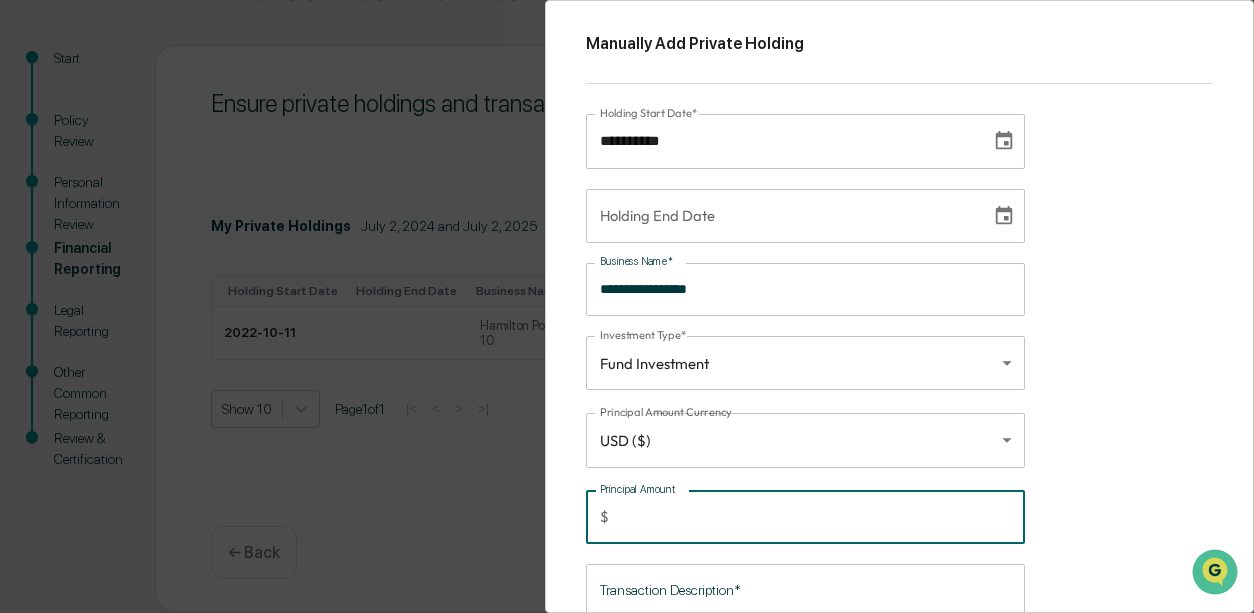 click on "*******" at bounding box center [821, 517] 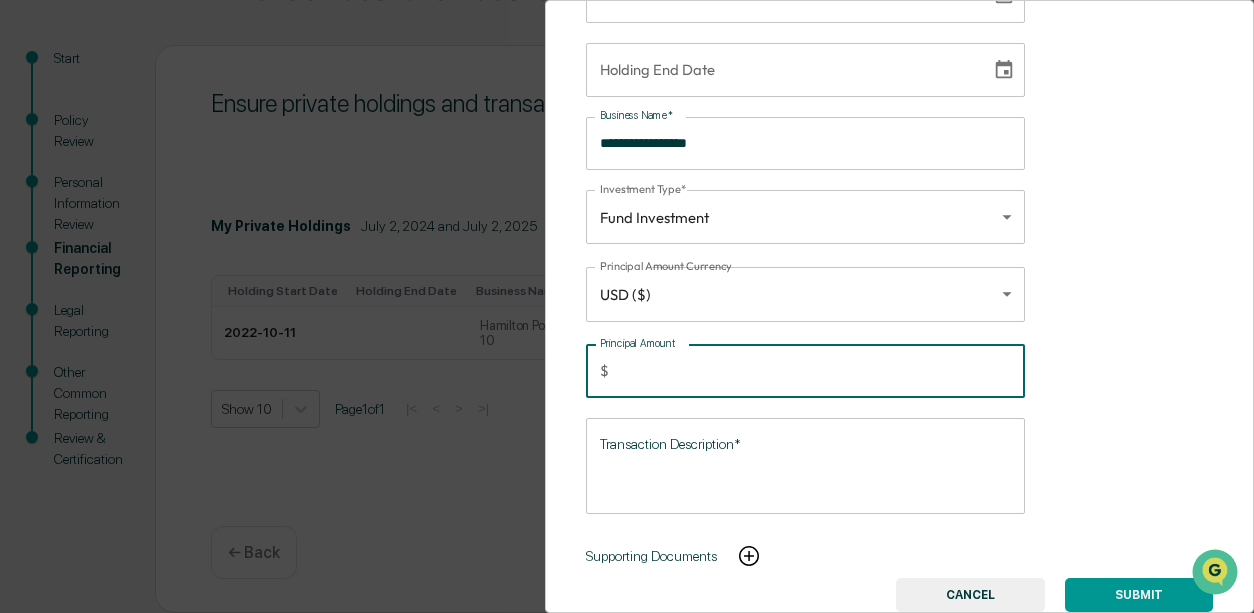 type on "******" 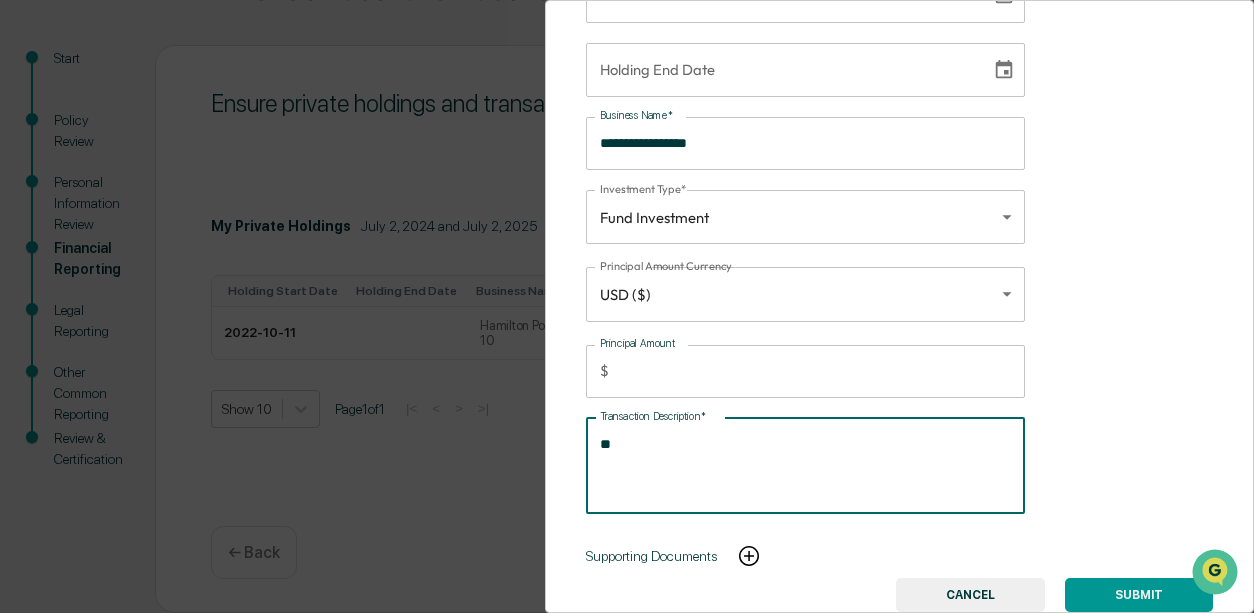 type on "*" 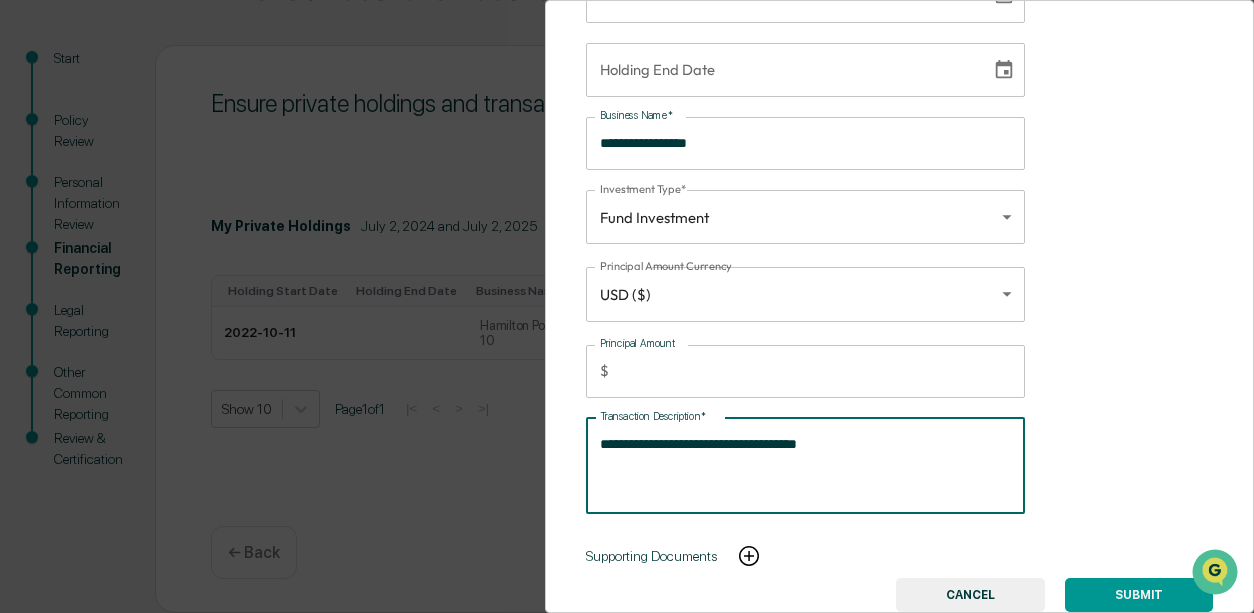 type on "**********" 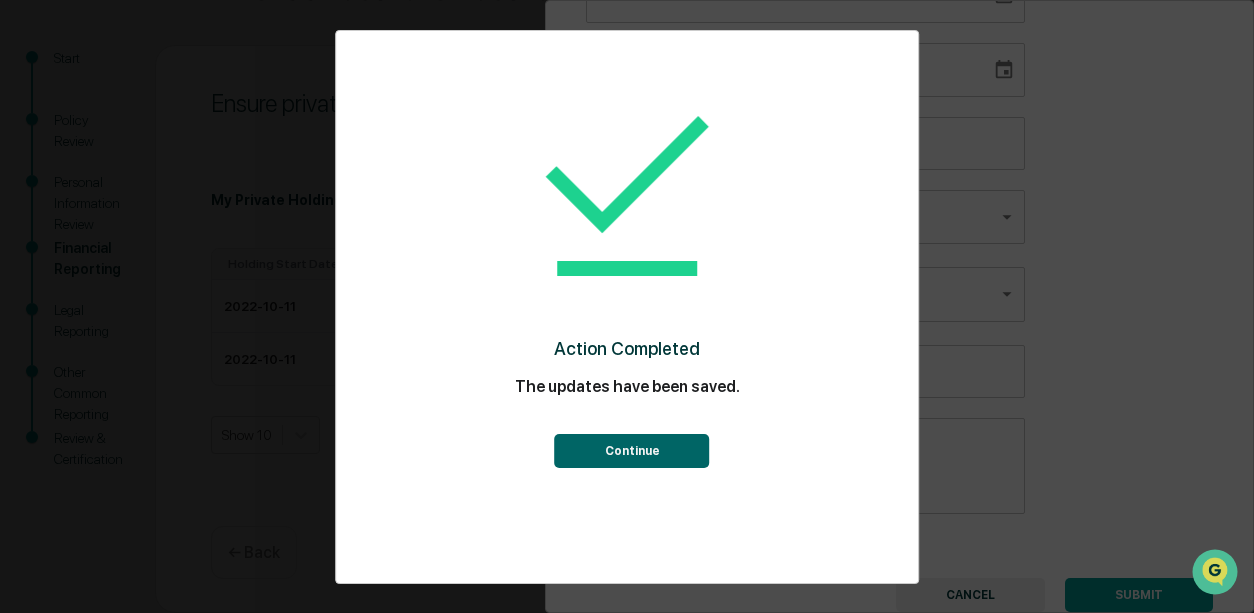 click on "Continue" at bounding box center [632, 451] 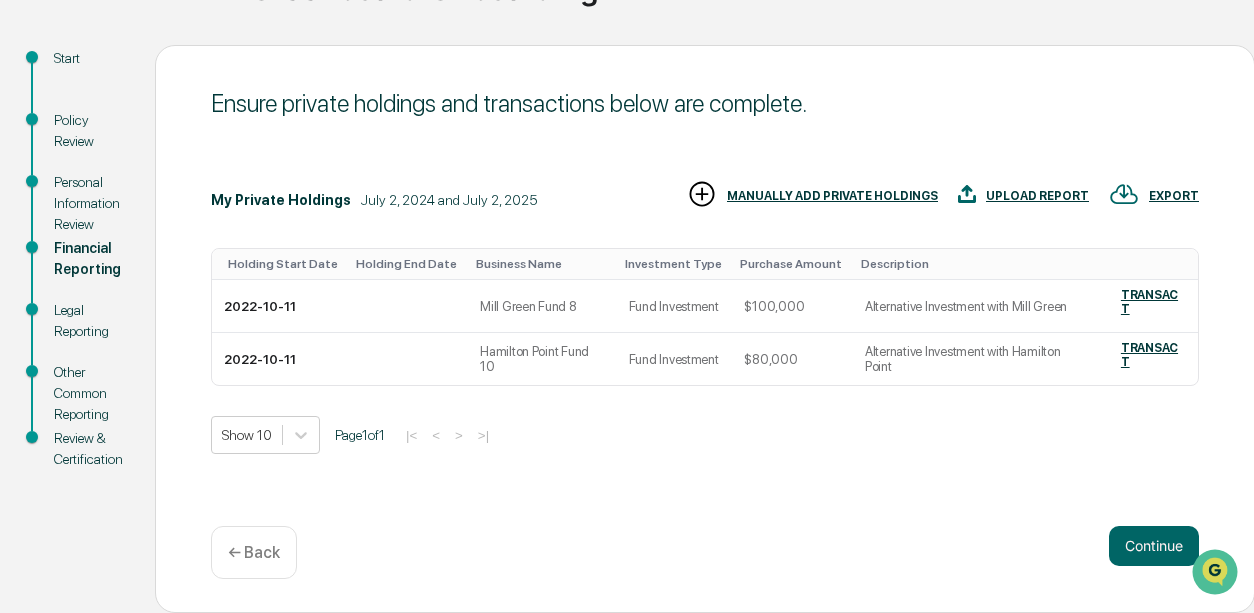 click on "MANUALLY ADD PRIVATE HOLDINGS" at bounding box center [832, 196] 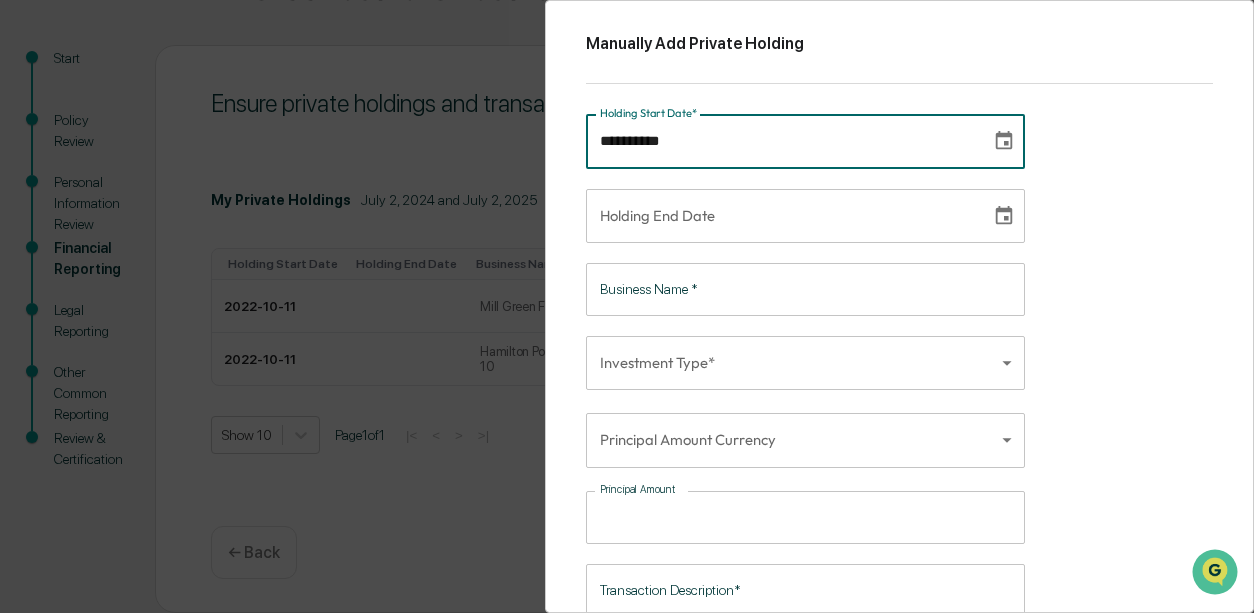 click on "**********" at bounding box center [781, 141] 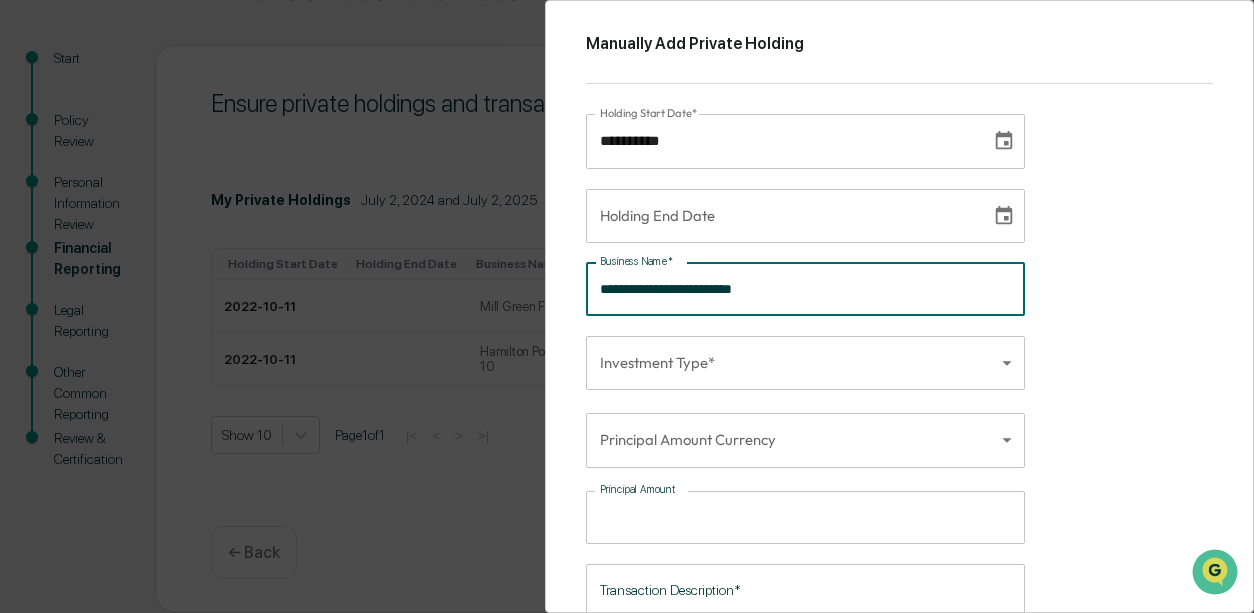 type on "**********" 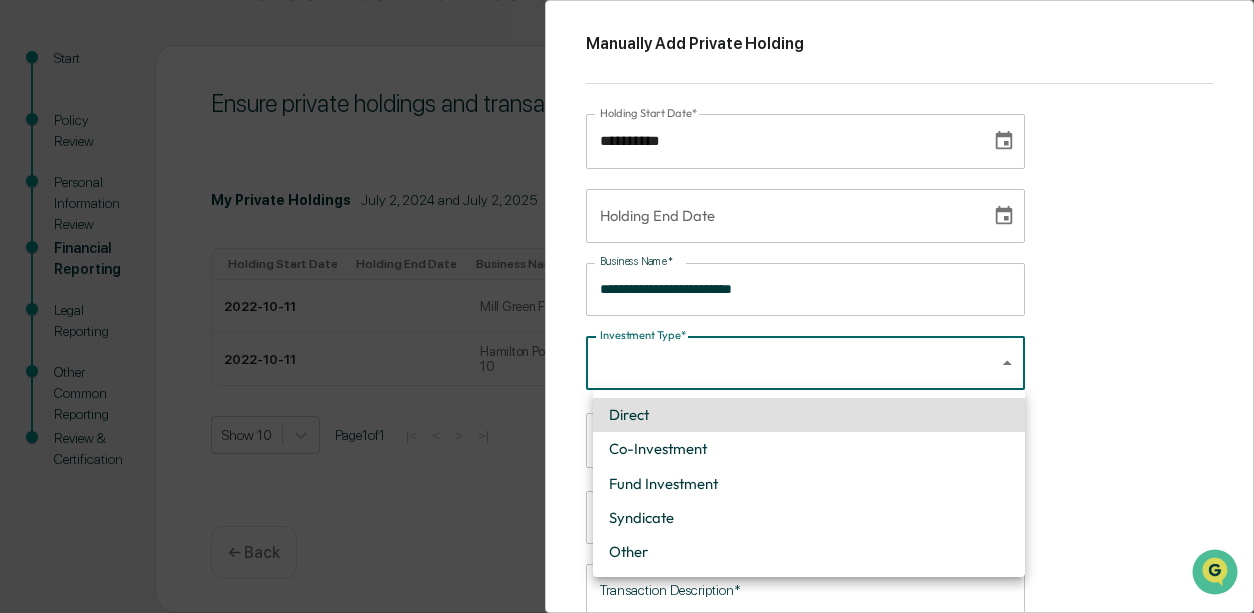scroll, scrollTop: 183, scrollLeft: 0, axis: vertical 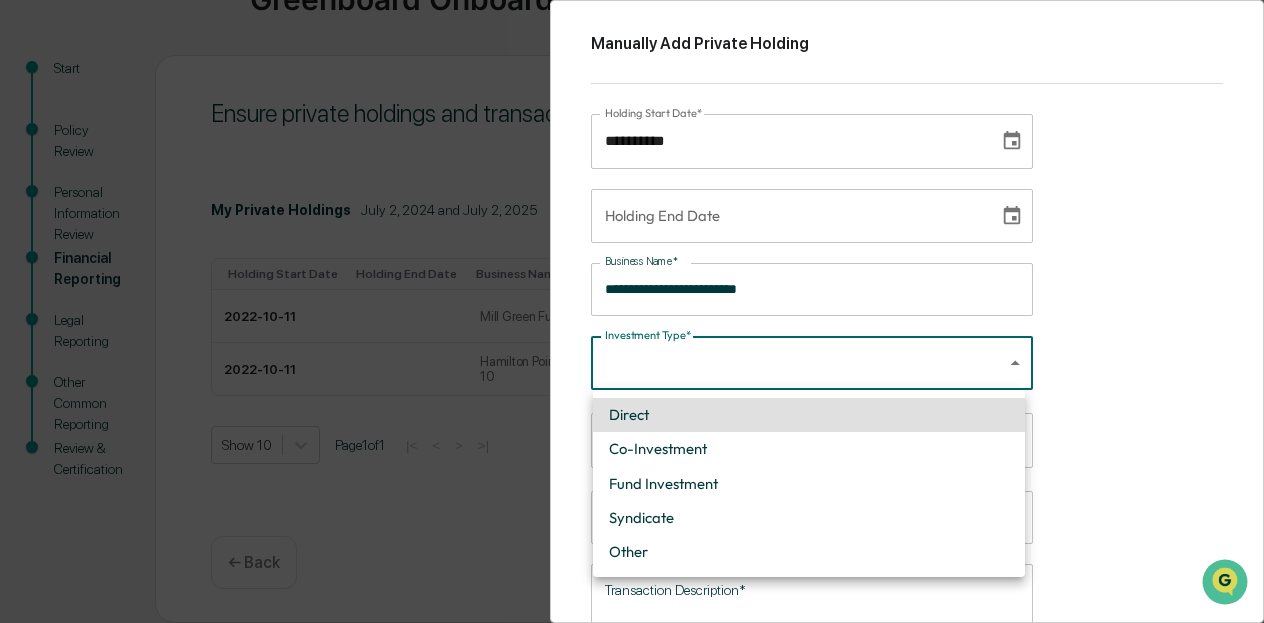 click on "**********" at bounding box center (632, 220) 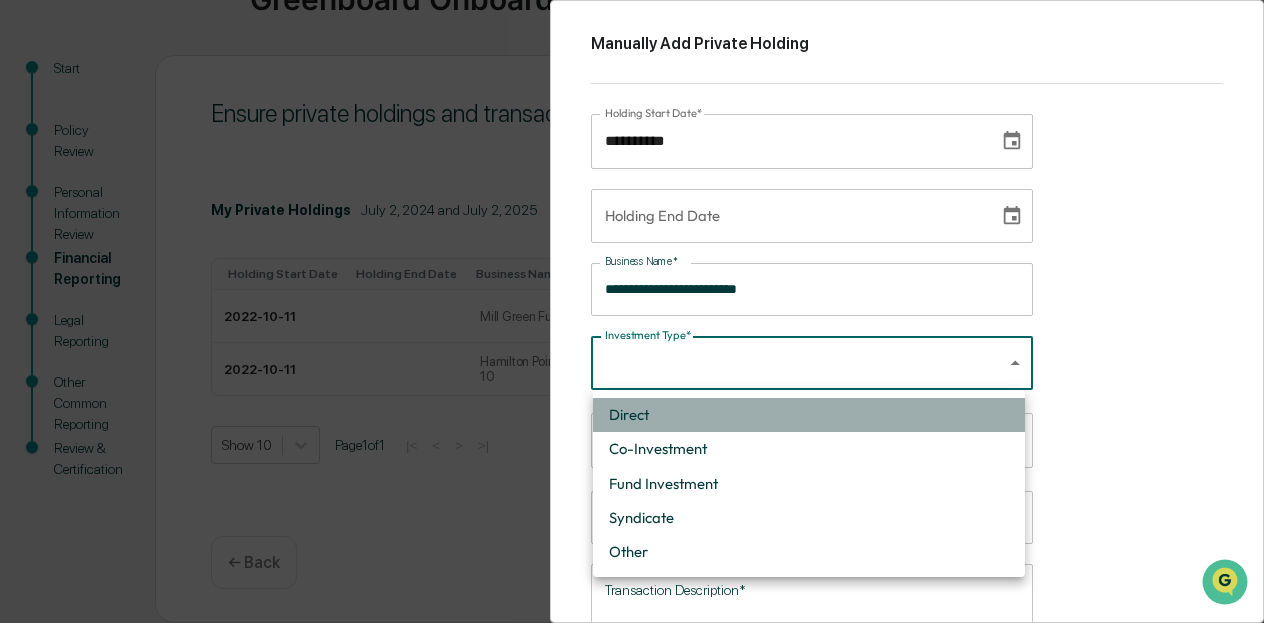 click on "Direct" at bounding box center [809, 415] 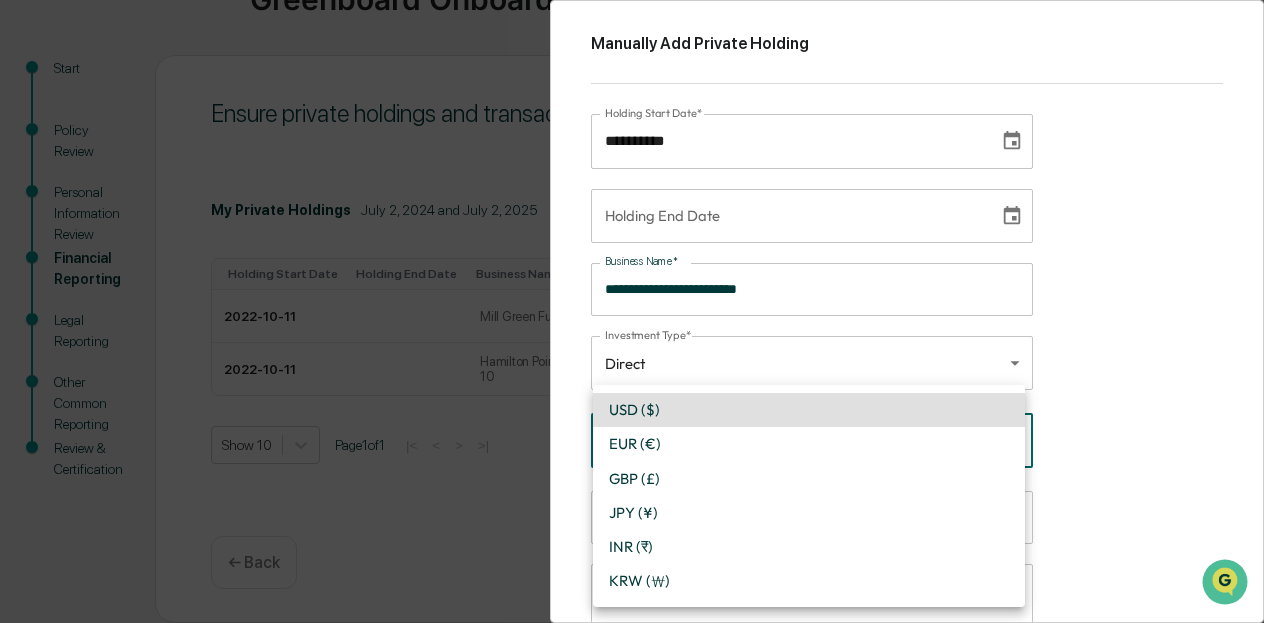 click on "**********" at bounding box center (632, 220) 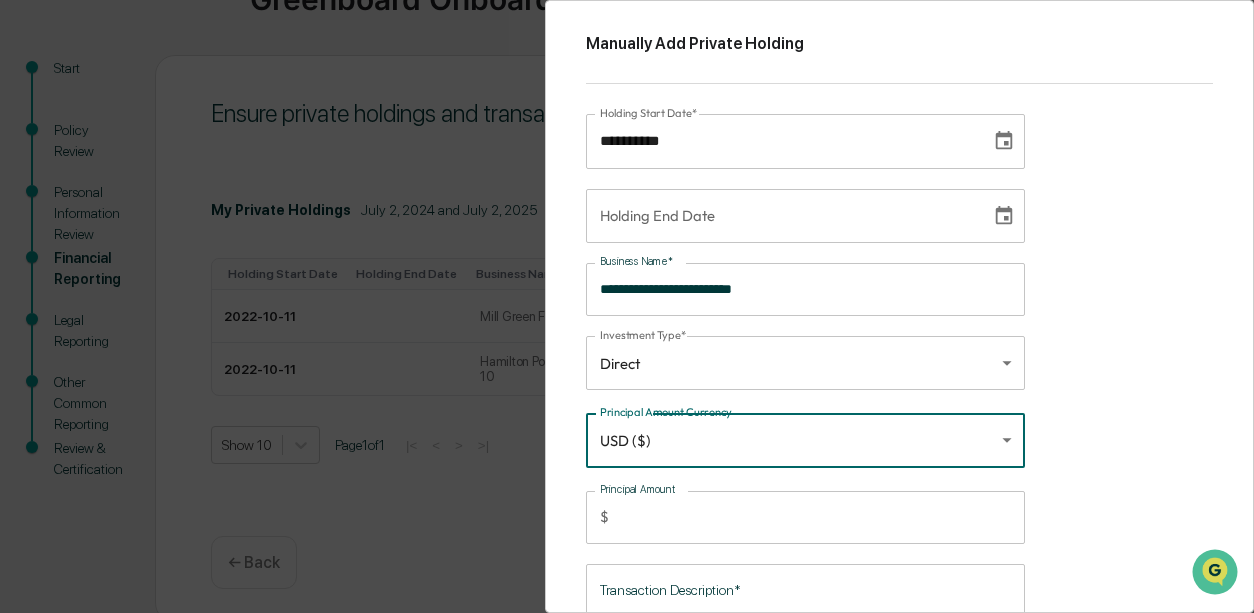 click on "Principal Amount" at bounding box center (821, 517) 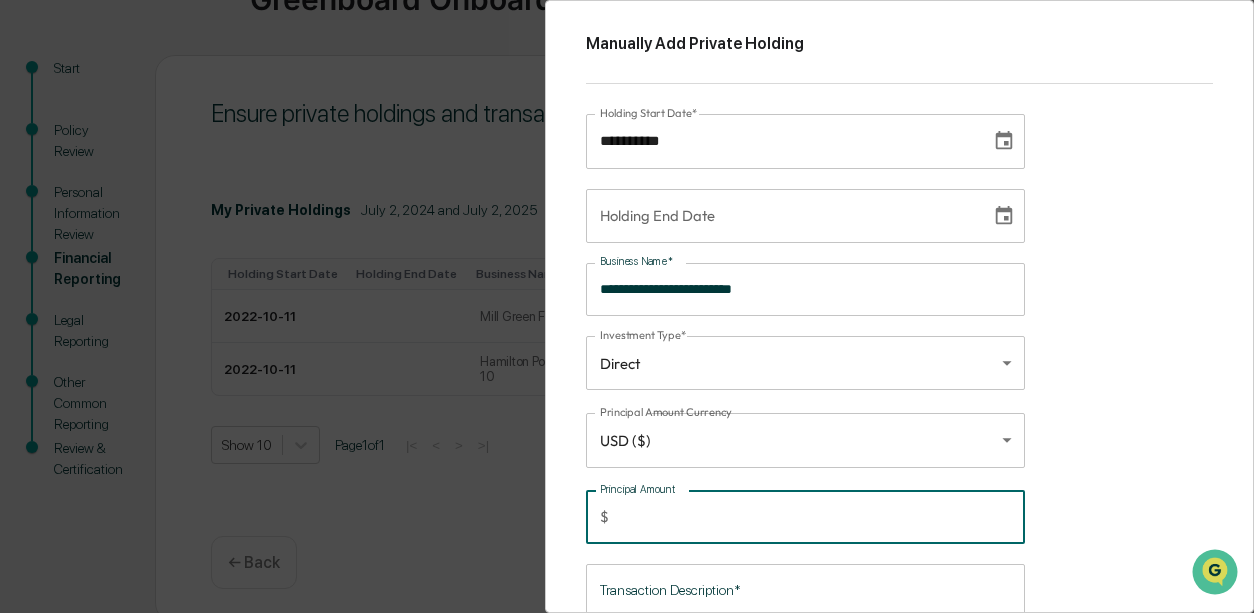 type on "*****" 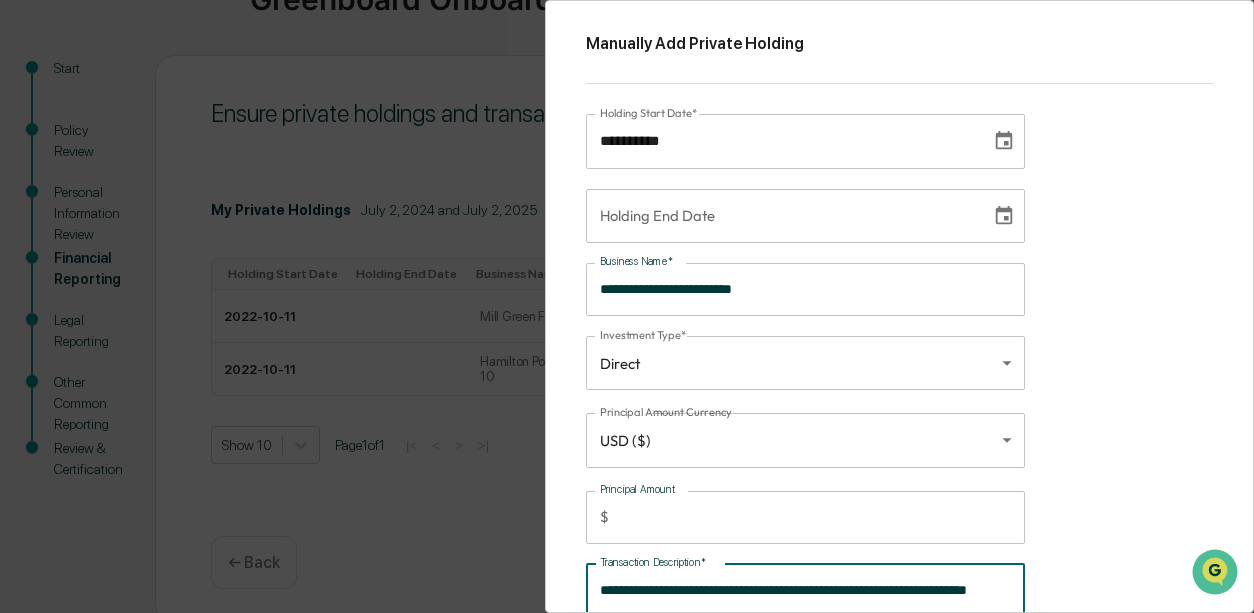 scroll, scrollTop: 18, scrollLeft: 0, axis: vertical 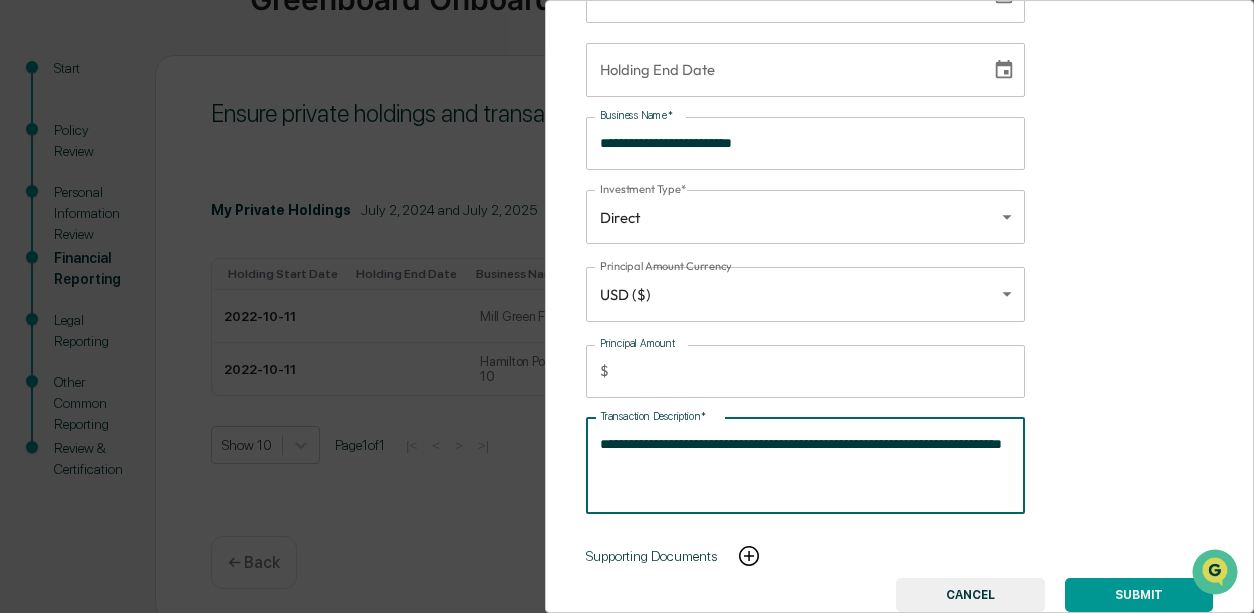 type on "**********" 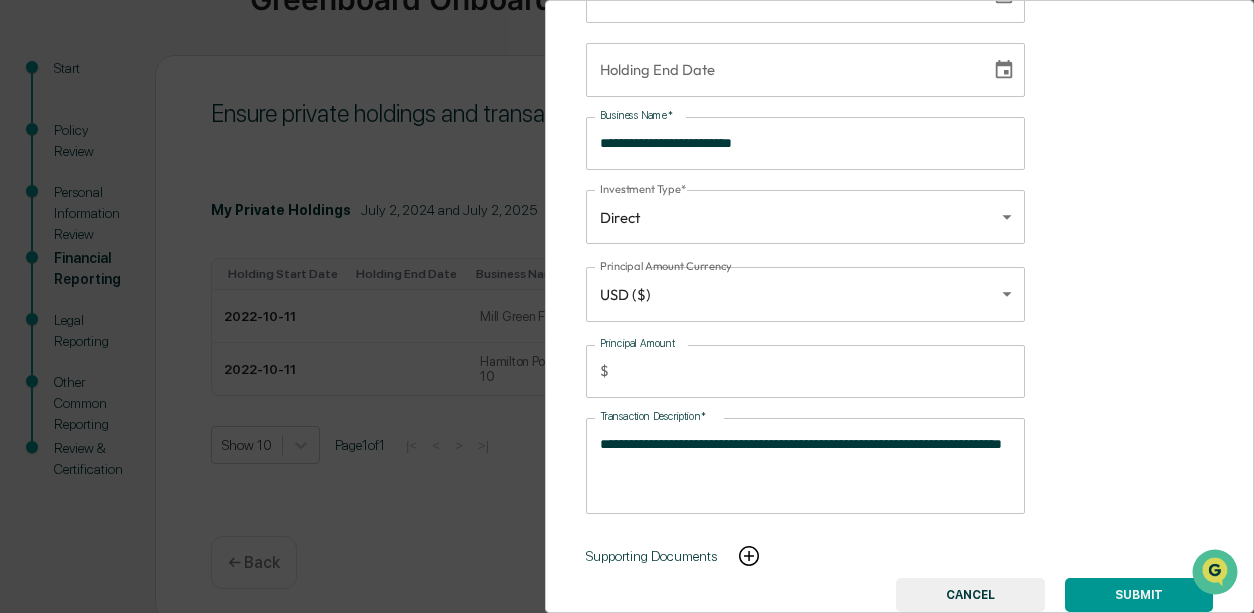 click on "SUBMIT" at bounding box center [1139, 595] 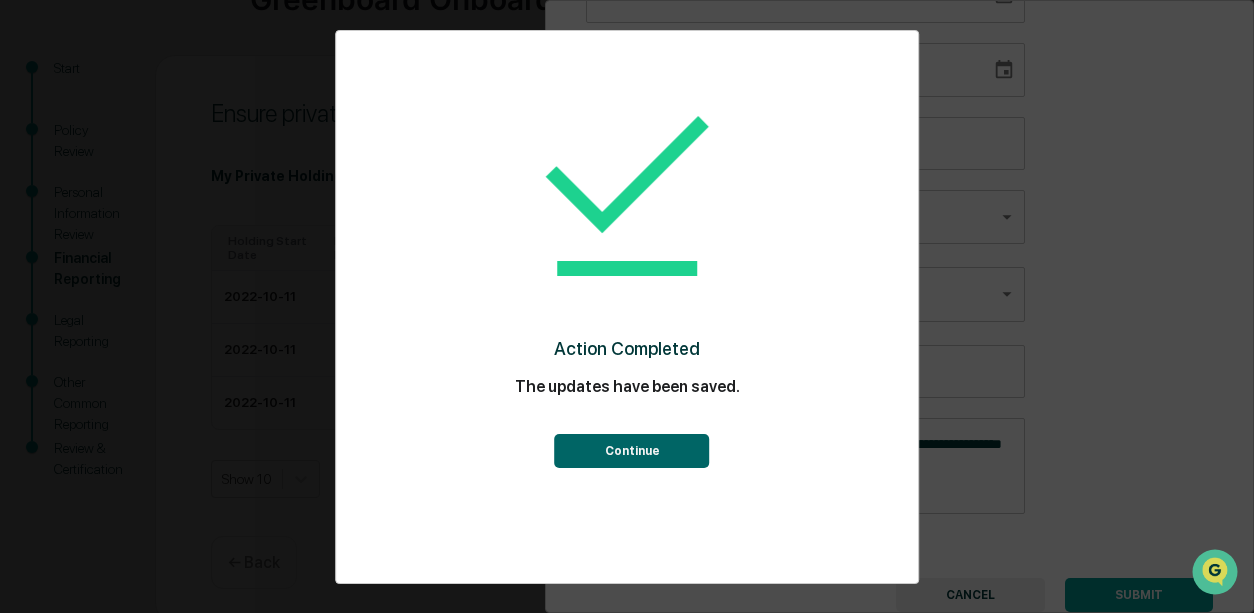 click on "Continue" at bounding box center (632, 451) 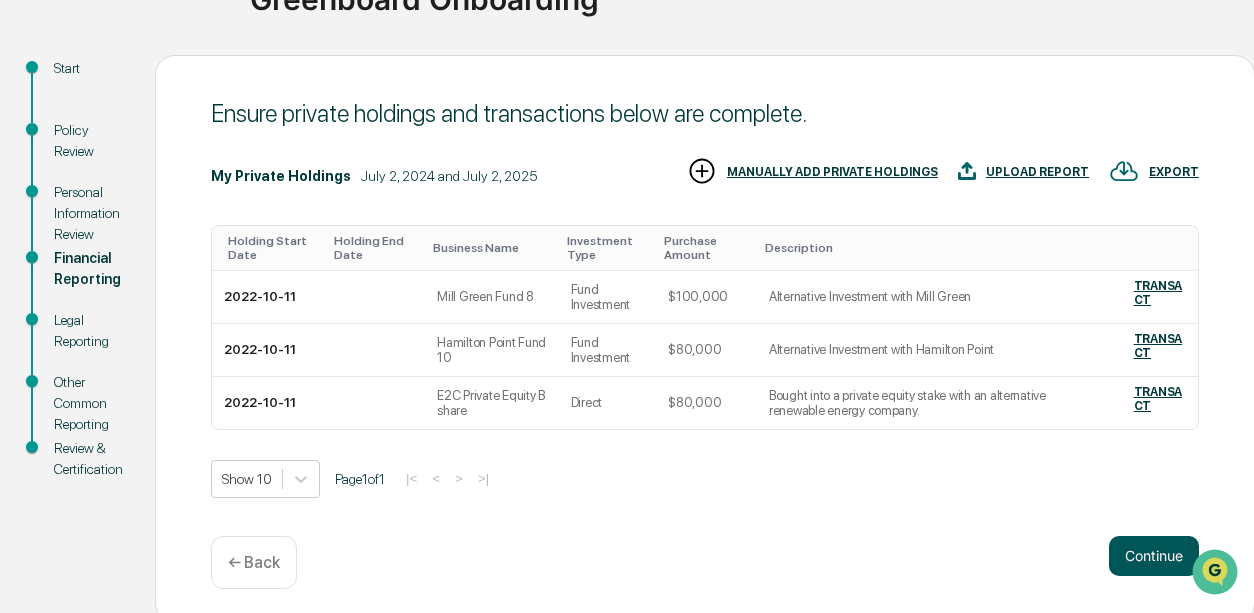 click on "Continue" at bounding box center [1154, 556] 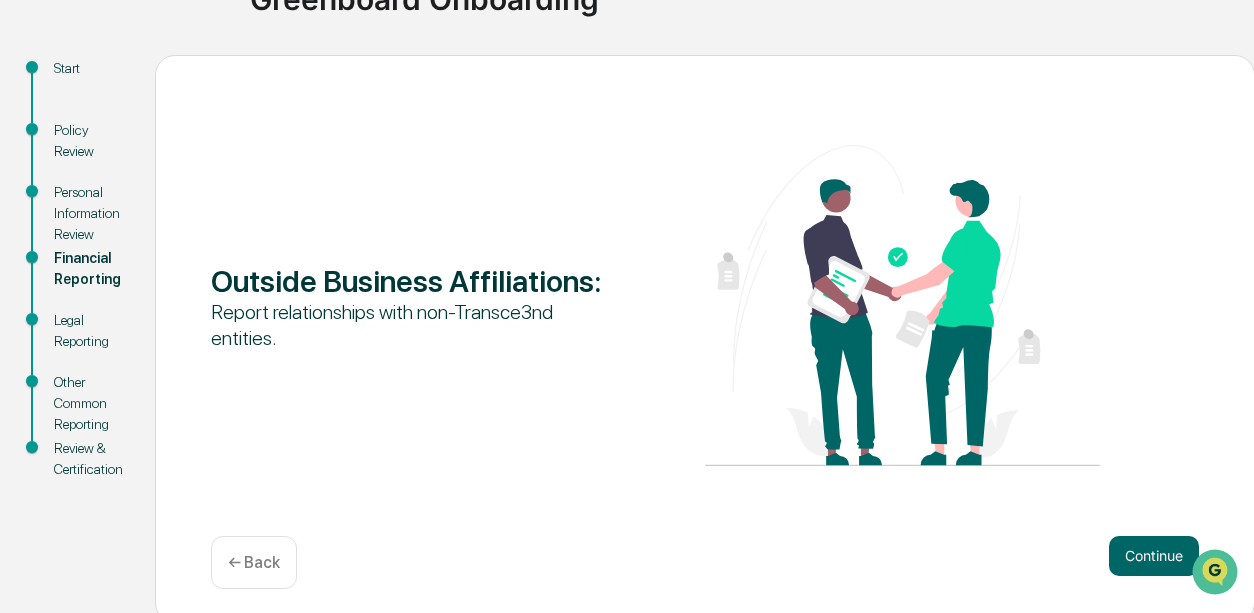 click on "Continue" at bounding box center [1154, 556] 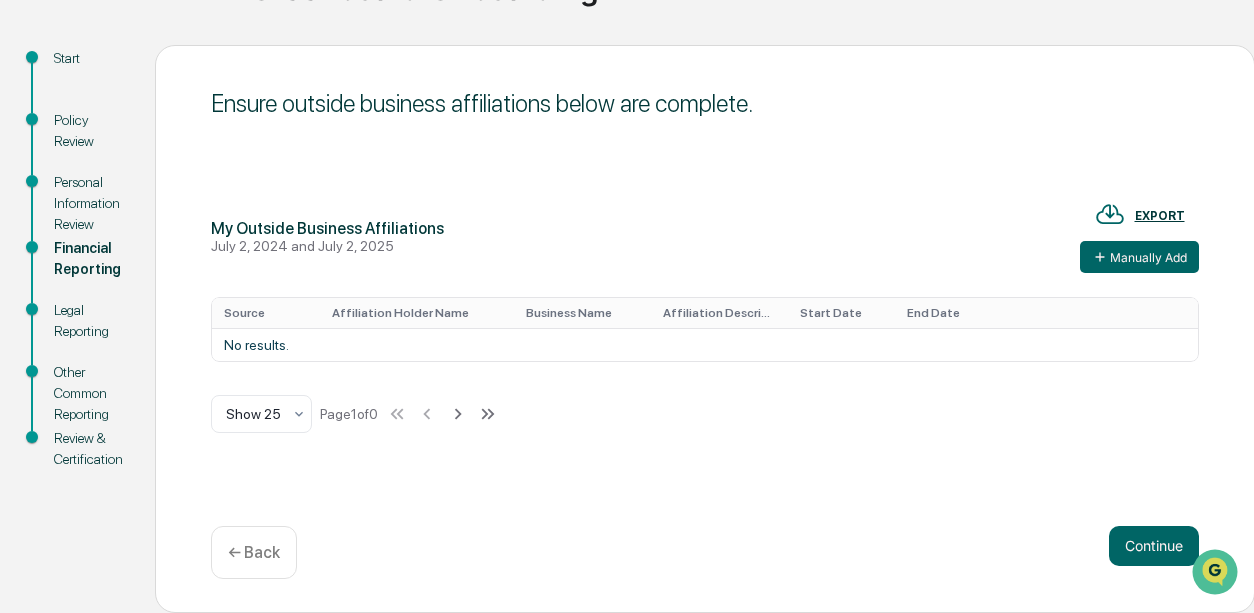 scroll, scrollTop: 0, scrollLeft: 0, axis: both 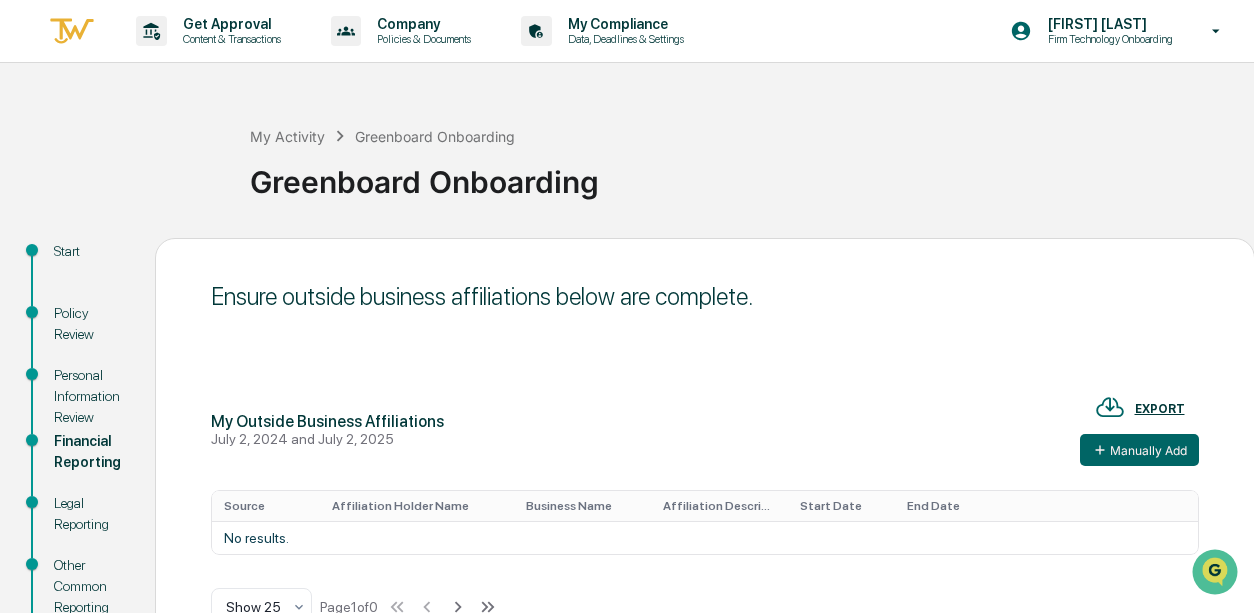 click on "Personal Information Review" at bounding box center [88, 396] 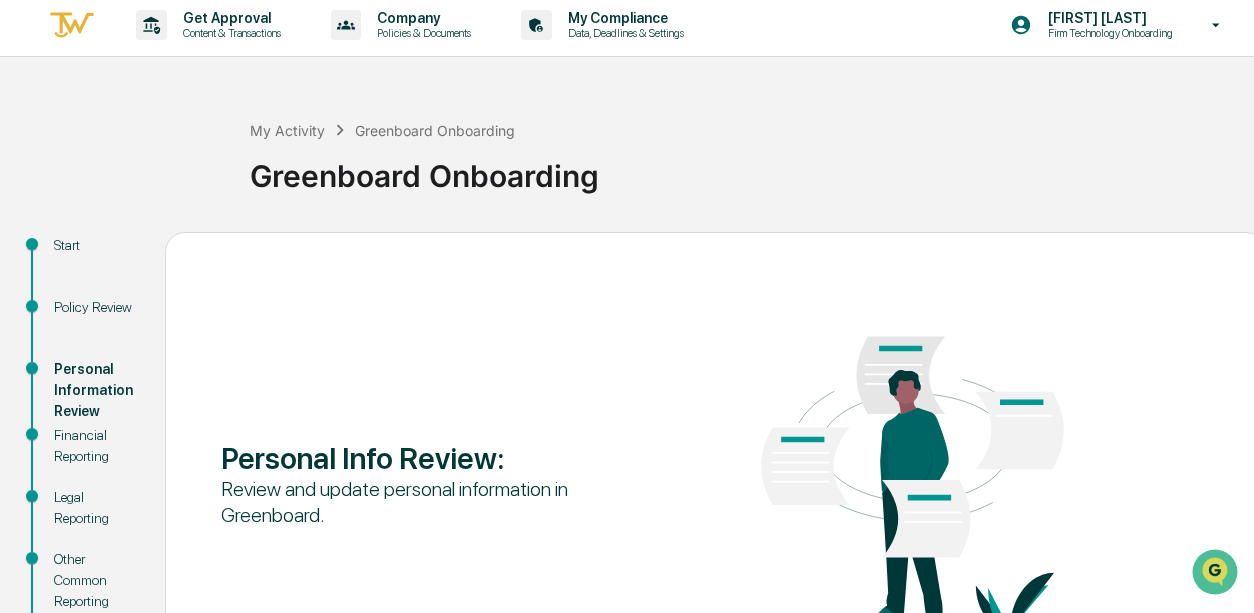 scroll, scrollTop: 193, scrollLeft: 0, axis: vertical 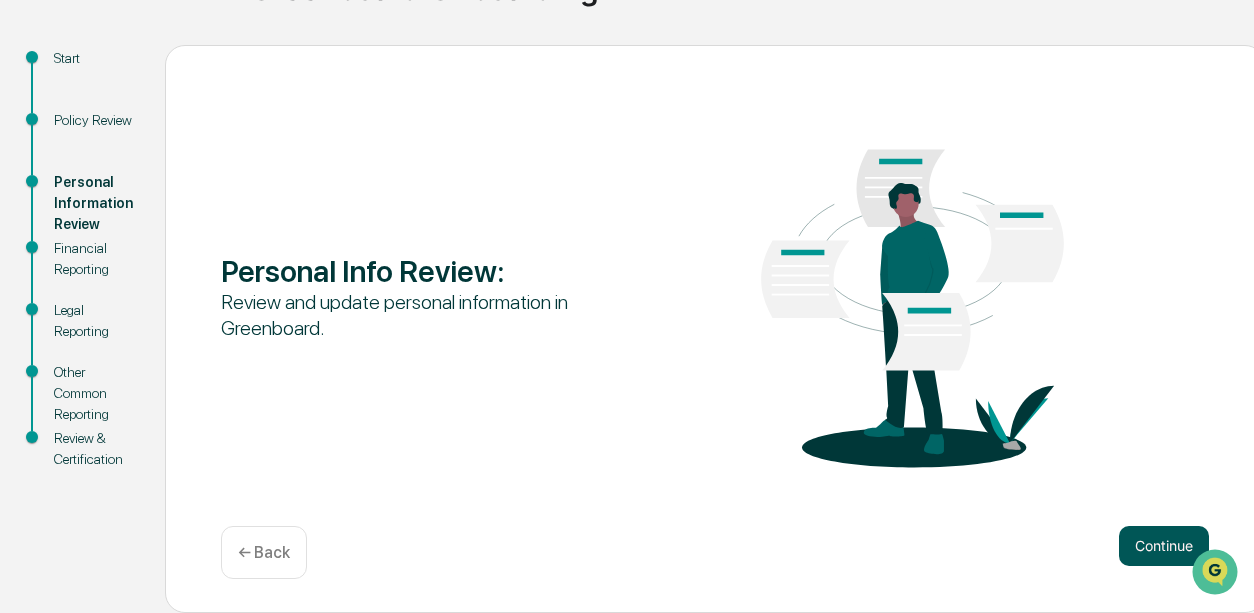 click on "Continue" at bounding box center (1164, 546) 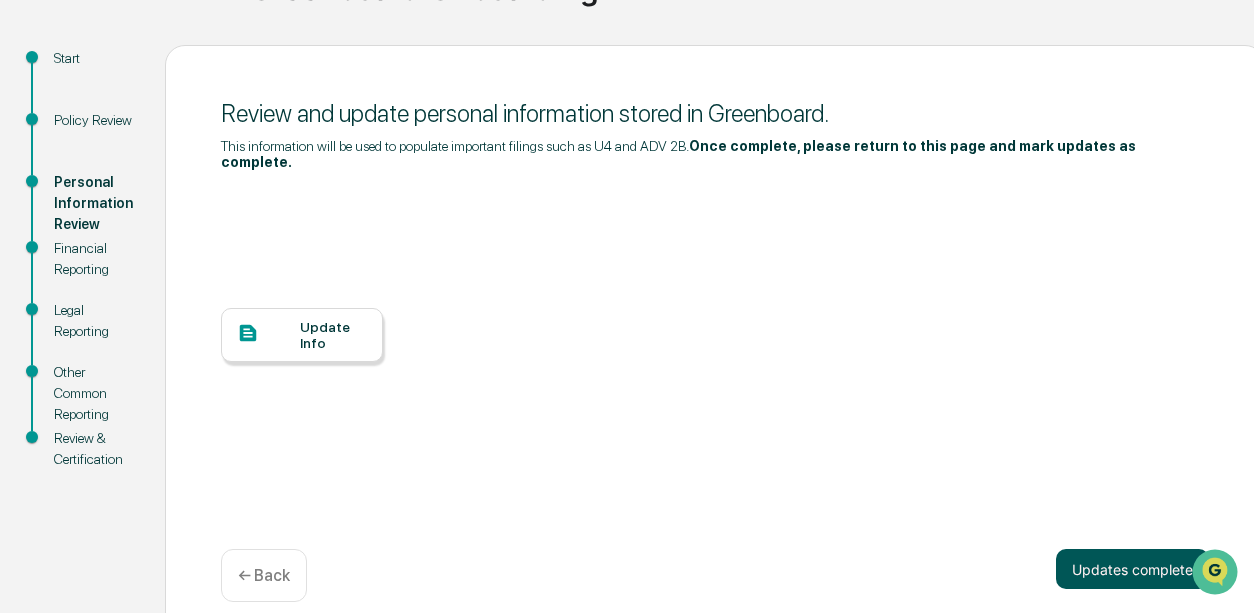 click on "Updates complete" at bounding box center [1132, 569] 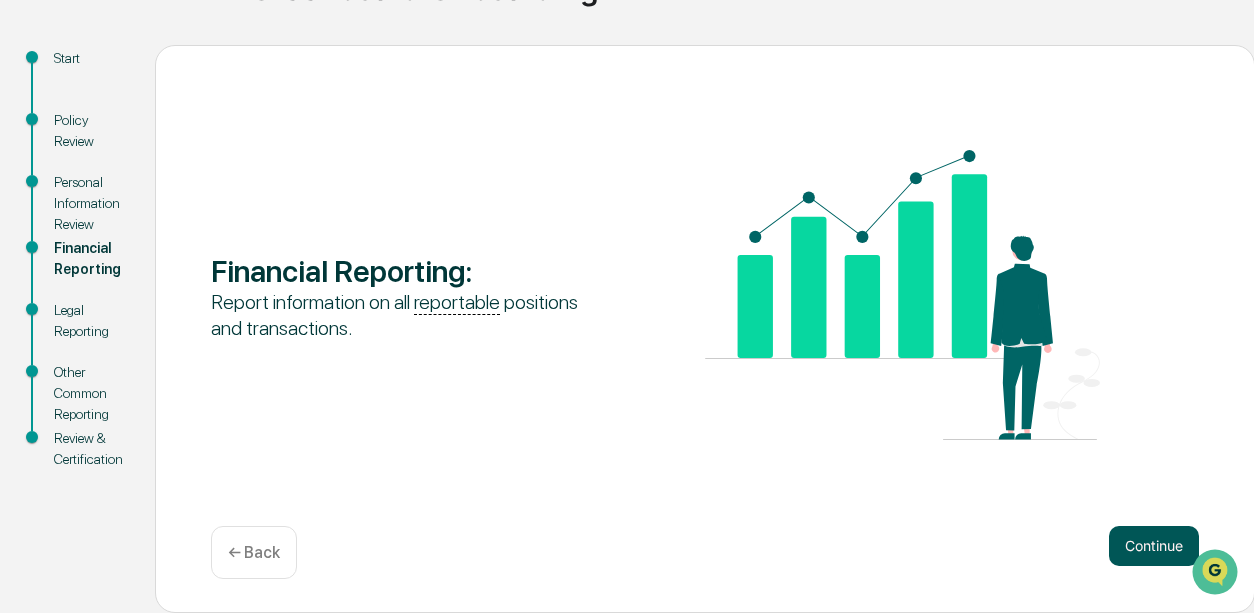 click on "Continue" at bounding box center (1154, 546) 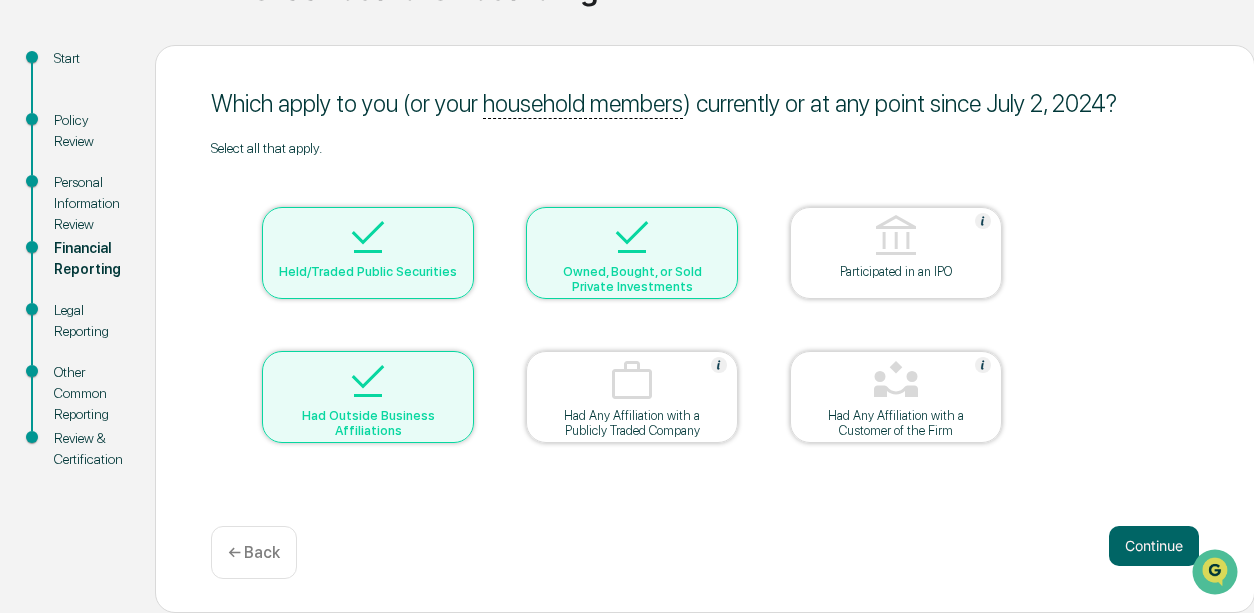 click on "Continue" at bounding box center (1154, 546) 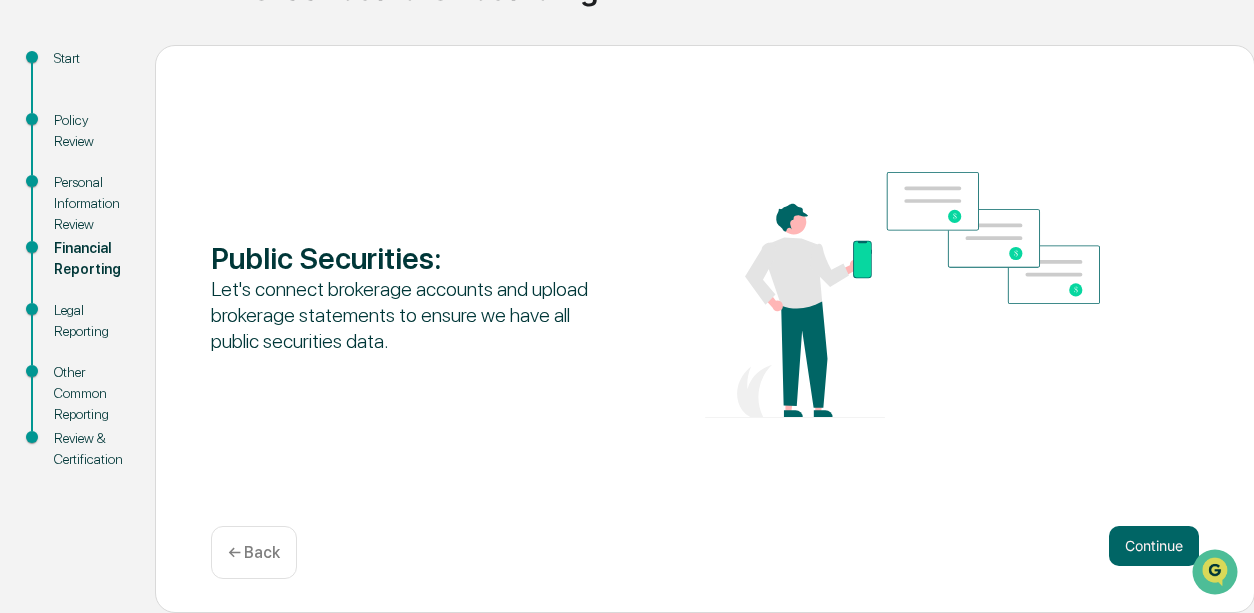 click on "Continue" at bounding box center (1154, 546) 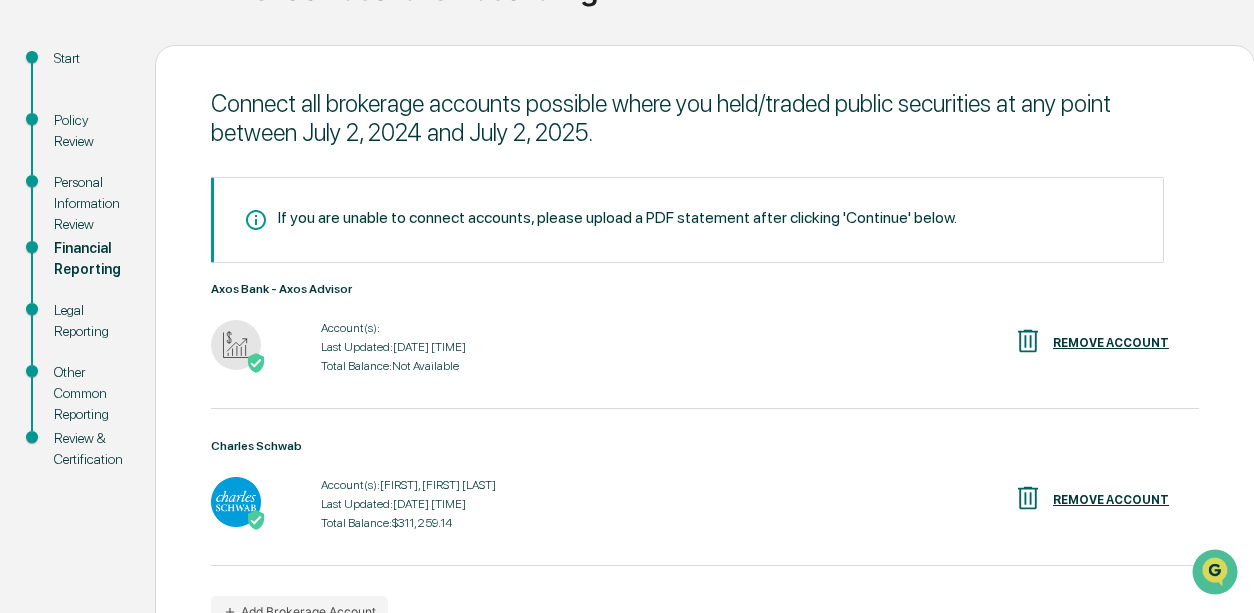 scroll, scrollTop: 314, scrollLeft: 0, axis: vertical 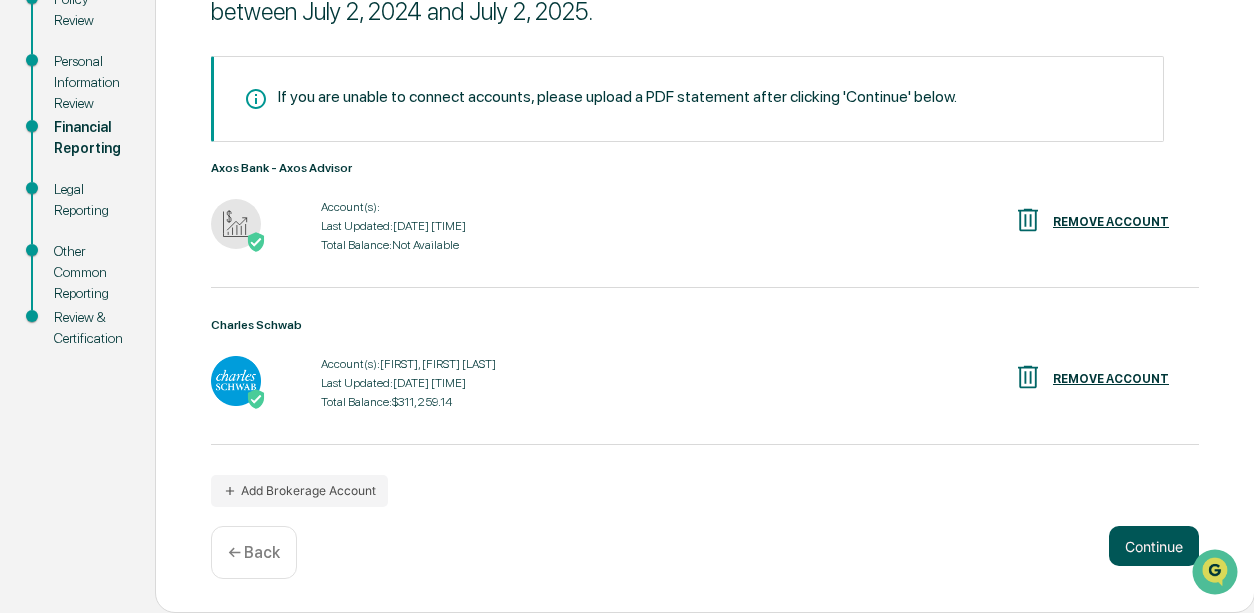 click on "Continue" at bounding box center [1154, 546] 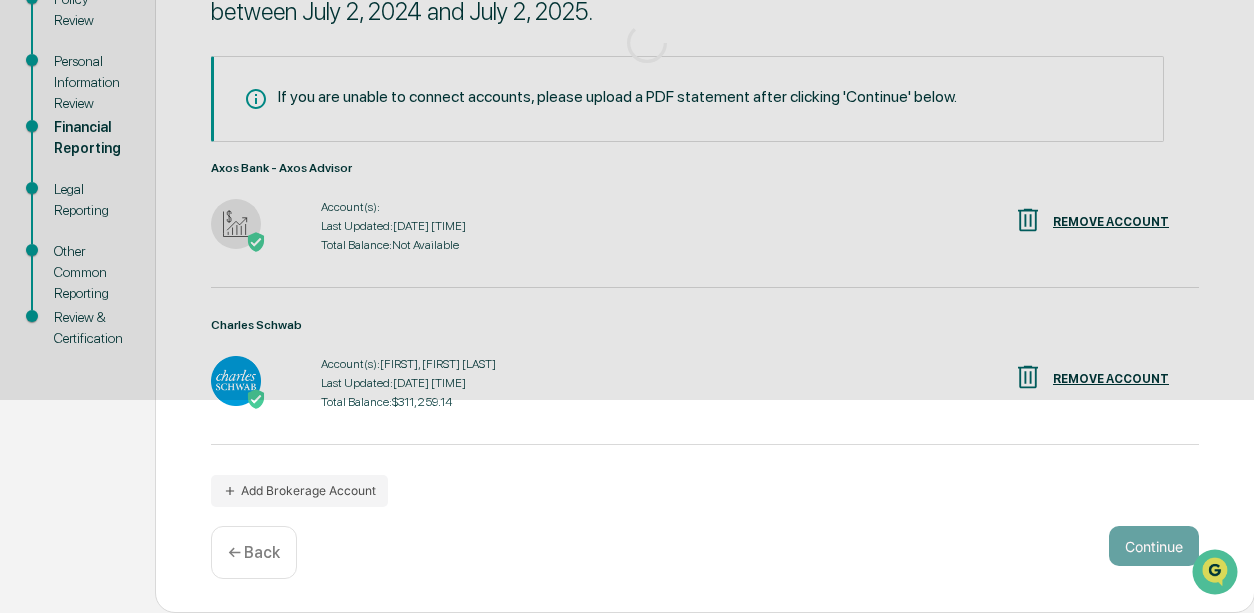 scroll, scrollTop: 230, scrollLeft: 0, axis: vertical 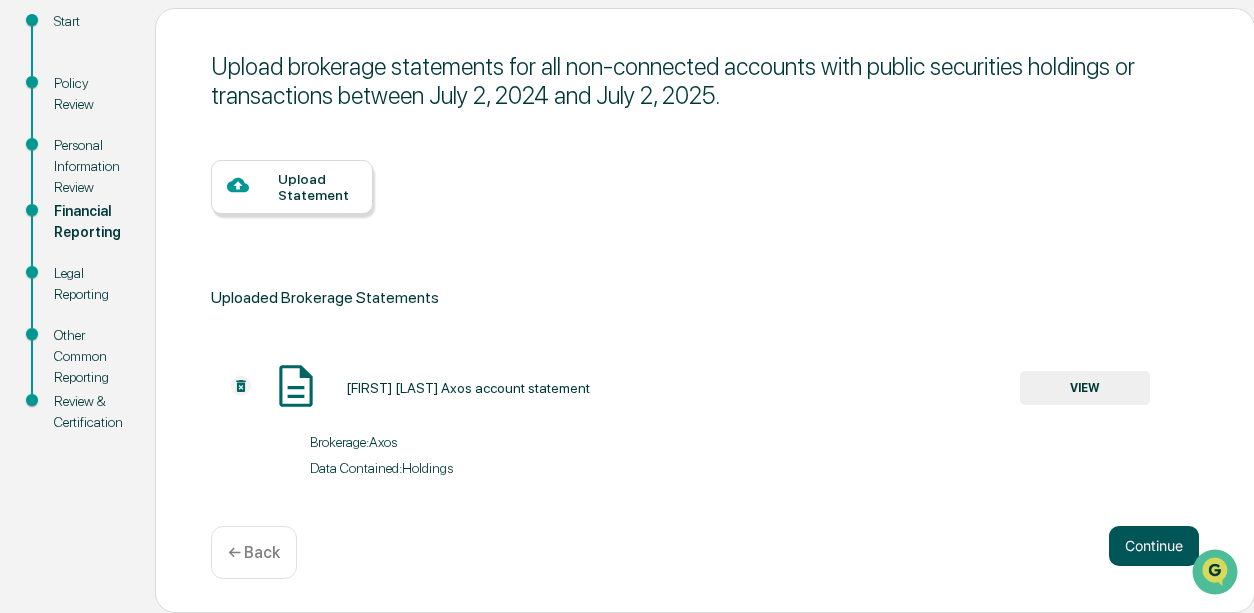 click on "Continue" at bounding box center (1154, 546) 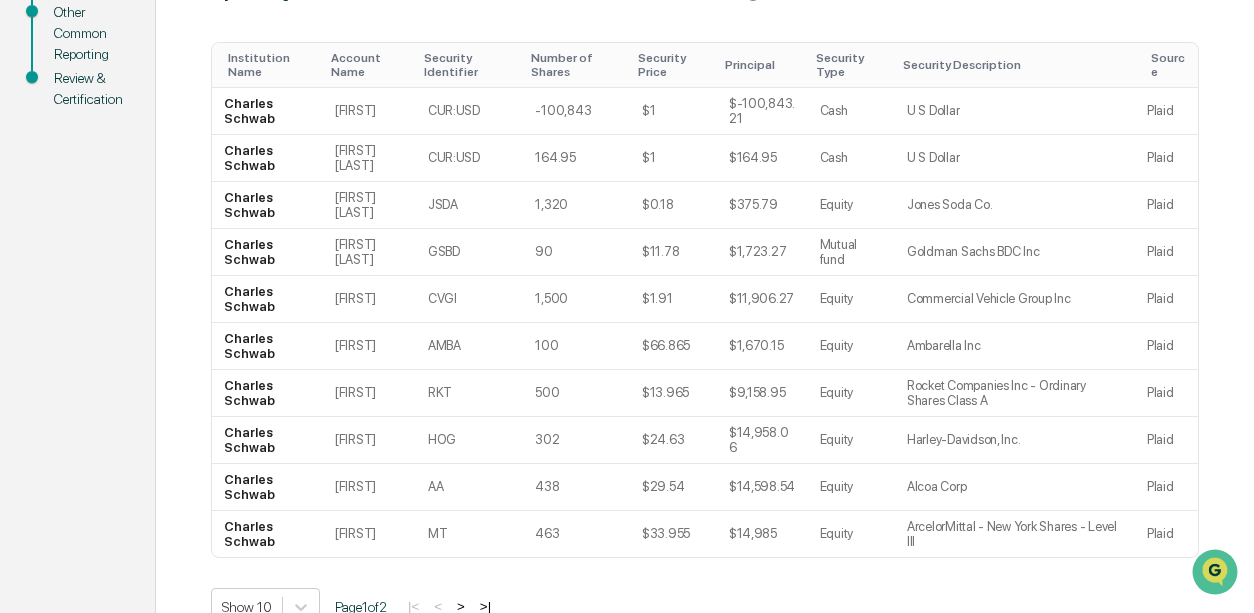 scroll, scrollTop: 672, scrollLeft: 0, axis: vertical 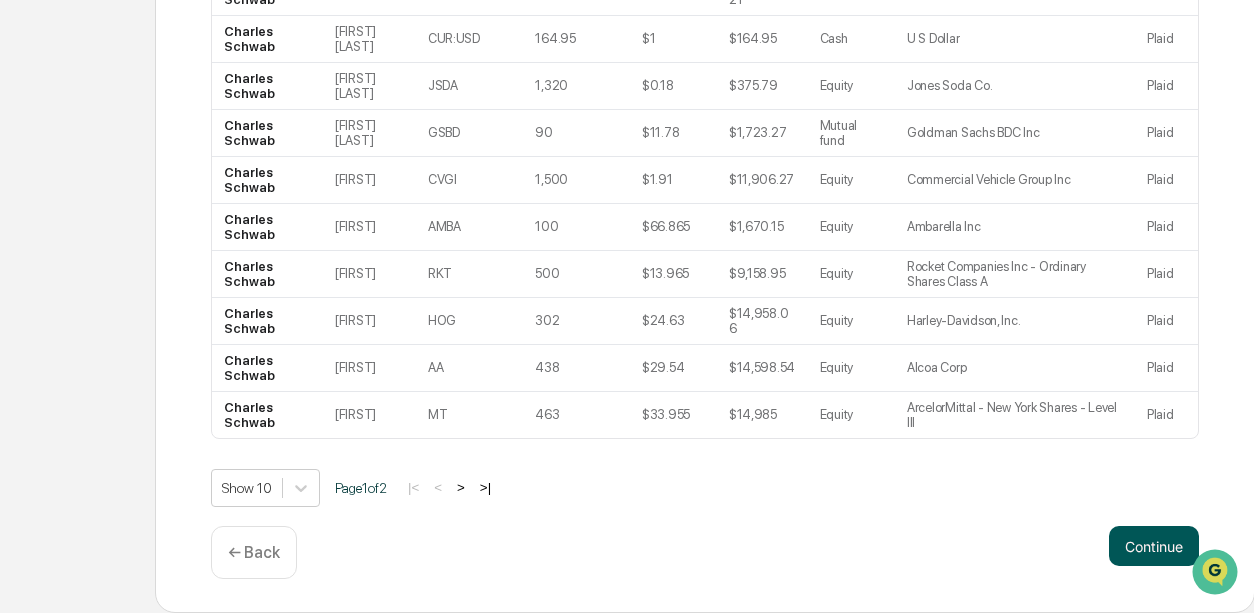 click on "Continue" at bounding box center [1154, 546] 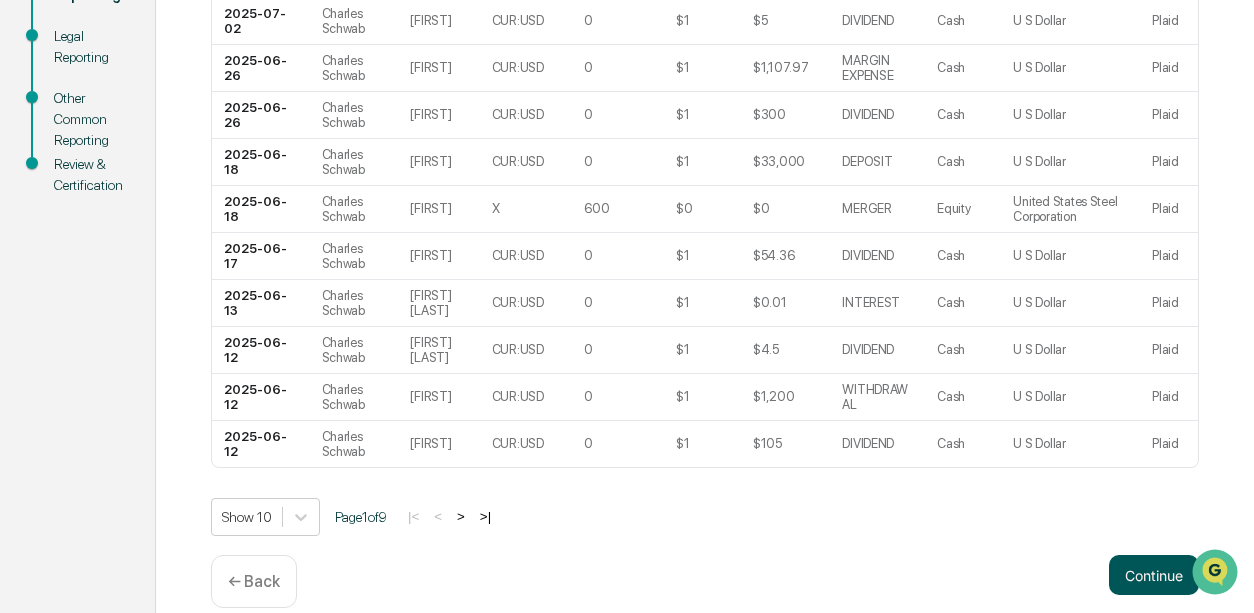 click on "Continue" at bounding box center [1154, 575] 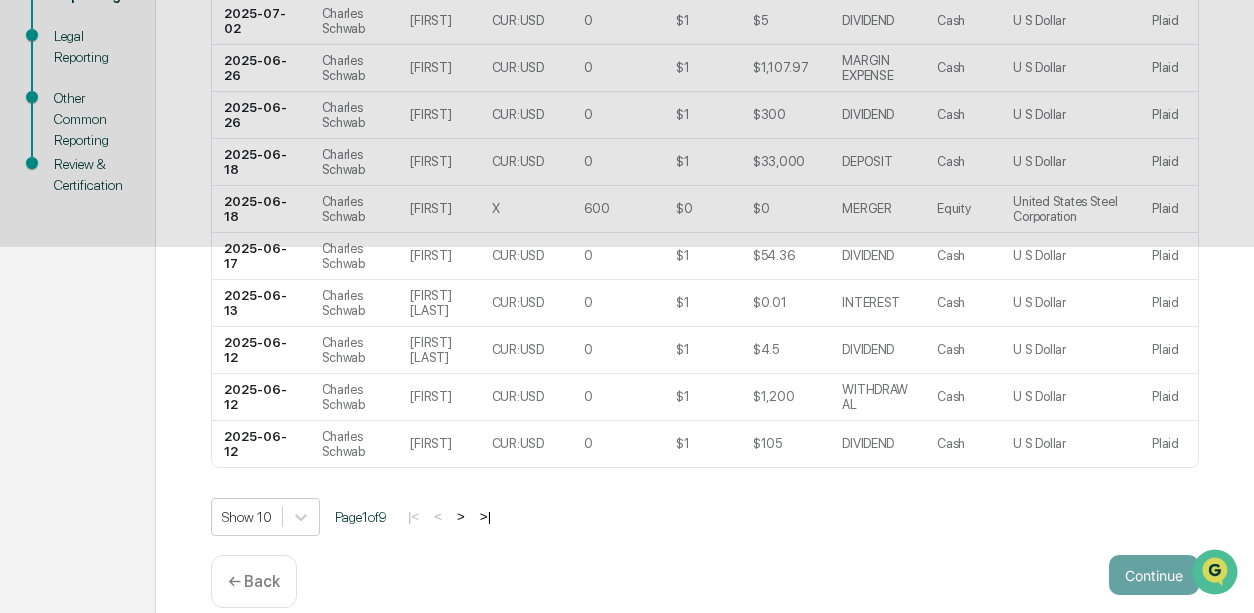 scroll, scrollTop: 193, scrollLeft: 0, axis: vertical 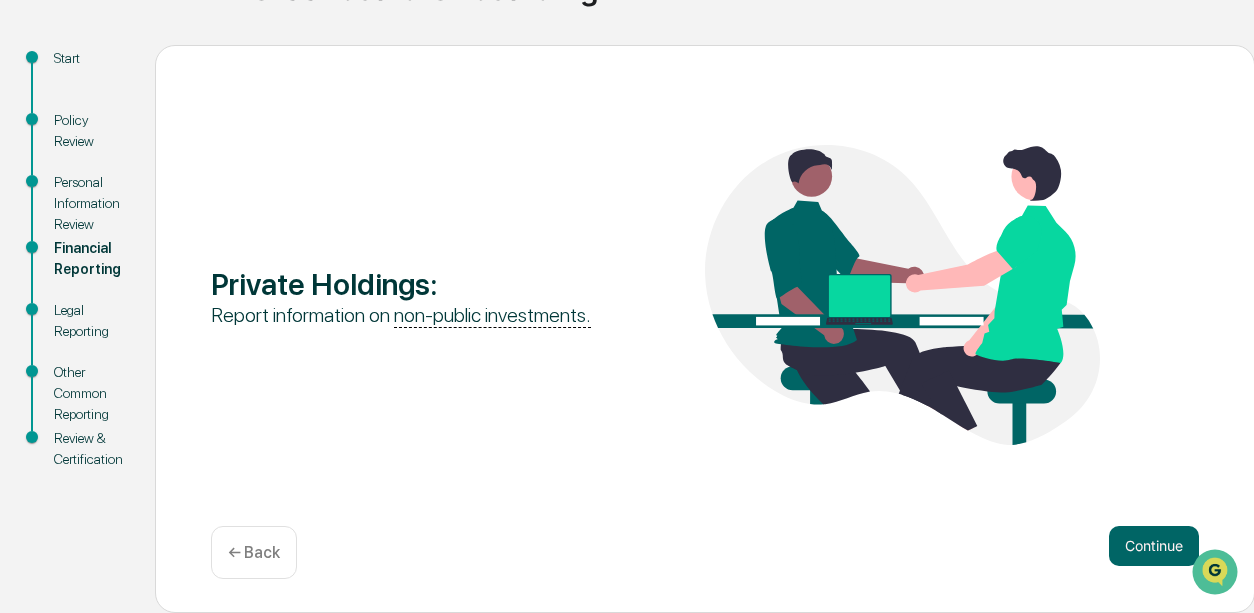 click on "Continue" at bounding box center (1154, 546) 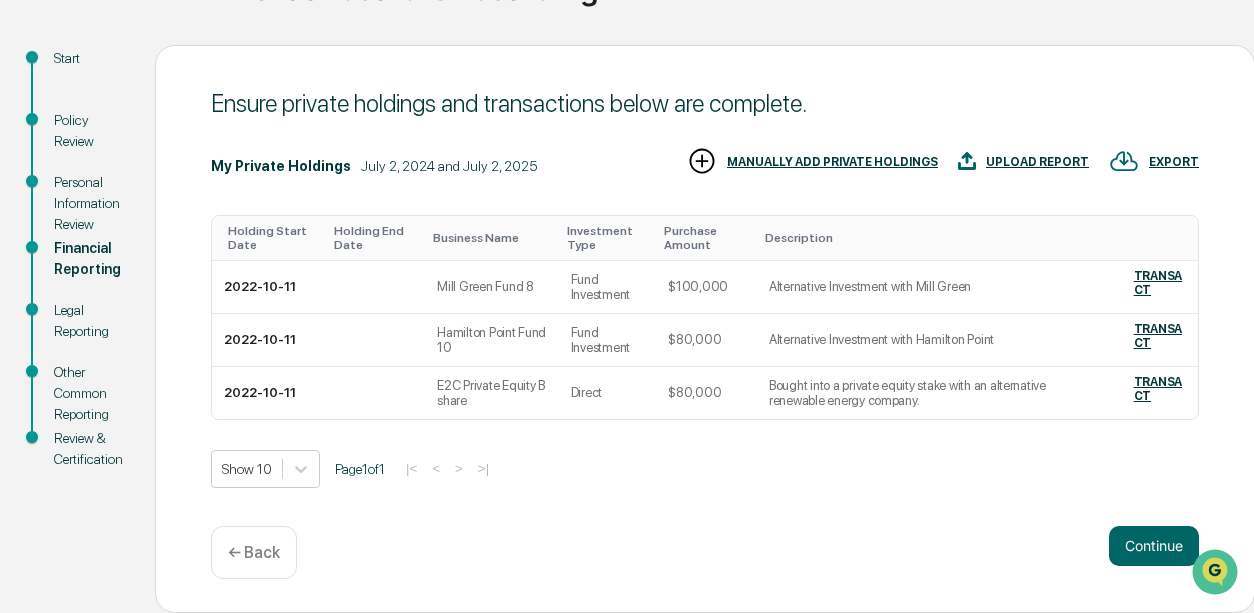 click on "Continue" at bounding box center [1154, 546] 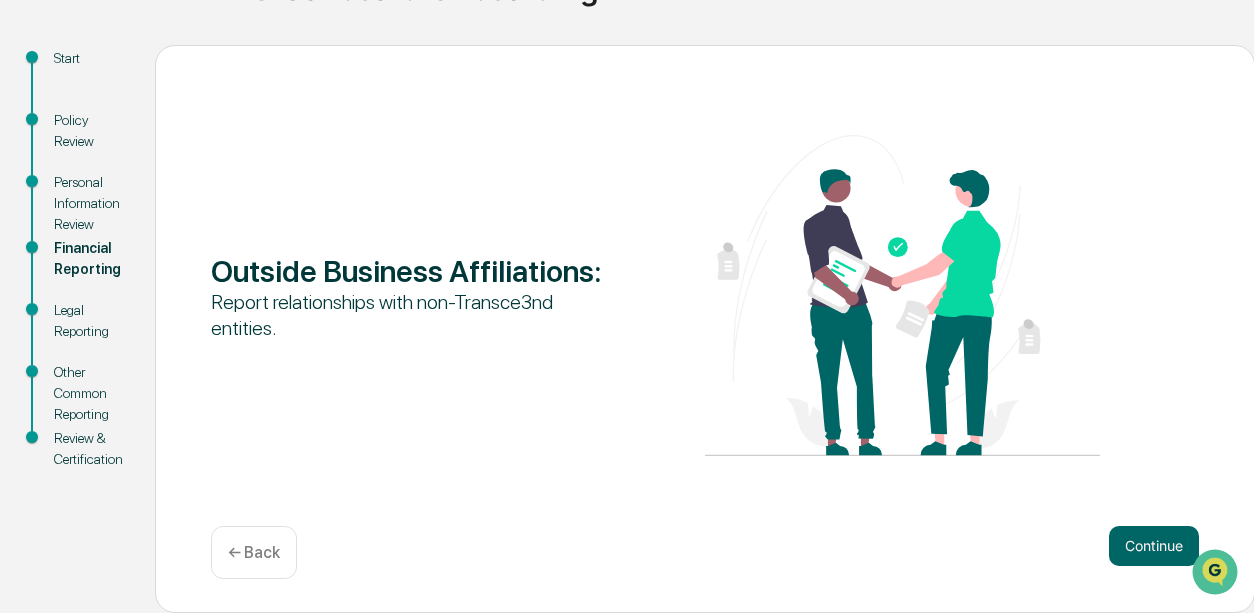 click on "Continue" at bounding box center [1154, 546] 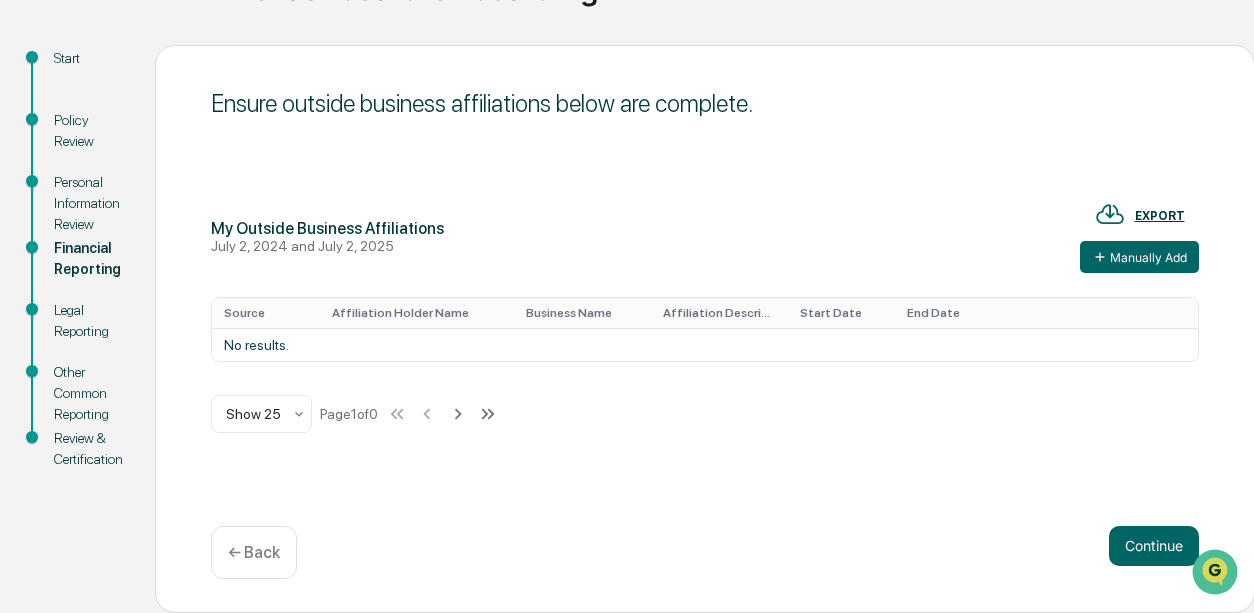 click on "Continue" at bounding box center [1154, 546] 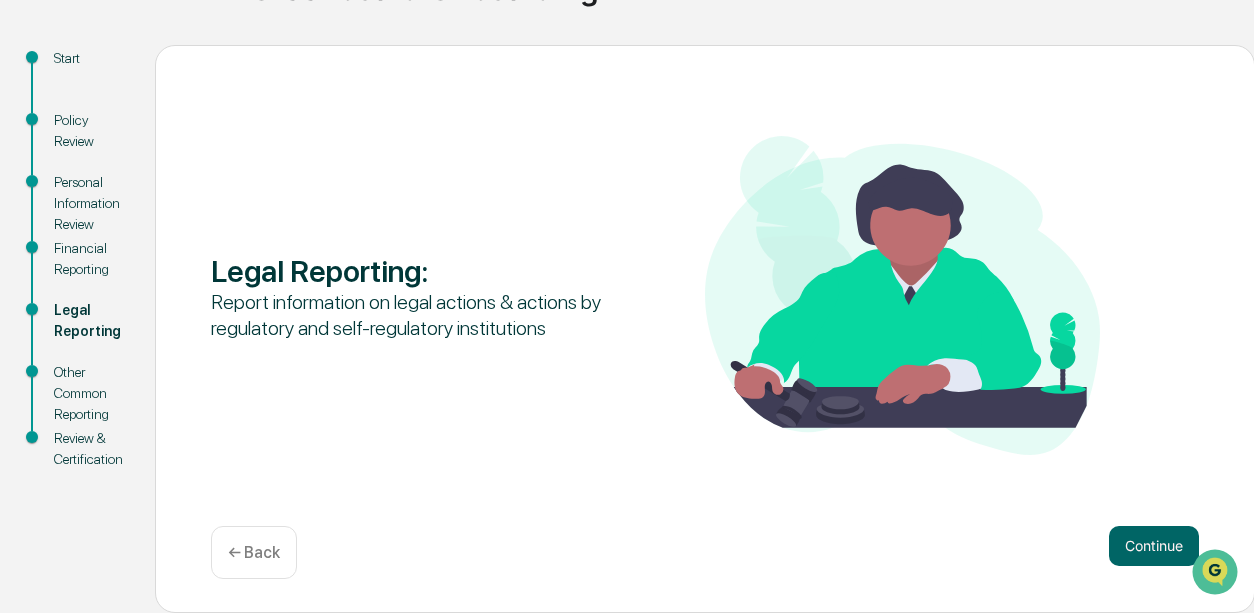 click on "Continue" at bounding box center (1154, 546) 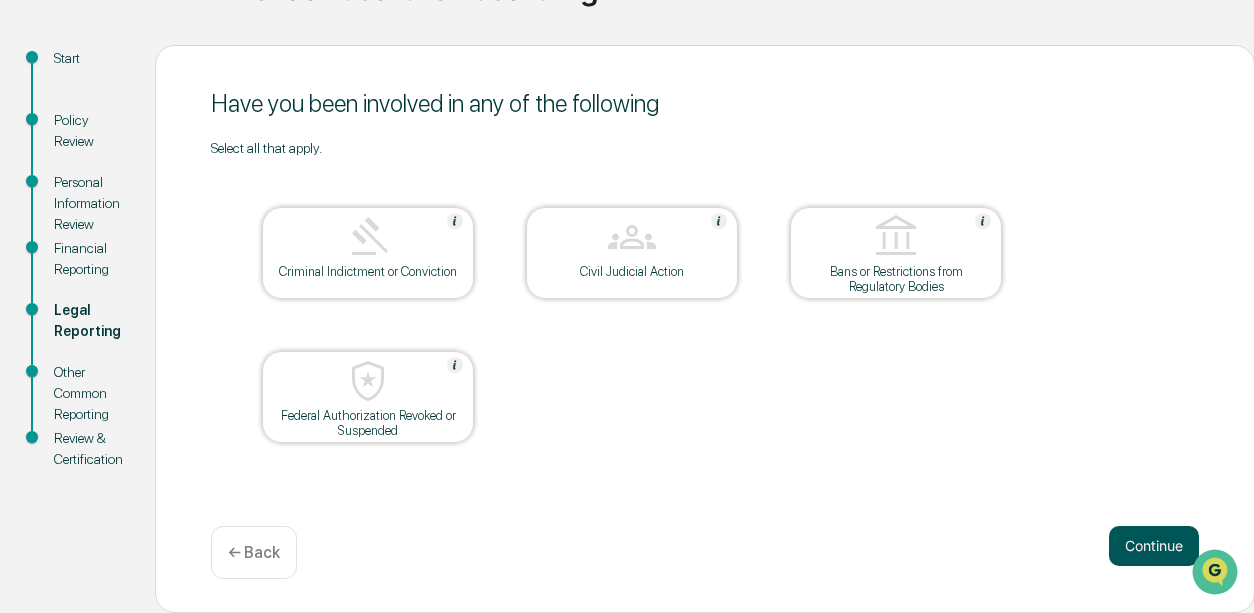 click on "Continue" at bounding box center (1154, 546) 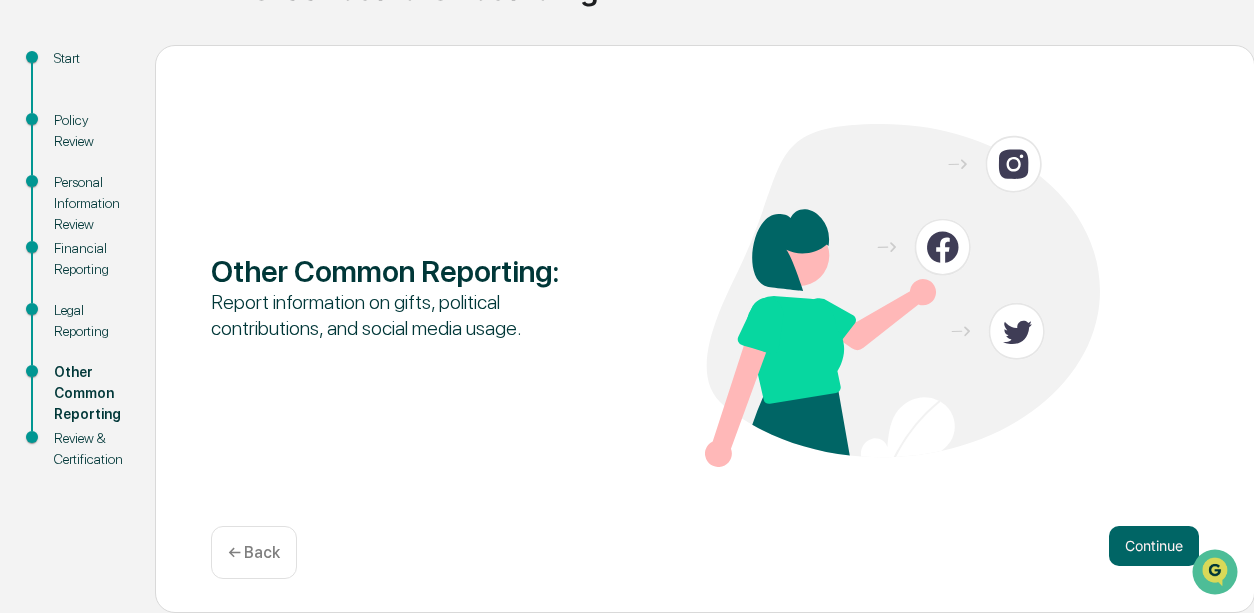click on "Continue" at bounding box center [1154, 546] 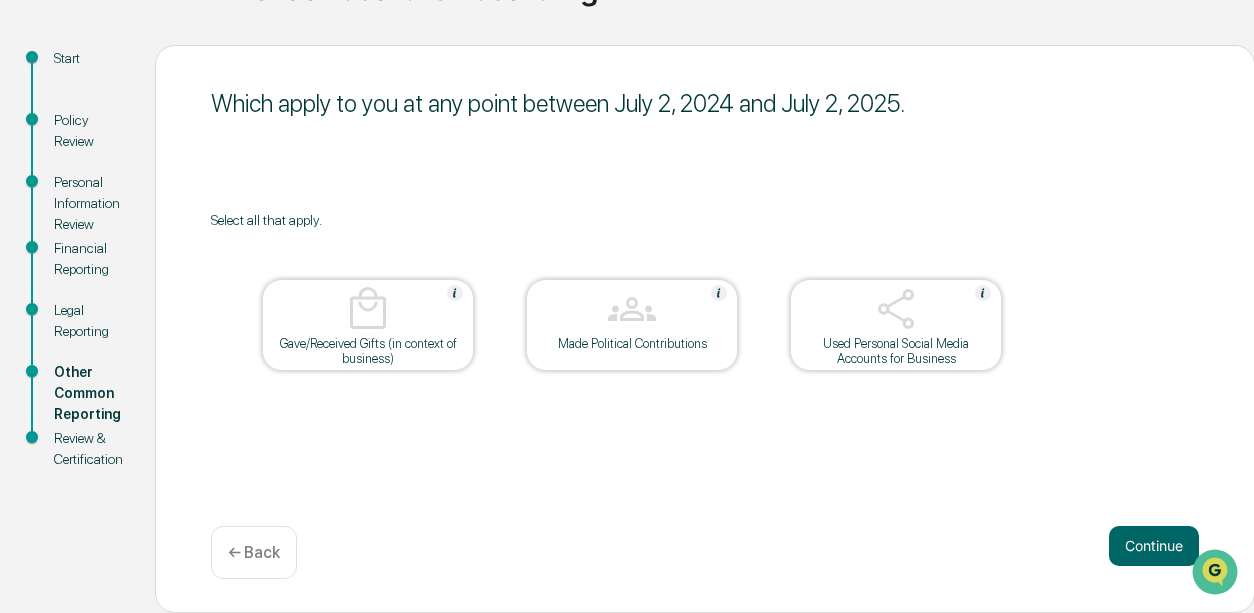 click on "Made Political Contributions" at bounding box center (632, 343) 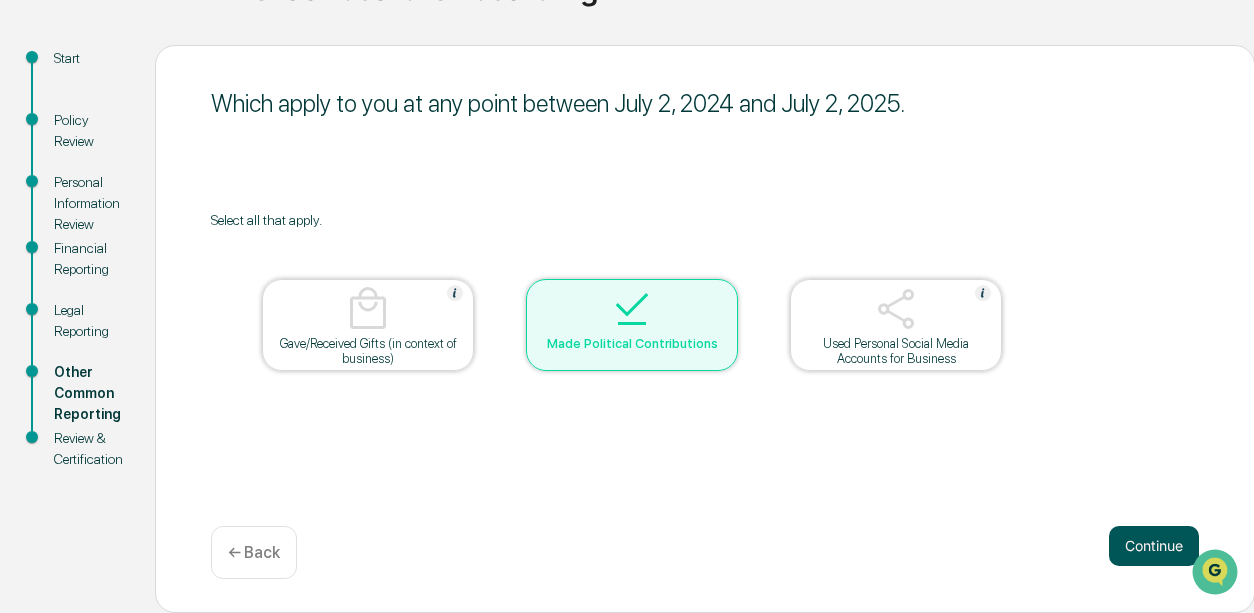 click on "Continue" at bounding box center [1154, 546] 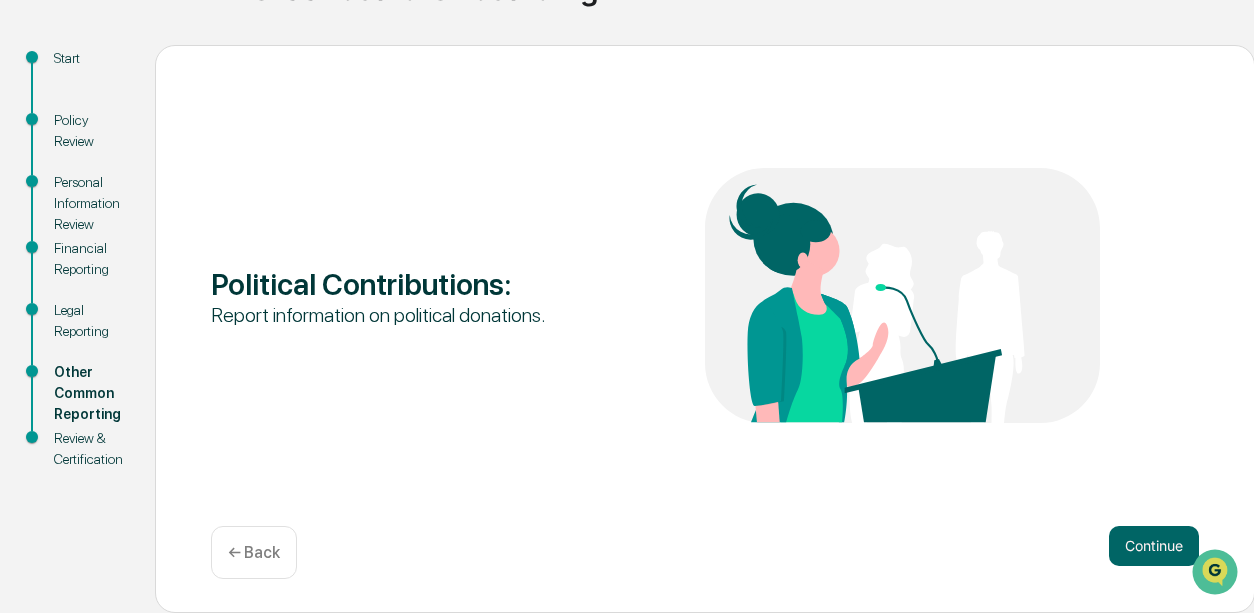 click on "Continue" at bounding box center (1154, 546) 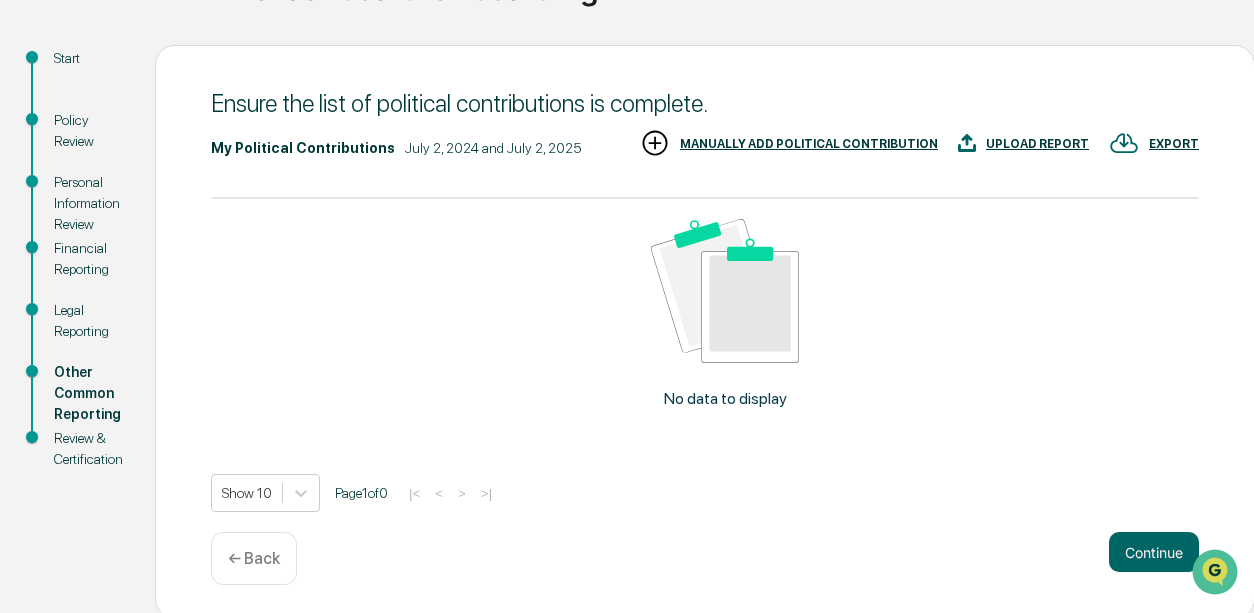 click at bounding box center (655, 143) 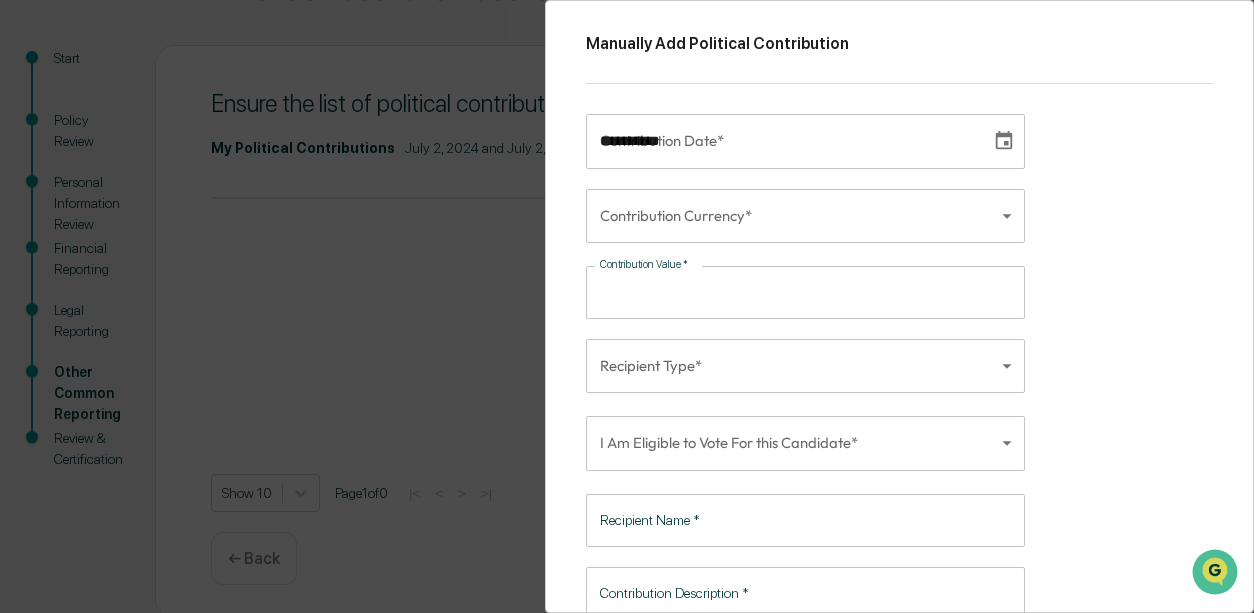 click on "**********" at bounding box center [781, 141] 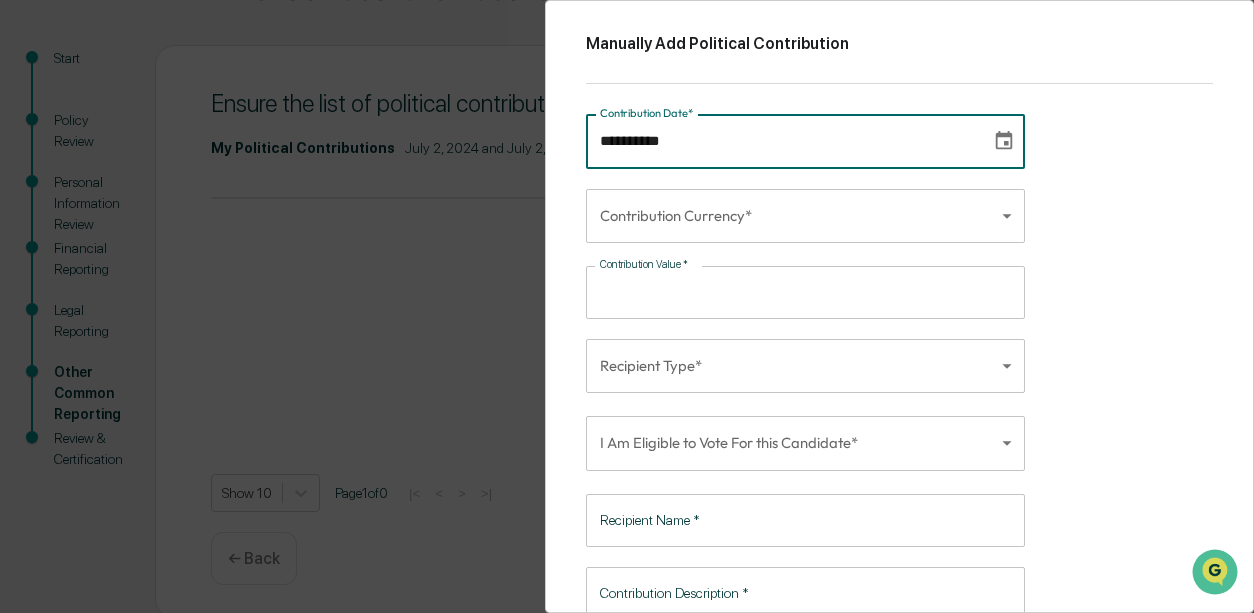 type on "**********" 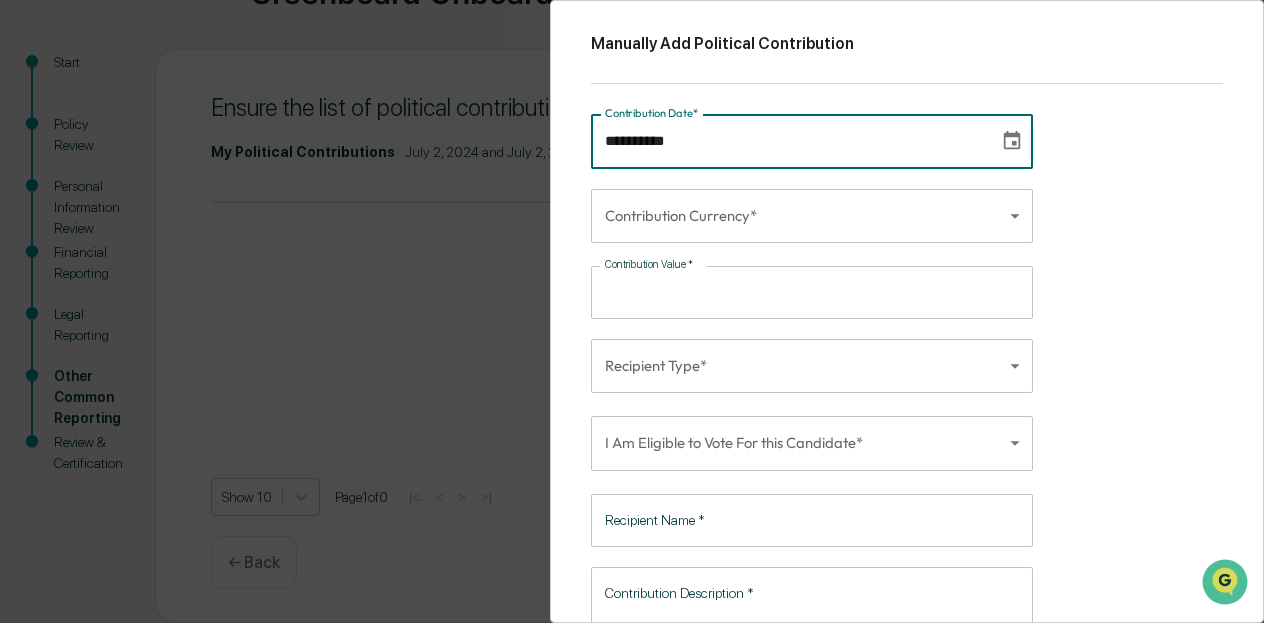 click on "**********" at bounding box center (632, 217) 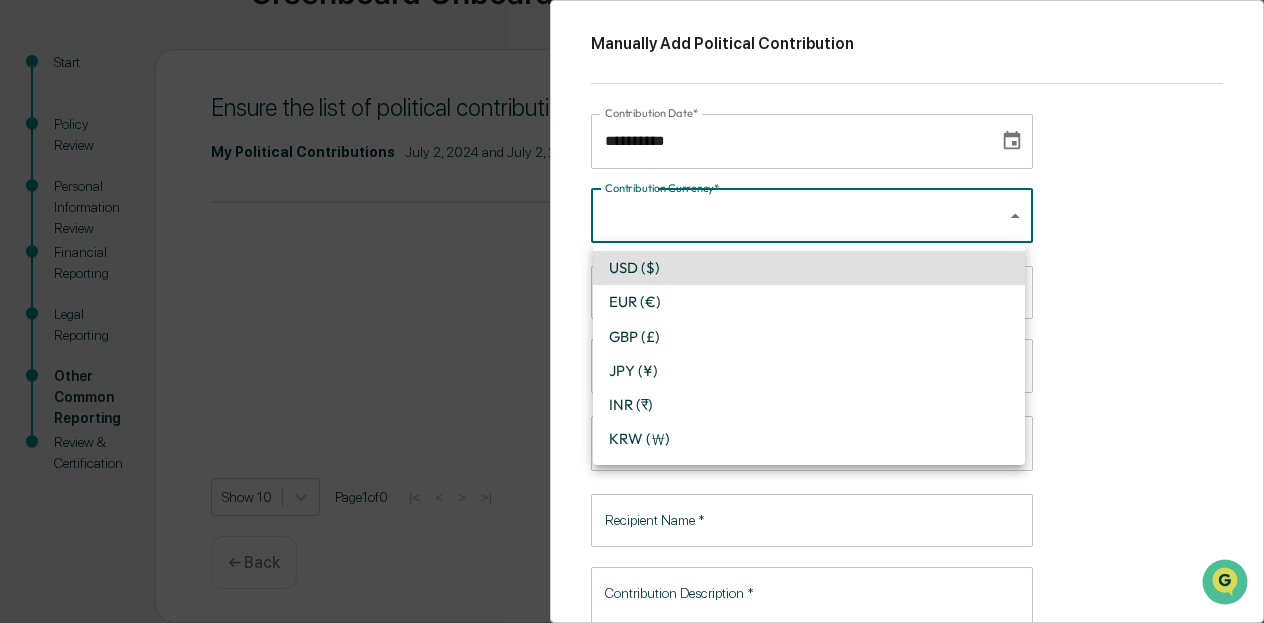 click on "USD ($)" at bounding box center [809, 268] 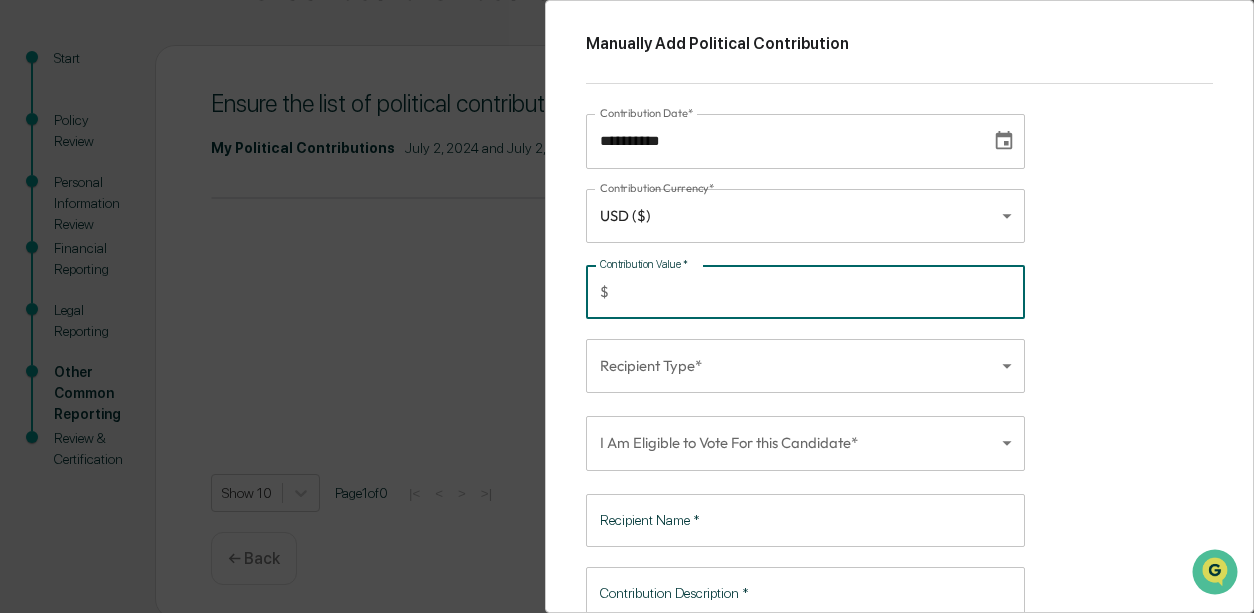 click on "Contribution Value   *" at bounding box center [821, 292] 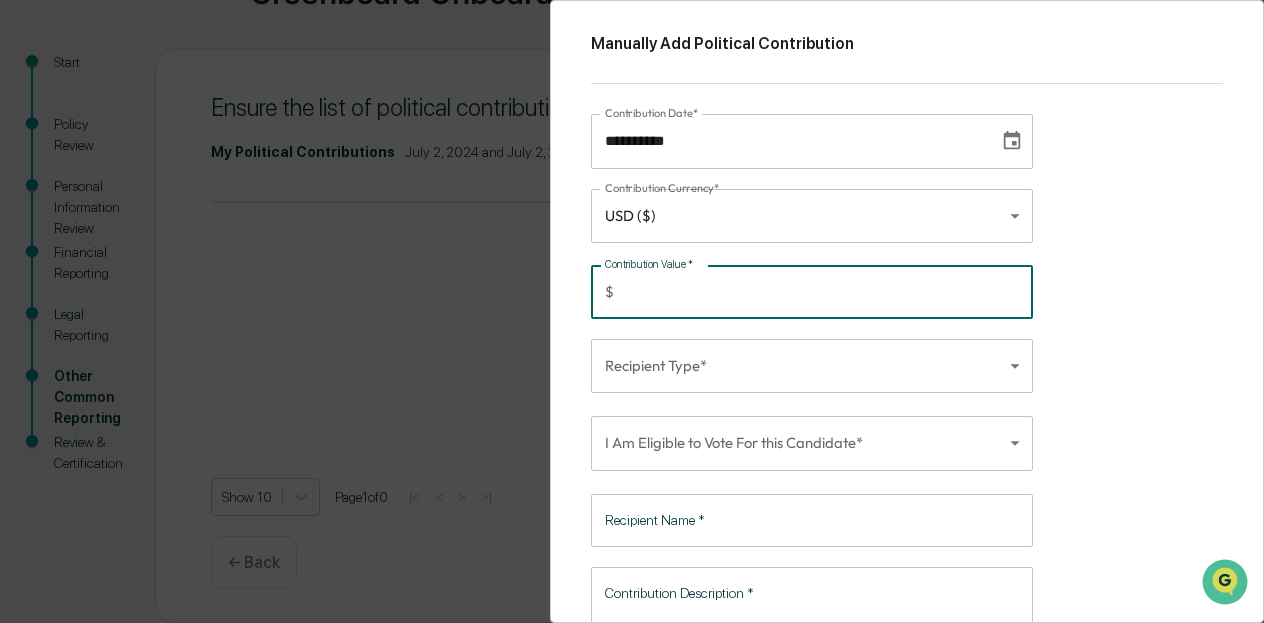 click on "**********" at bounding box center [632, 217] 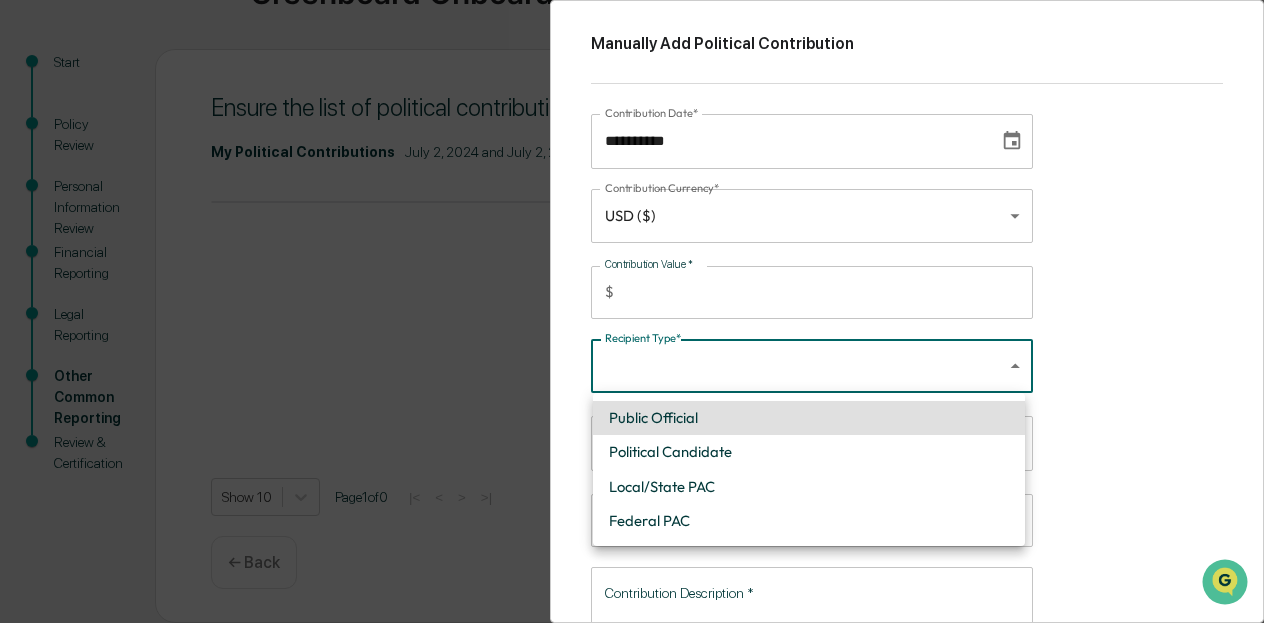 click on "Political Candidate" at bounding box center (809, 452) 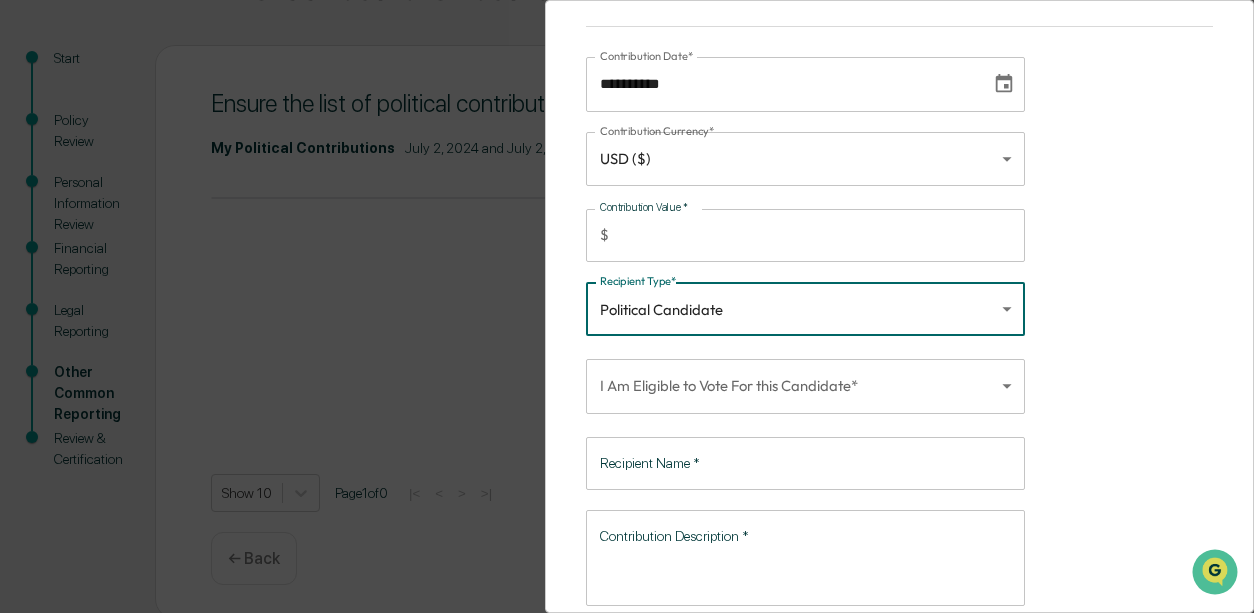 scroll, scrollTop: 115, scrollLeft: 0, axis: vertical 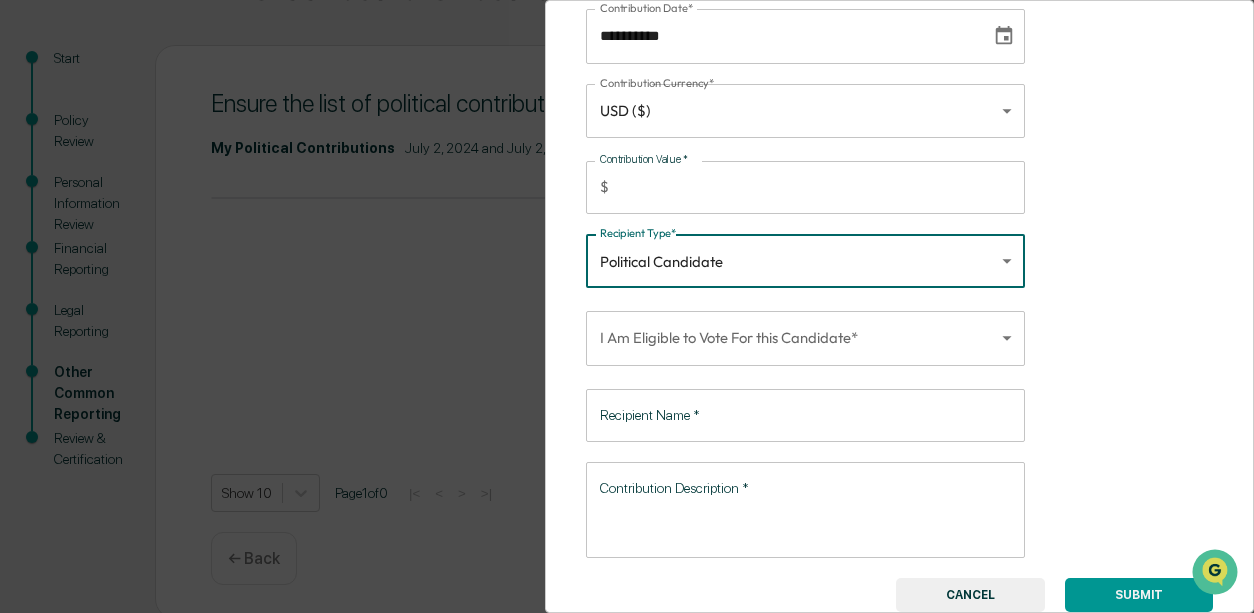 click on "Recipient Name   *" at bounding box center [805, 415] 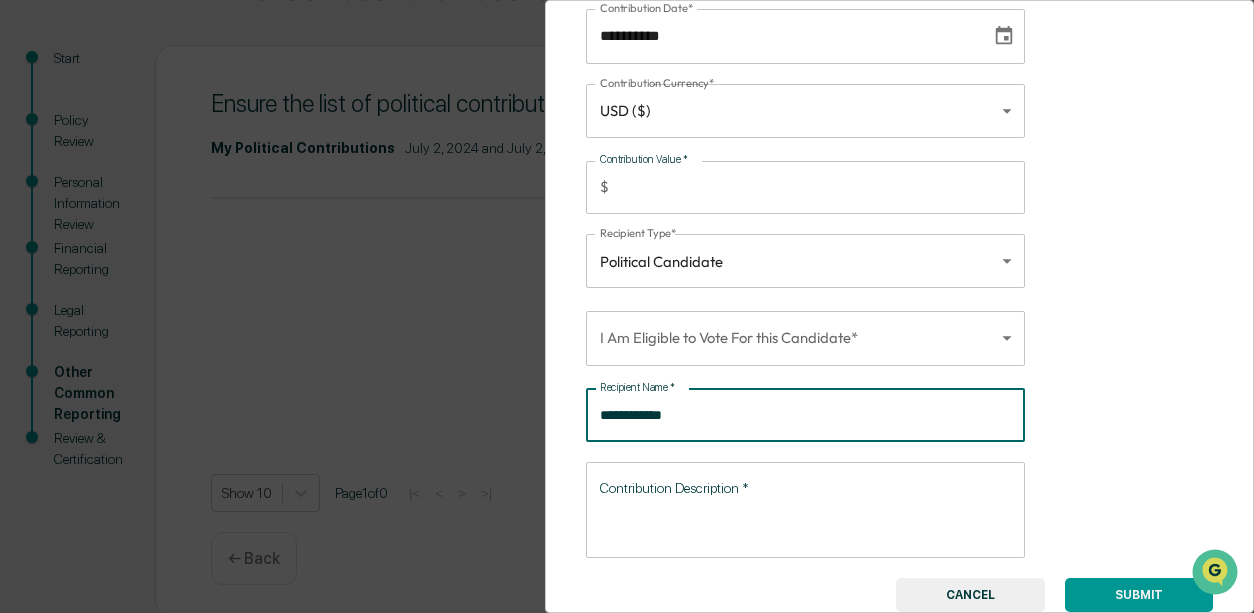 type on "**********" 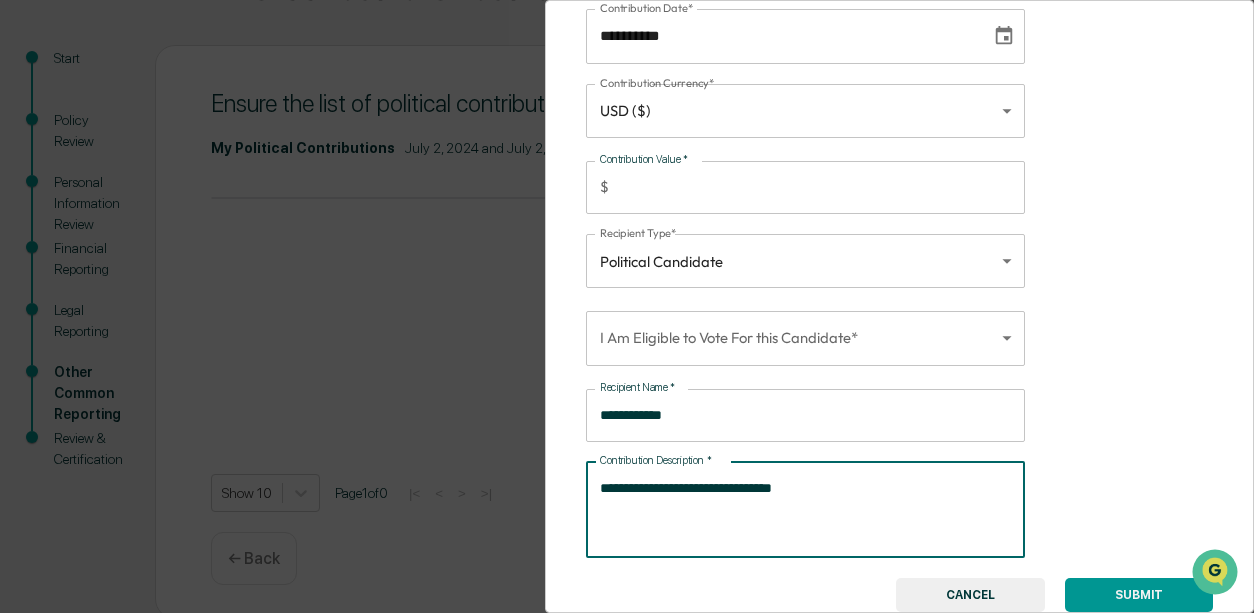 type on "**********" 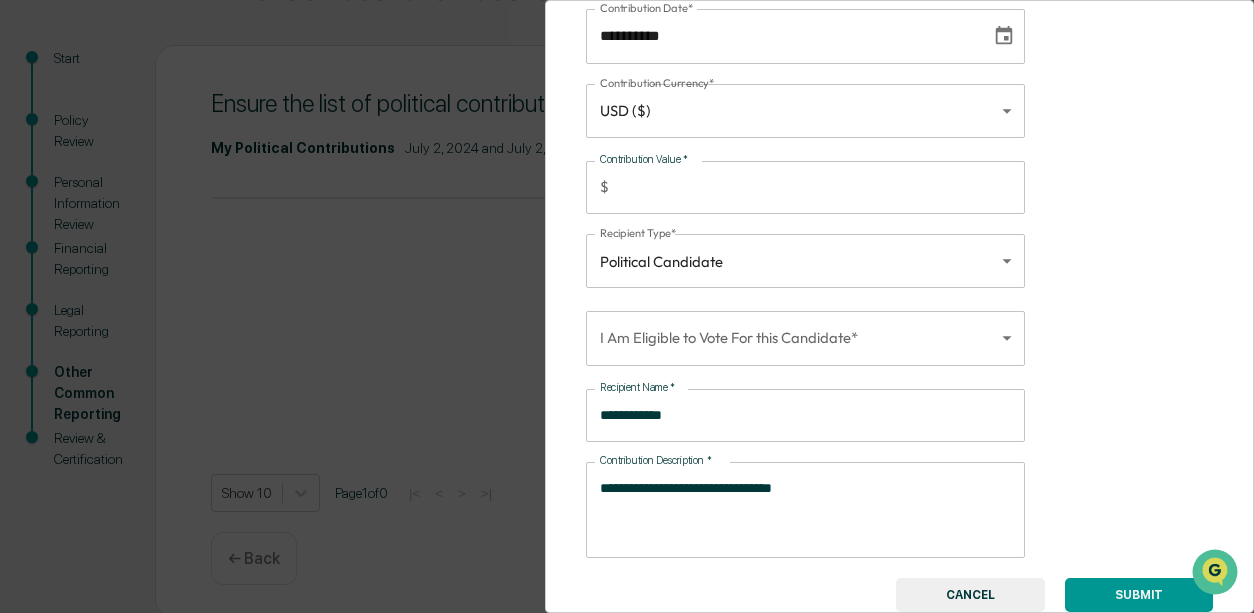 click on "SUBMIT" at bounding box center (1139, 595) 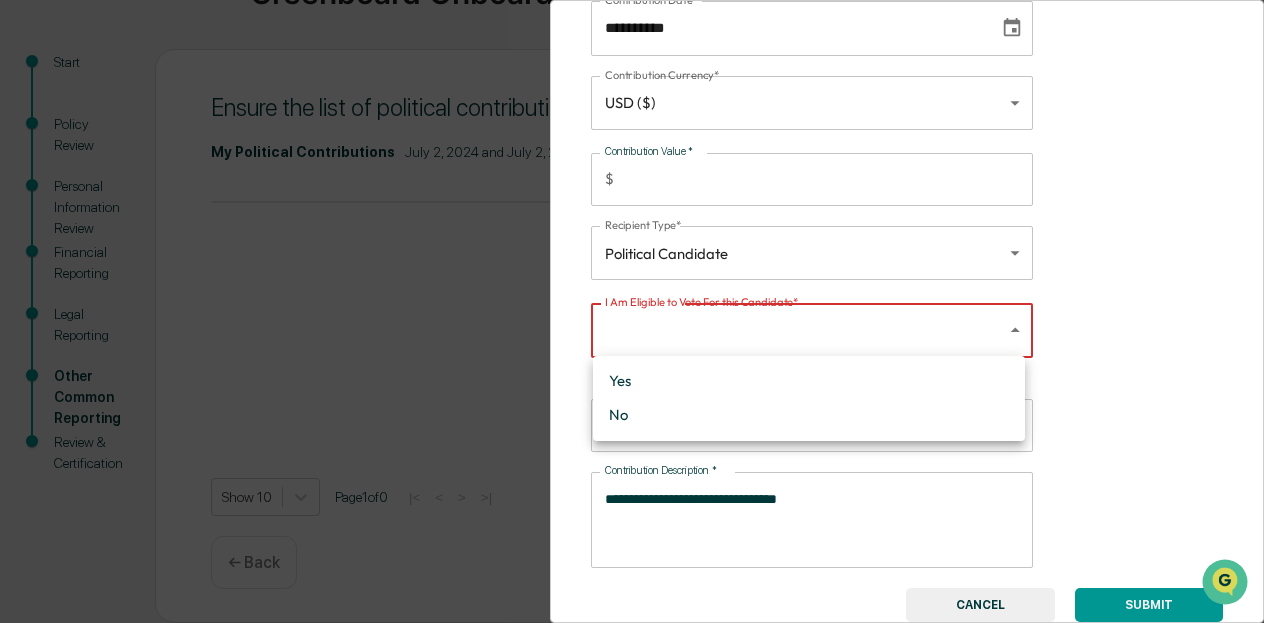 click on "**********" at bounding box center [632, 217] 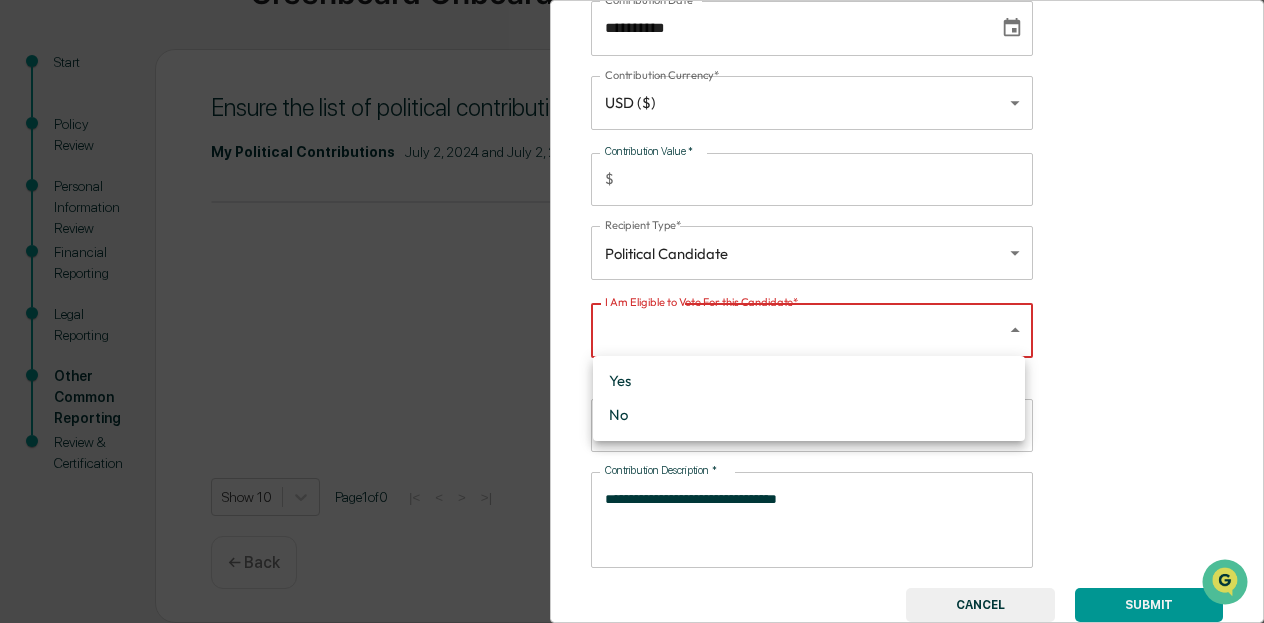 click on "Yes" at bounding box center [809, 381] 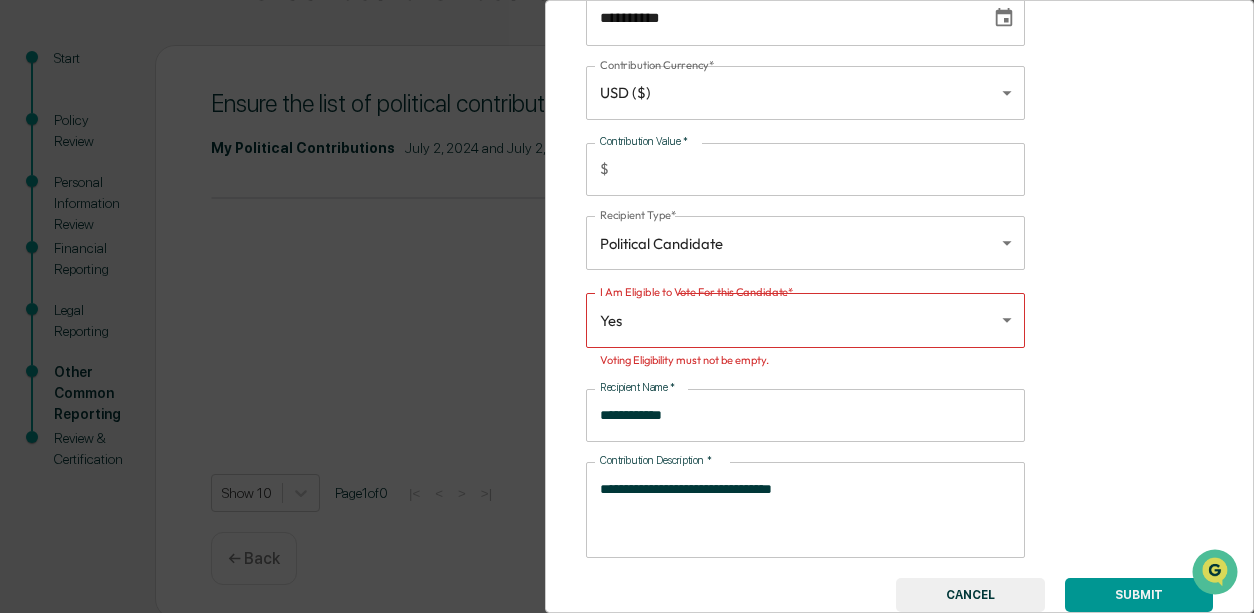 click on "SUBMIT" at bounding box center [1139, 595] 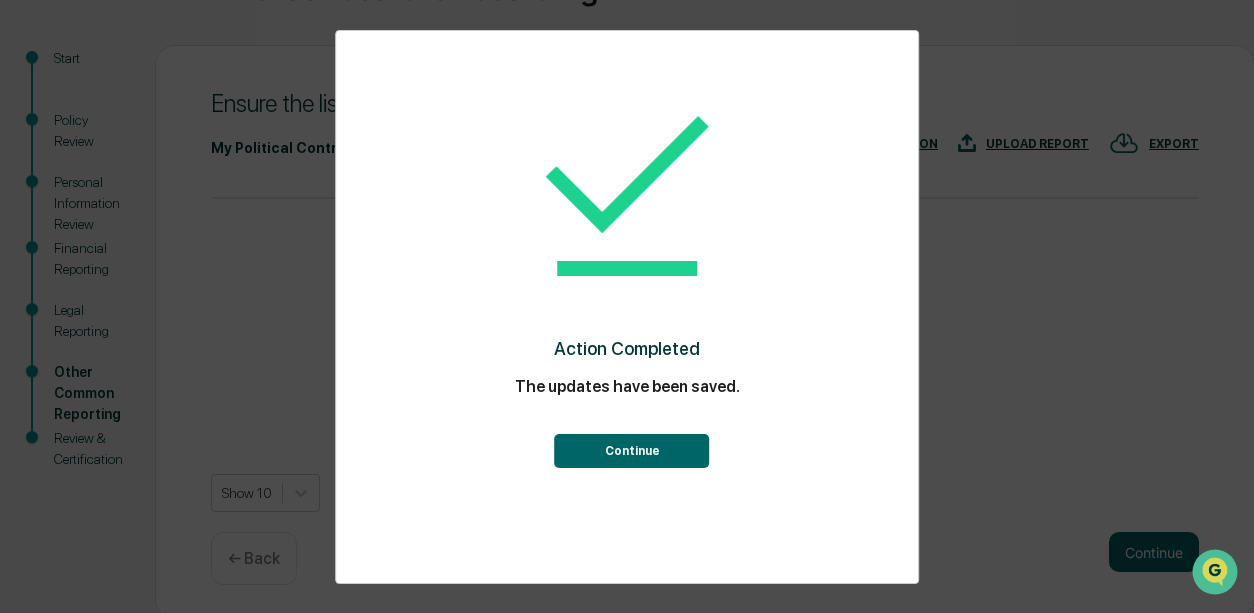 click on "Continue" at bounding box center [632, 451] 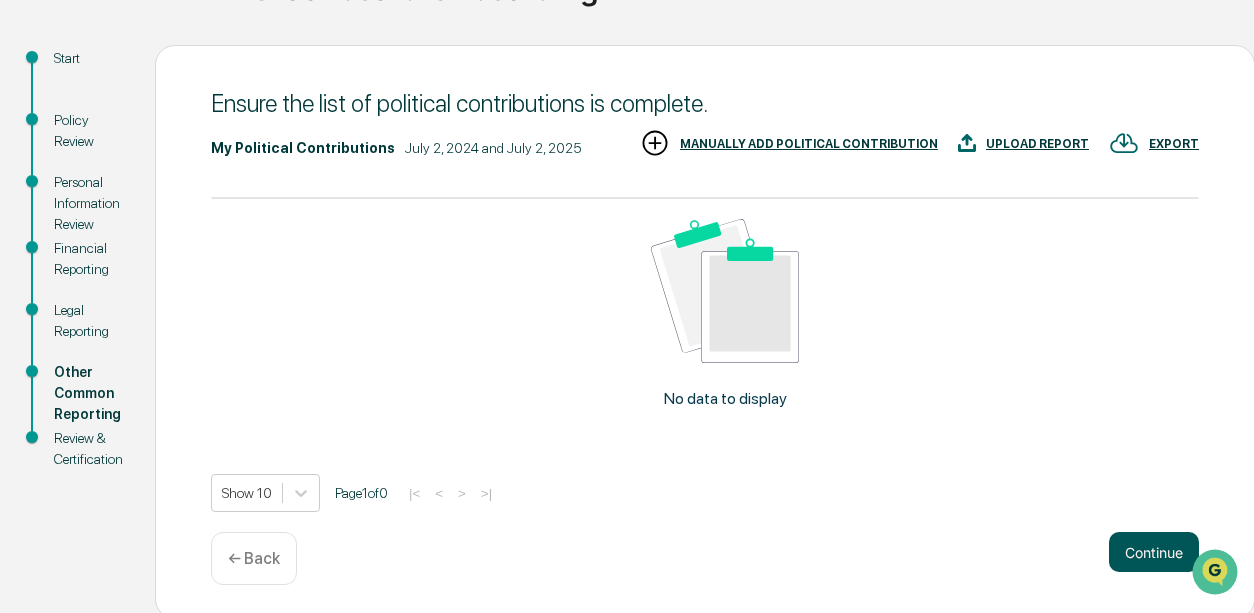 click on "Continue" at bounding box center [1154, 552] 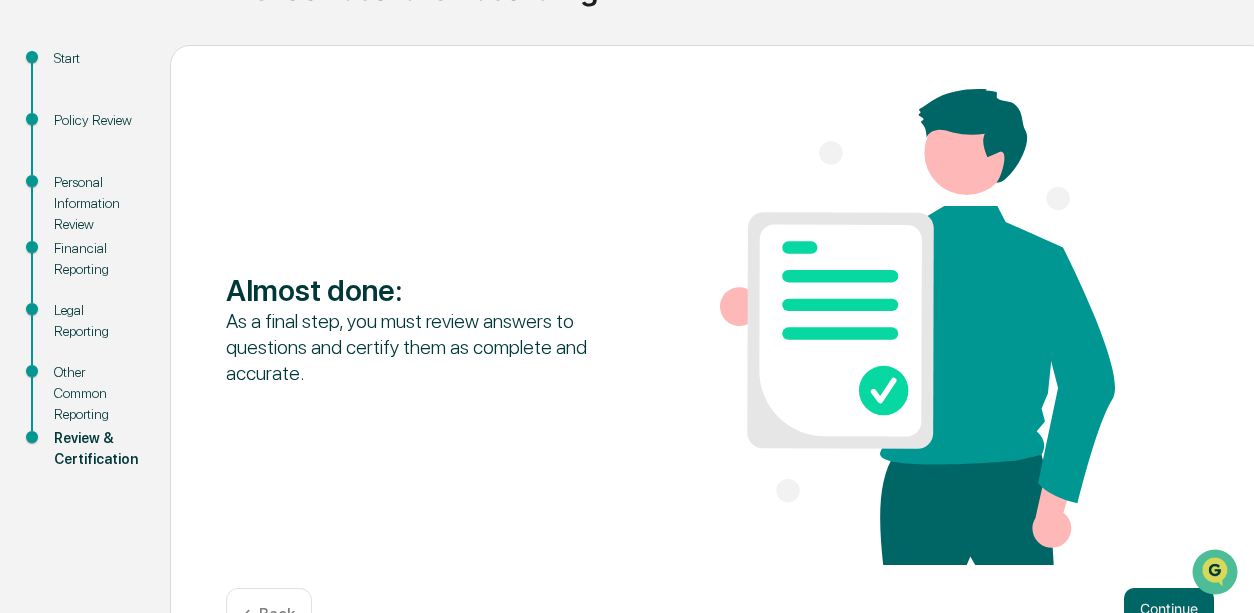 click on "Legal Reporting" at bounding box center [96, 321] 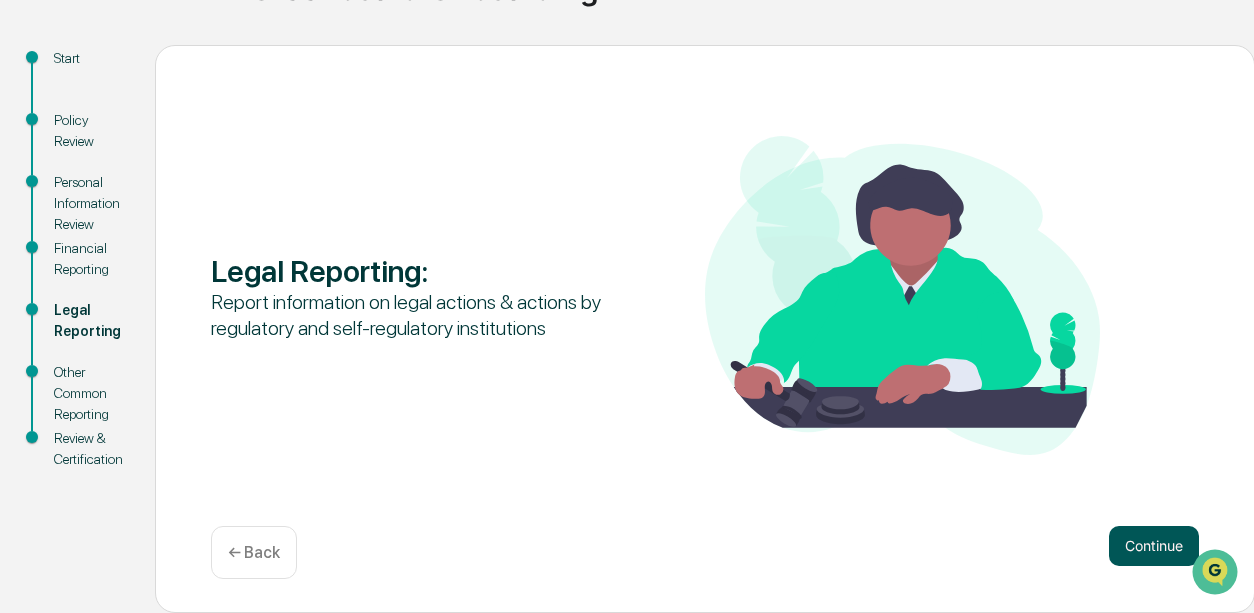 click on "Continue" at bounding box center [1154, 546] 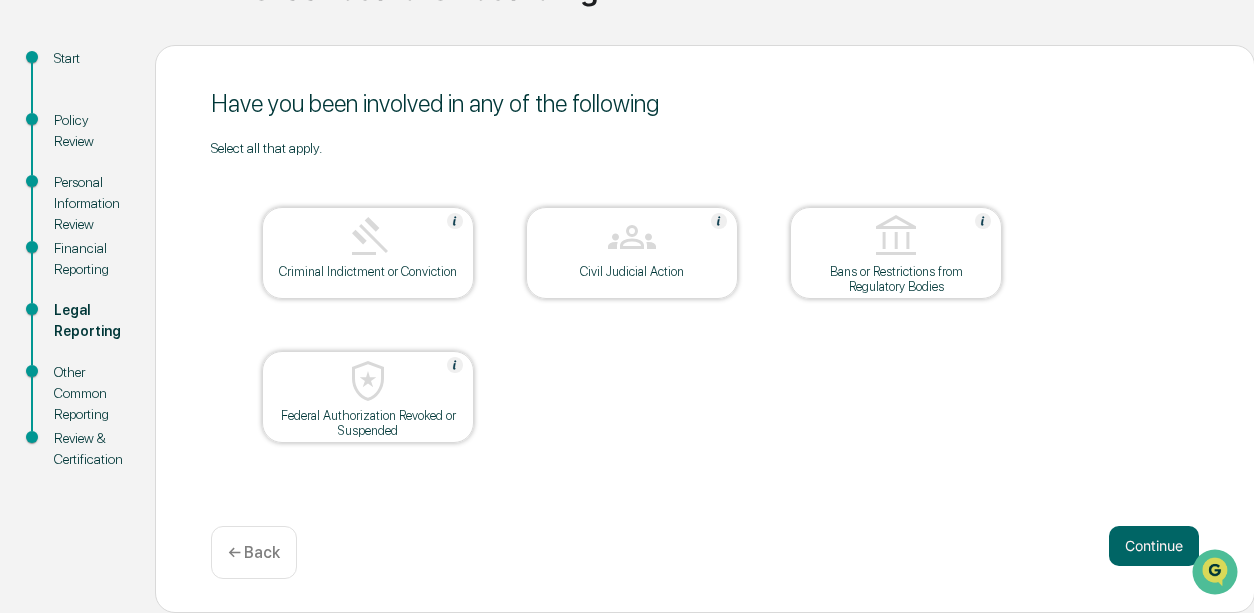 click on "Financial Reporting" at bounding box center (88, 259) 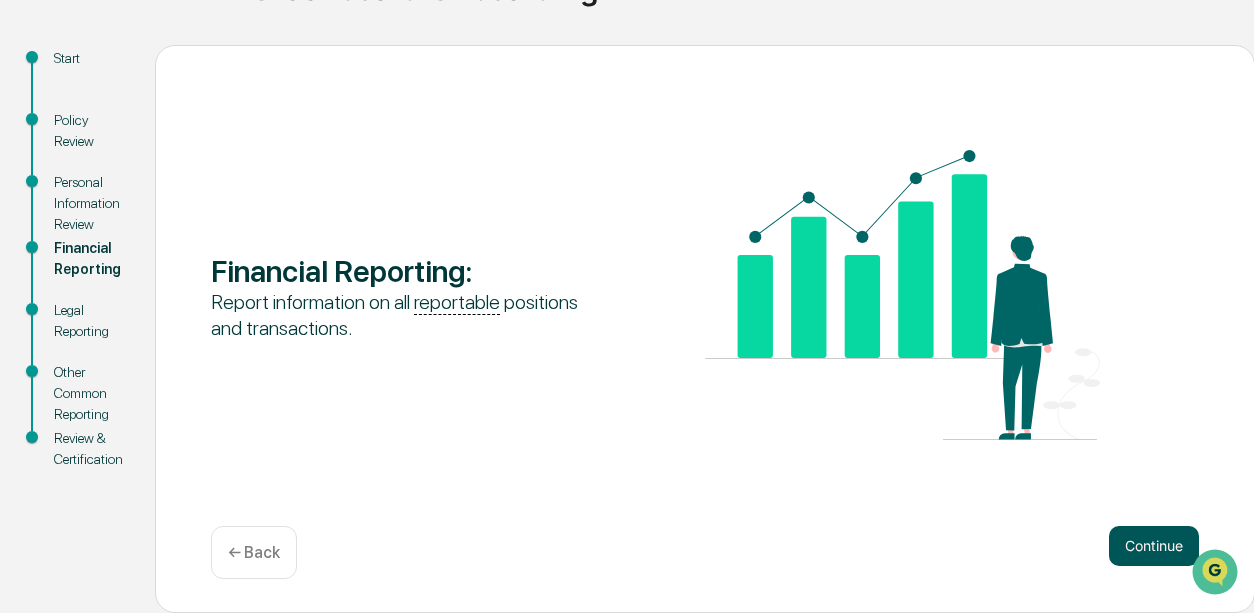 click on "Continue" at bounding box center [1154, 546] 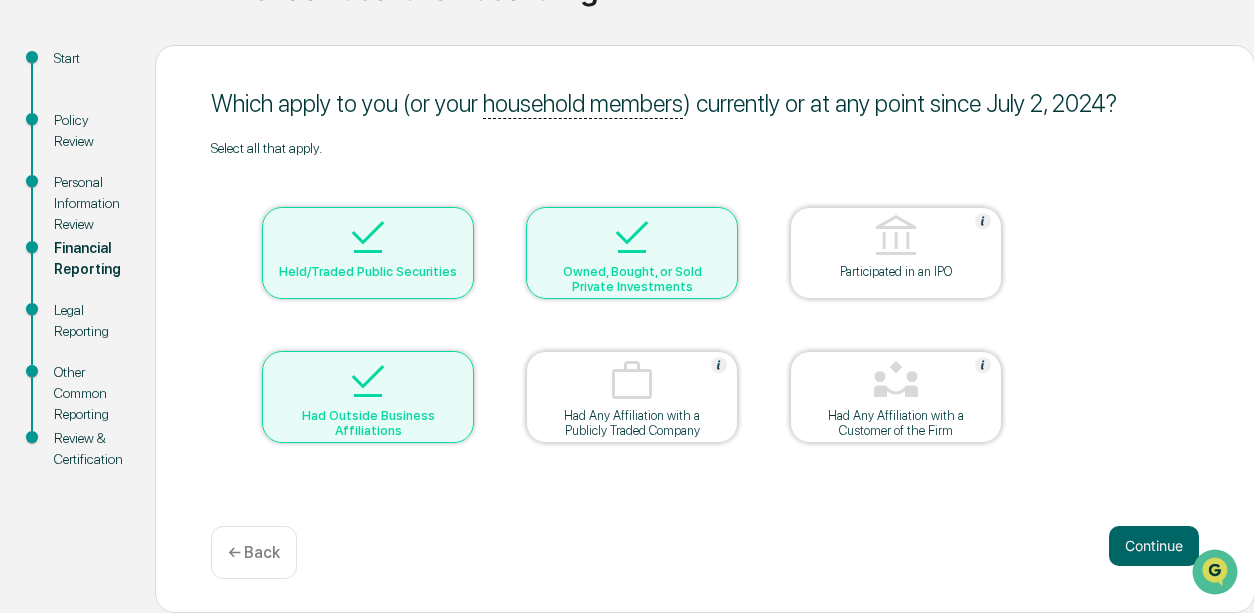 click on "Continue" at bounding box center [1154, 546] 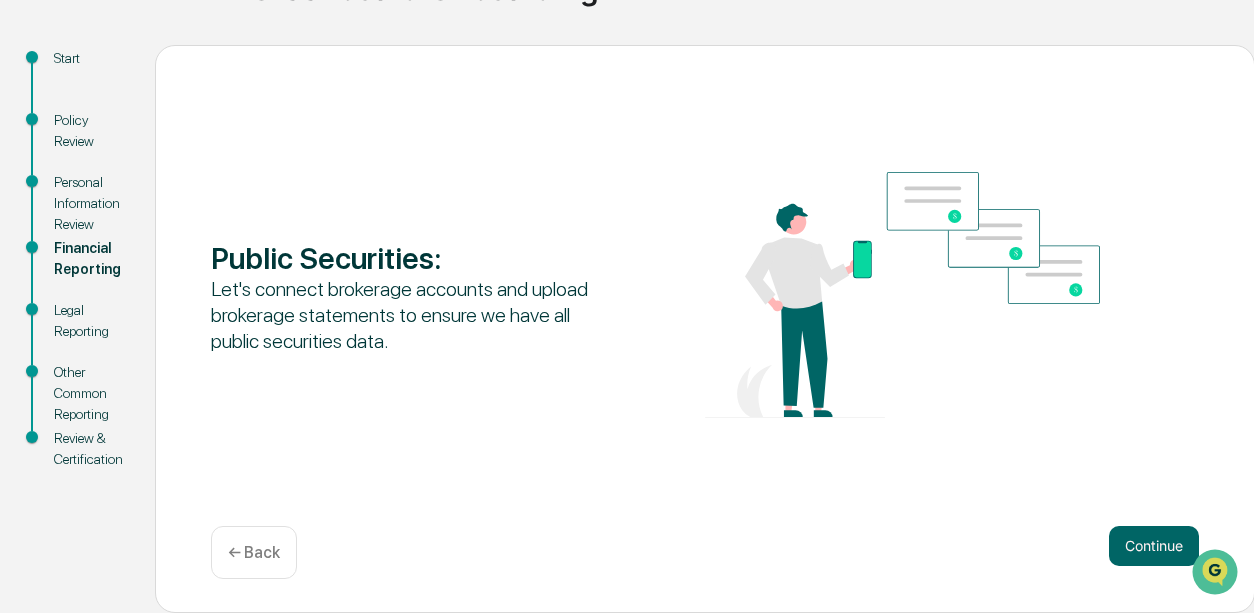 click on "Continue" at bounding box center [1154, 546] 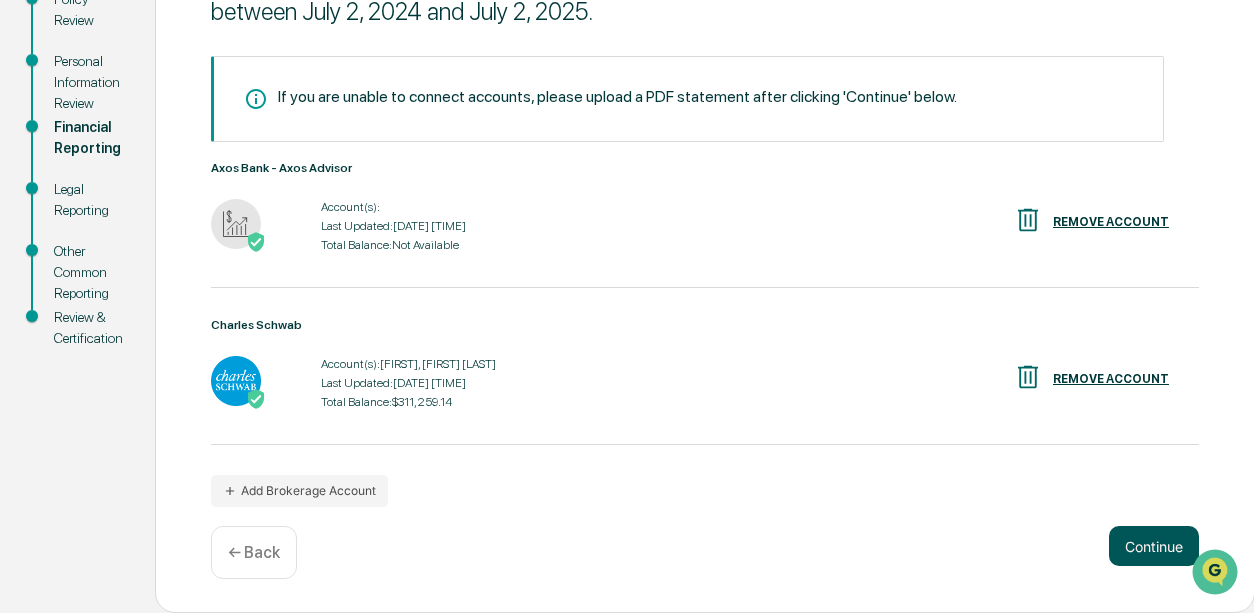 click on "Continue" at bounding box center [1154, 546] 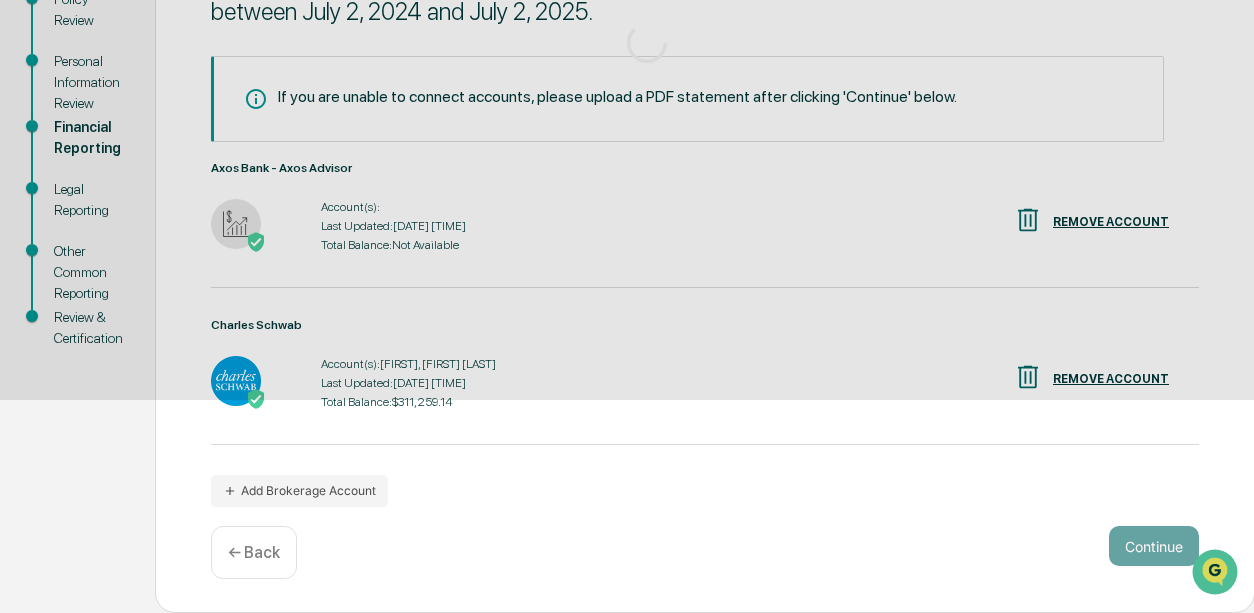 scroll, scrollTop: 230, scrollLeft: 0, axis: vertical 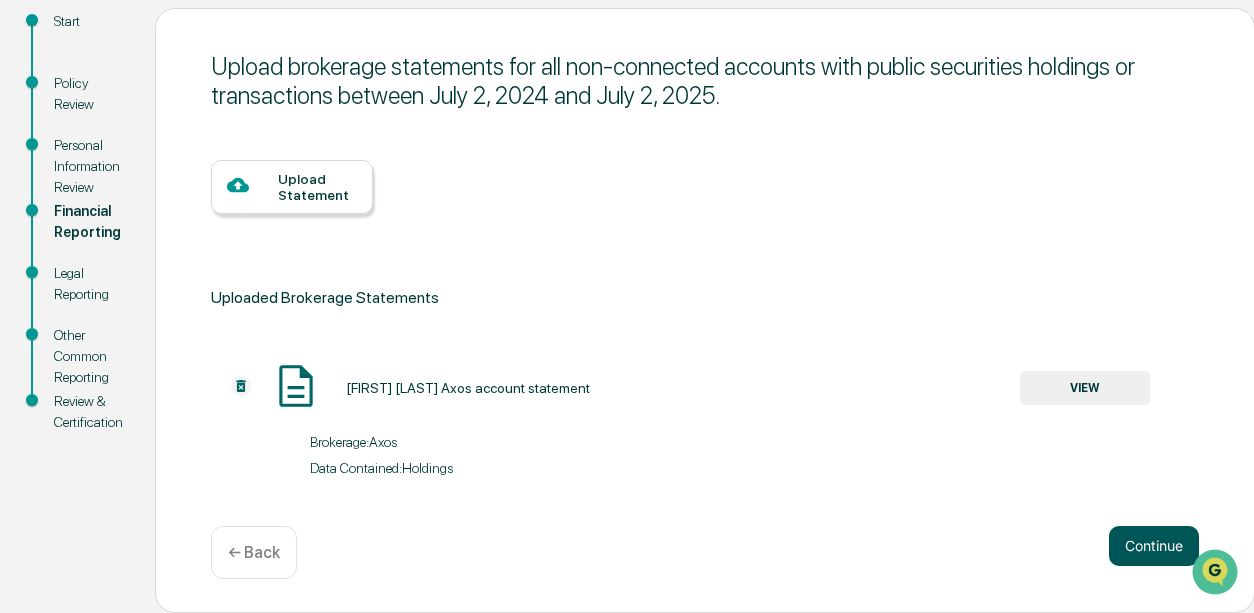 click on "Continue" at bounding box center (1154, 546) 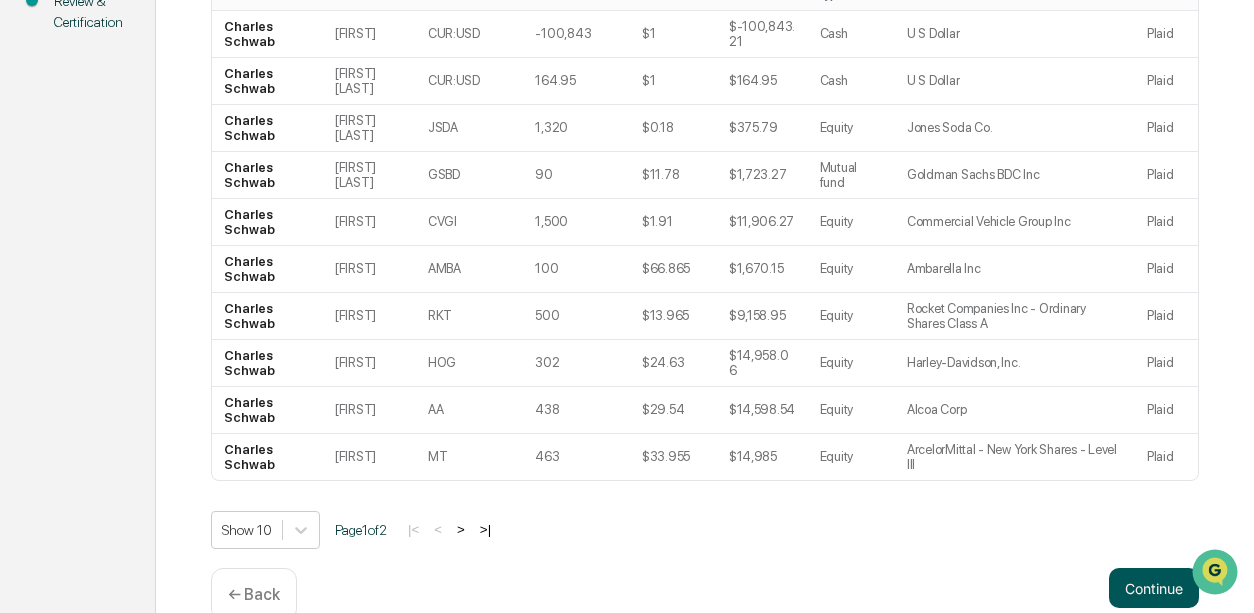 click on "Continue" at bounding box center (1154, 588) 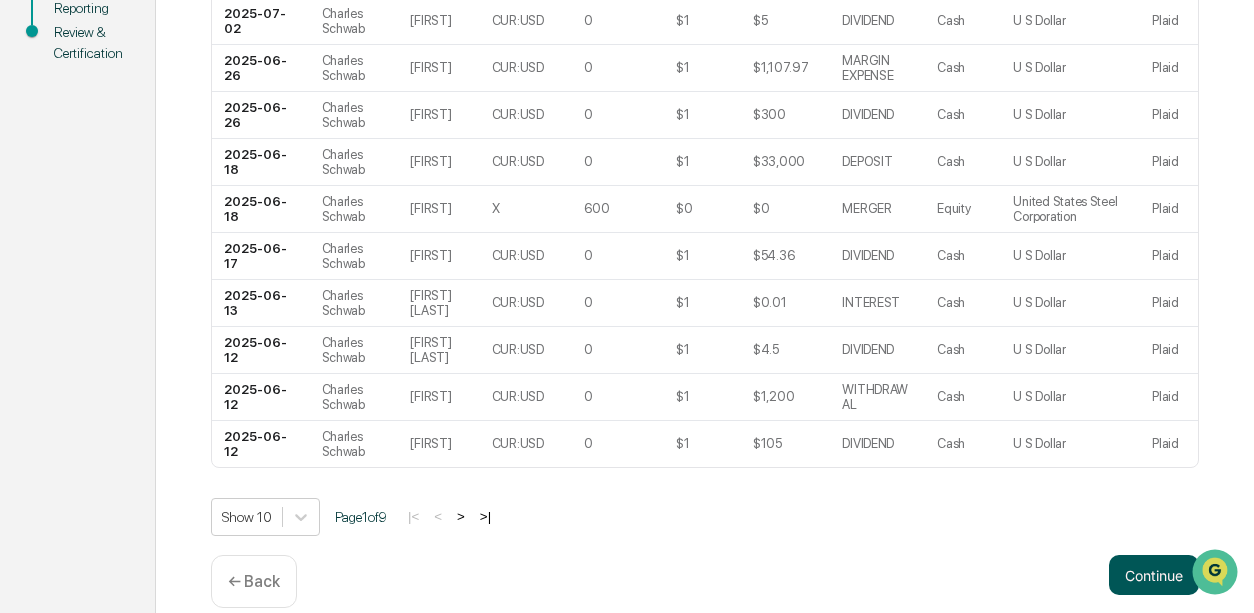 scroll, scrollTop: 193, scrollLeft: 0, axis: vertical 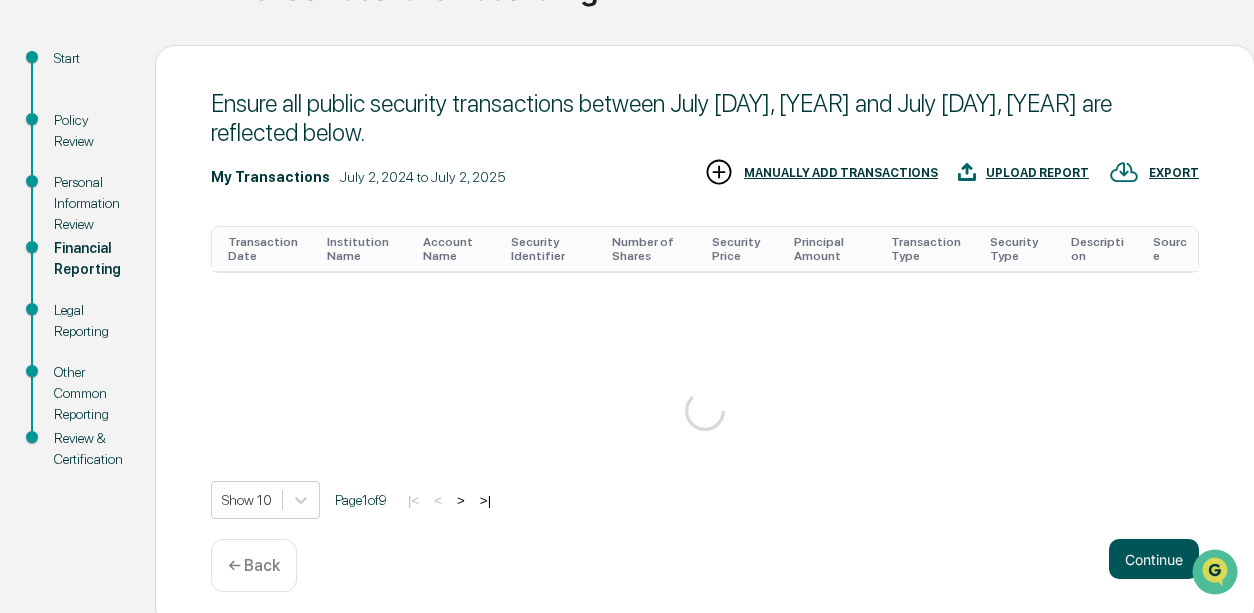 click on "Continue" at bounding box center [1154, 559] 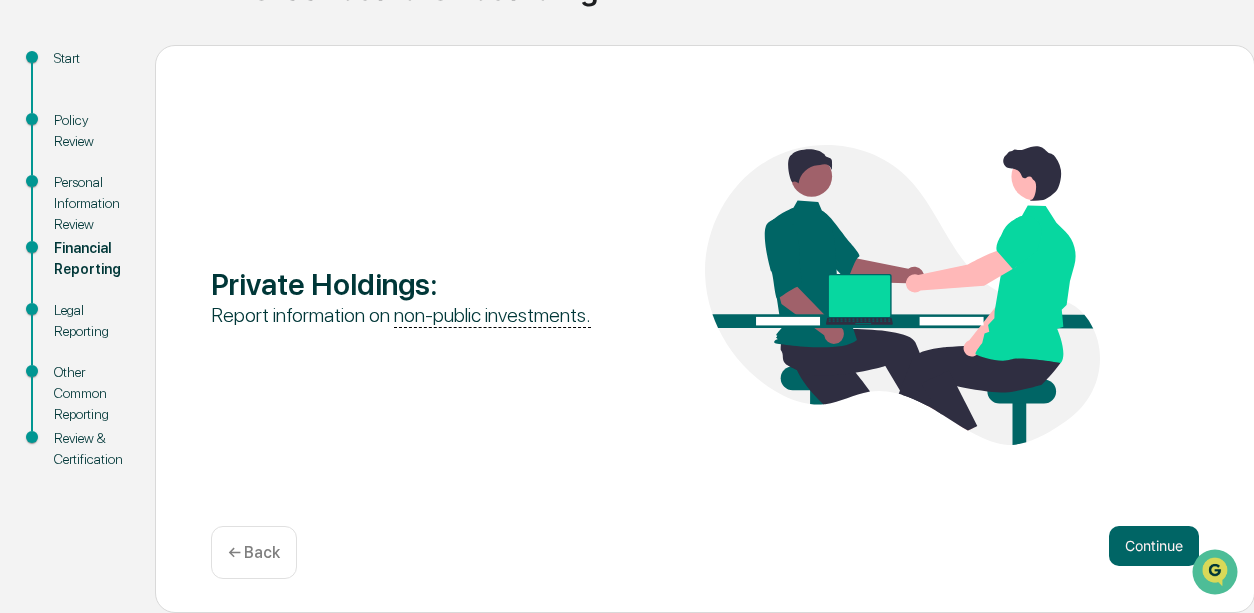 click on "Continue" at bounding box center [1154, 546] 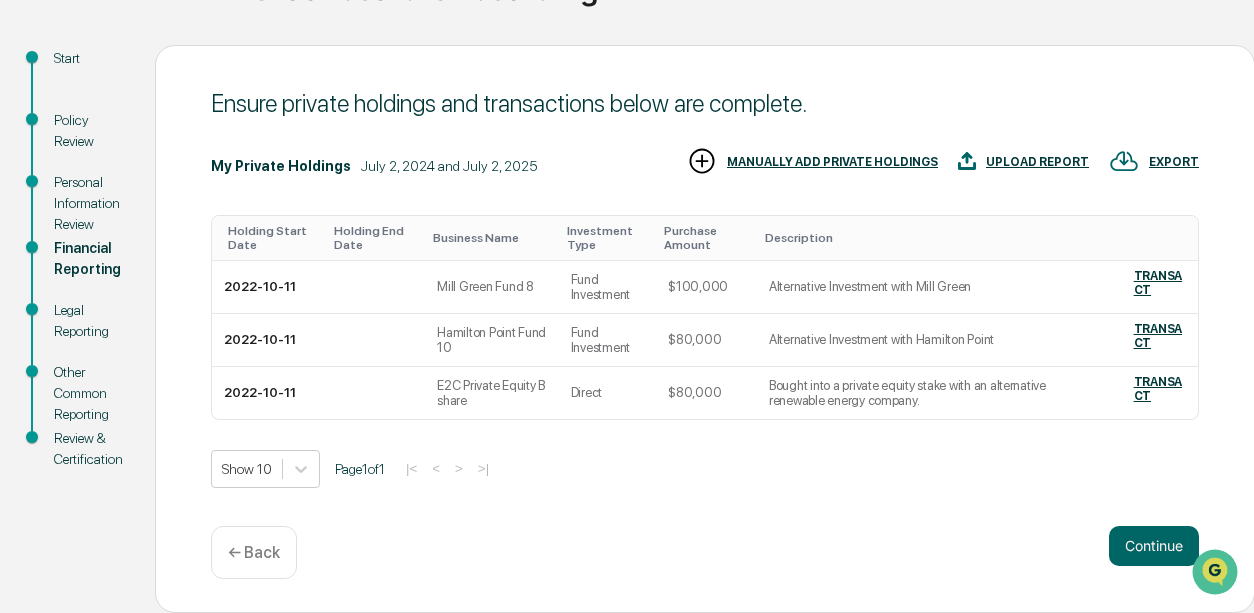 click on "Continue" at bounding box center [1154, 546] 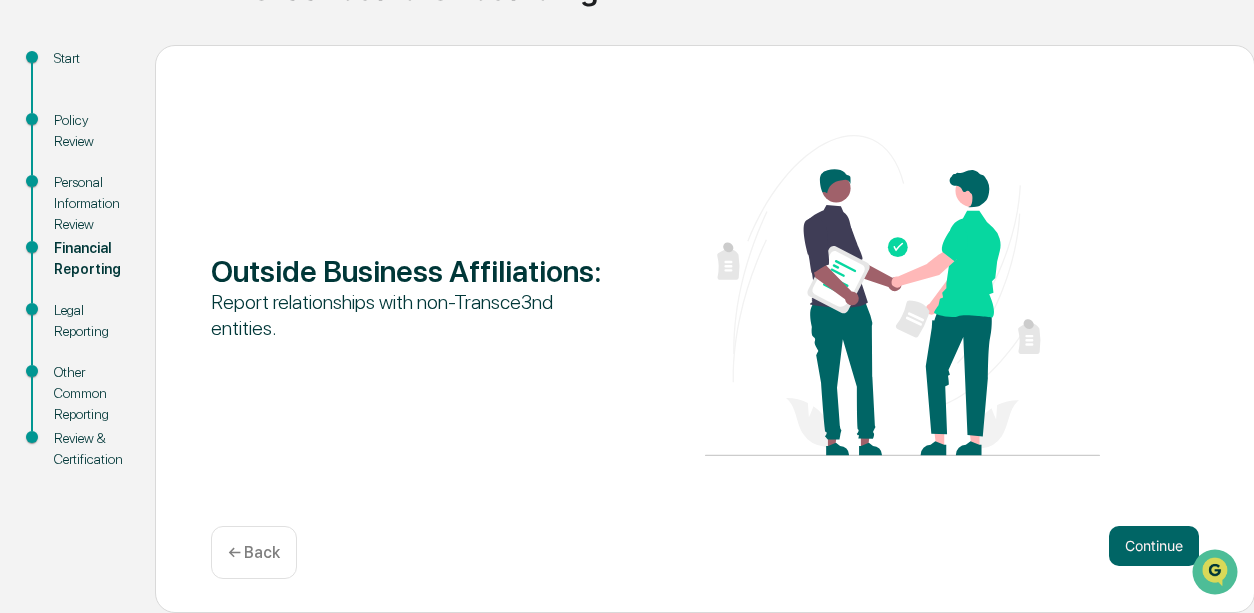 click on "Continue" at bounding box center [1154, 546] 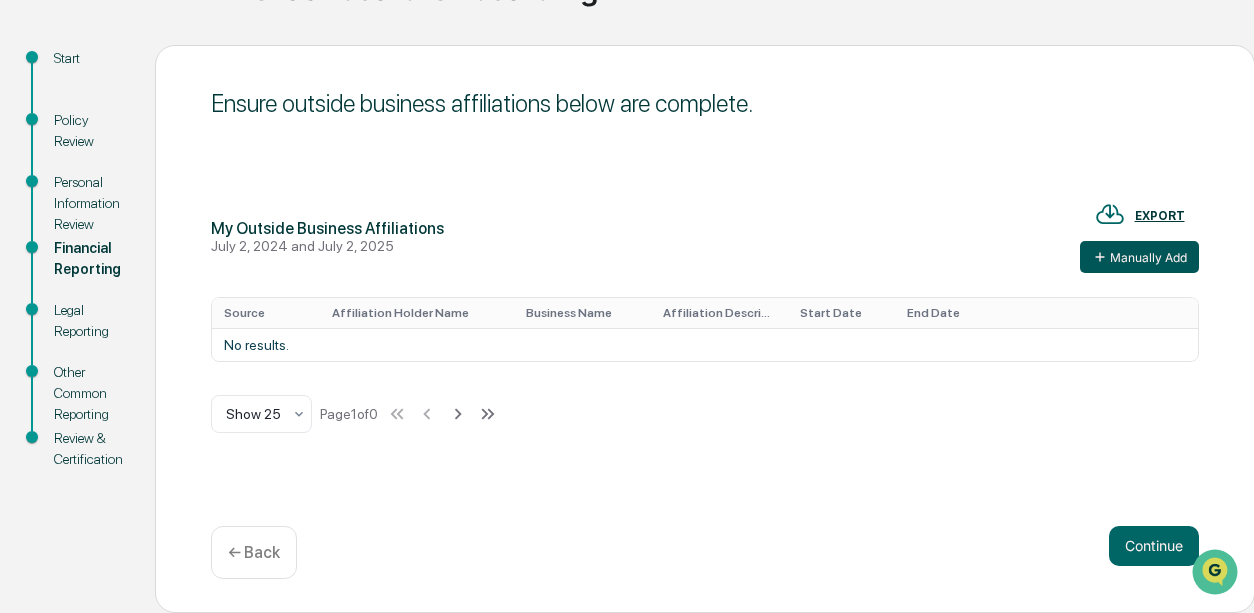 click on "Manually Add" at bounding box center (1139, 257) 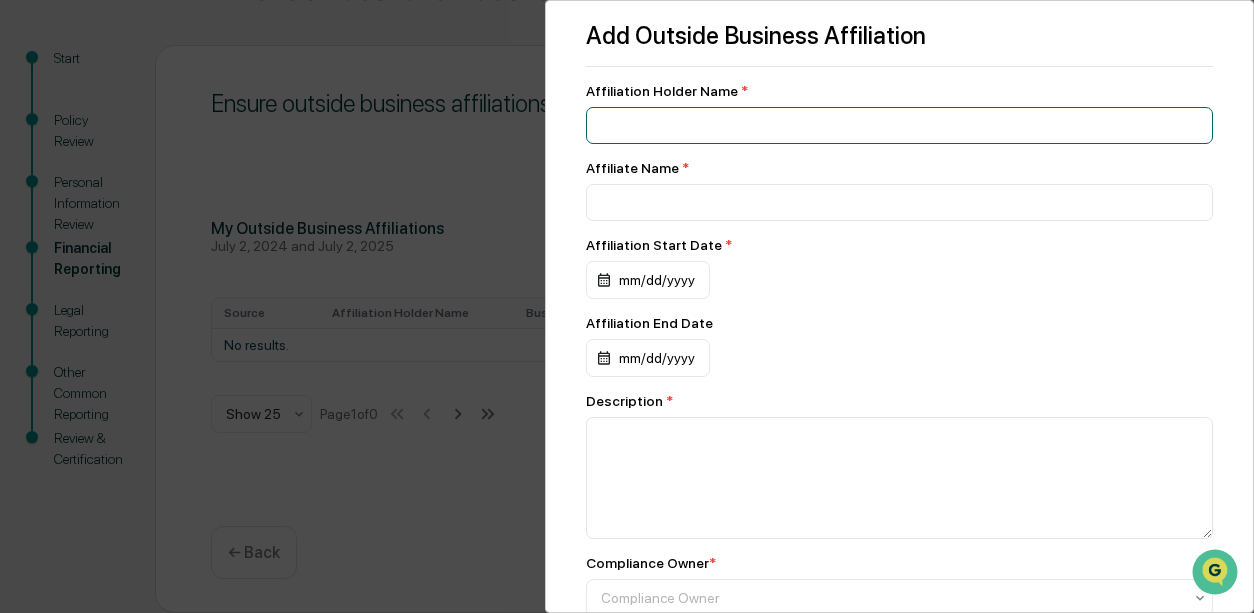 click at bounding box center [899, 125] 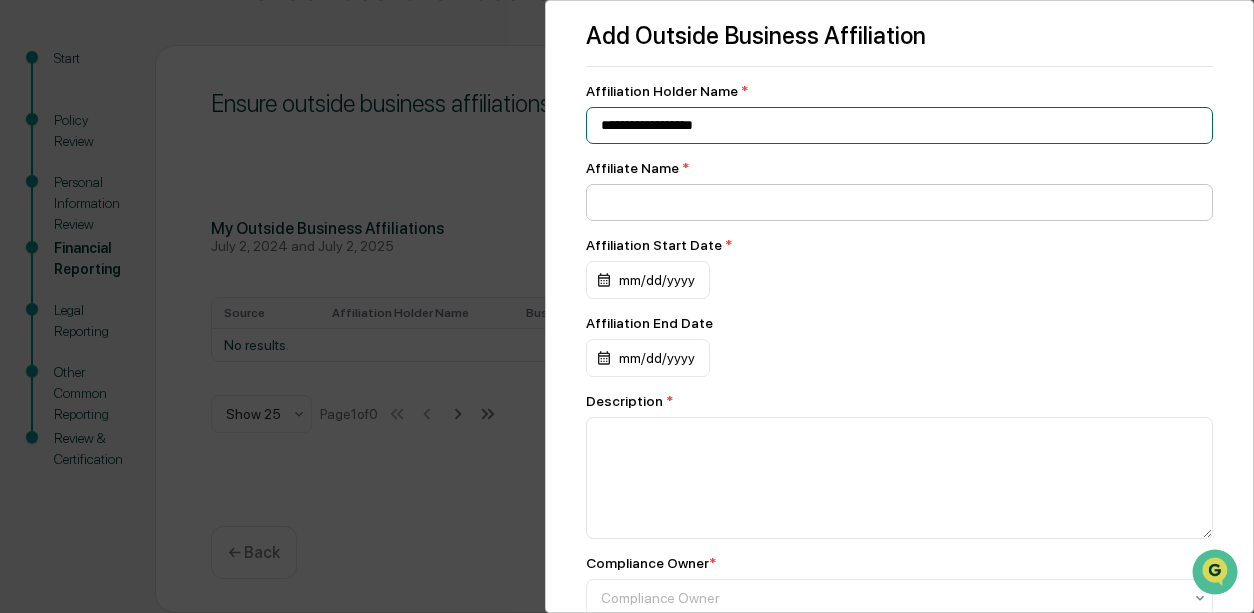 type on "**********" 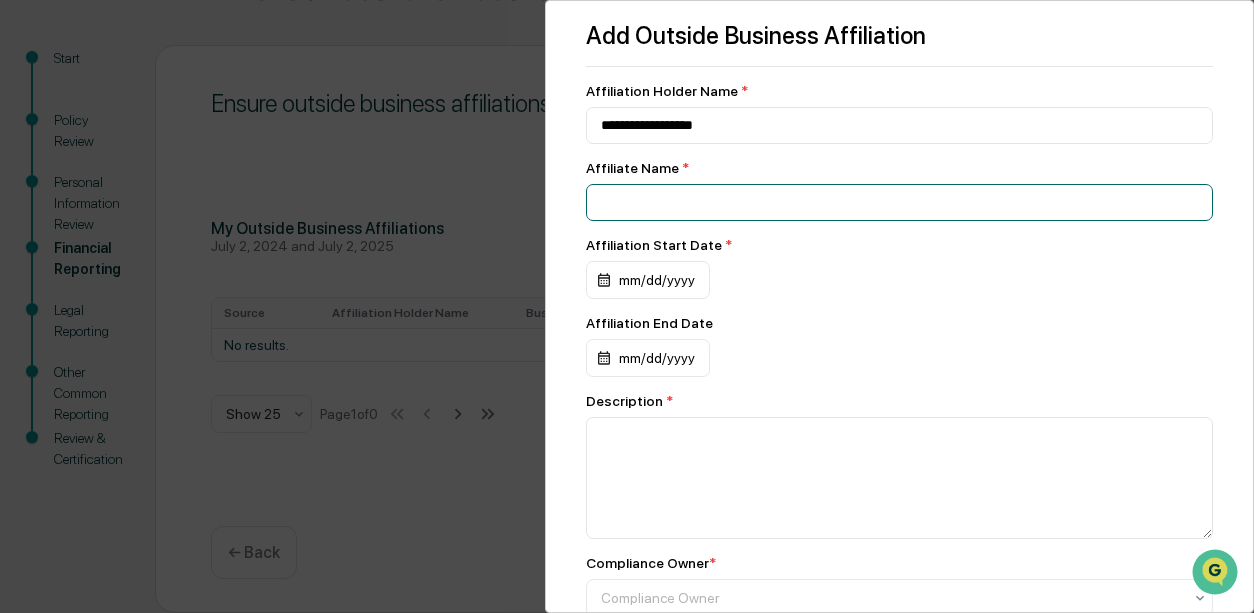 click at bounding box center [899, 125] 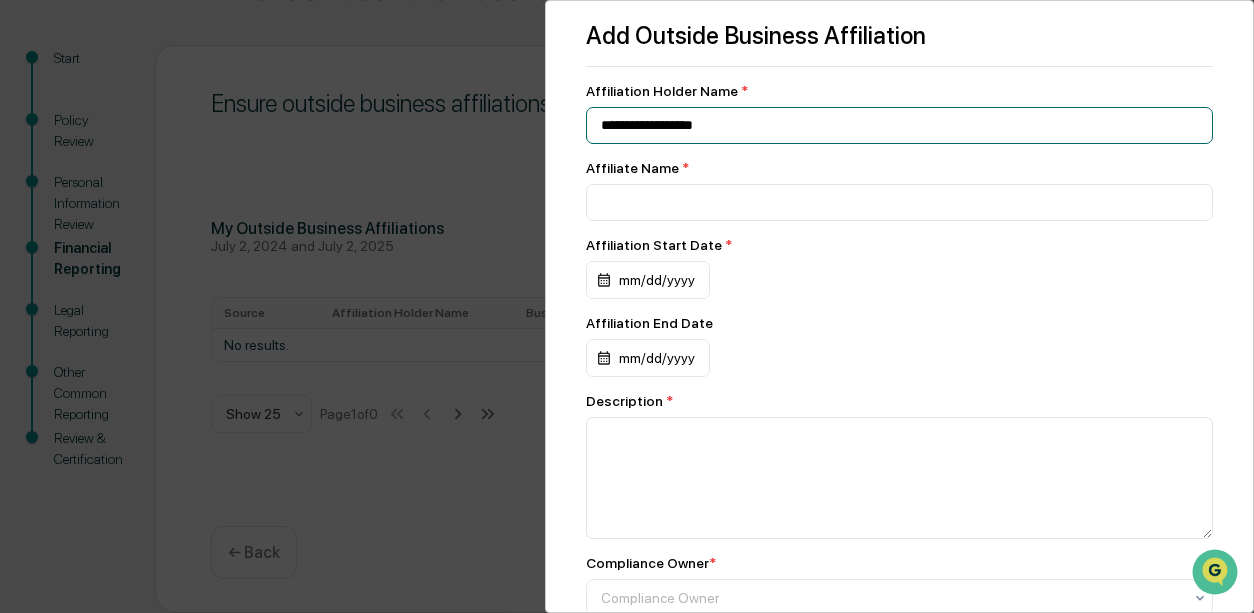 drag, startPoint x: 781, startPoint y: 130, endPoint x: 315, endPoint y: 59, distance: 471.37778 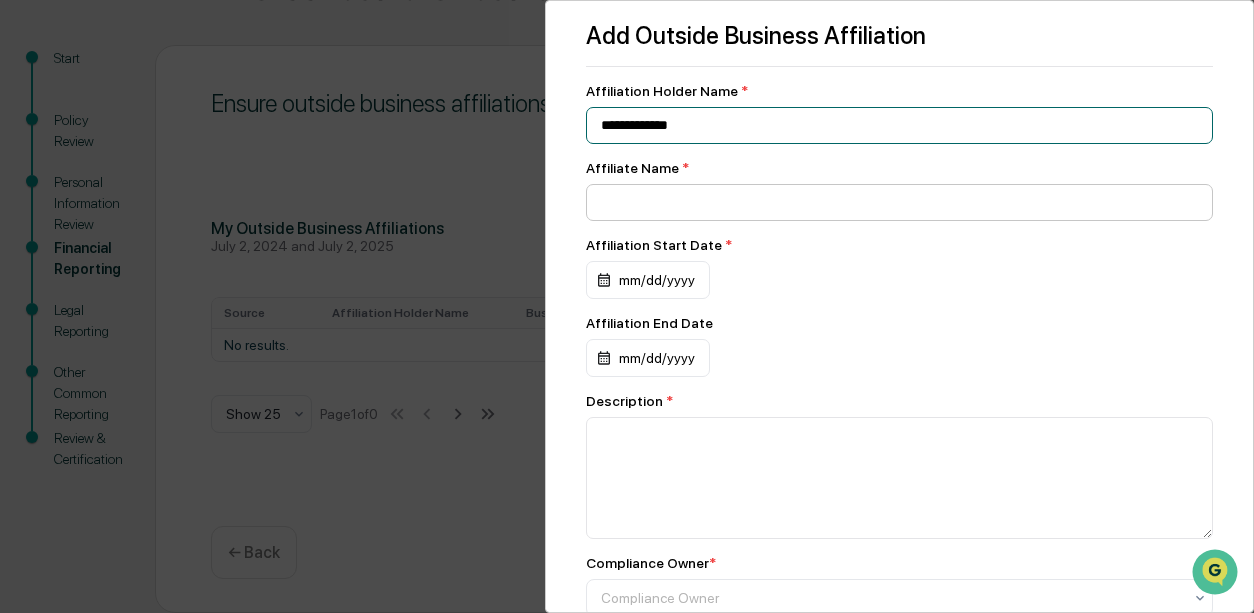 type on "**********" 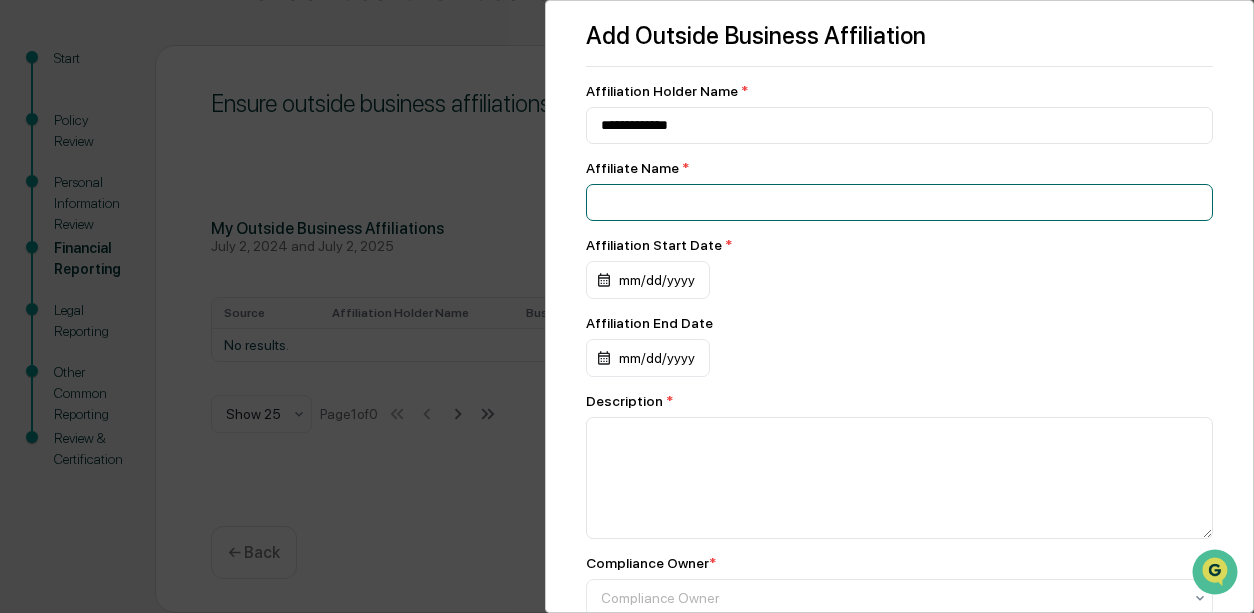 click at bounding box center (899, 125) 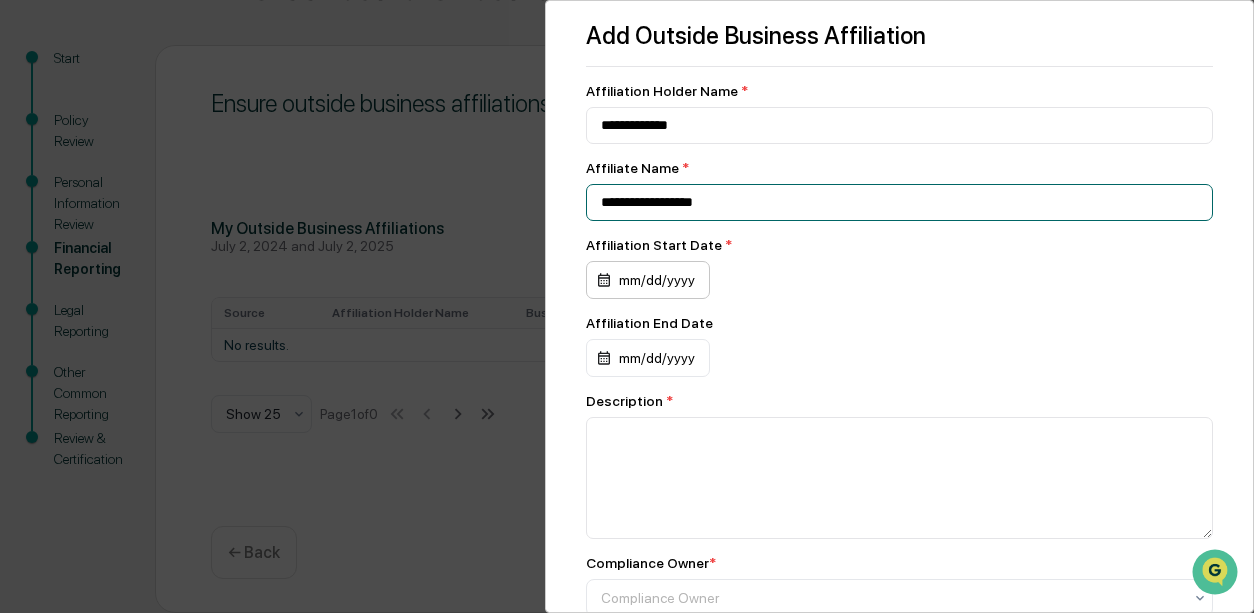 type on "**********" 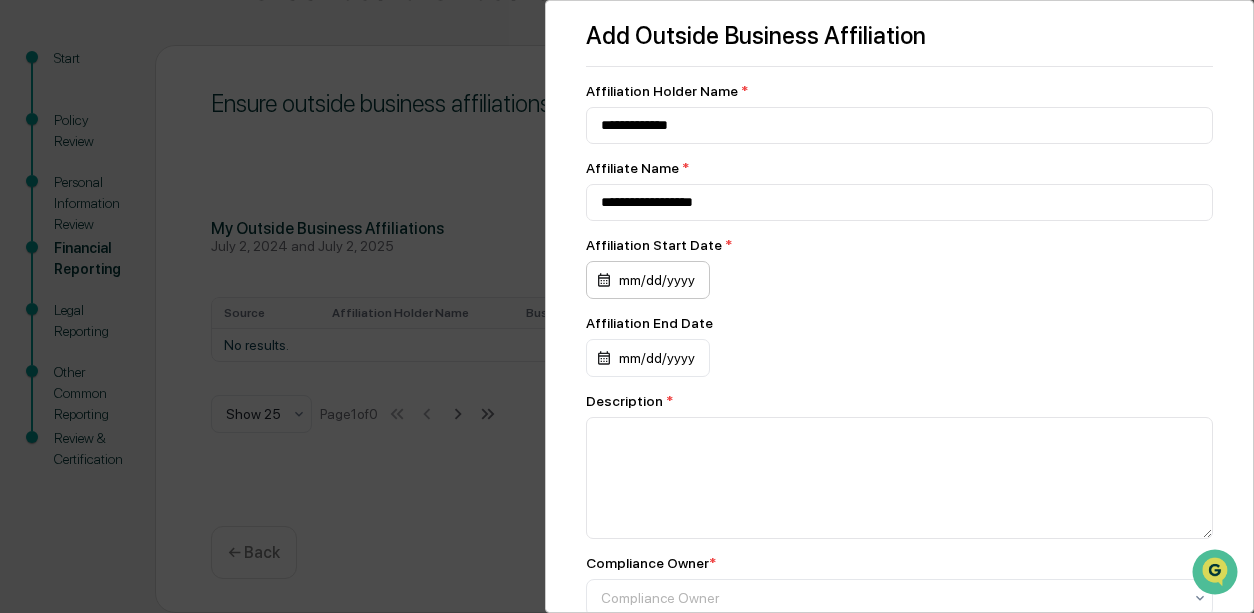 click on "mm/dd/yyyy" at bounding box center [648, 280] 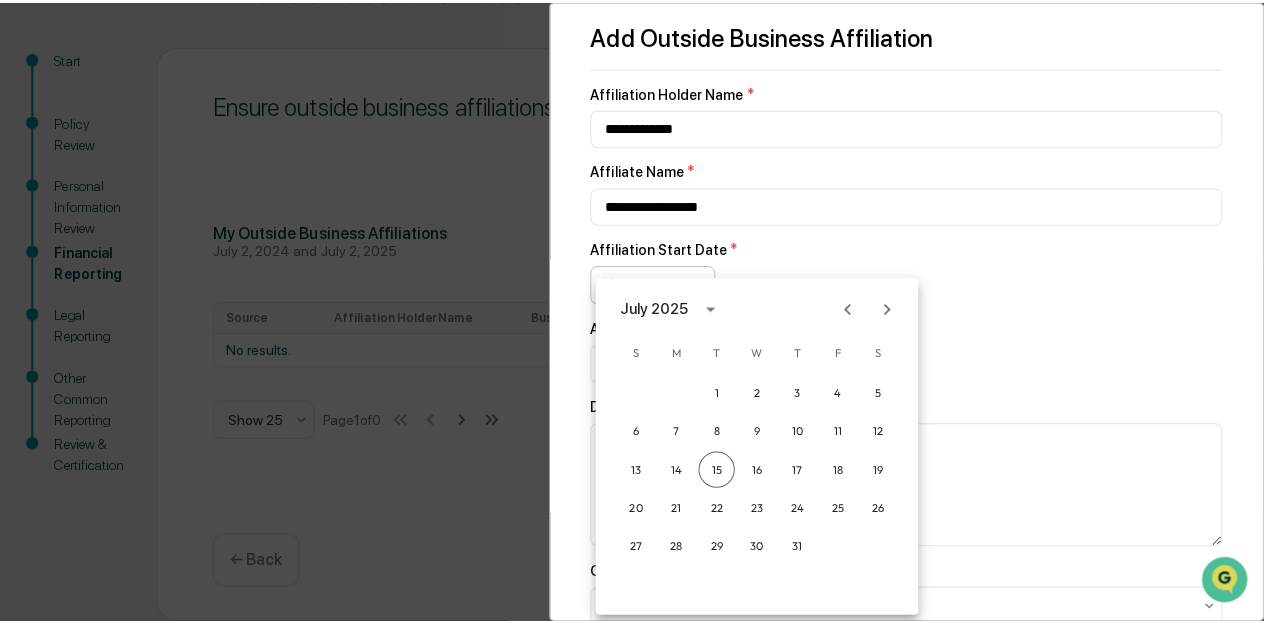 scroll, scrollTop: 183, scrollLeft: 0, axis: vertical 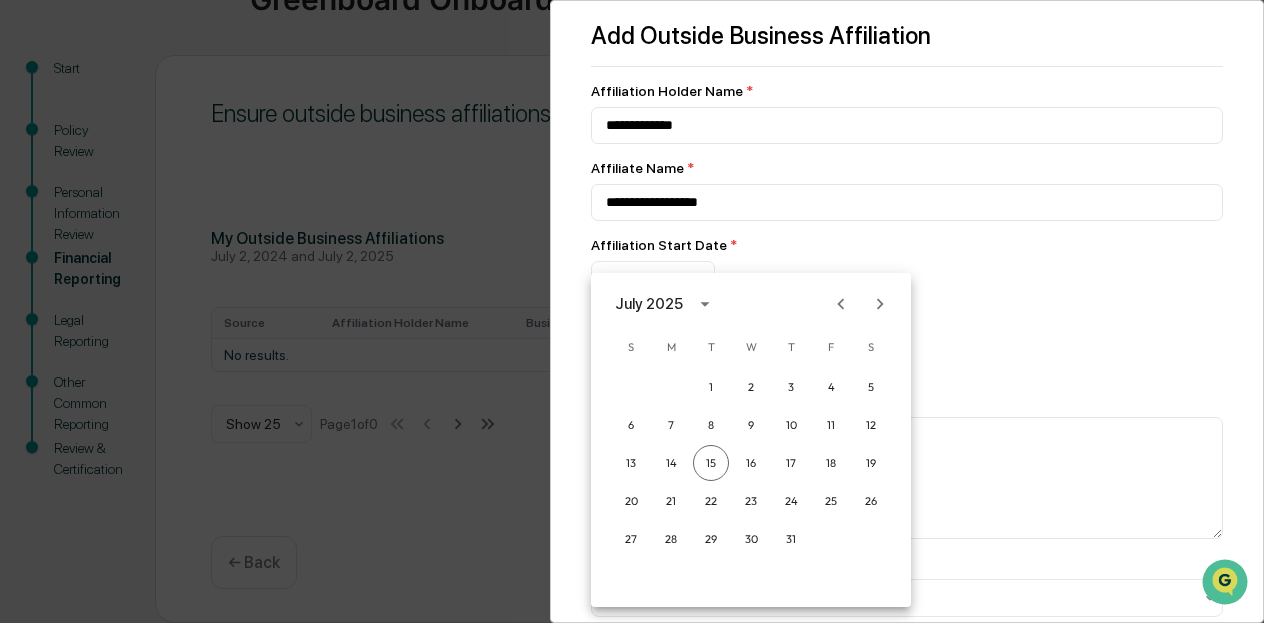 click on "July 2025" at bounding box center [668, 304] 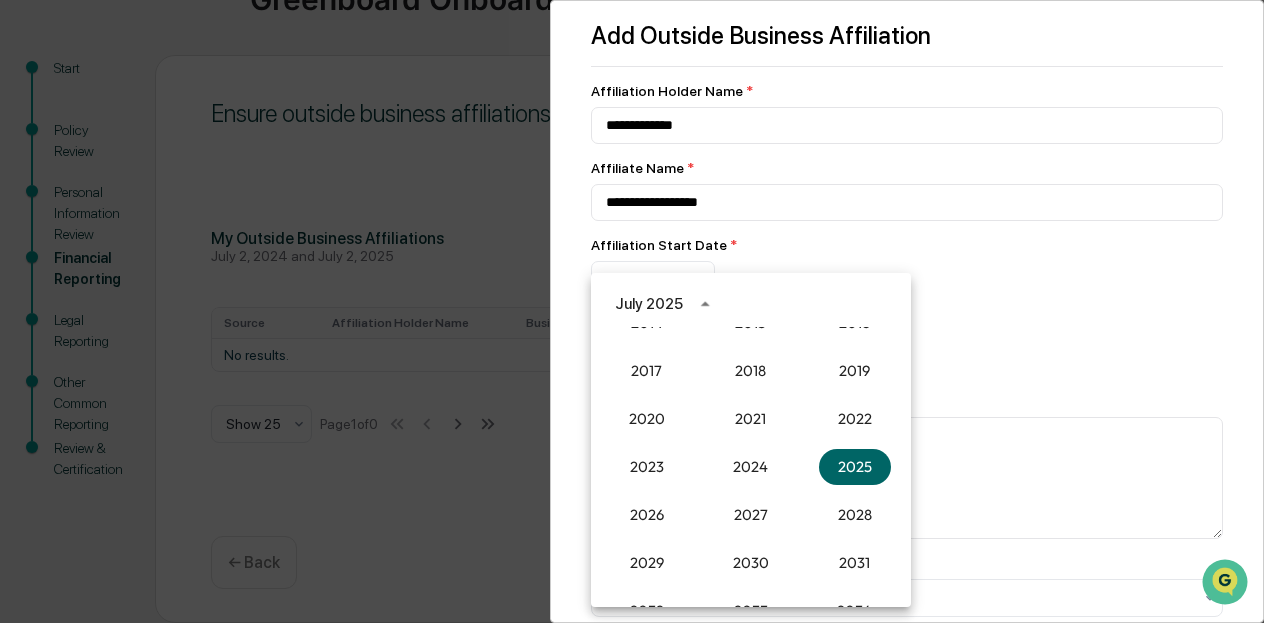 scroll, scrollTop: 1452, scrollLeft: 0, axis: vertical 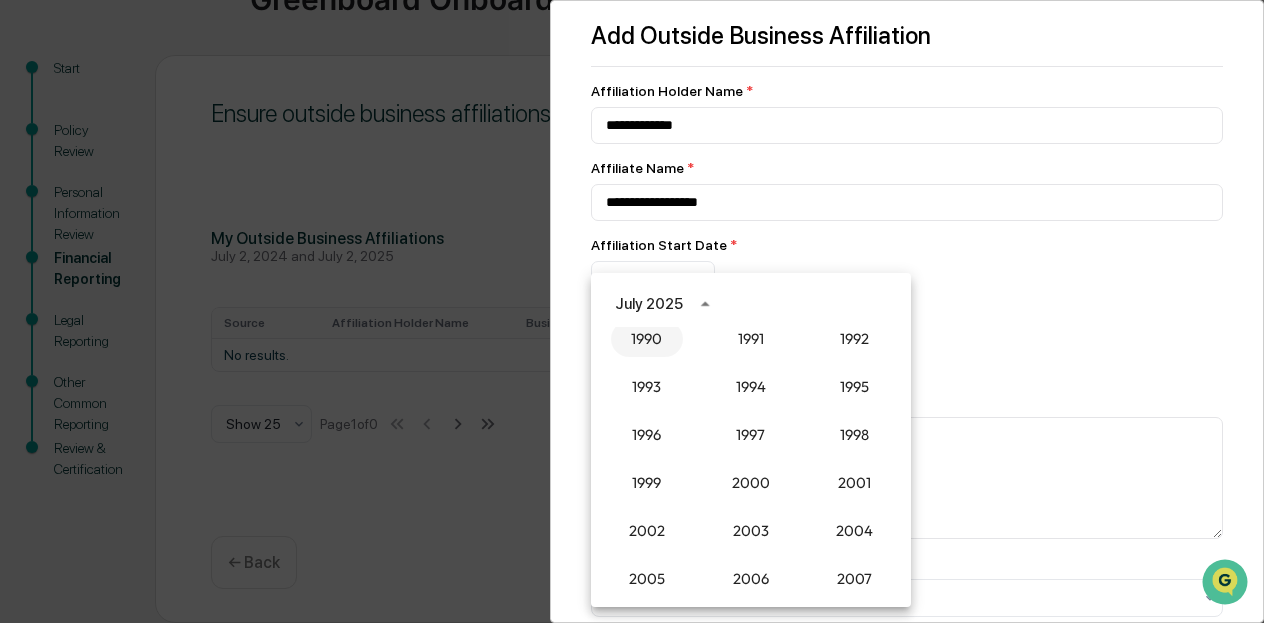 click on "1990" at bounding box center (647, 339) 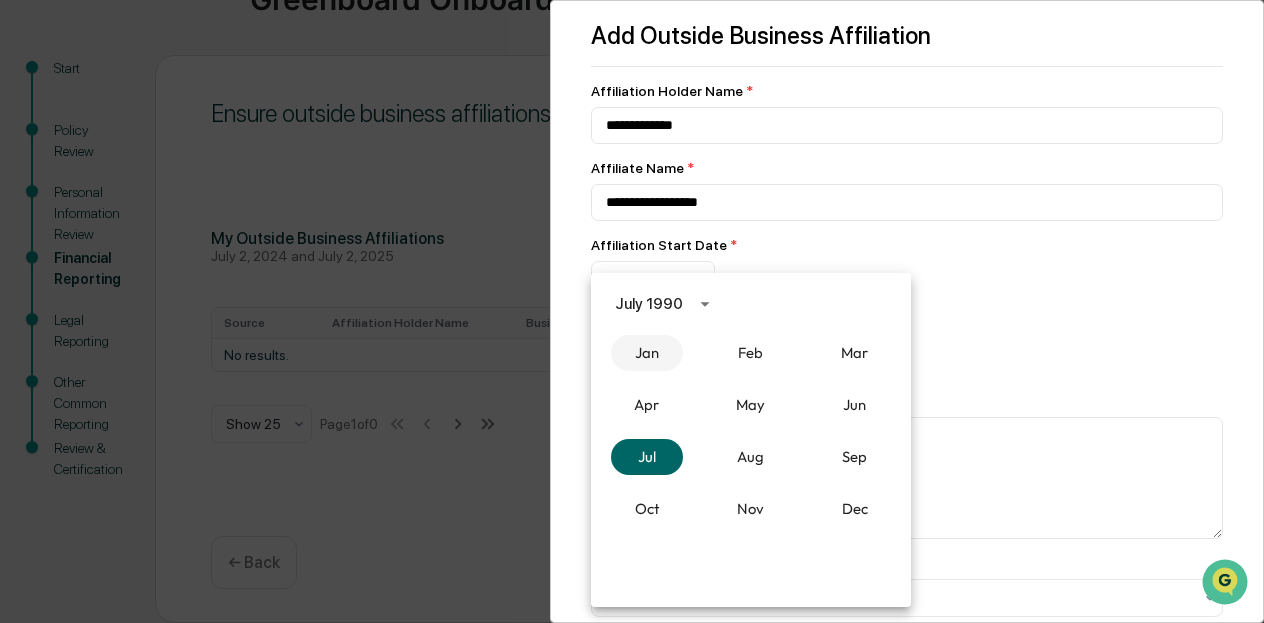 click on "Jan" at bounding box center (647, 353) 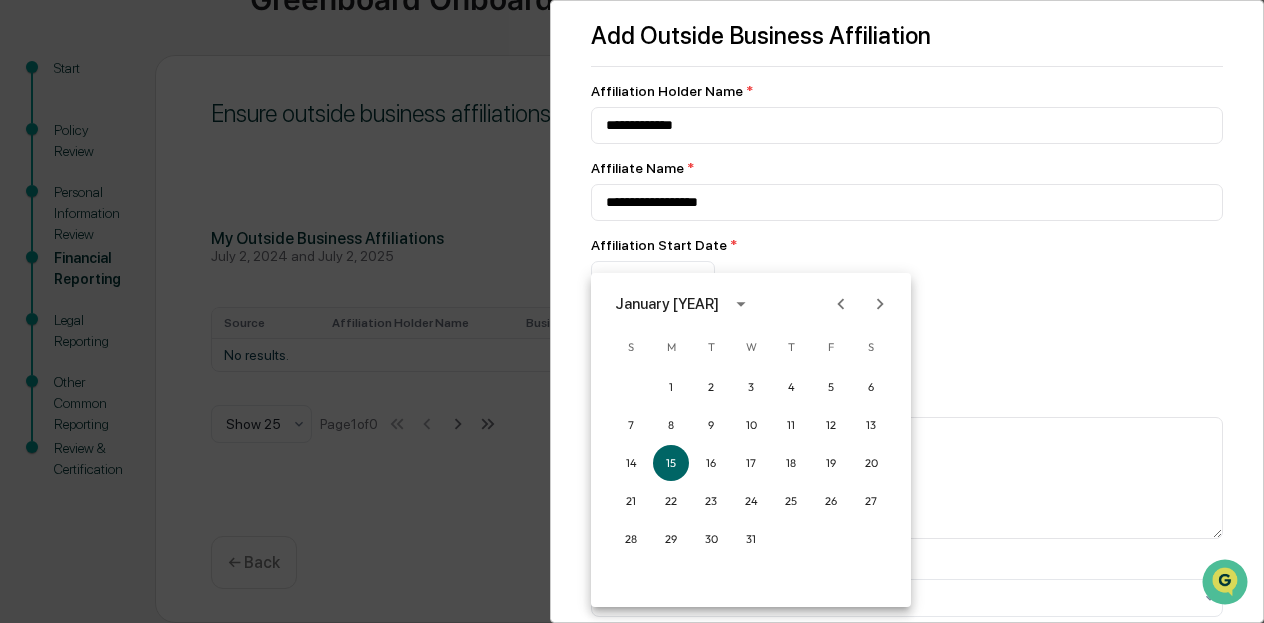 click at bounding box center (632, 311) 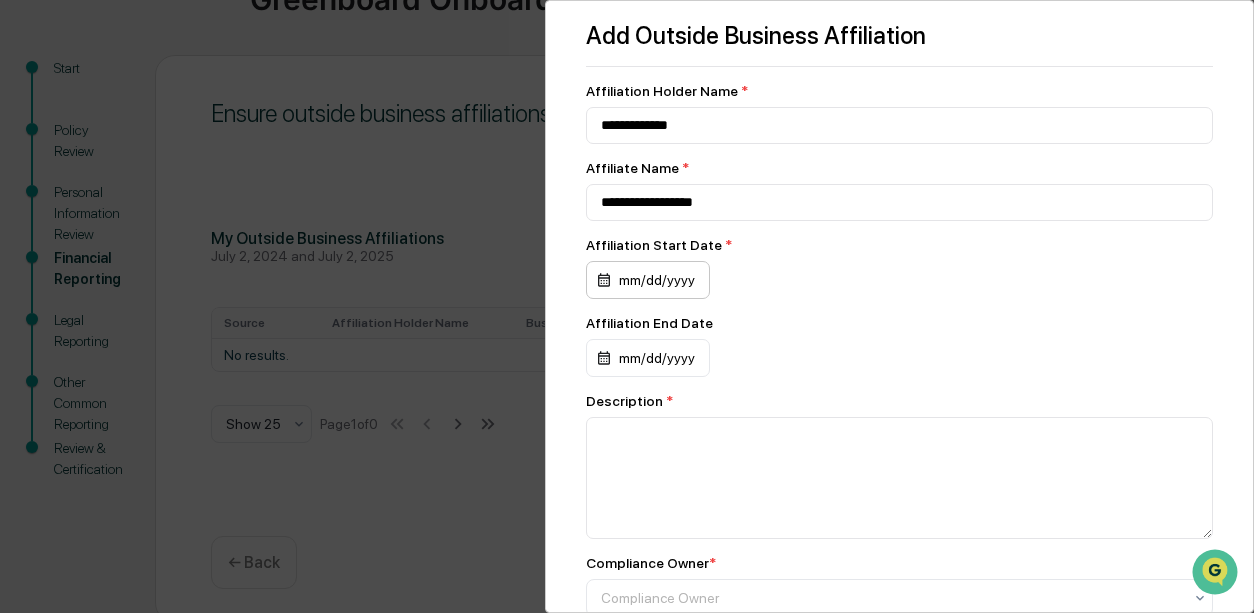 click on "mm/dd/yyyy" at bounding box center [648, 280] 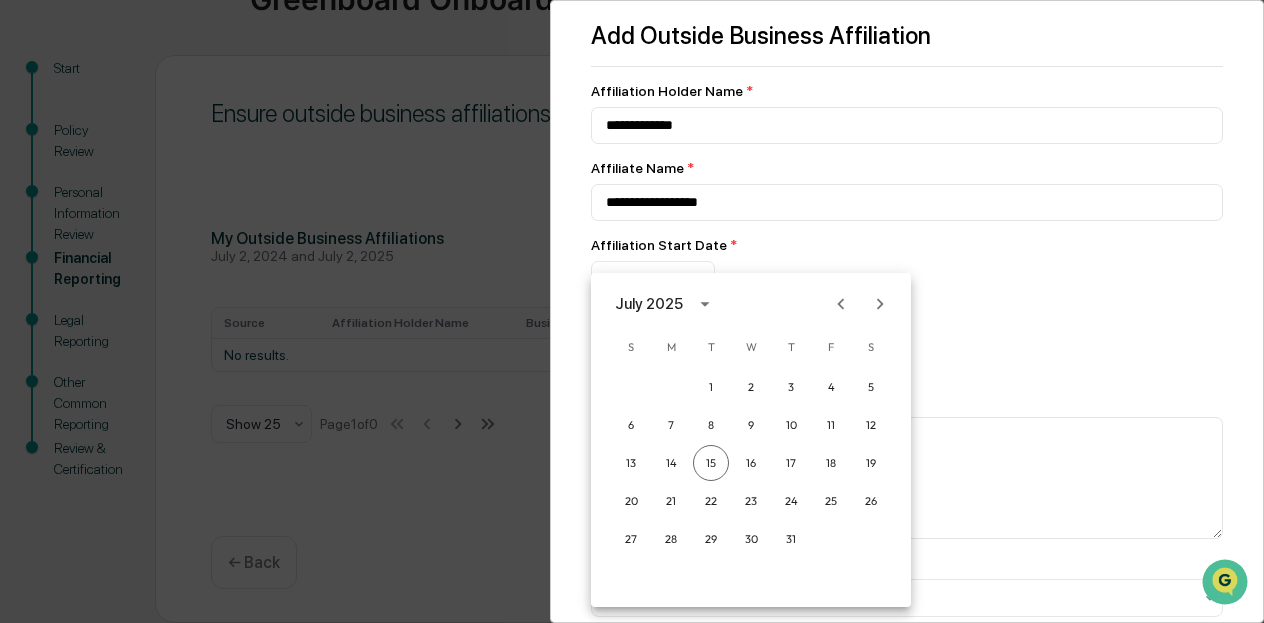 click on "July 2025" at bounding box center [649, 304] 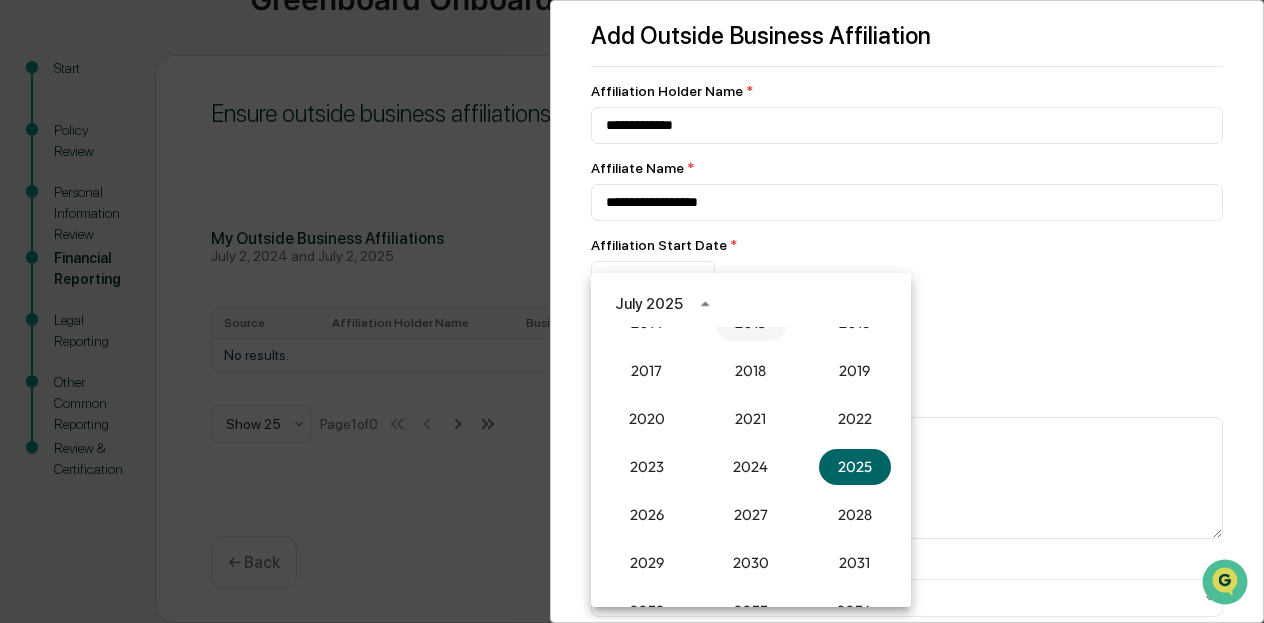 scroll, scrollTop: 1352, scrollLeft: 0, axis: vertical 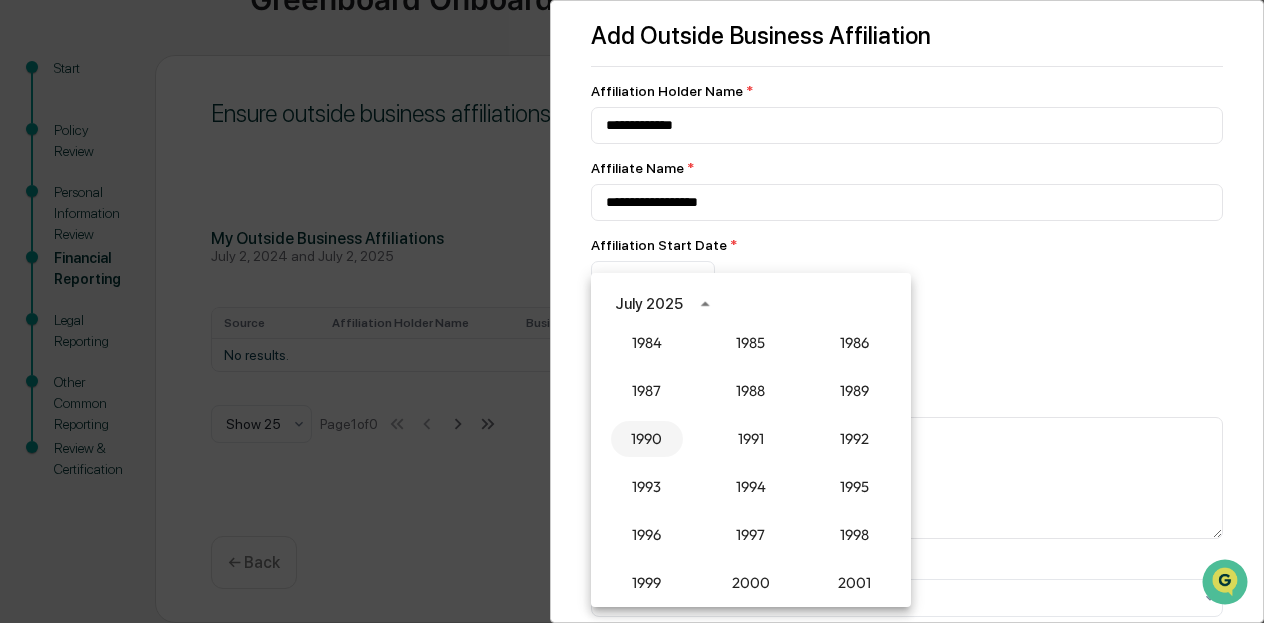 click on "1990" at bounding box center (647, 439) 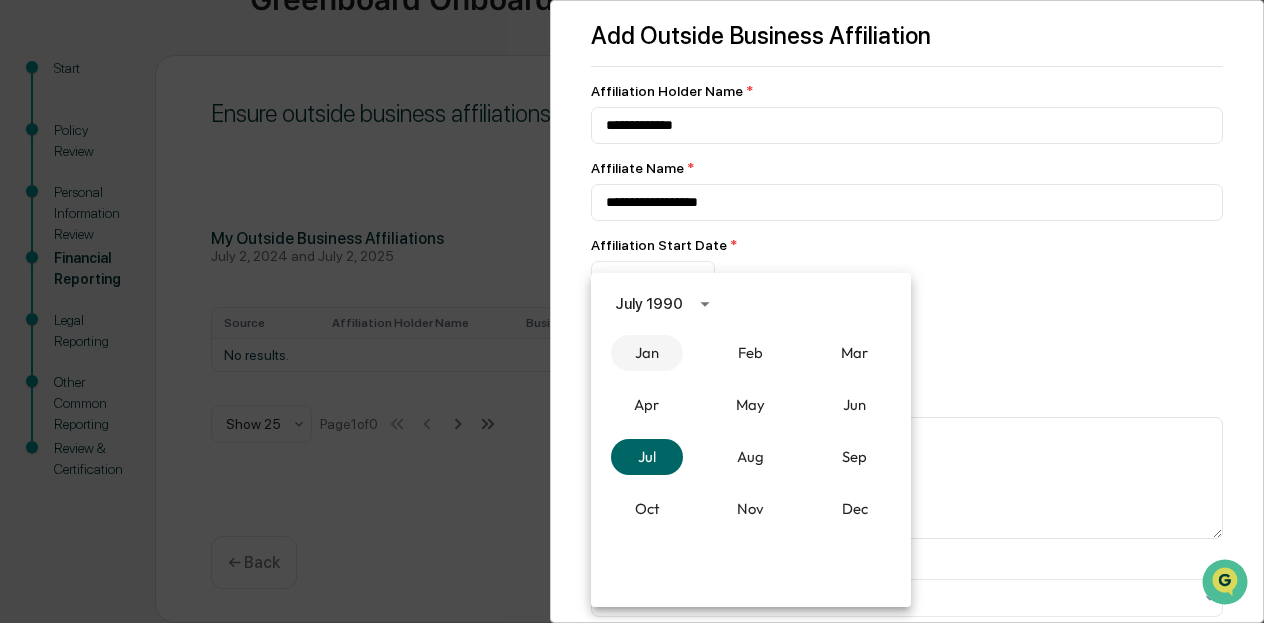 click on "Jan" at bounding box center [647, 353] 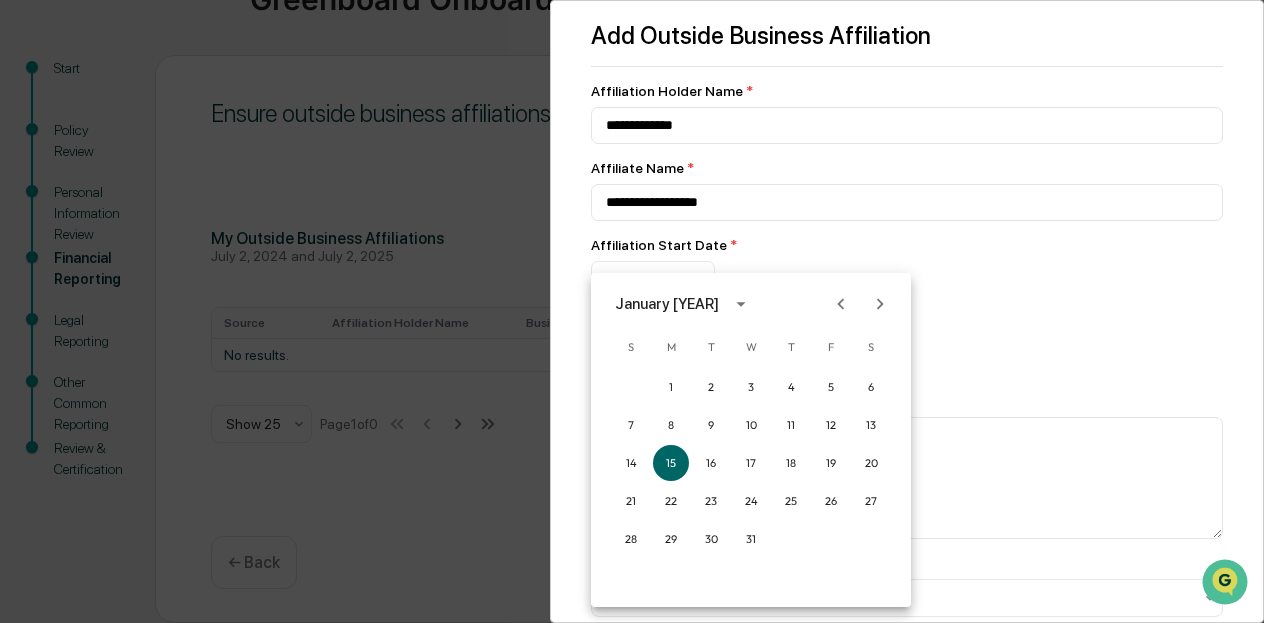 click at bounding box center (632, 311) 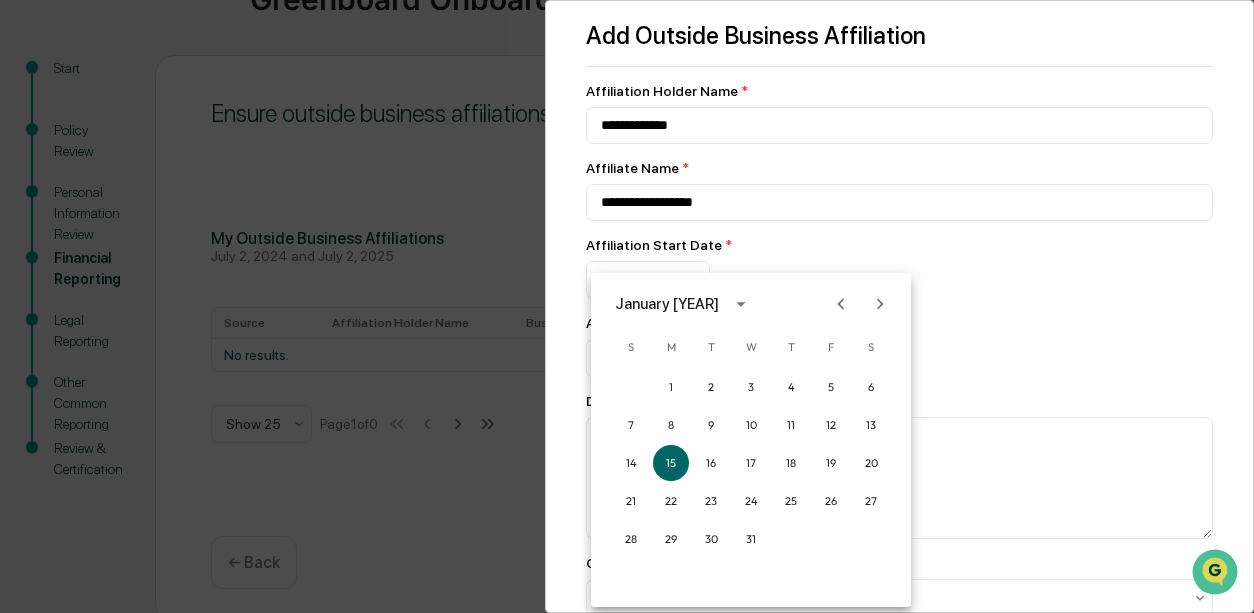 click at bounding box center (627, 306) 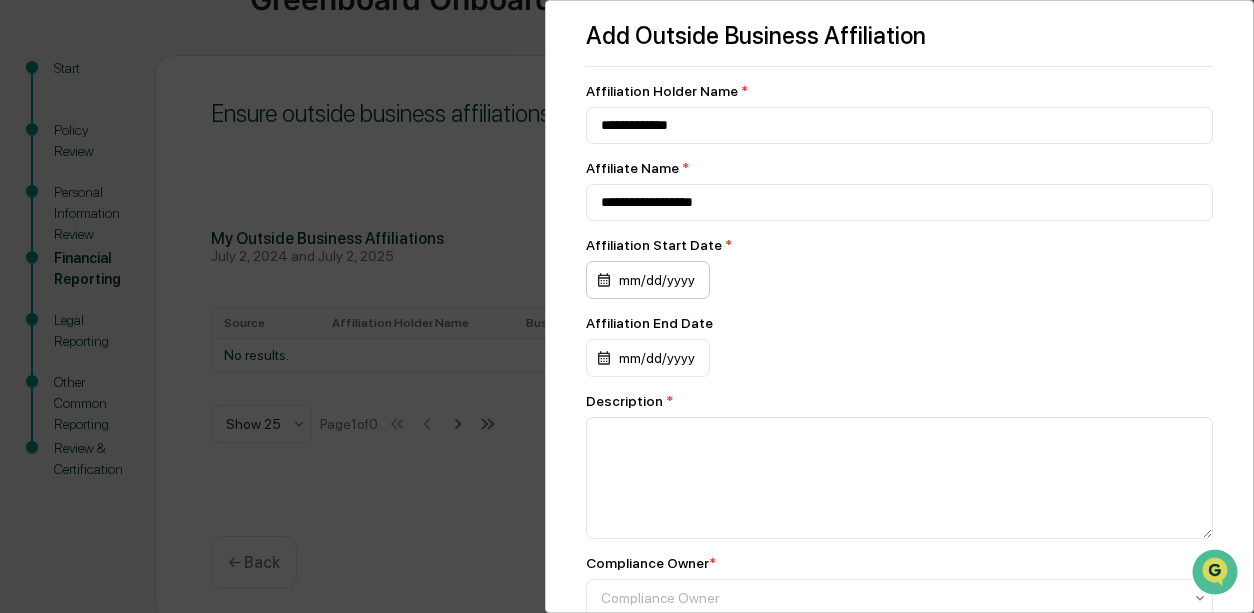 click on "mm/dd/yyyy" at bounding box center (648, 280) 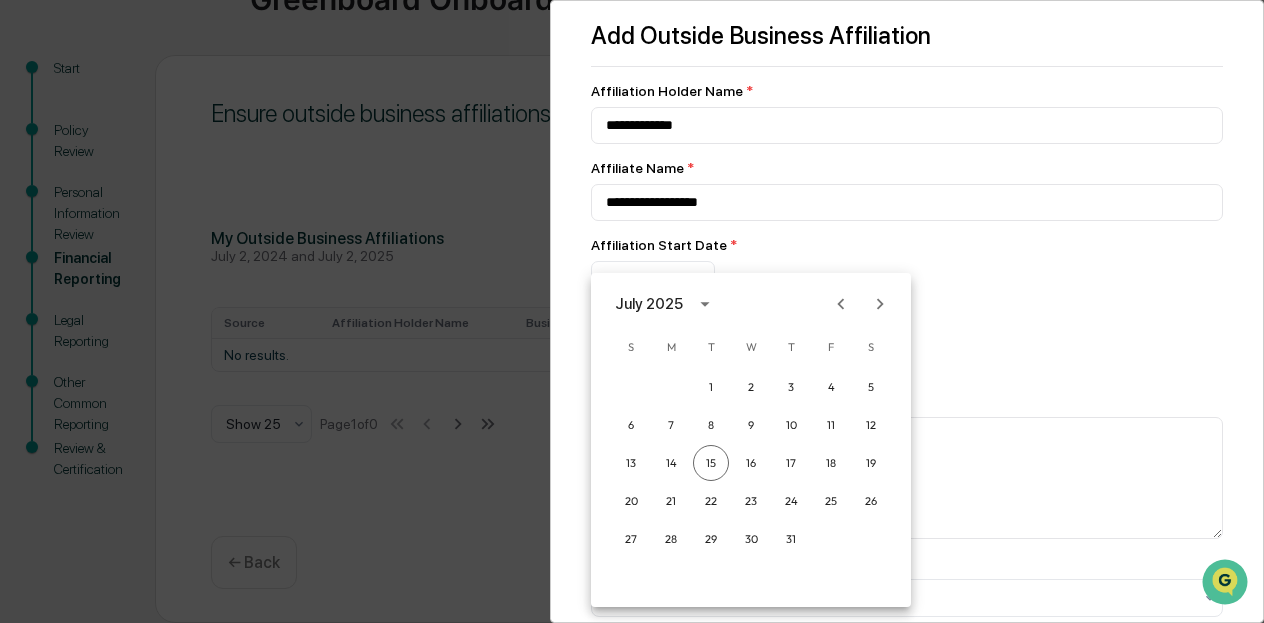 click on "July 2025" at bounding box center (649, 304) 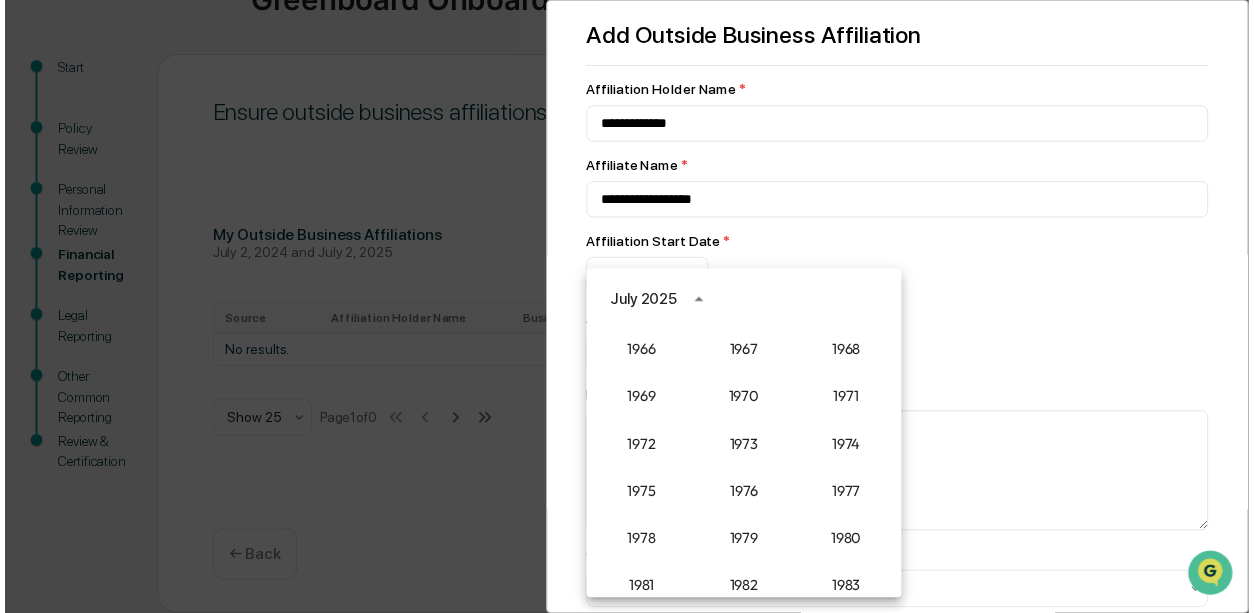 scroll, scrollTop: 1352, scrollLeft: 0, axis: vertical 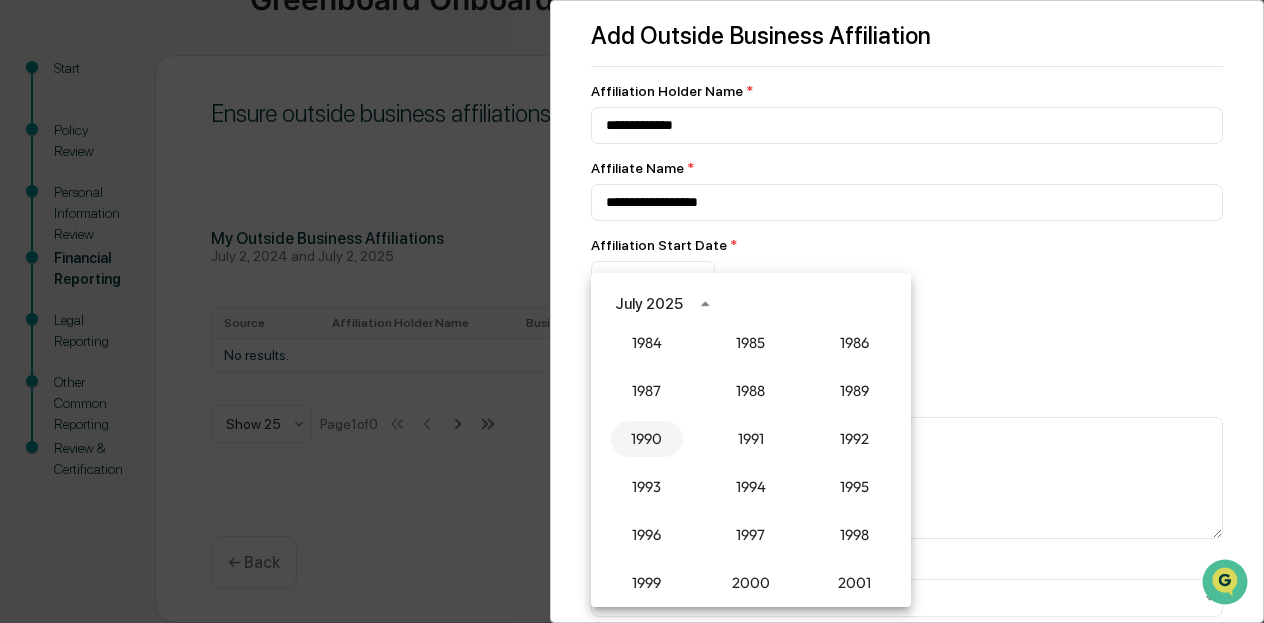 click on "1990" at bounding box center [647, 439] 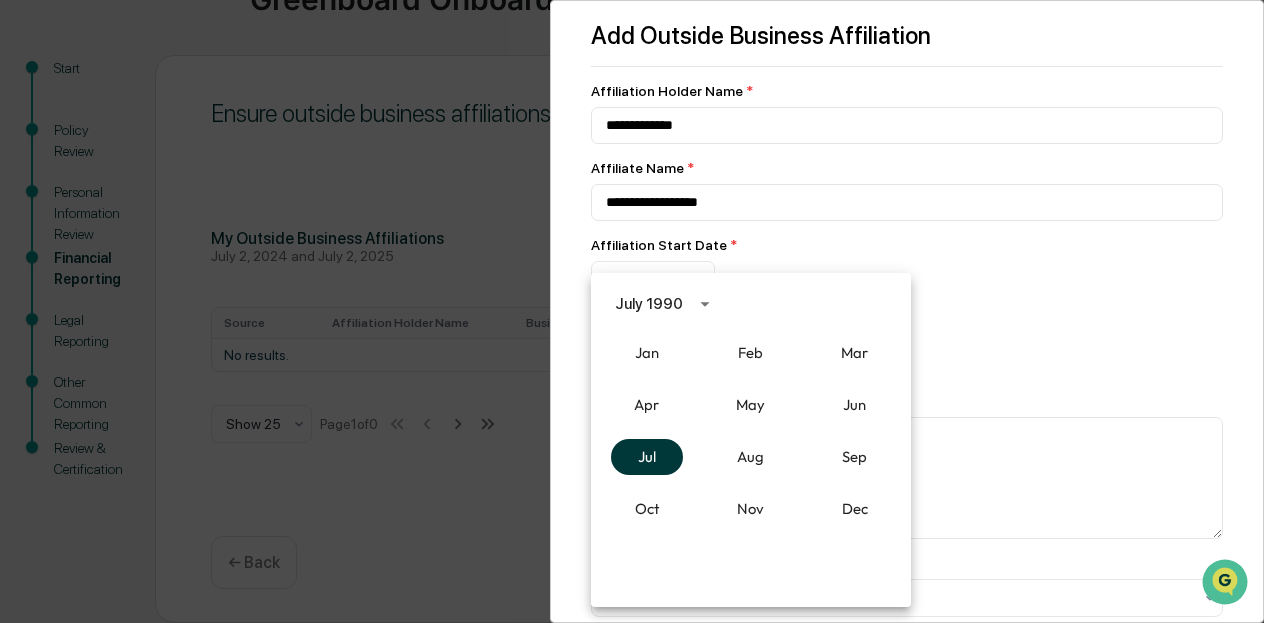 click on "Jul" at bounding box center [647, 457] 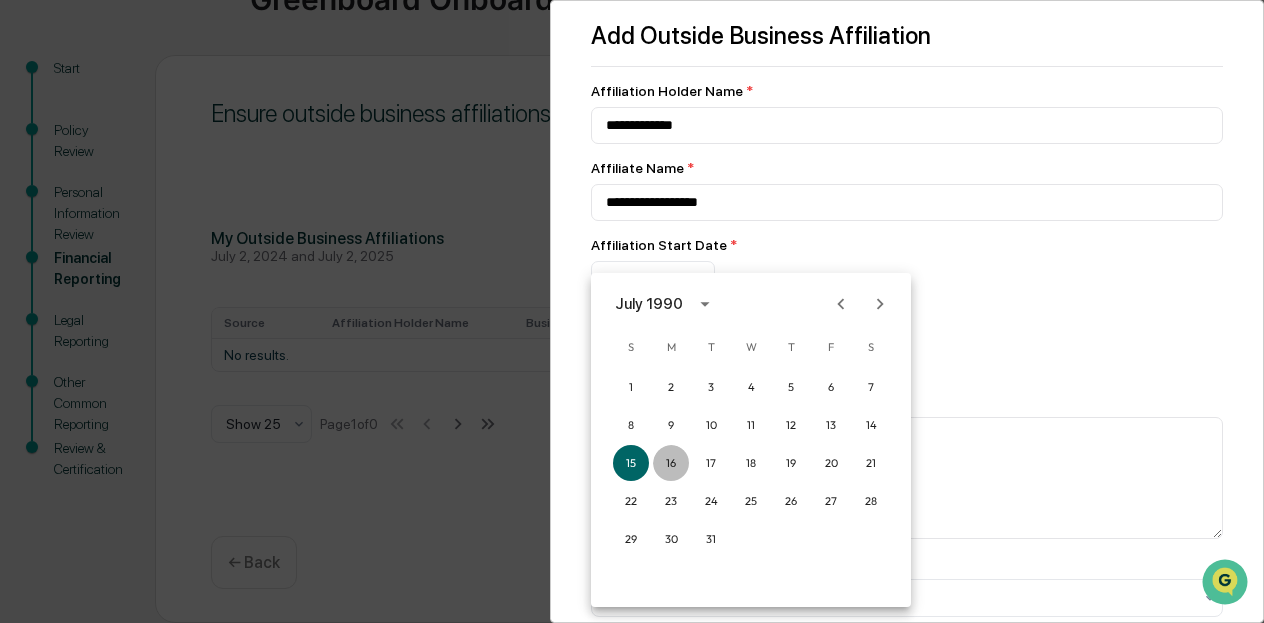 click on "16" at bounding box center [671, 463] 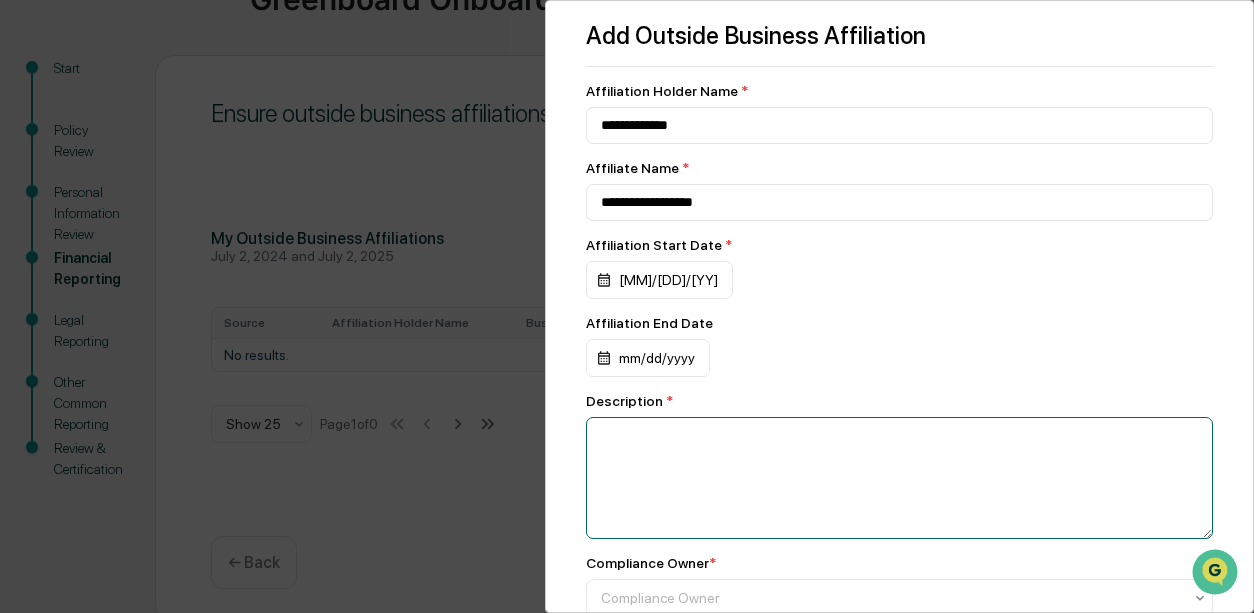 click at bounding box center (899, 478) 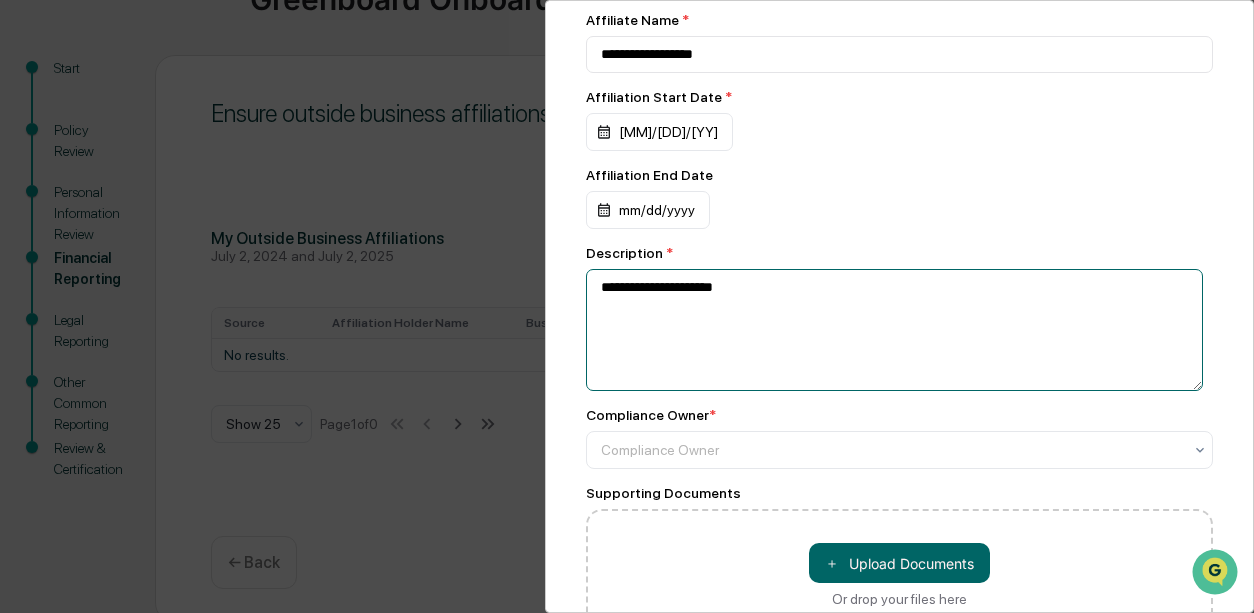 scroll, scrollTop: 275, scrollLeft: 0, axis: vertical 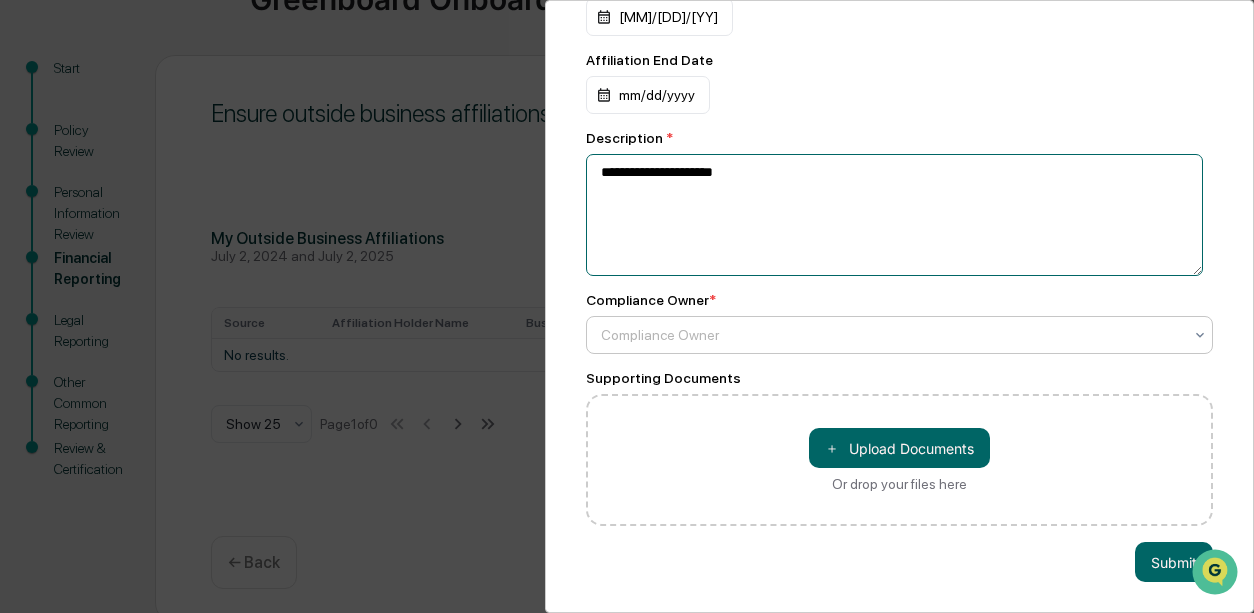 type on "**********" 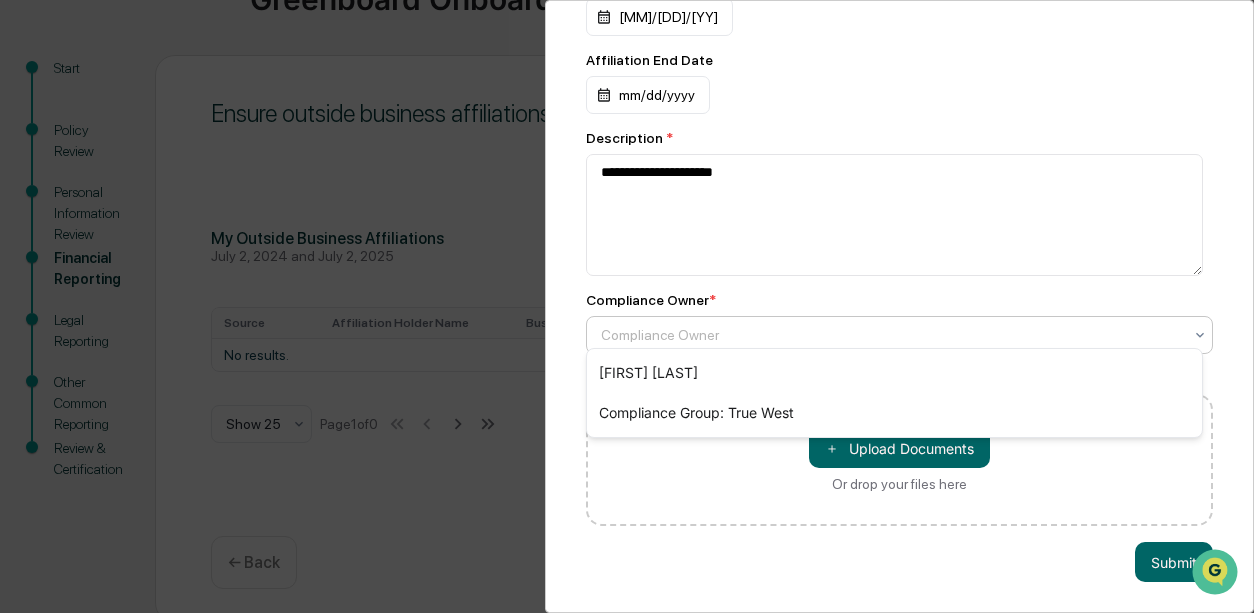 click at bounding box center [891, 335] 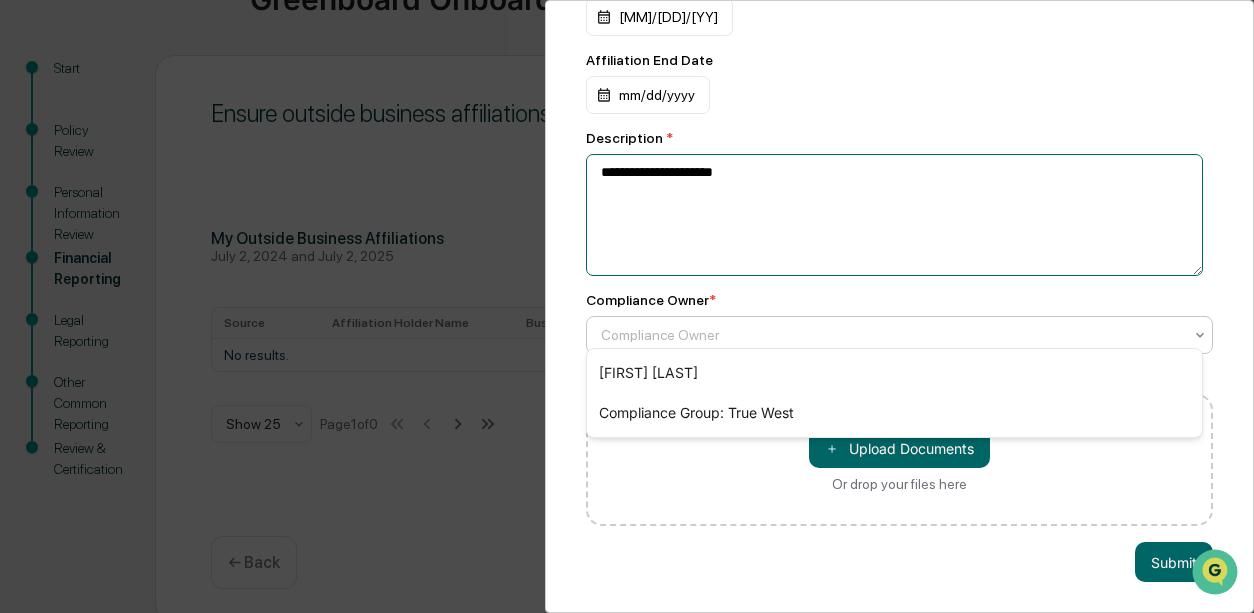 click on "**********" at bounding box center [894, 215] 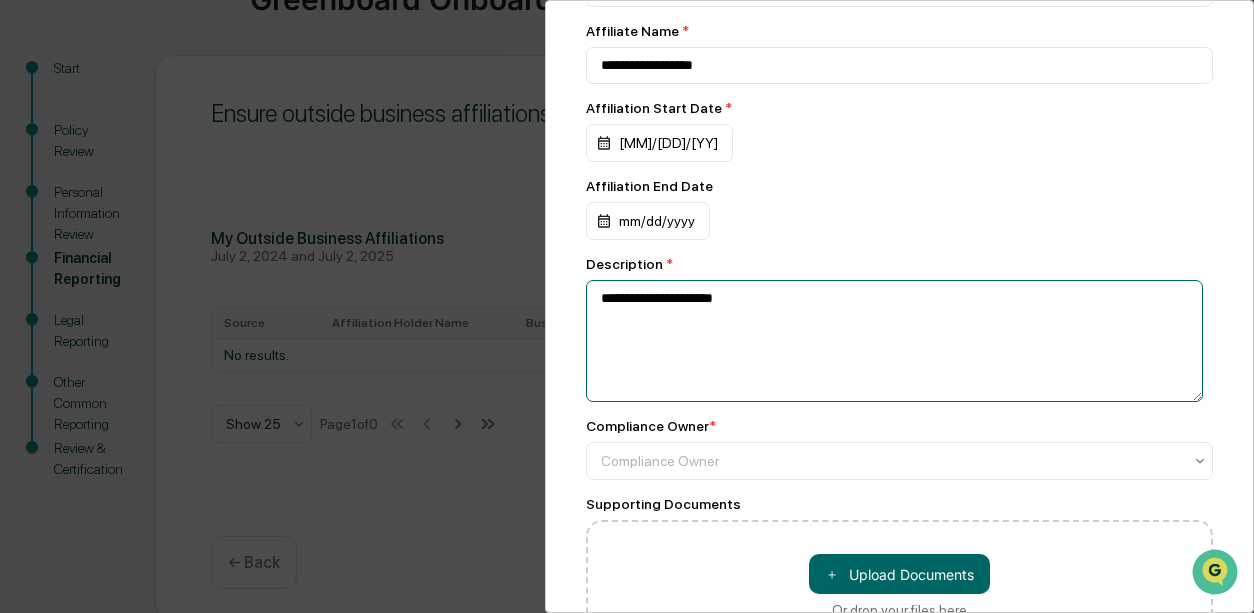 scroll, scrollTop: 275, scrollLeft: 0, axis: vertical 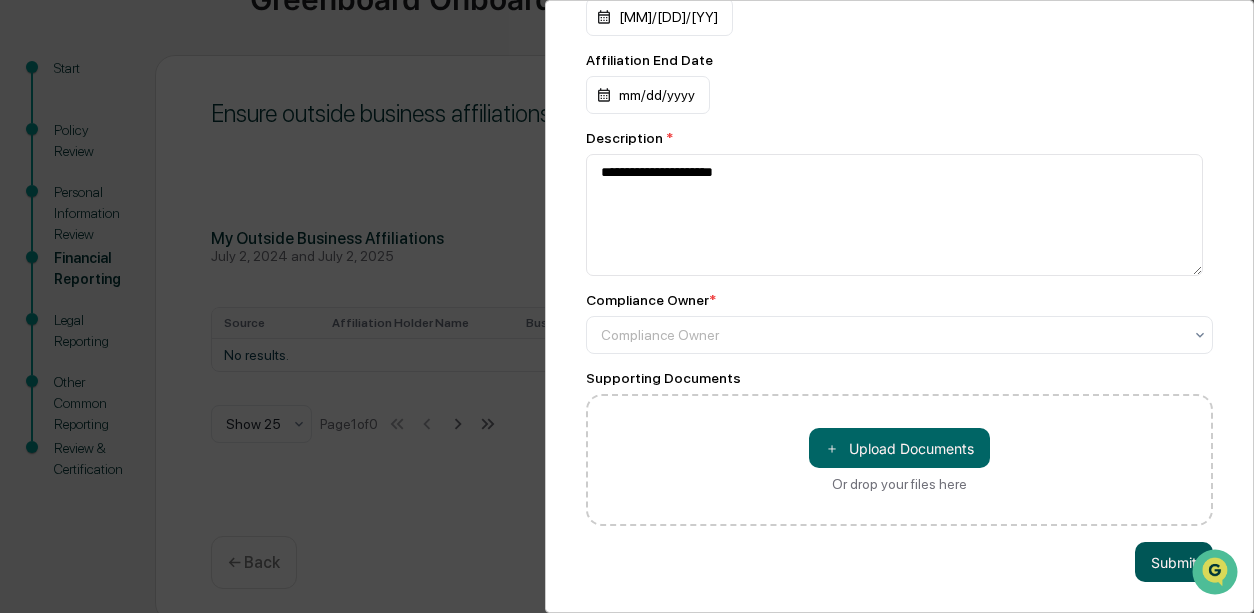click on "Submit" at bounding box center (1174, 562) 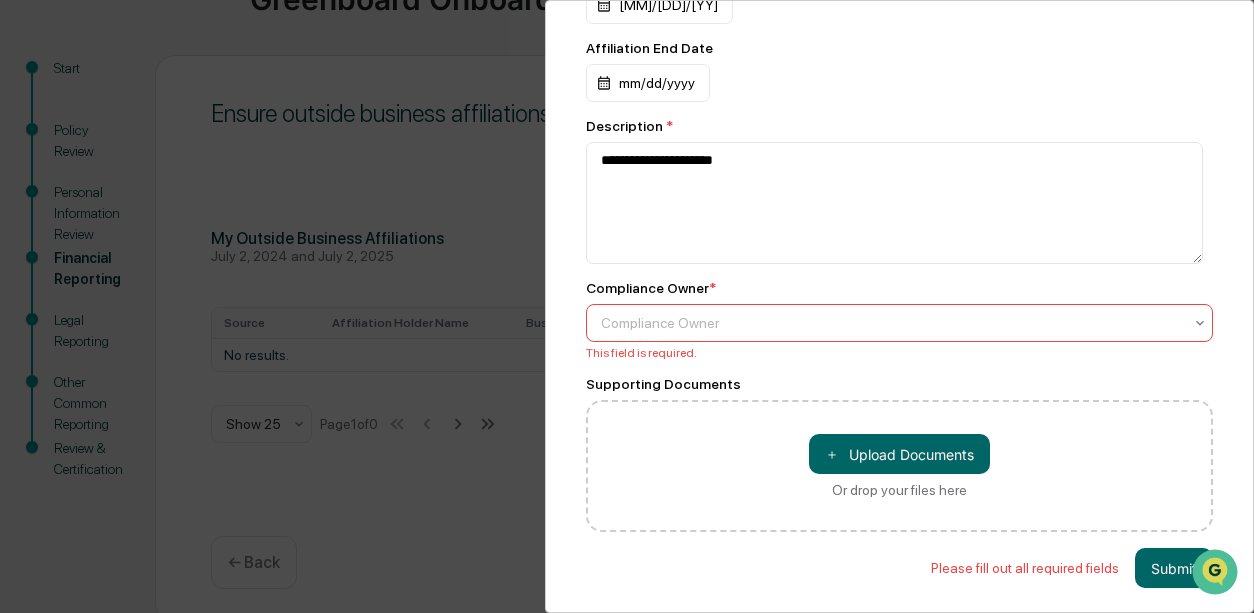click on "Compliance Owner" at bounding box center (899, 323) 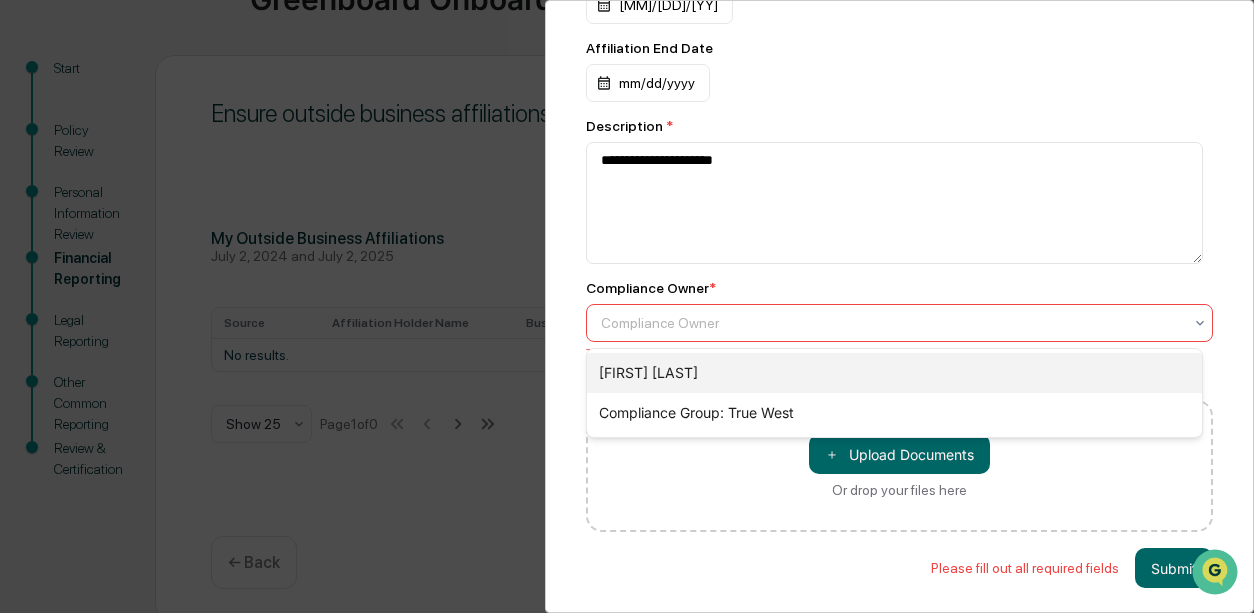 click on "[FIRST] [LAST]" at bounding box center (894, 373) 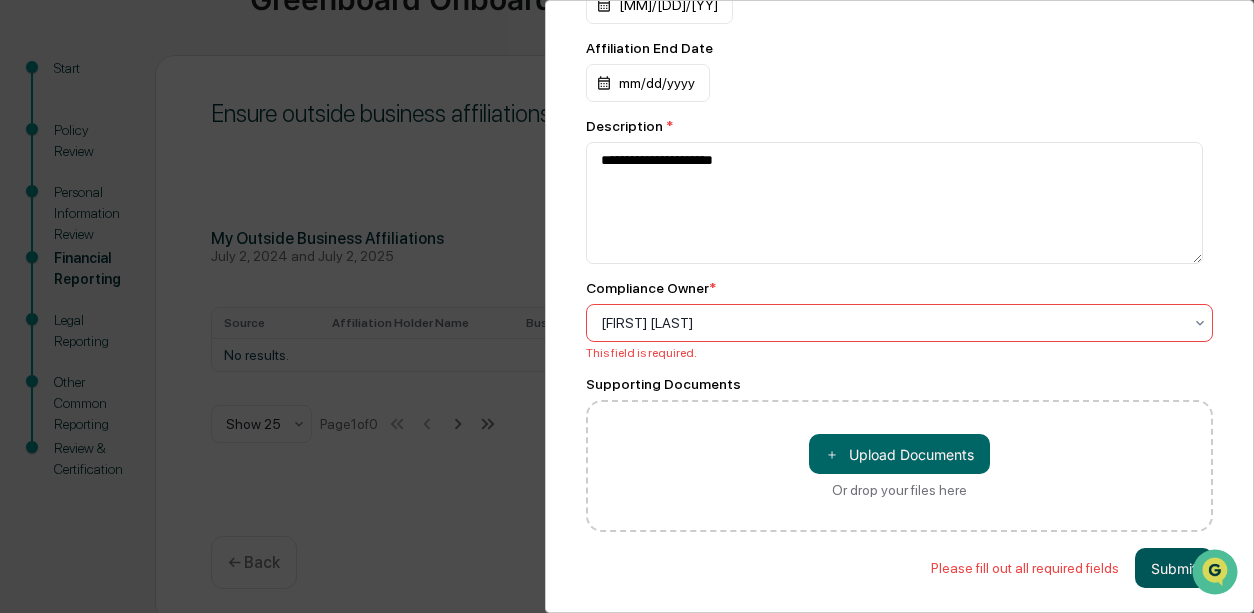 click on "Submit" at bounding box center (1174, 568) 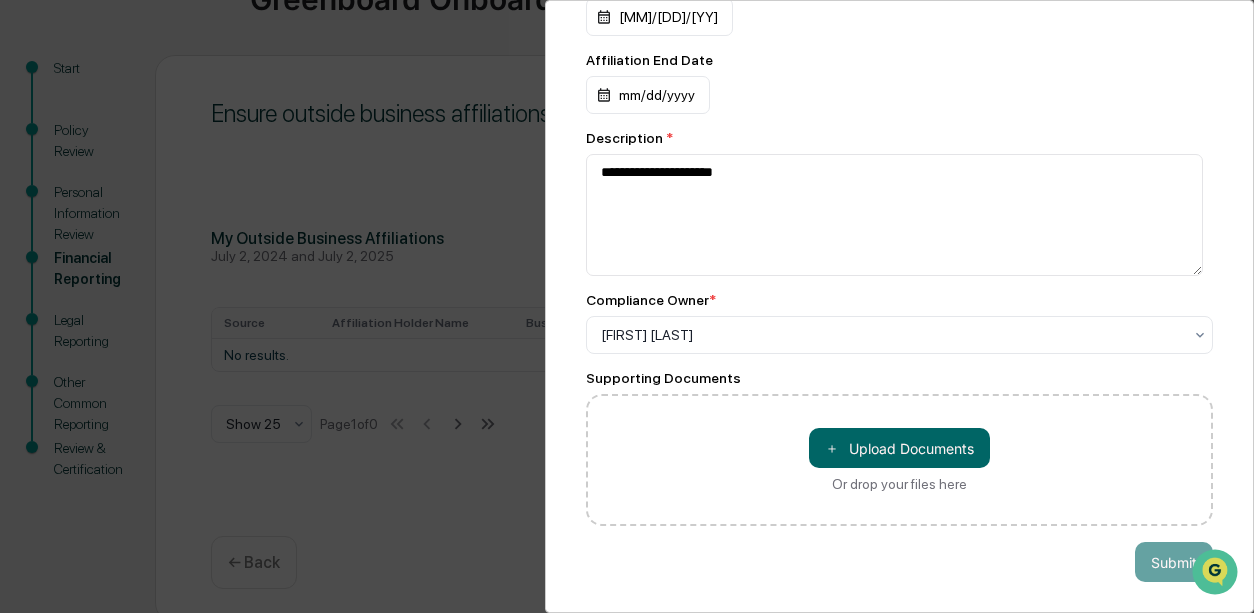 scroll, scrollTop: 265, scrollLeft: 0, axis: vertical 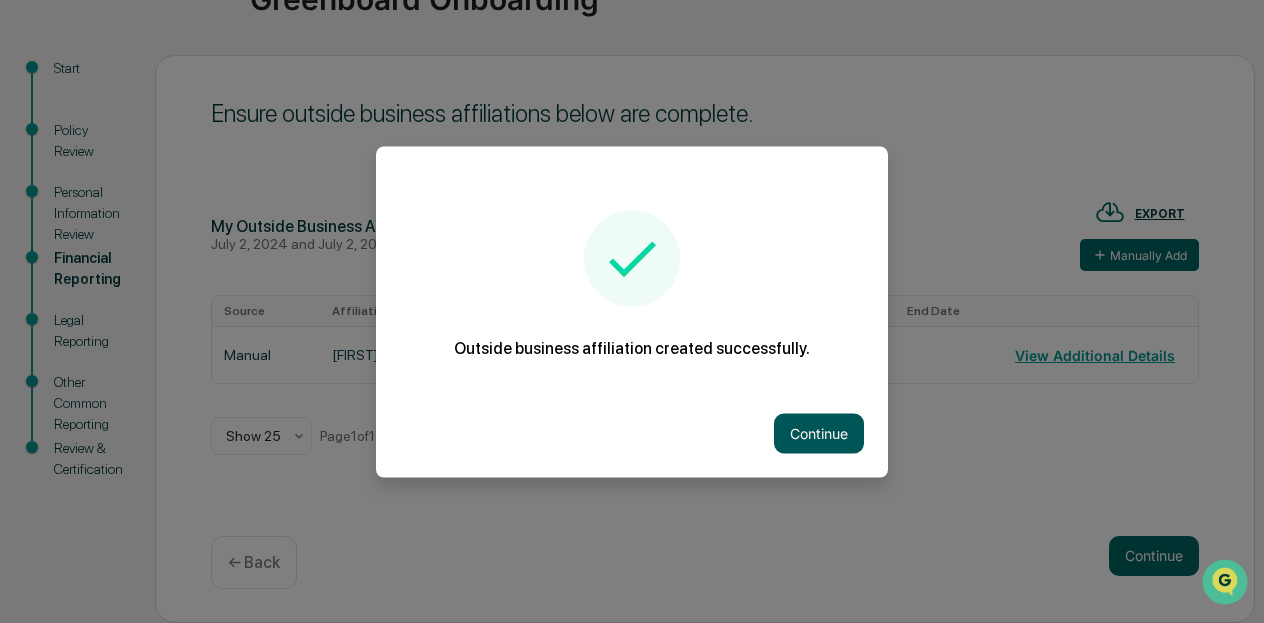 click on "Continue" at bounding box center (819, 433) 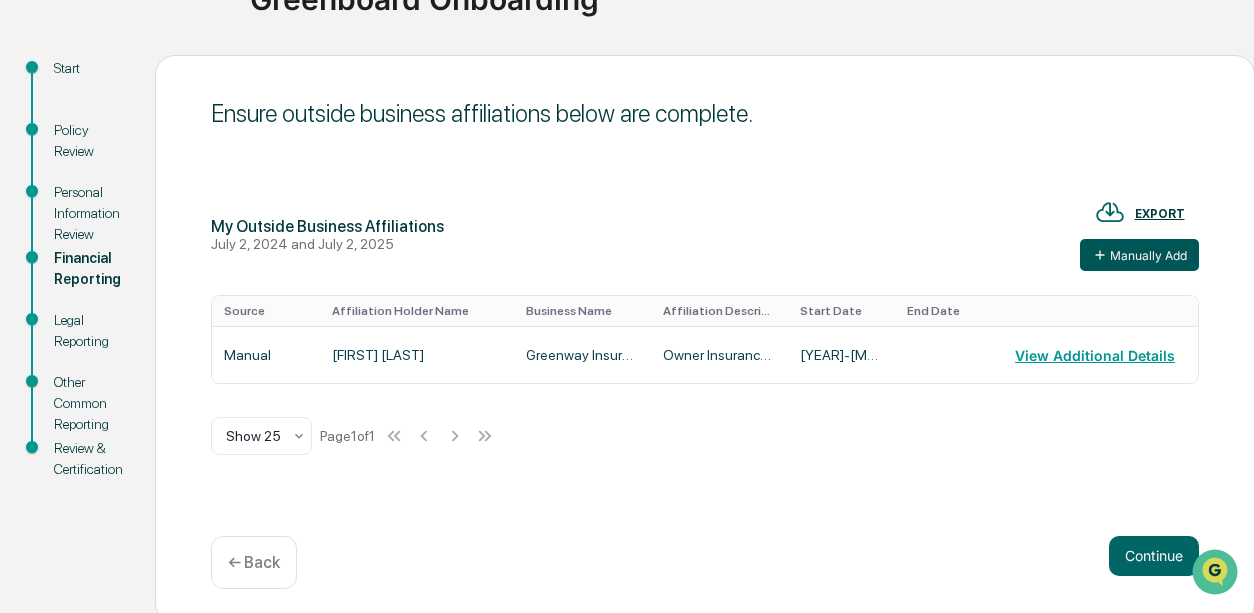 click on "Manually Add" at bounding box center [1139, 255] 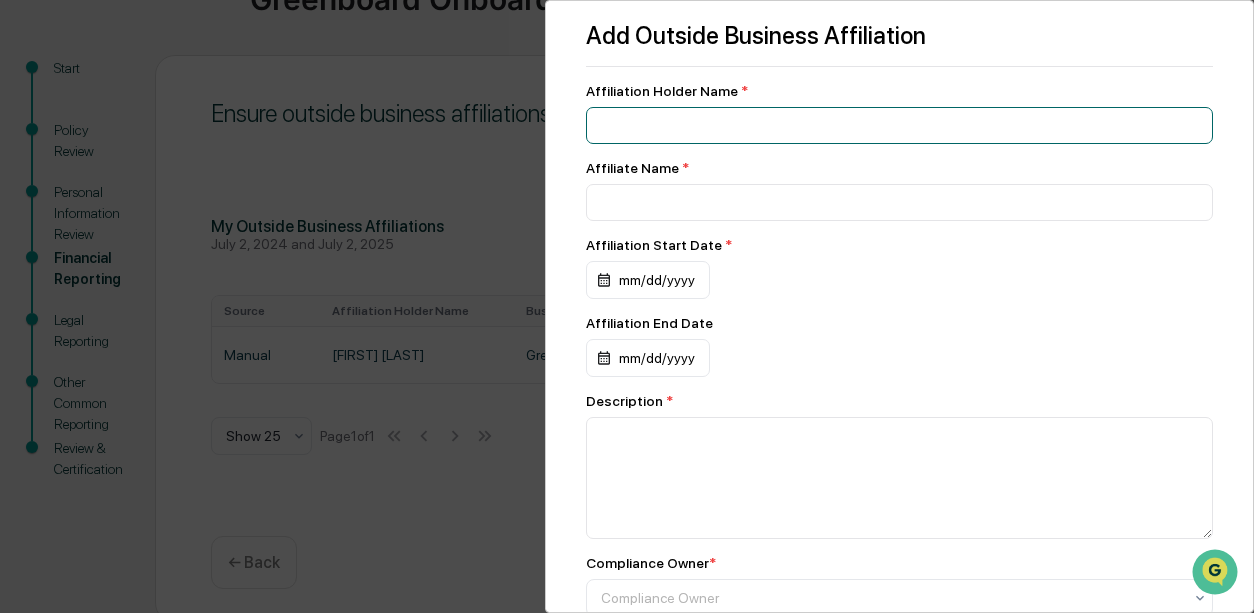 click at bounding box center (899, 125) 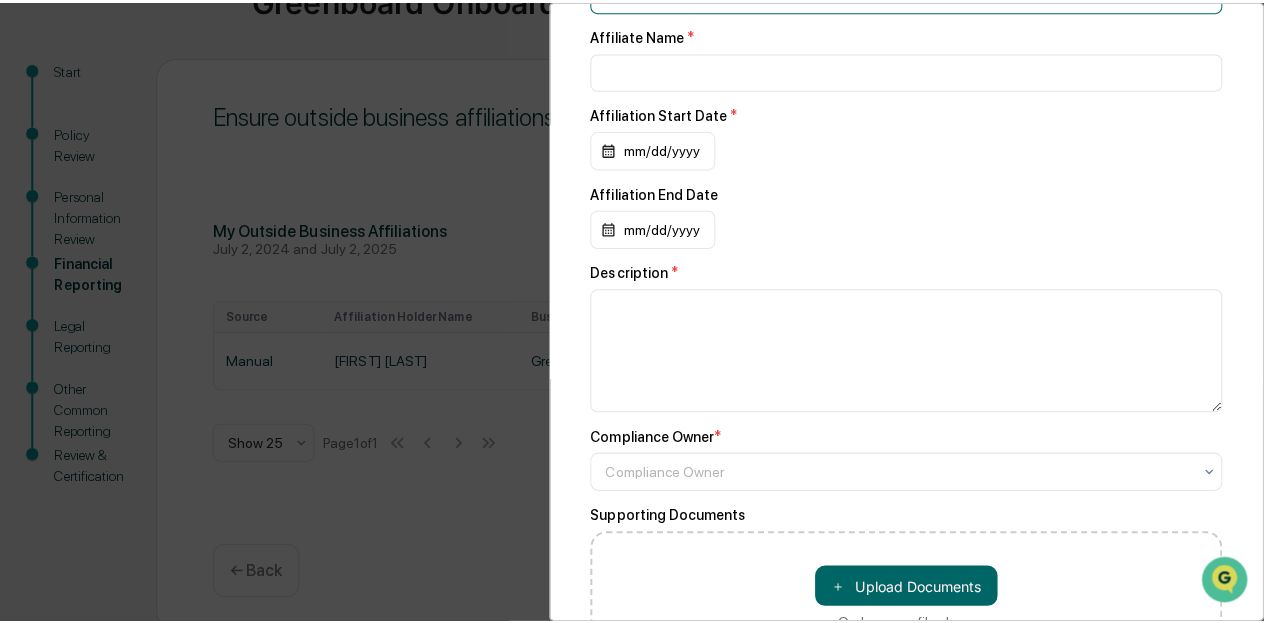 scroll, scrollTop: 0, scrollLeft: 0, axis: both 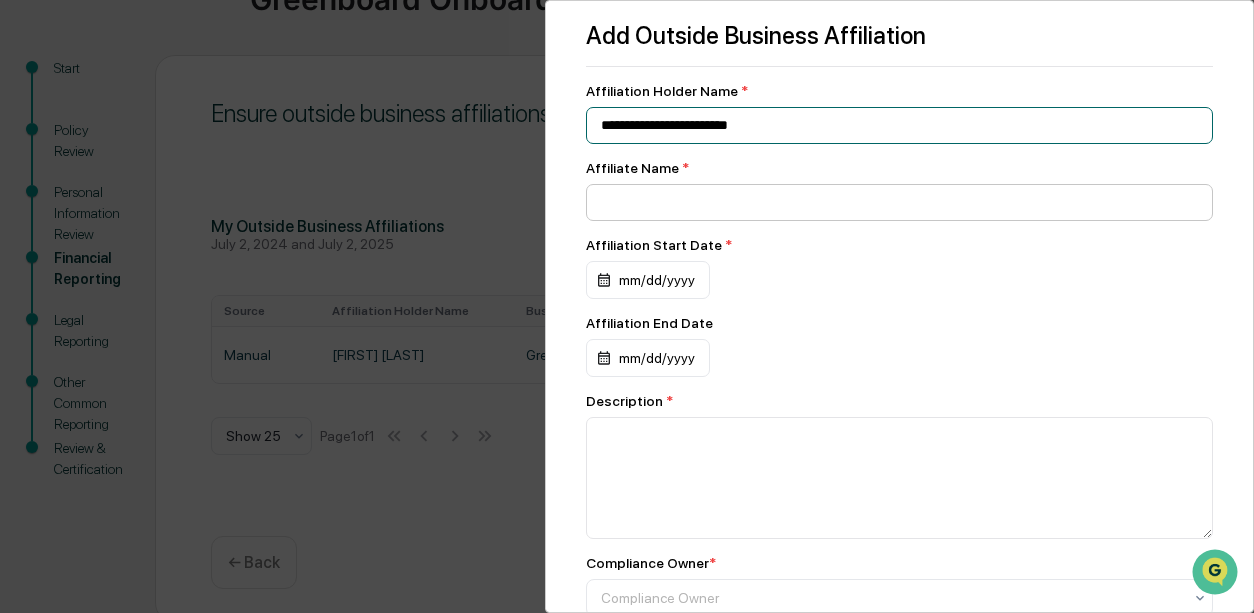type on "**********" 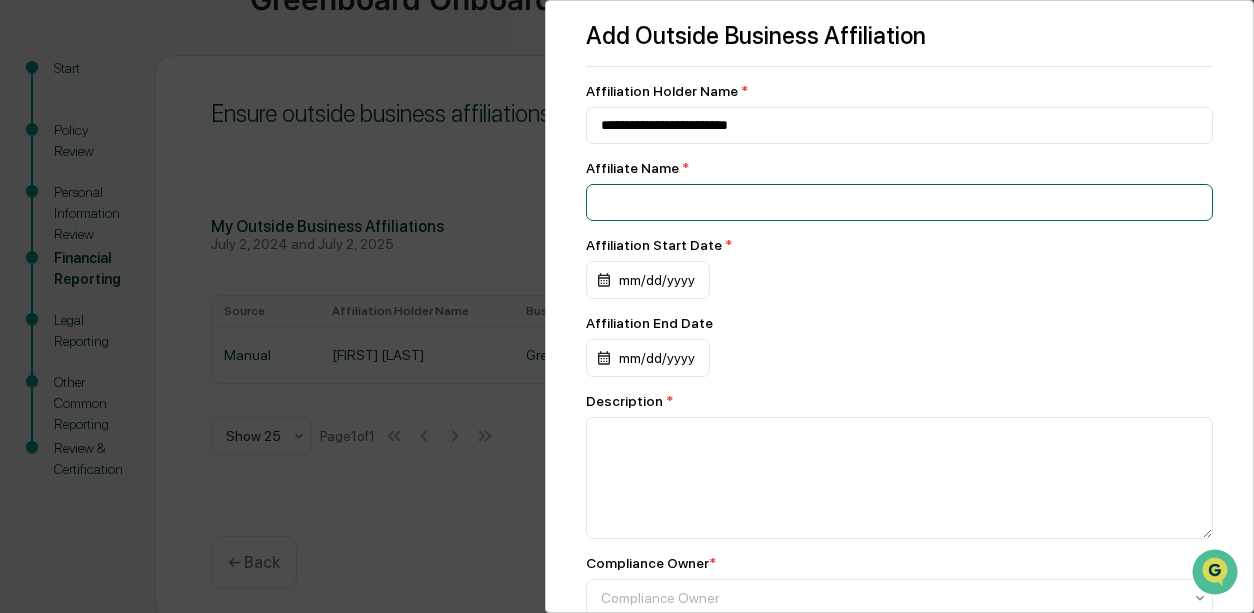 click at bounding box center (899, 125) 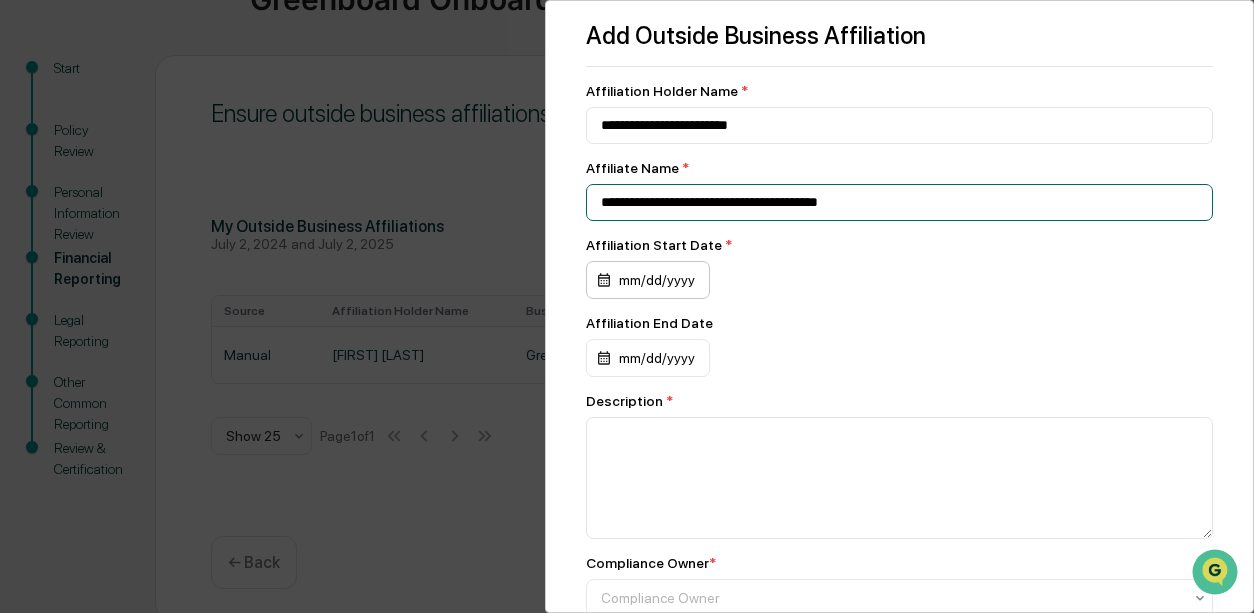 type on "**********" 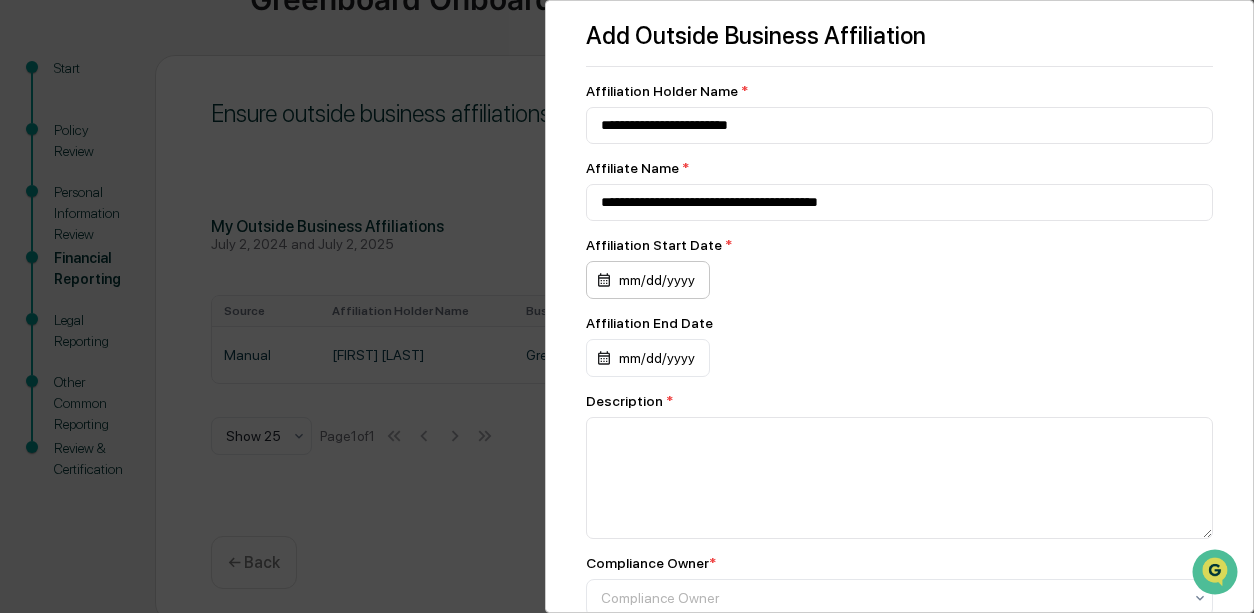 click on "mm/dd/yyyy" at bounding box center (648, 280) 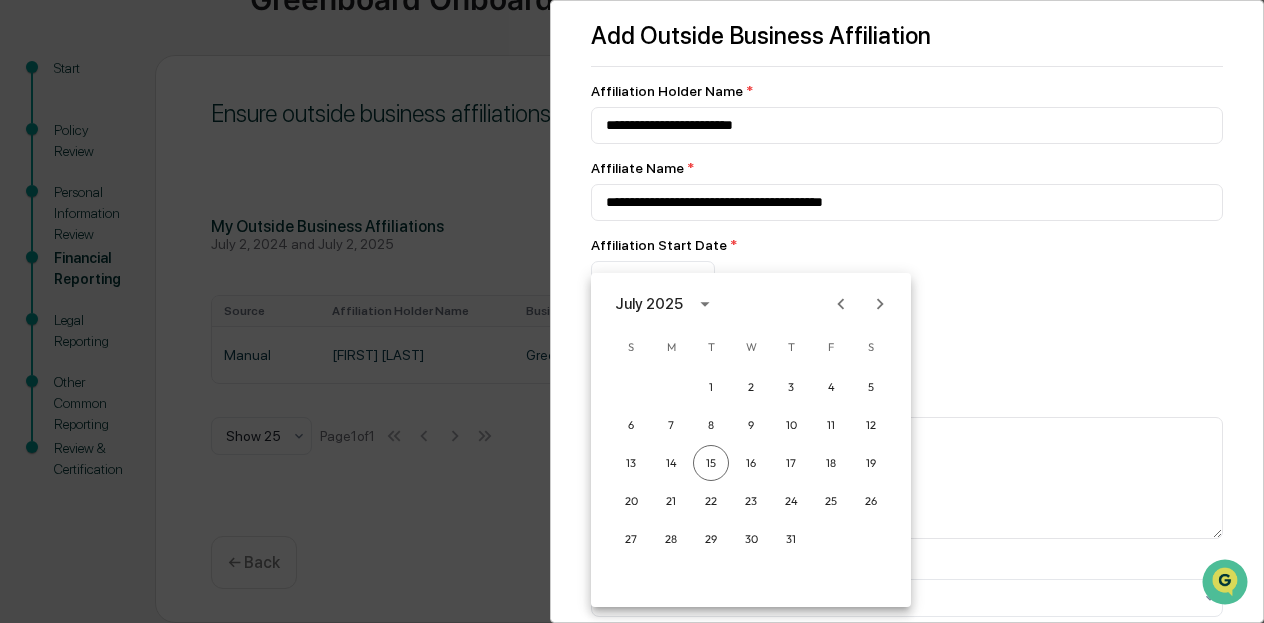 click on "July 2025" at bounding box center [652, 304] 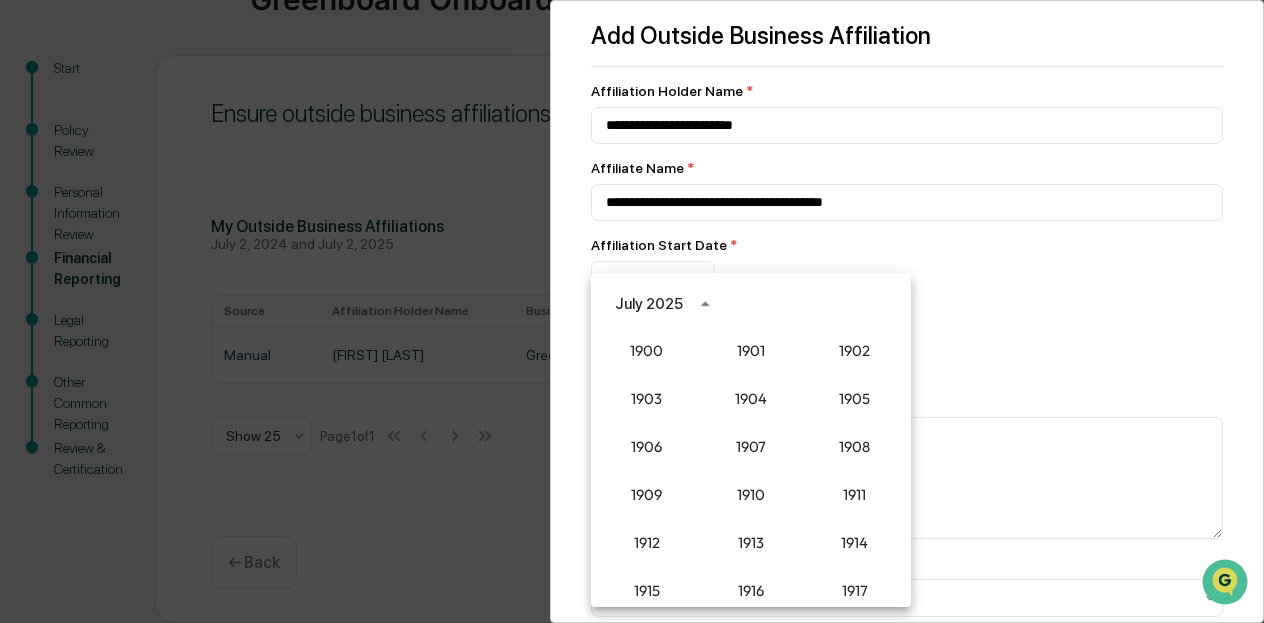scroll, scrollTop: 1852, scrollLeft: 0, axis: vertical 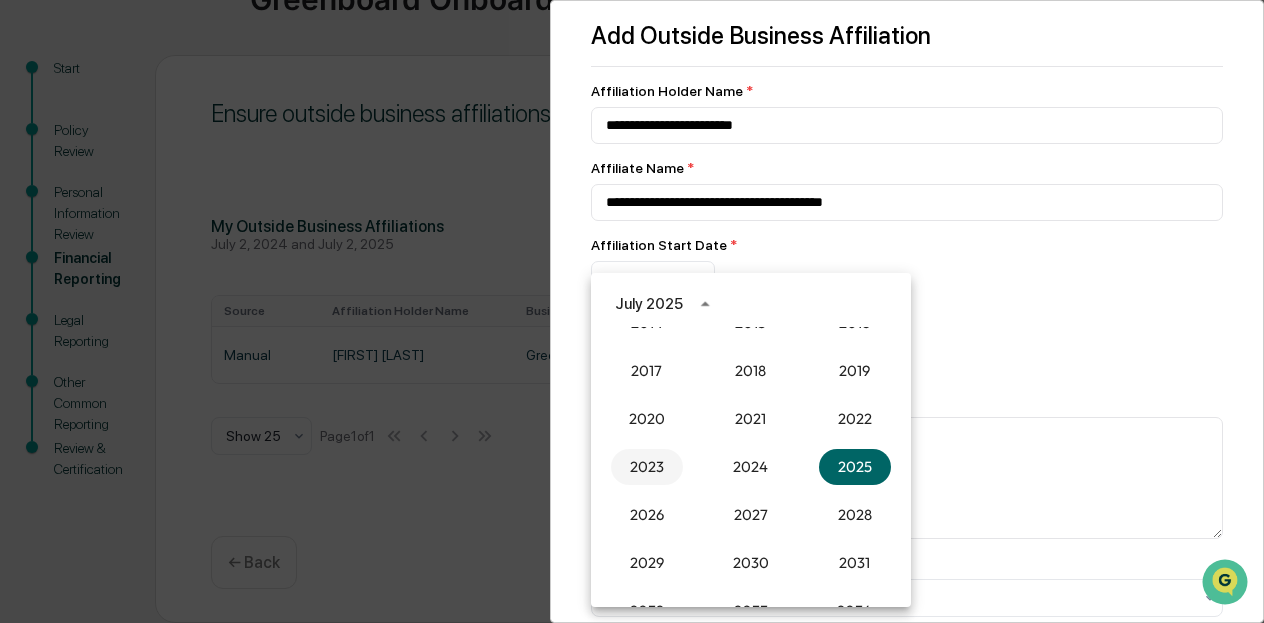 click on "2023" at bounding box center (647, 467) 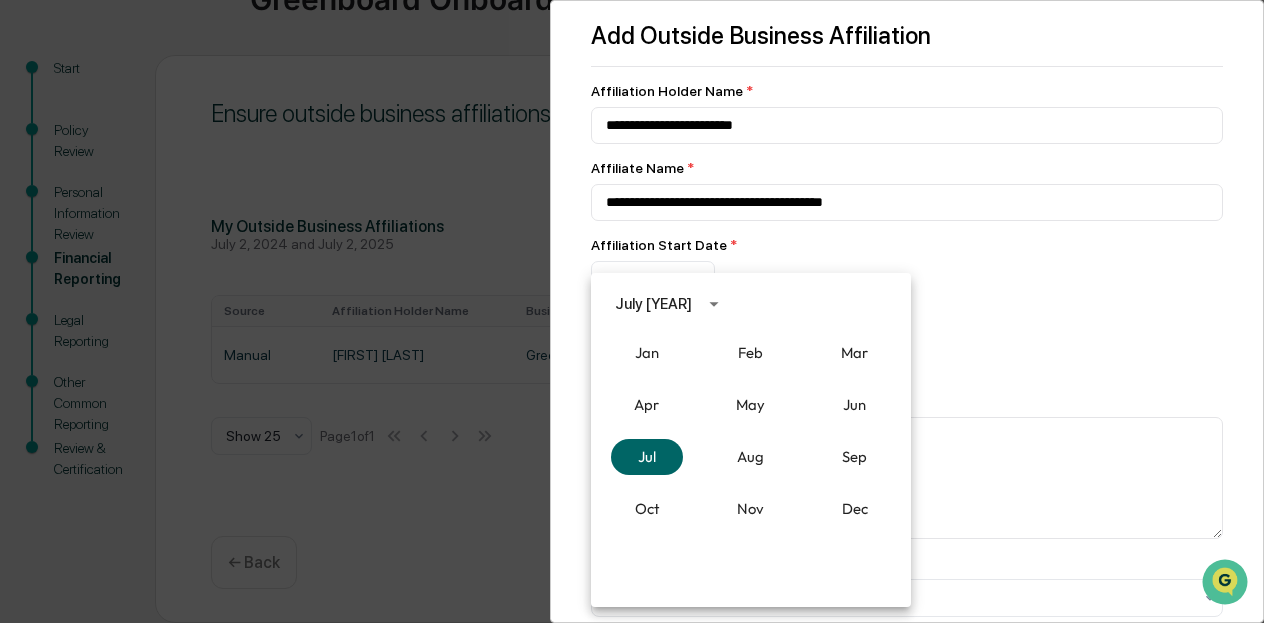 click on "July [YEAR]" at bounding box center [653, 304] 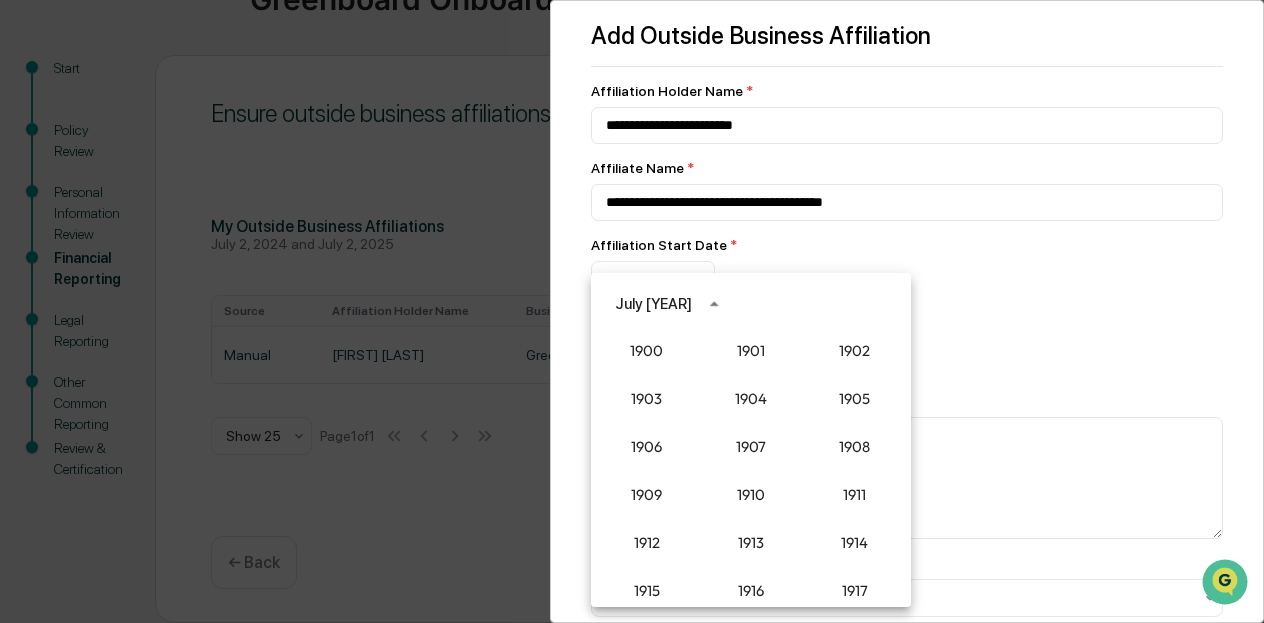 scroll, scrollTop: 1852, scrollLeft: 0, axis: vertical 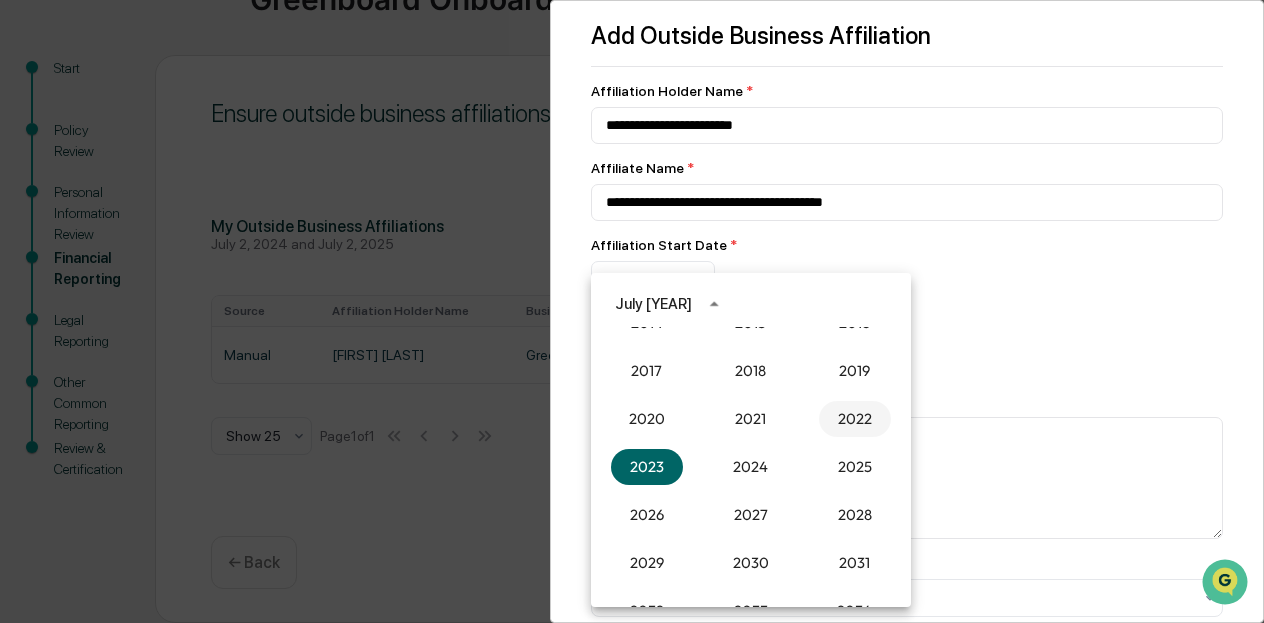 click on "2022" at bounding box center (855, 419) 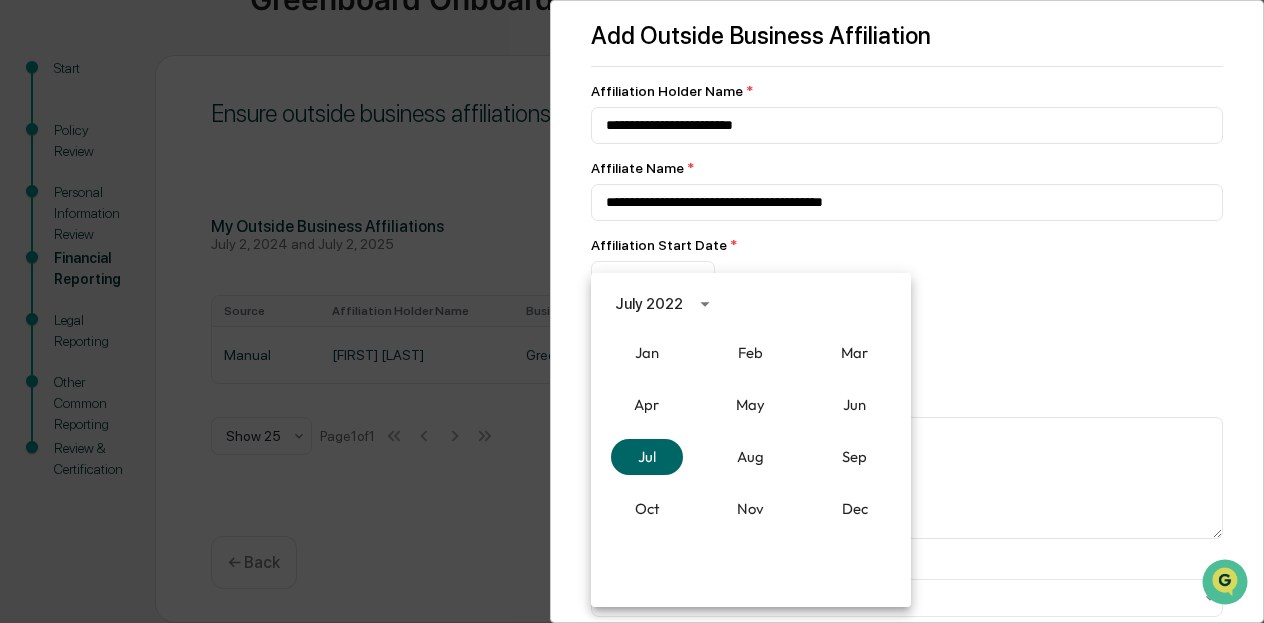 click at bounding box center (632, 311) 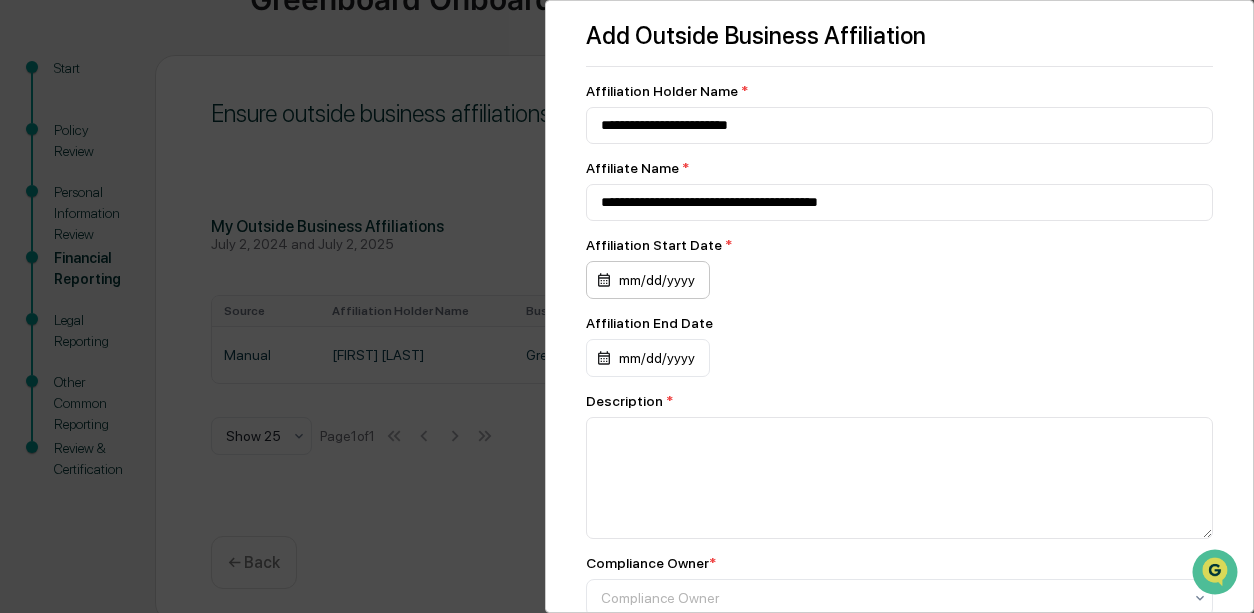 click on "mm/dd/yyyy" at bounding box center (648, 280) 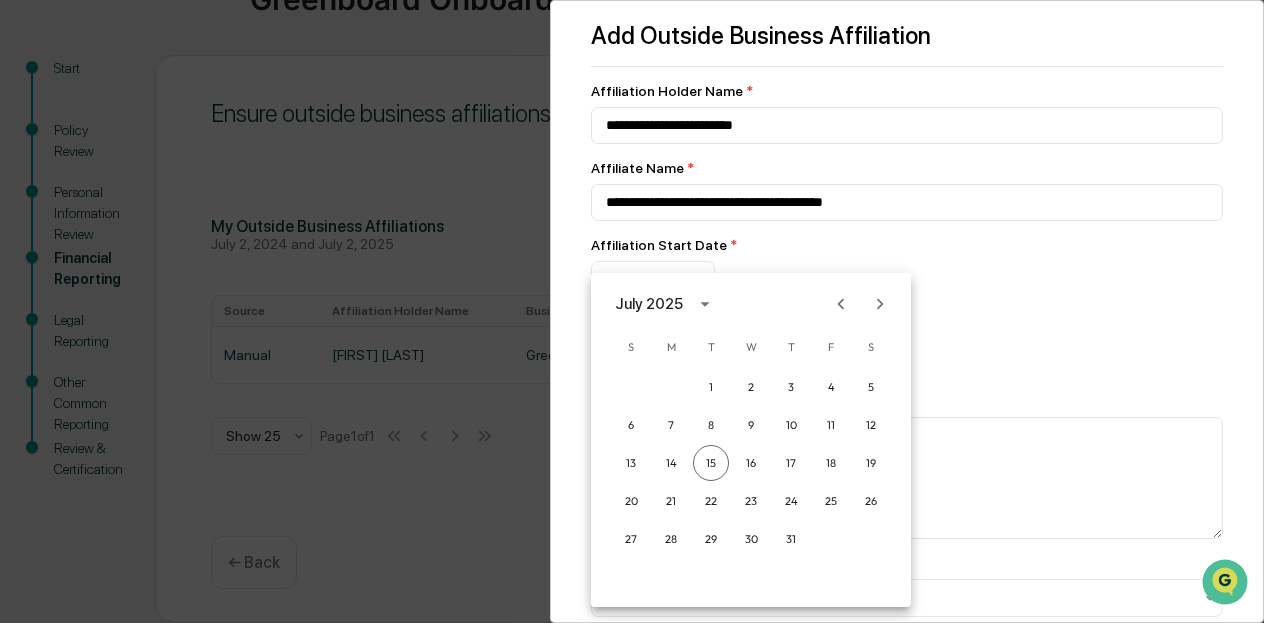 click on "July 2025" at bounding box center [649, 304] 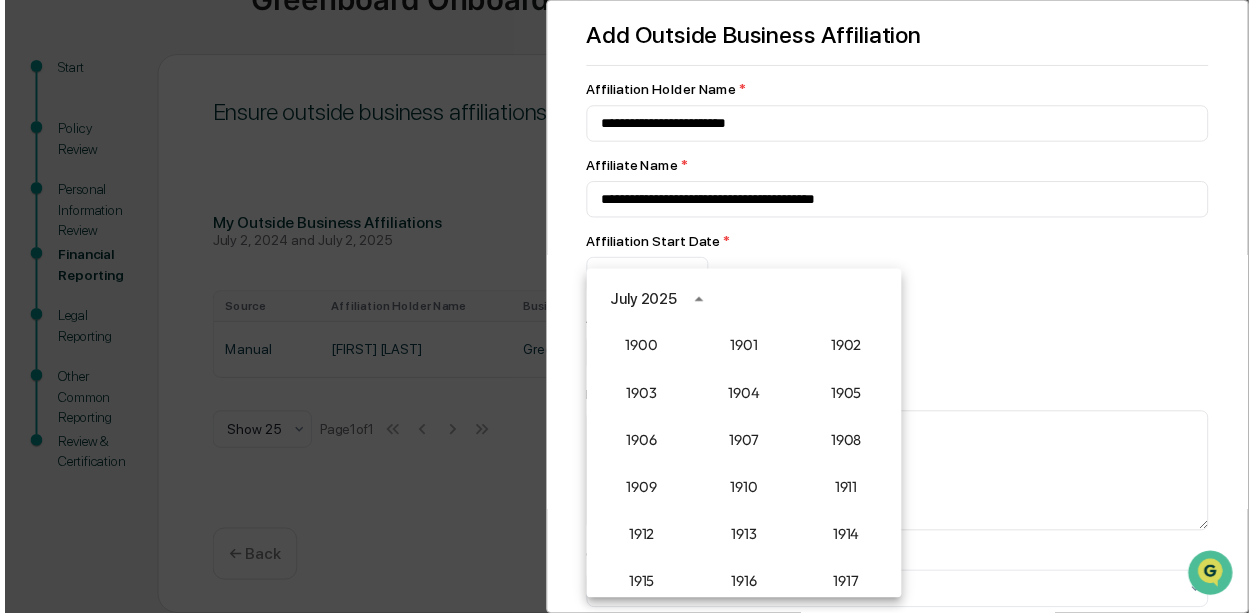 scroll, scrollTop: 1852, scrollLeft: 0, axis: vertical 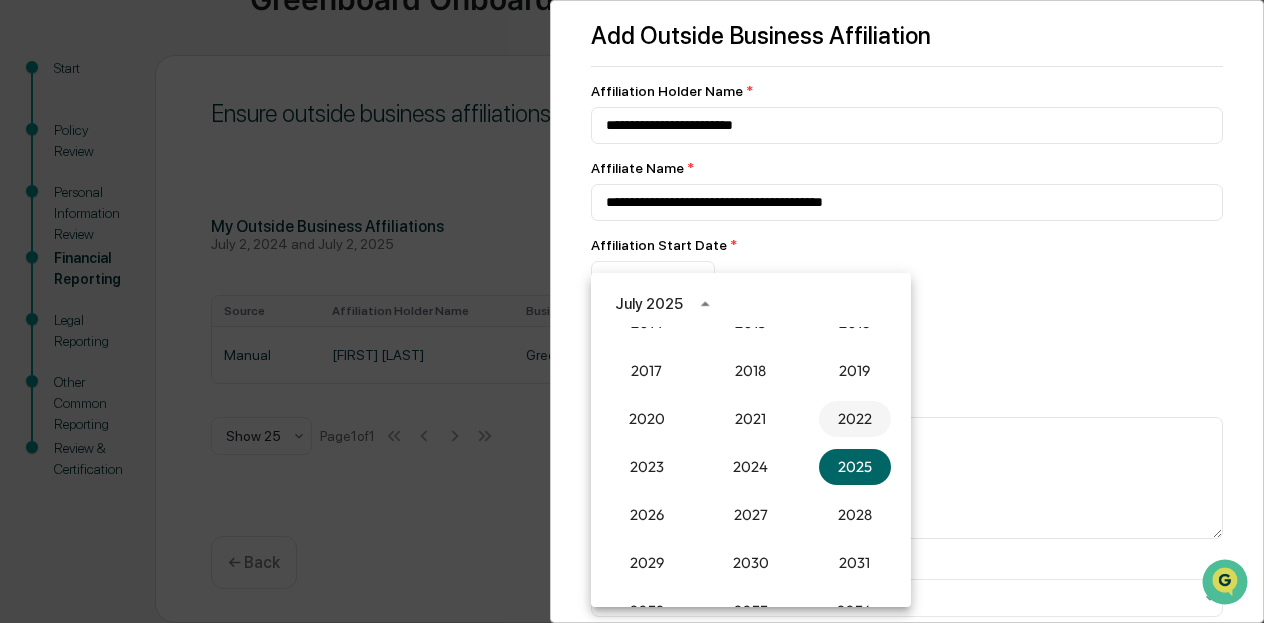 click on "2022" at bounding box center (855, 419) 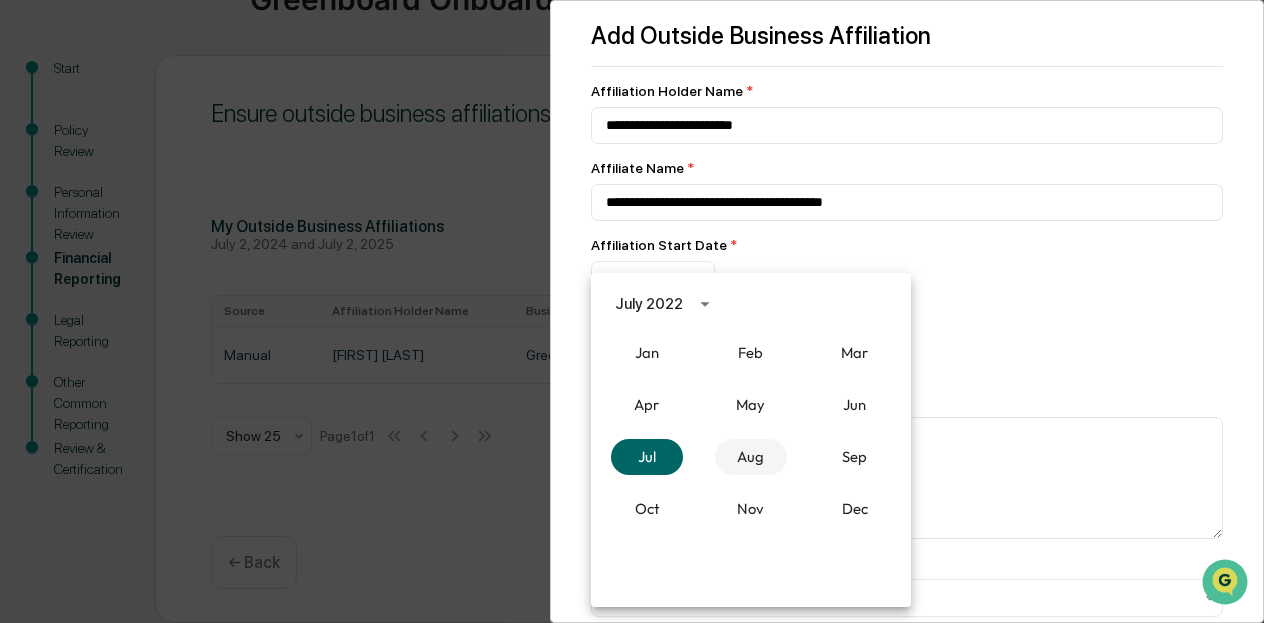 click on "Aug" at bounding box center (751, 457) 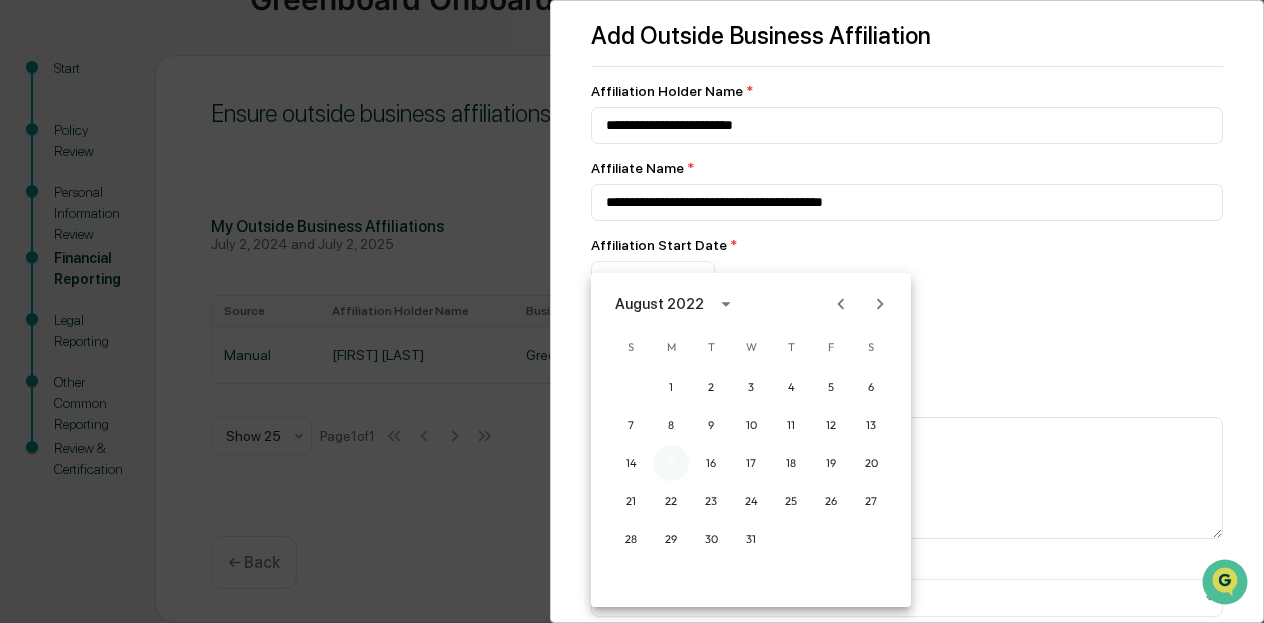 click on "15" at bounding box center (671, 463) 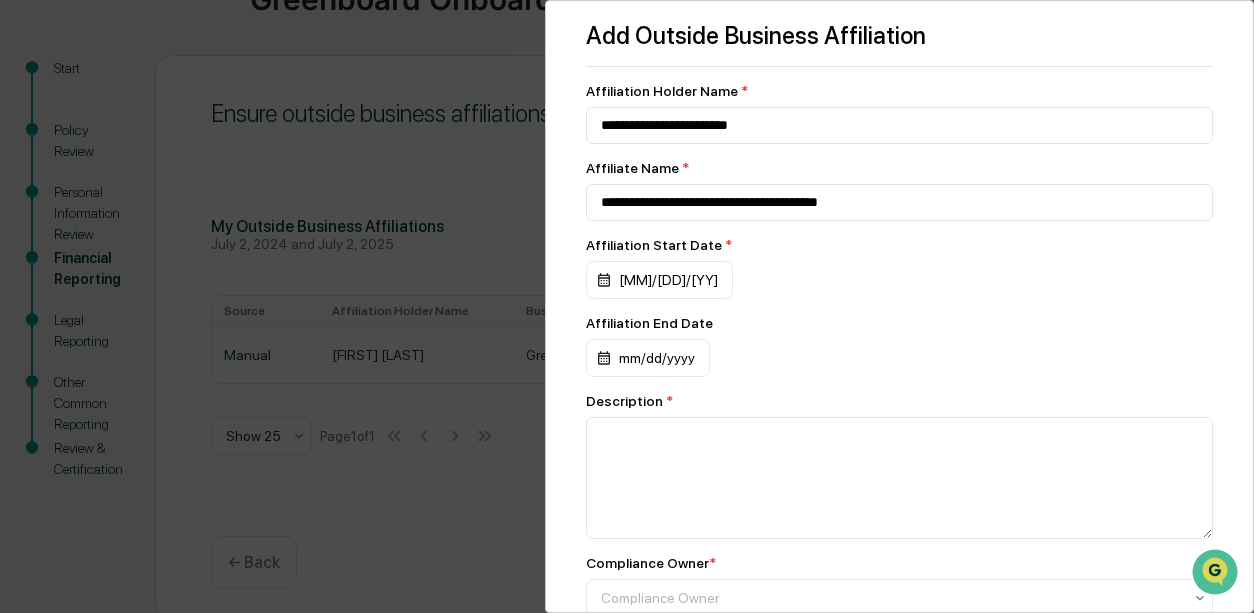 click on "1 2 3 4 5 6 7 8 9 10 11 12 13 14 15 16 17 18 19 20 21 22 23 24 25 26 27 28 29 30 31" at bounding box center [711, 392] 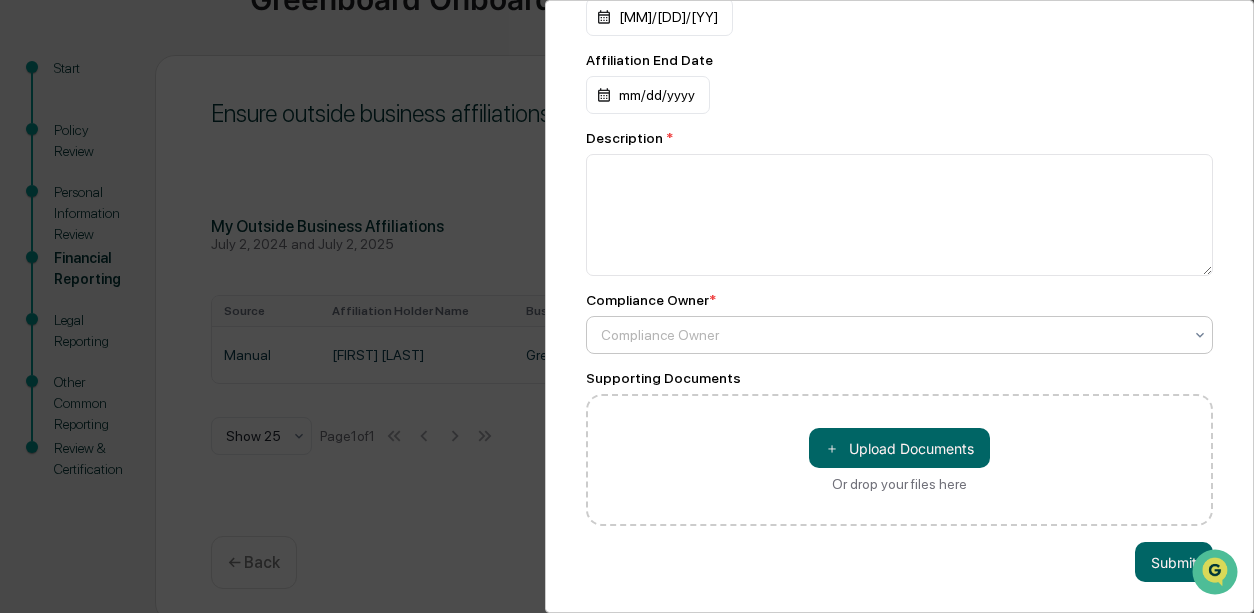 scroll, scrollTop: 275, scrollLeft: 0, axis: vertical 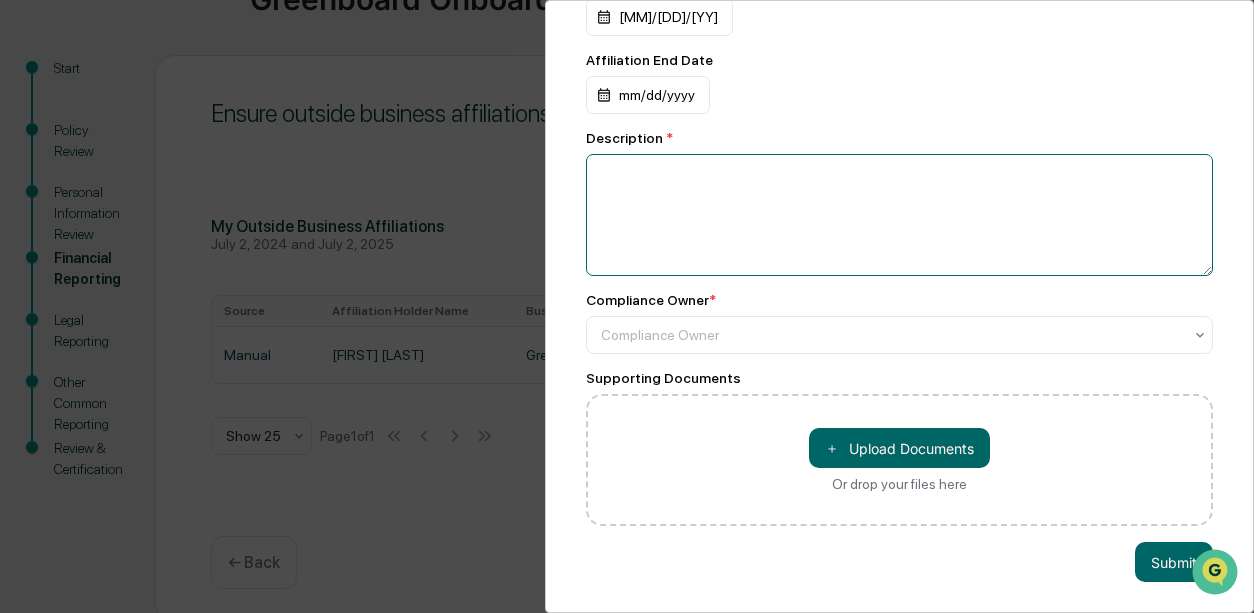 click at bounding box center (899, 215) 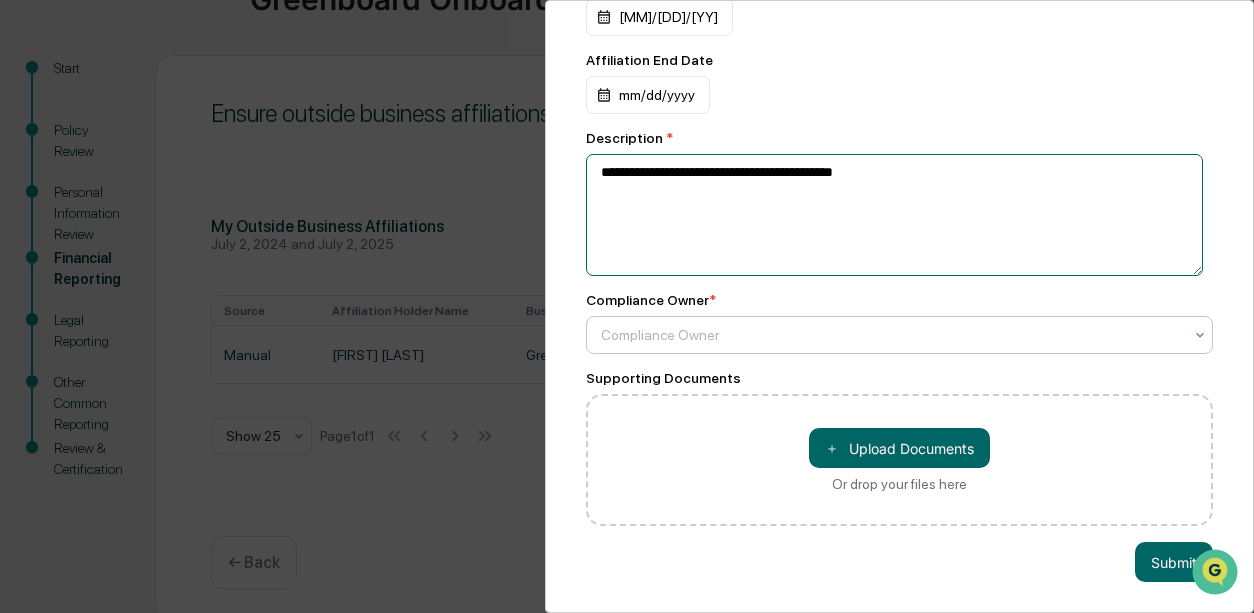 type on "**********" 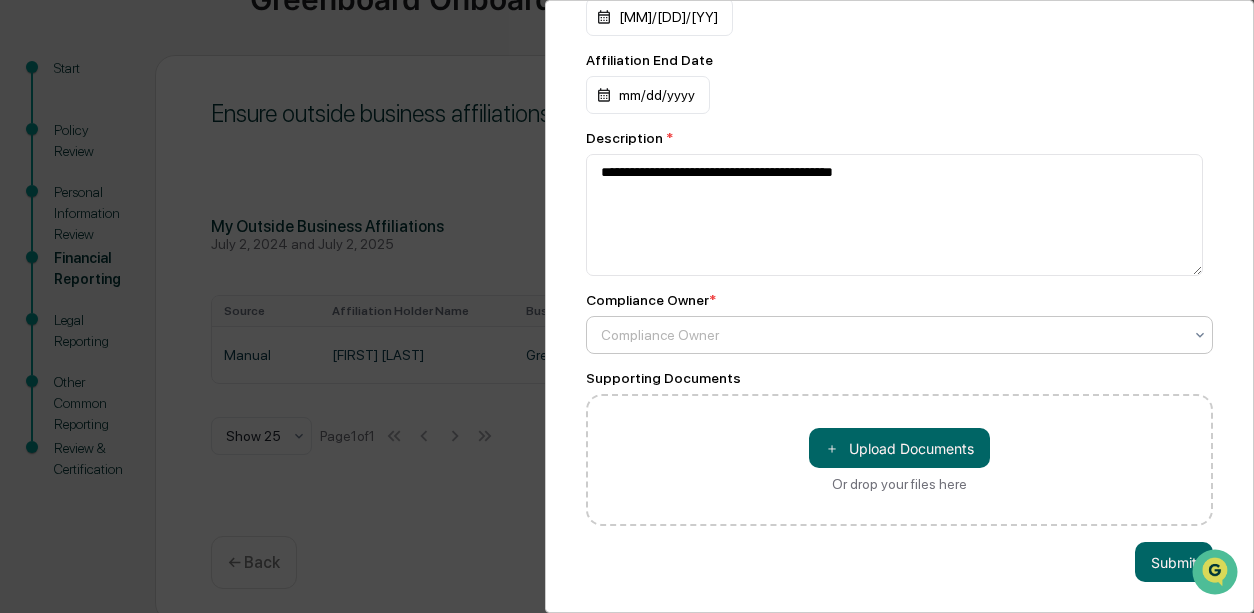 click at bounding box center (891, 335) 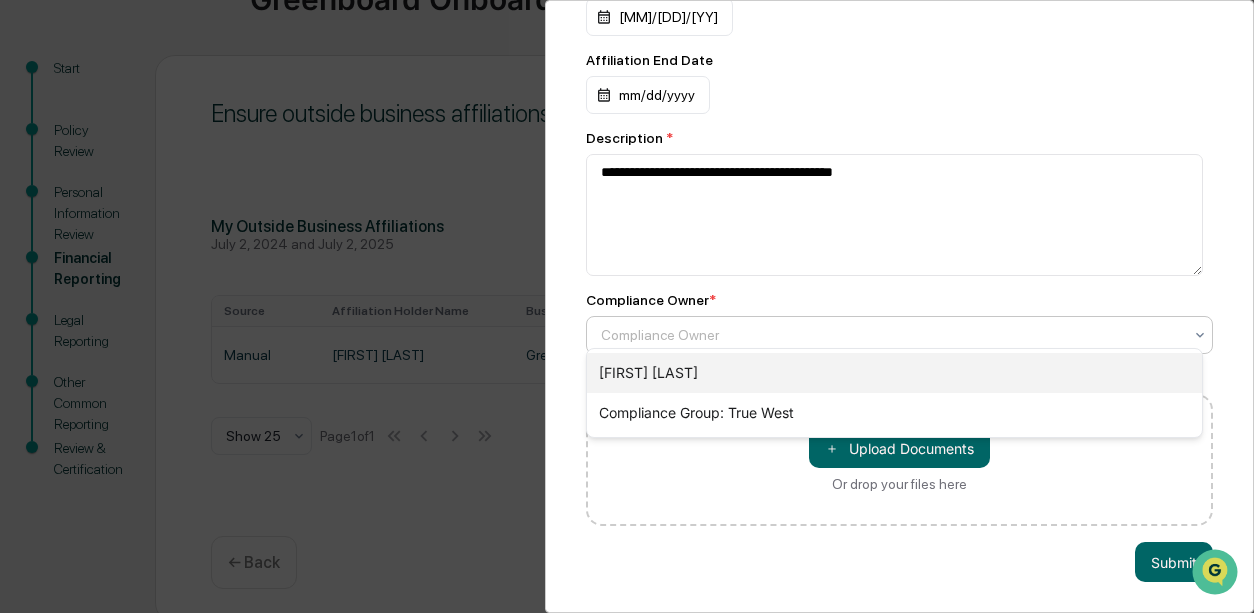 click on "[FIRST] [LAST]" at bounding box center (894, 373) 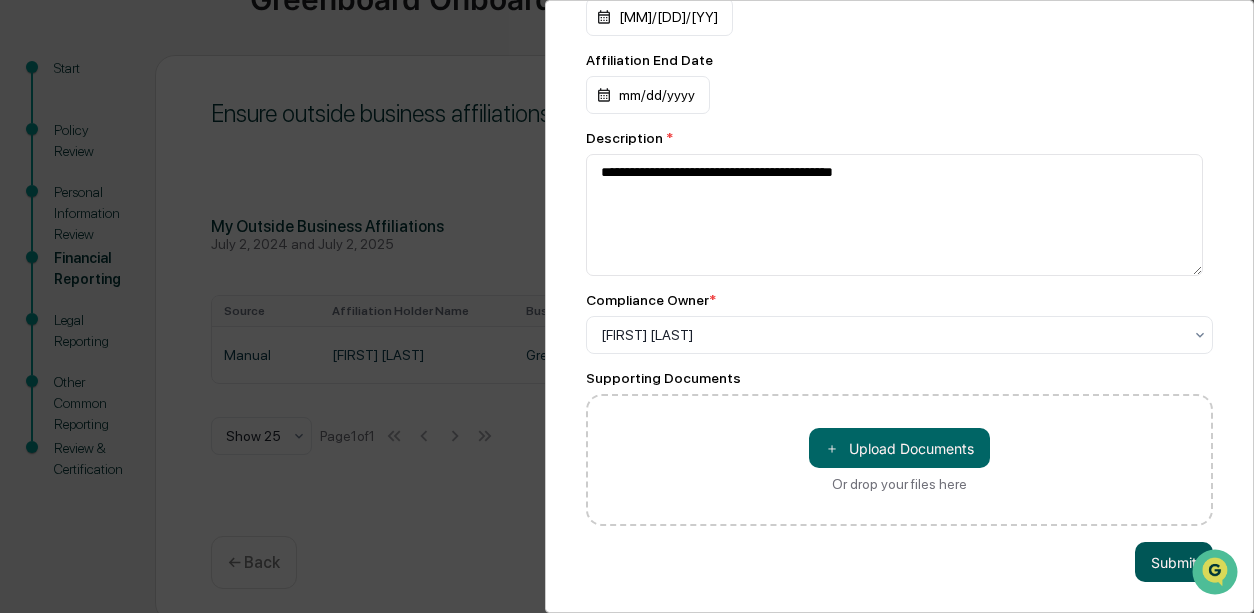 click on "Submit" at bounding box center (1174, 562) 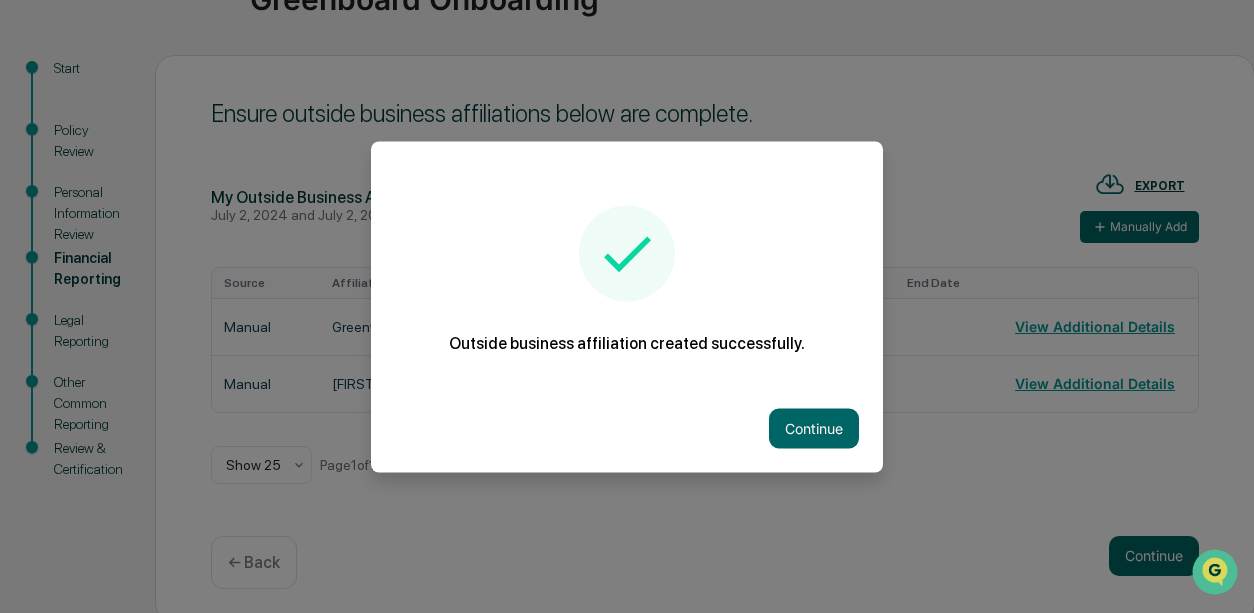 scroll, scrollTop: 265, scrollLeft: 0, axis: vertical 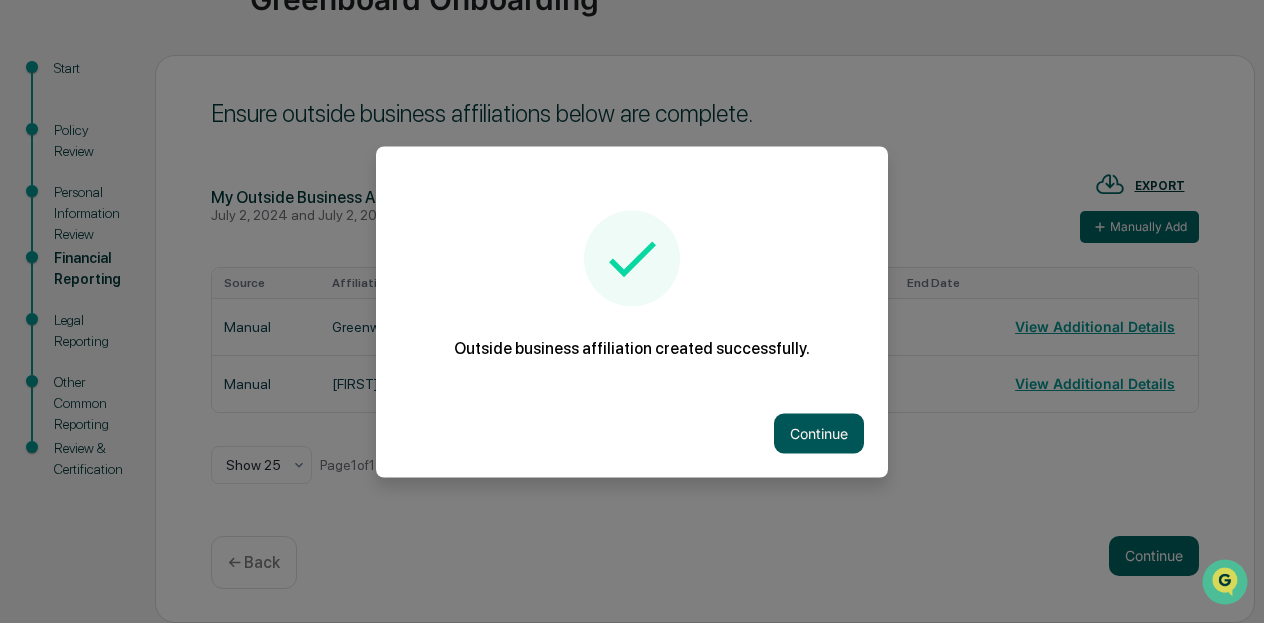 click on "Continue" at bounding box center (819, 433) 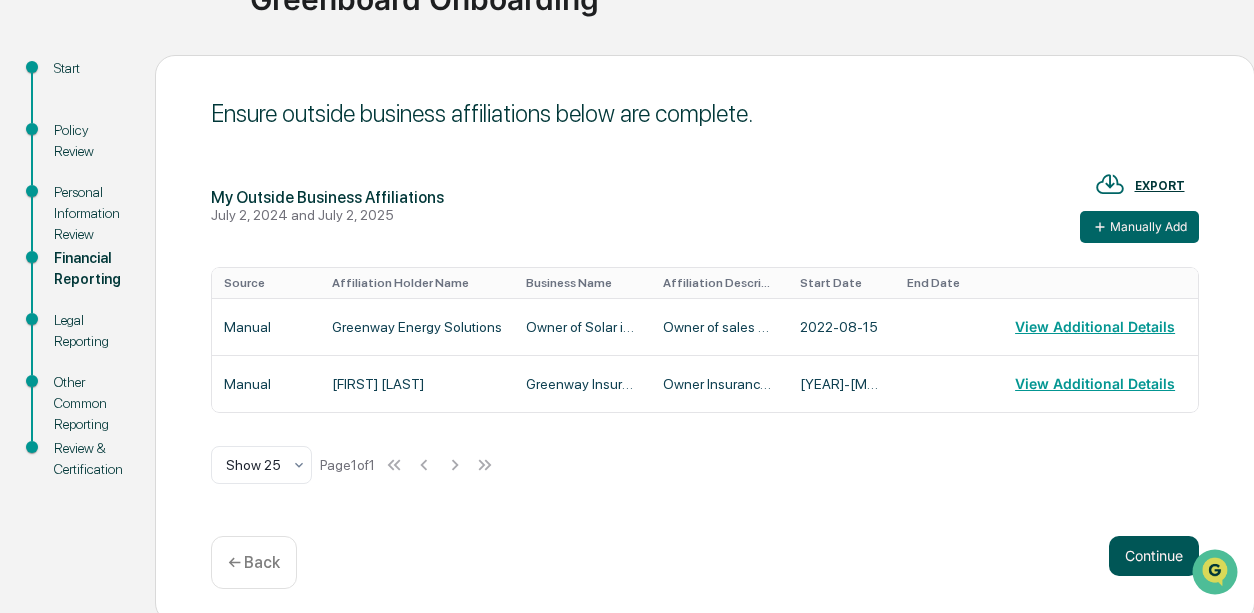 click on "Continue" at bounding box center (1154, 556) 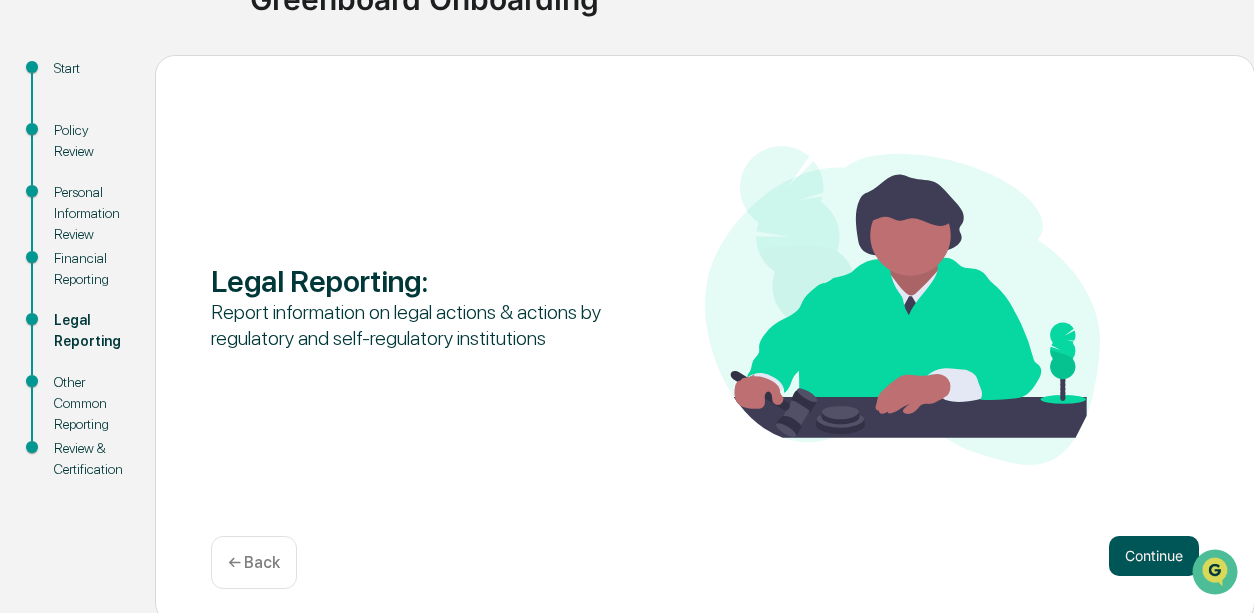 click on "Continue" at bounding box center [1154, 556] 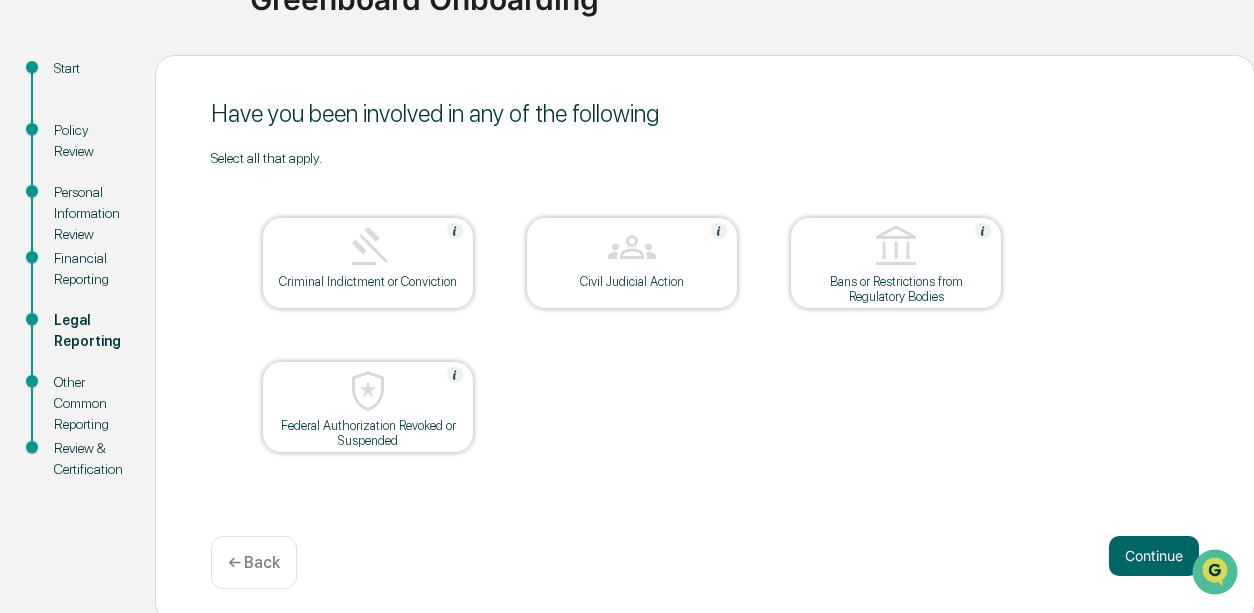 click on "Continue" at bounding box center [1154, 556] 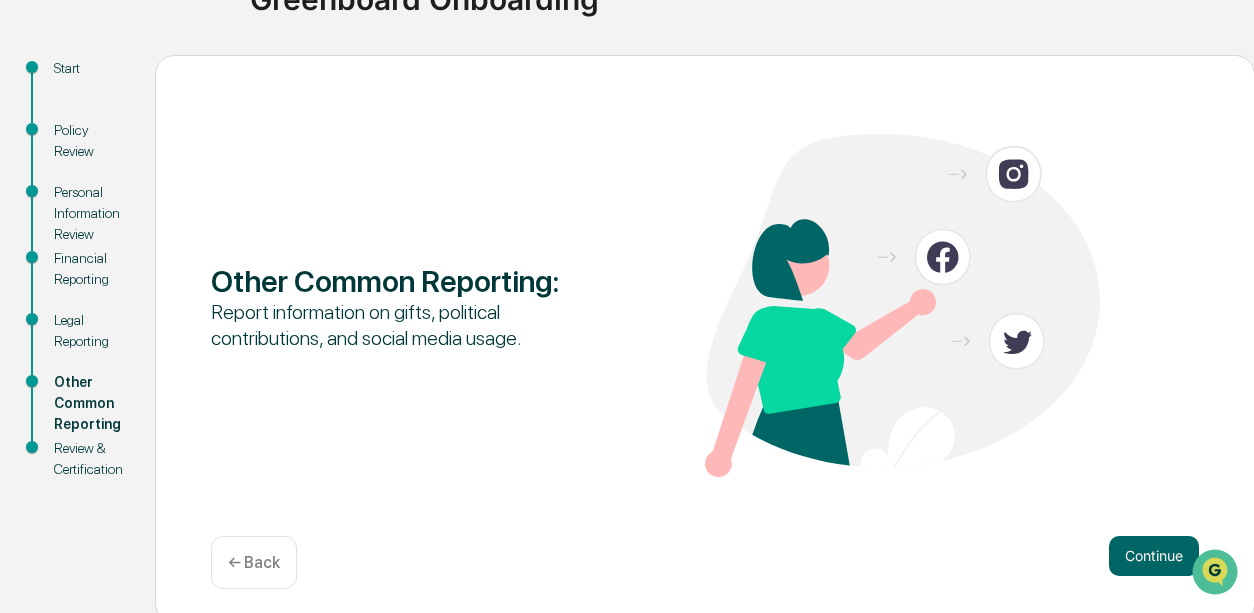 click on "Continue" at bounding box center [1154, 556] 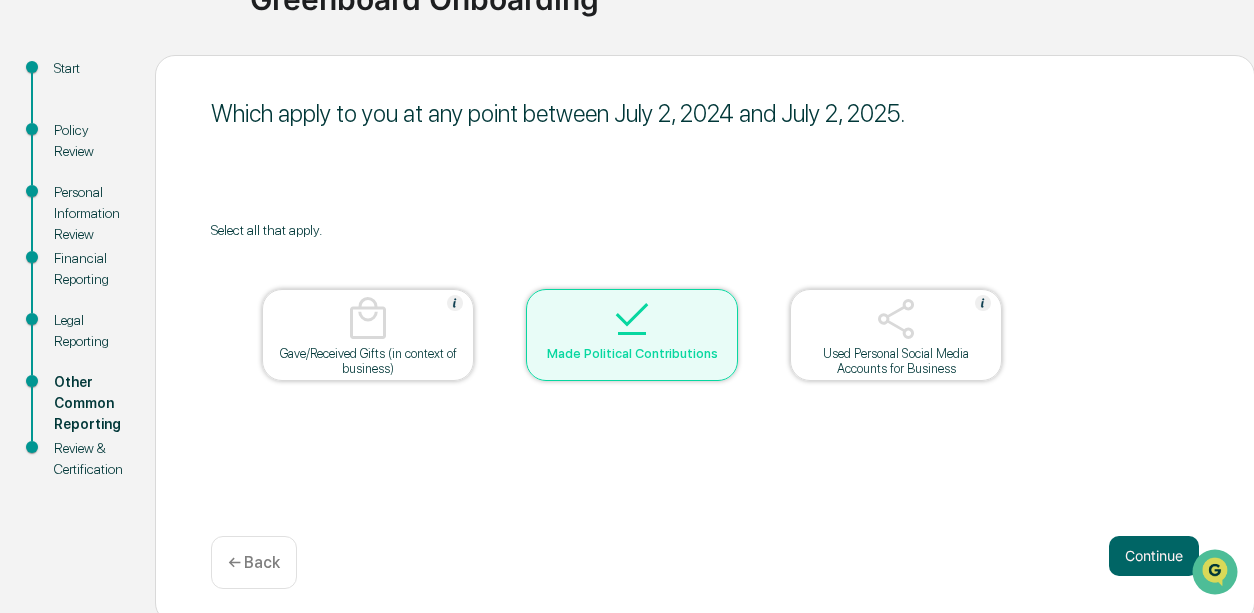 click on "Continue" at bounding box center [1154, 556] 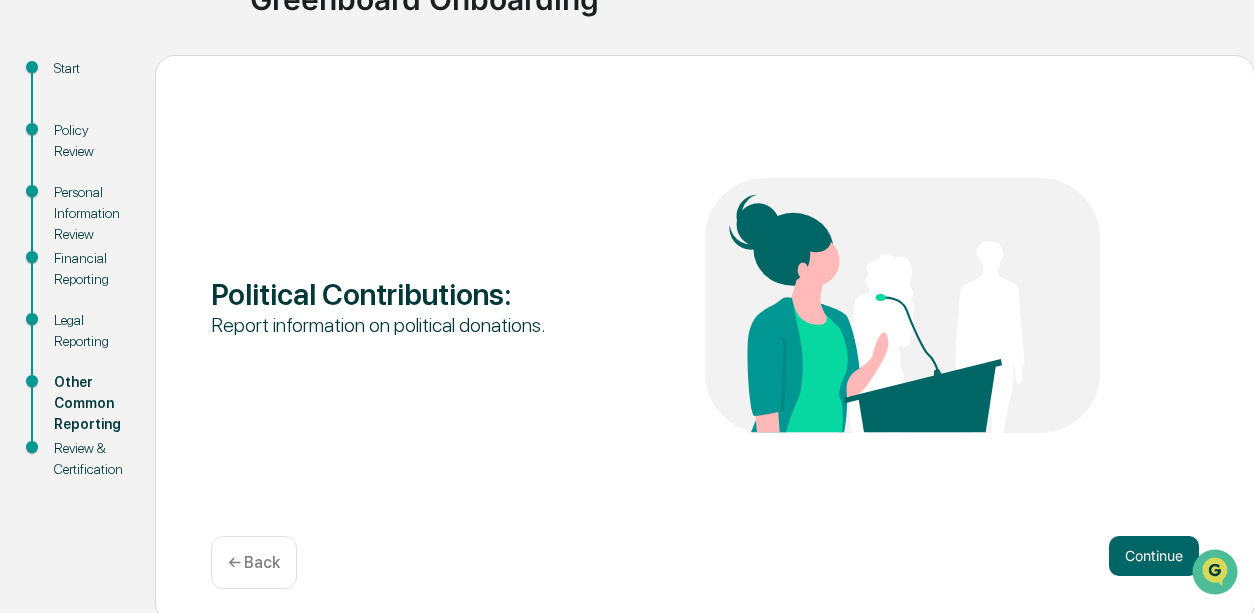 click on "Continue" at bounding box center (1154, 556) 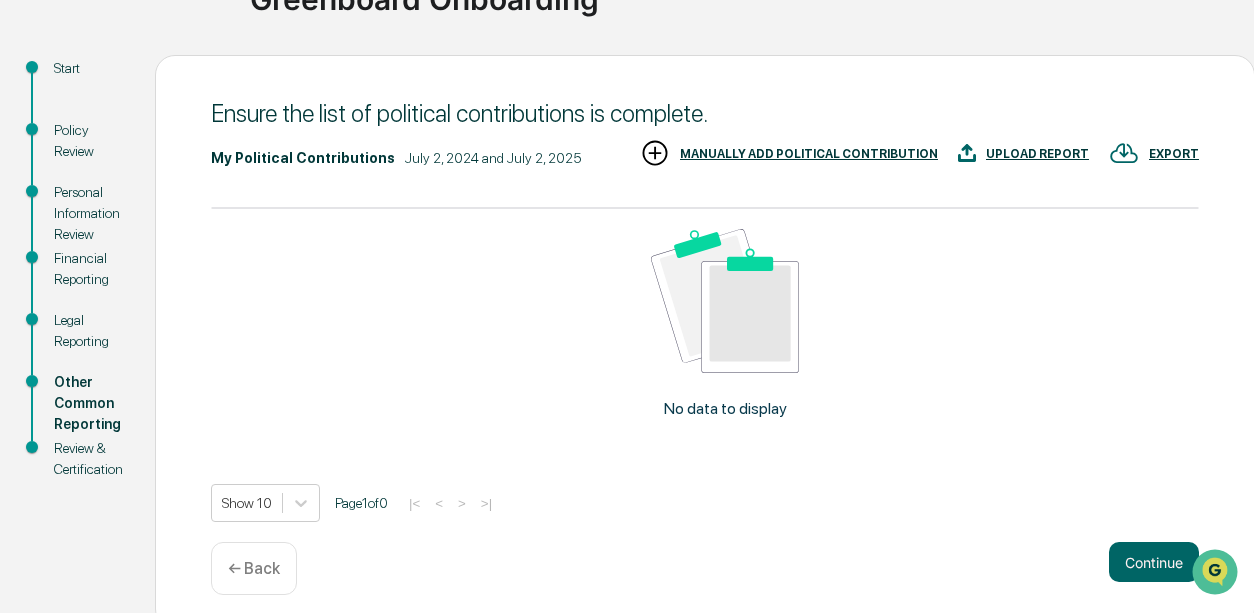 click on "Continue" at bounding box center [1154, 562] 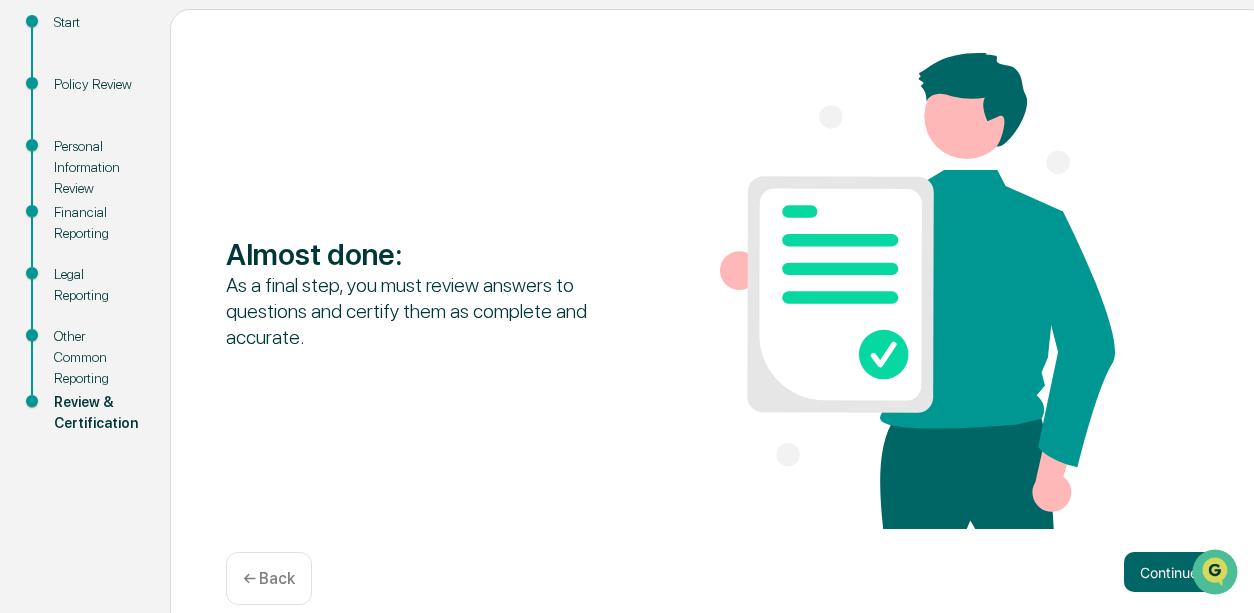 scroll, scrollTop: 255, scrollLeft: 0, axis: vertical 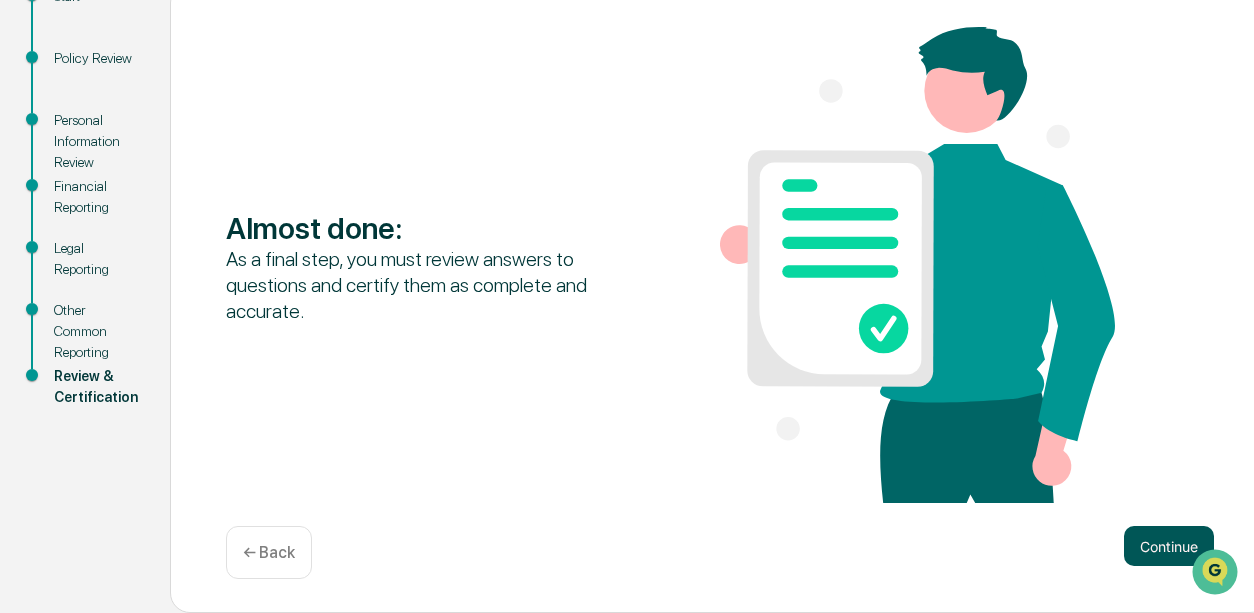 click on "Continue" at bounding box center (1169, 546) 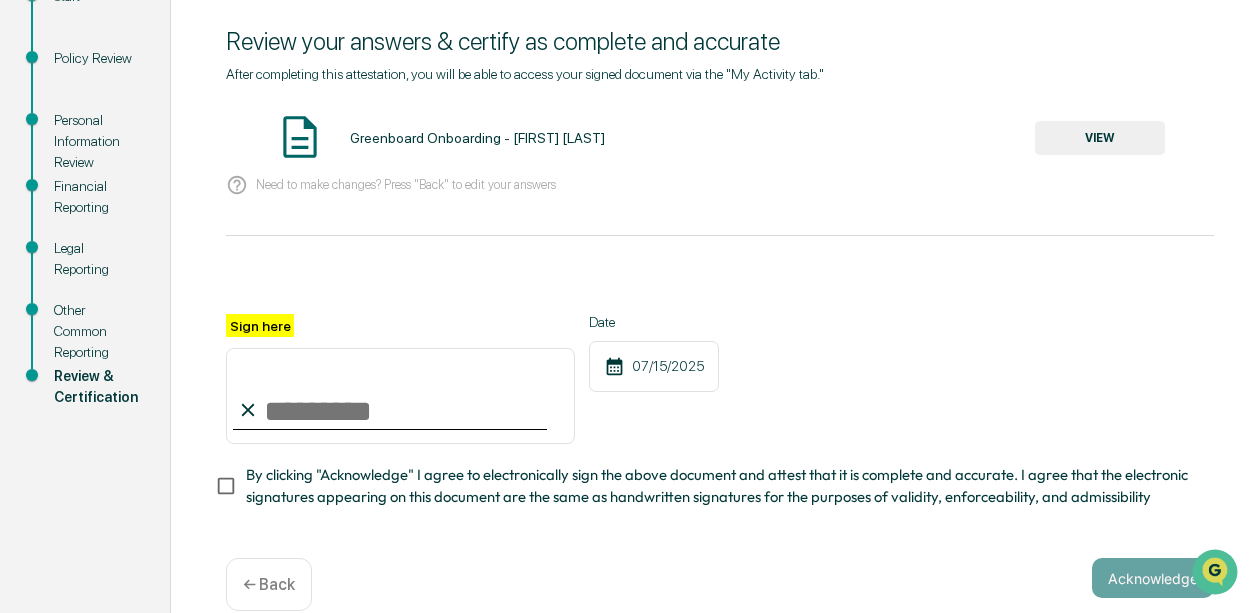 click on "Sign here" at bounding box center [400, 396] 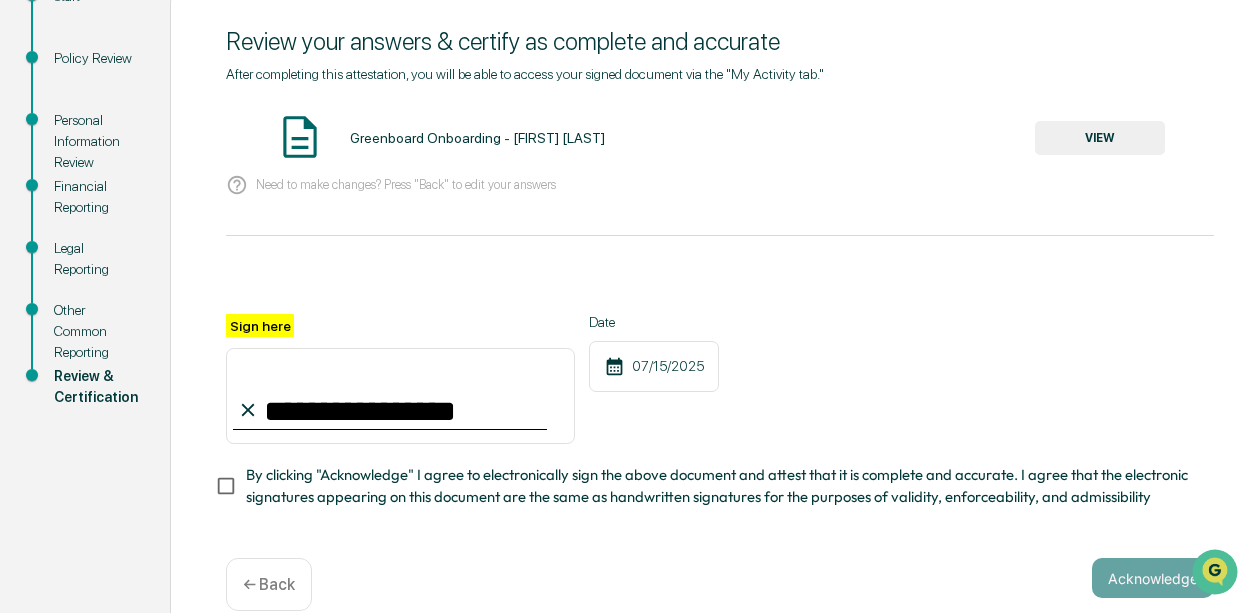 type on "**********" 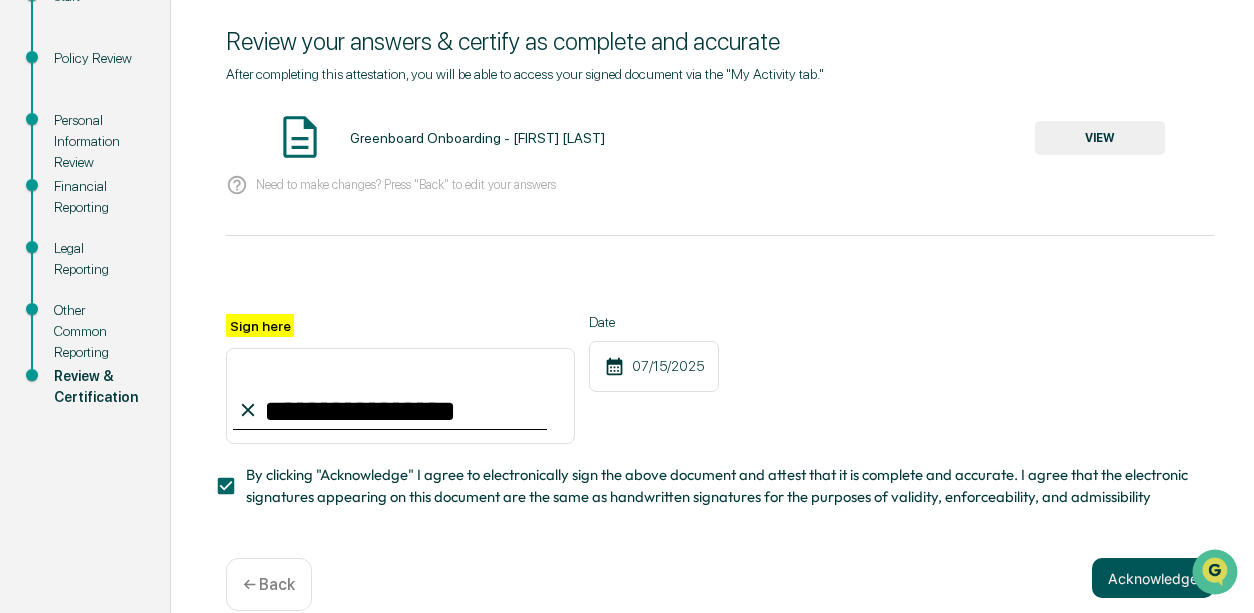 click on "Acknowledge" at bounding box center [1153, 578] 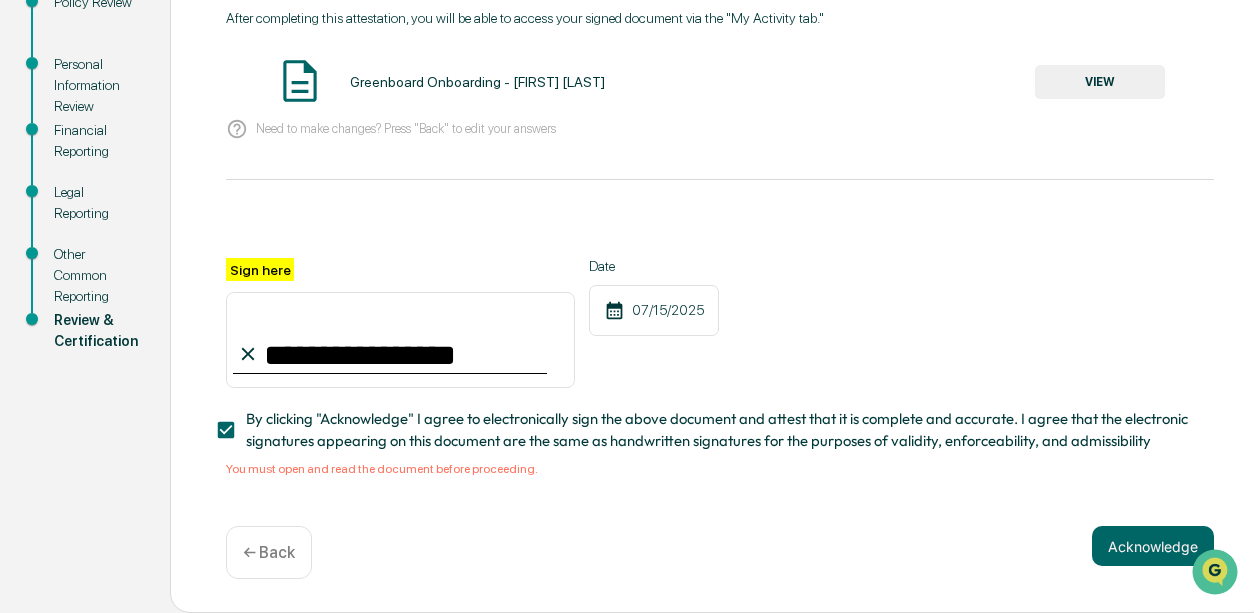 scroll, scrollTop: 317, scrollLeft: 0, axis: vertical 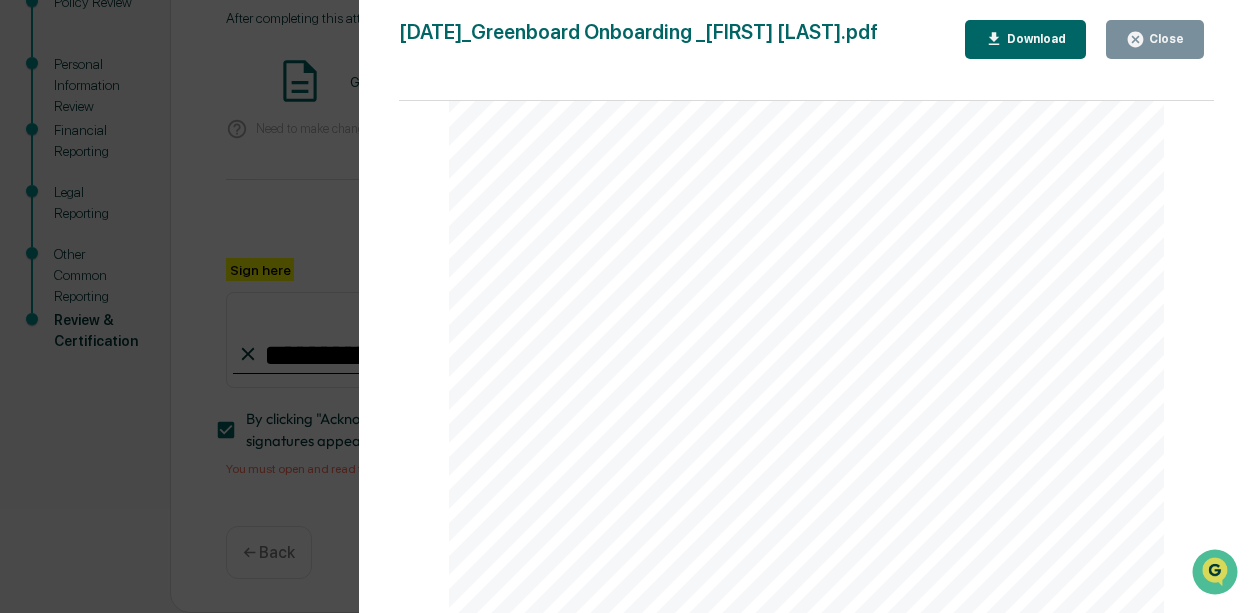 click at bounding box center [806, -19658] 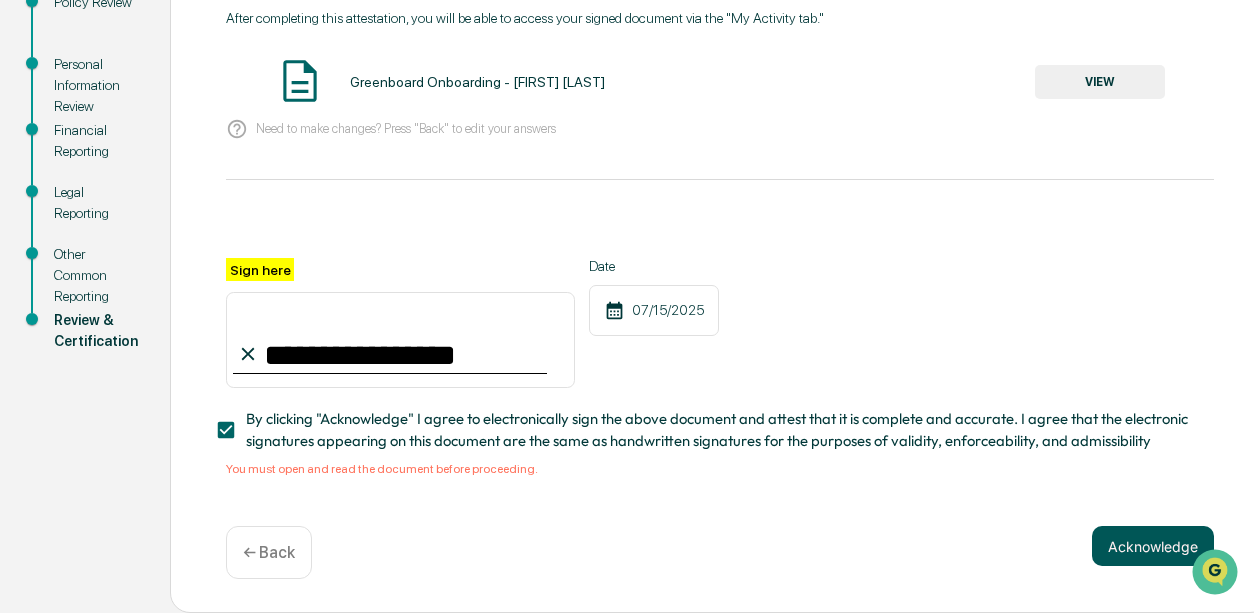 click on "Acknowledge" at bounding box center (1153, 546) 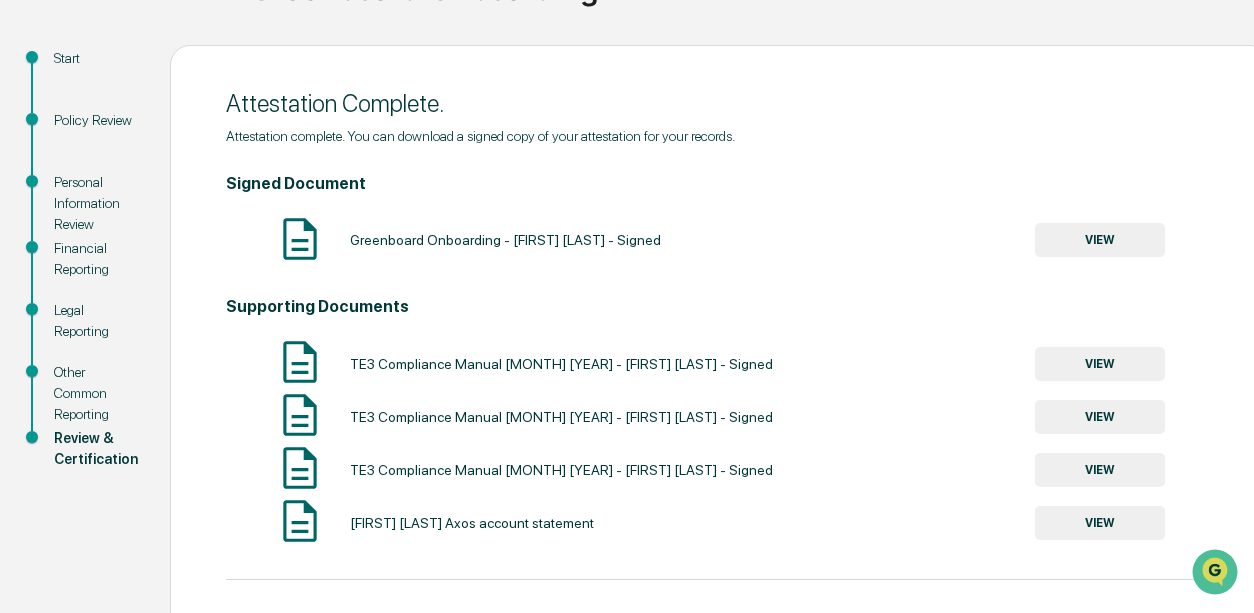 scroll, scrollTop: 284, scrollLeft: 0, axis: vertical 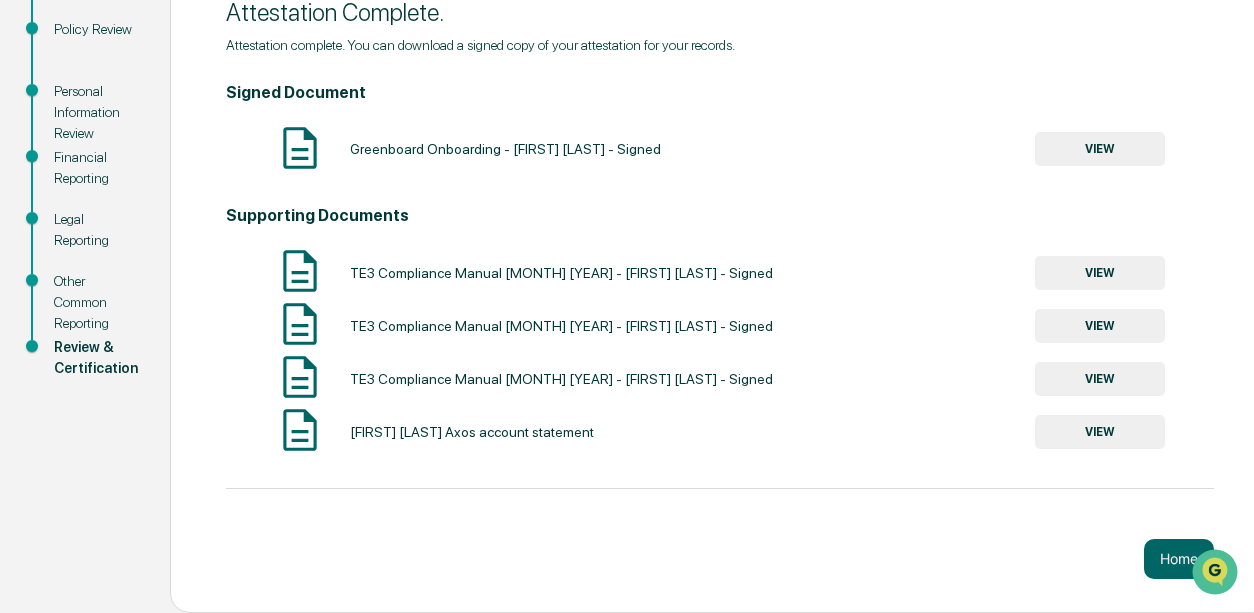 click on "VIEW" at bounding box center [1100, 432] 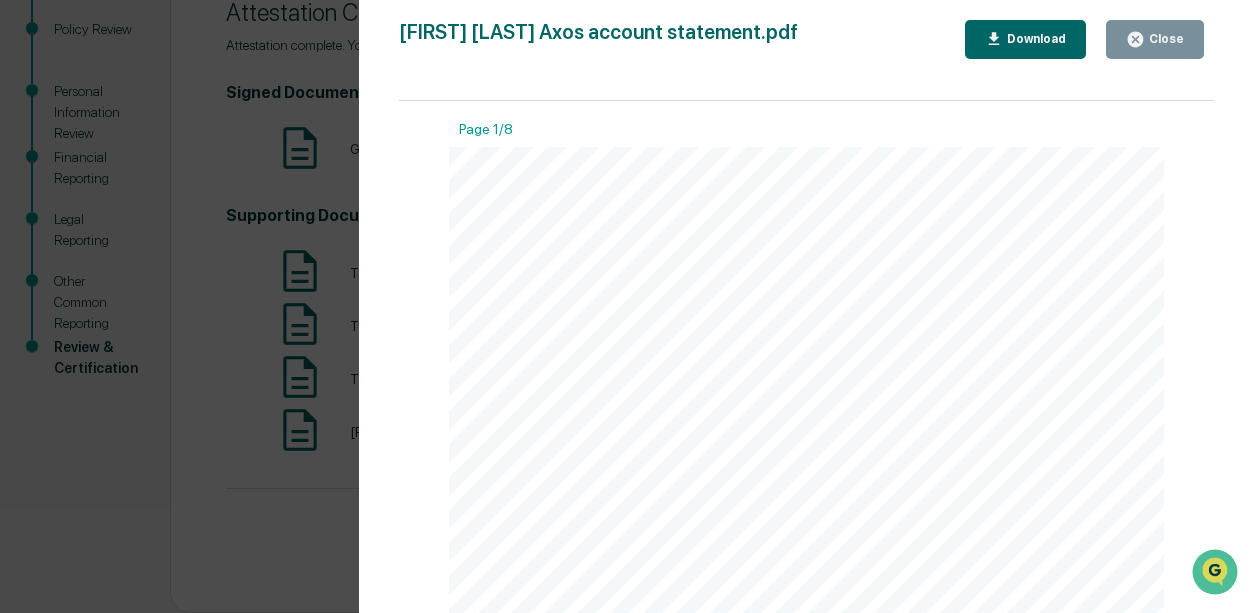 click on "Close" at bounding box center [1155, 39] 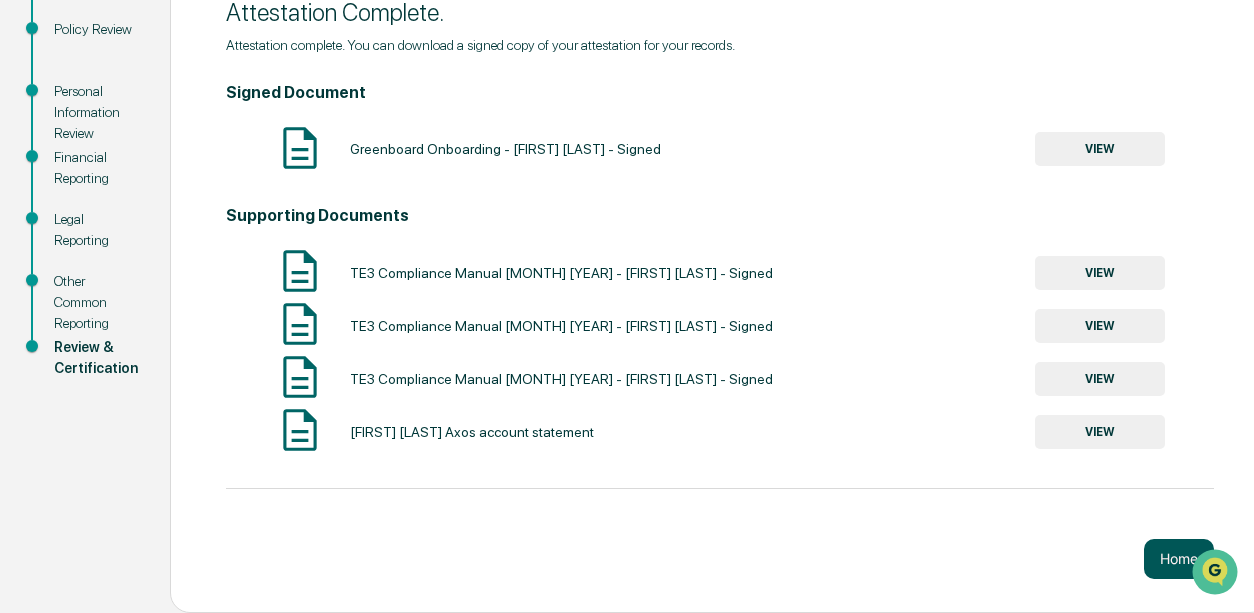 click on "Home" at bounding box center [1179, 559] 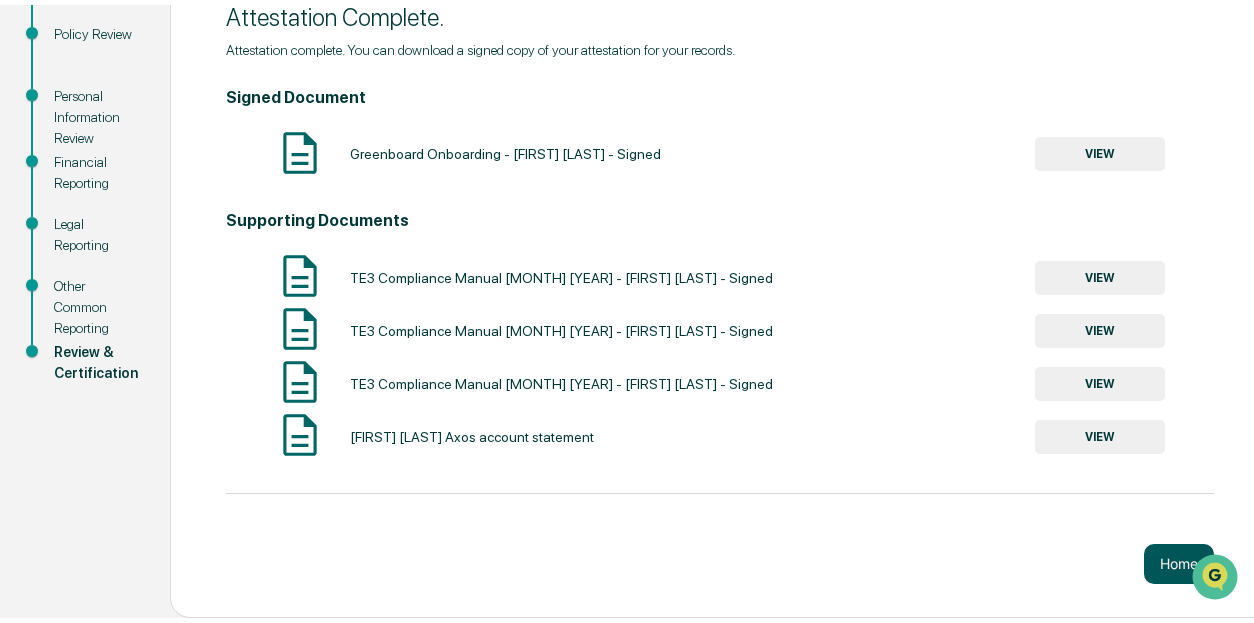 scroll, scrollTop: 95, scrollLeft: 0, axis: vertical 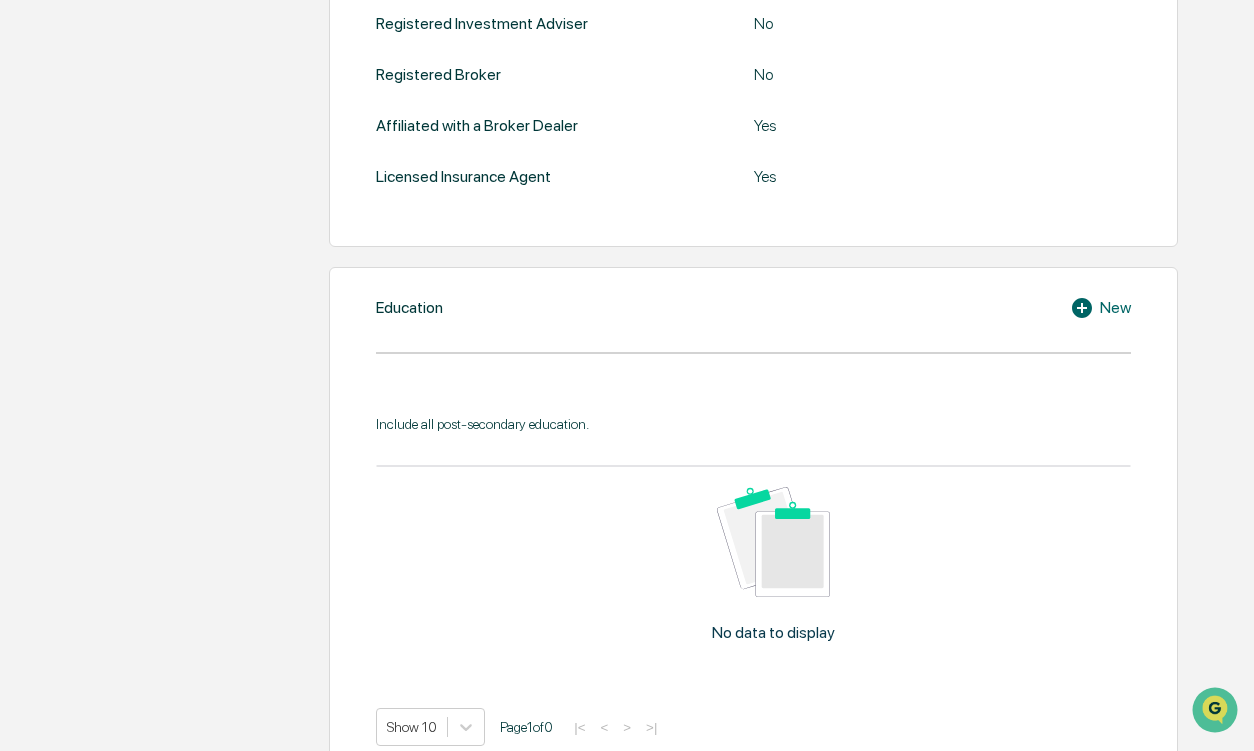 click 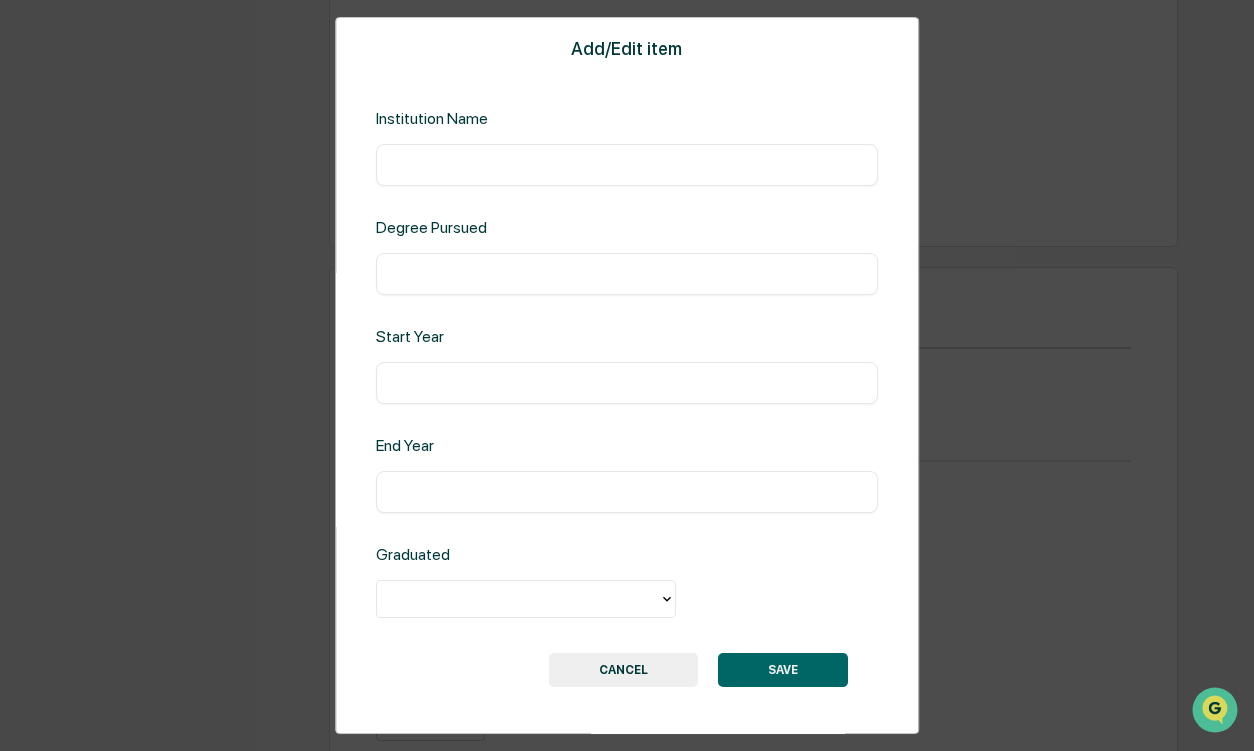 click at bounding box center [627, 165] 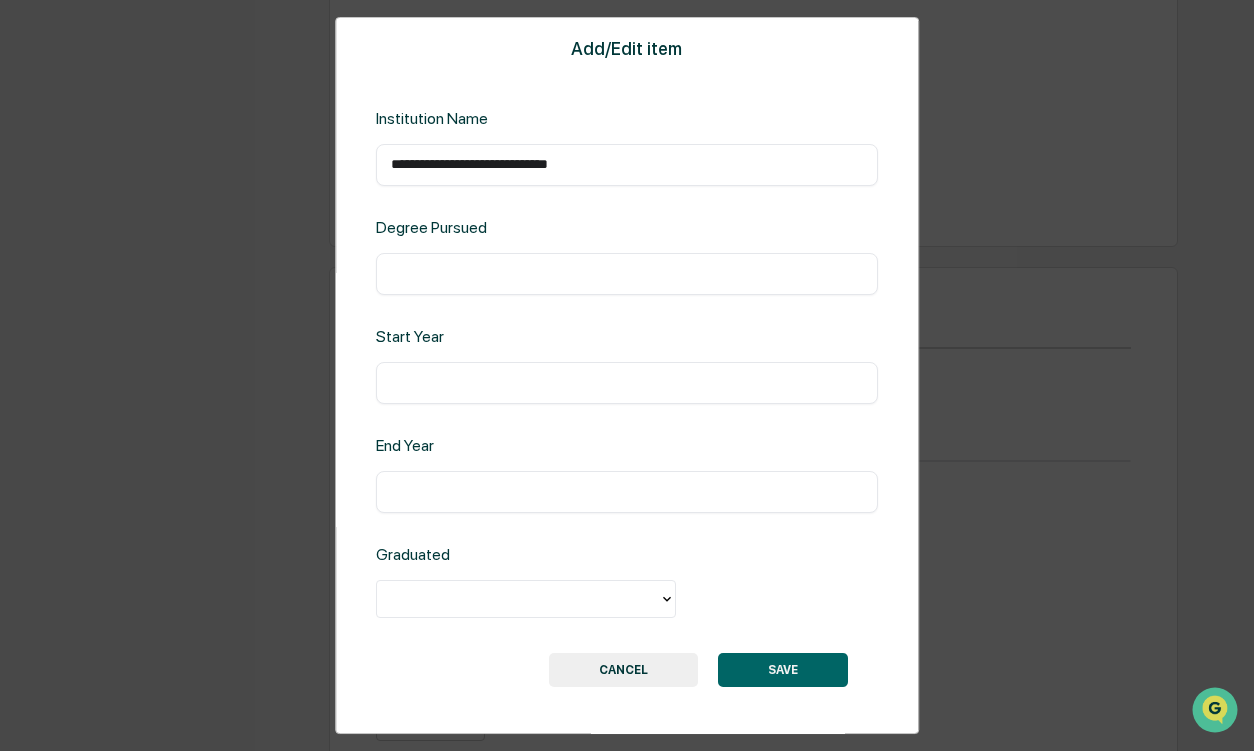 type on "**********" 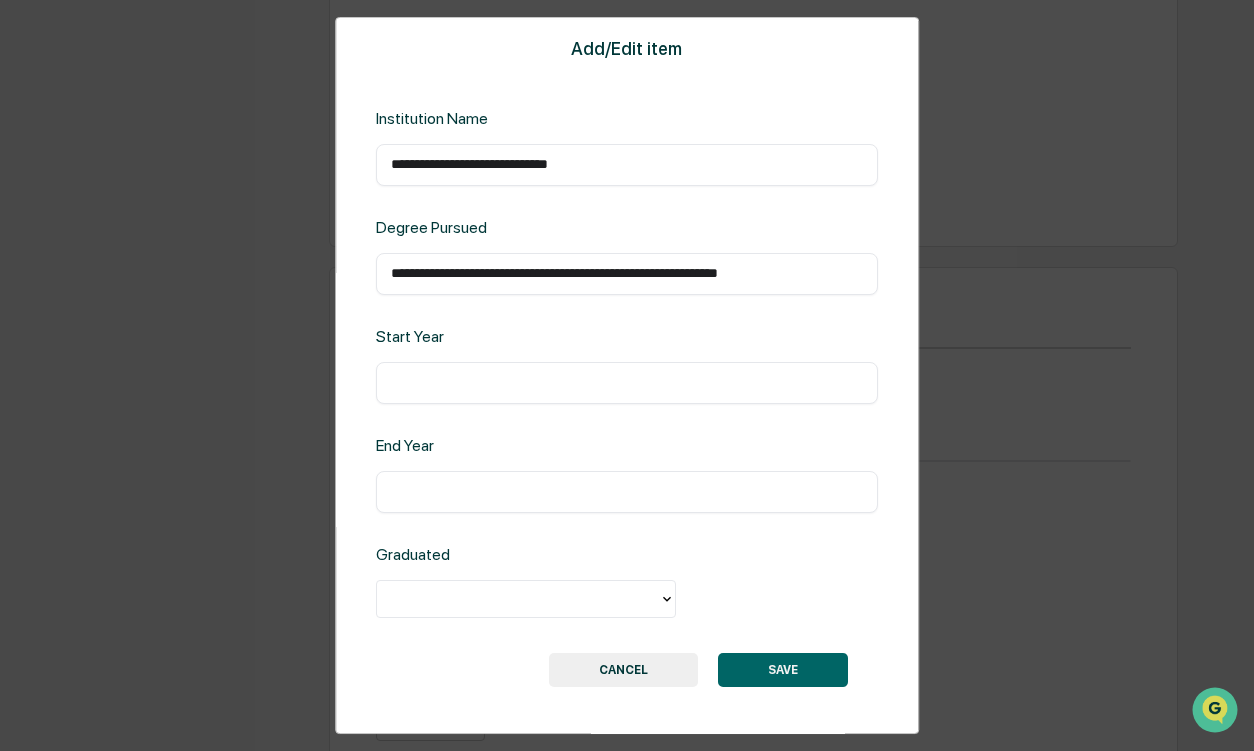 type on "**********" 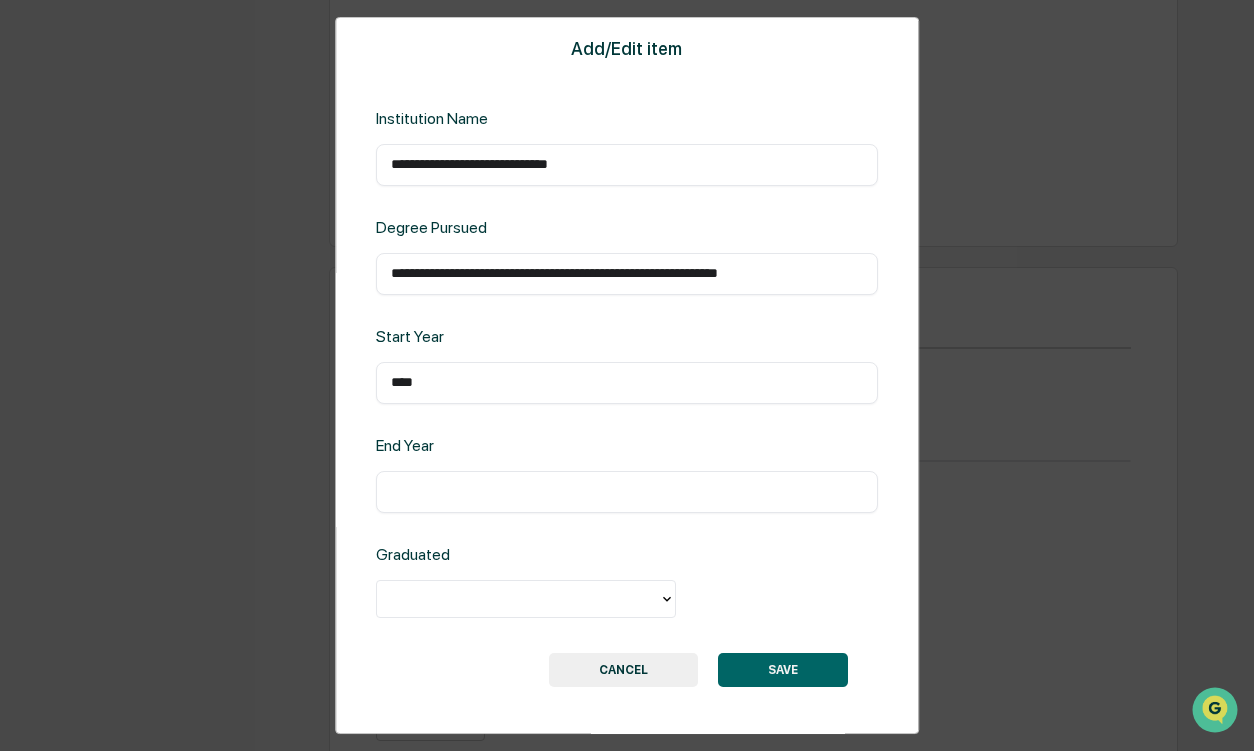 type on "****" 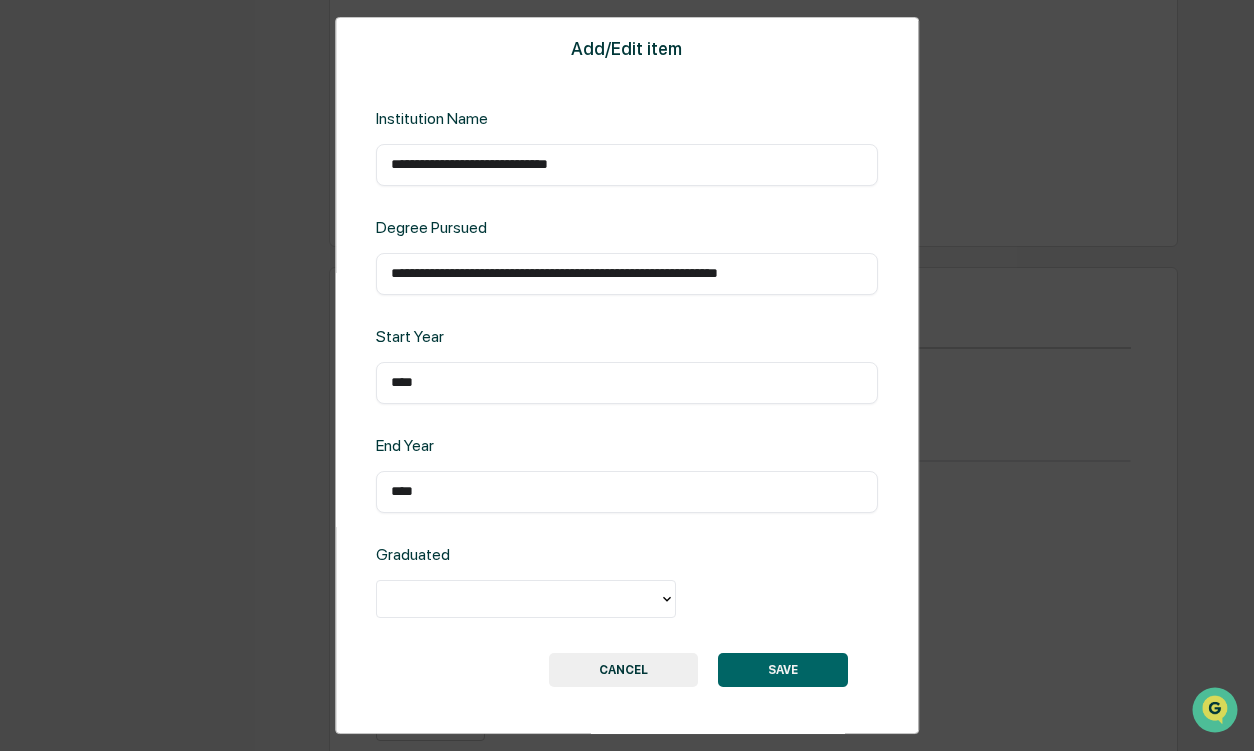 type on "****" 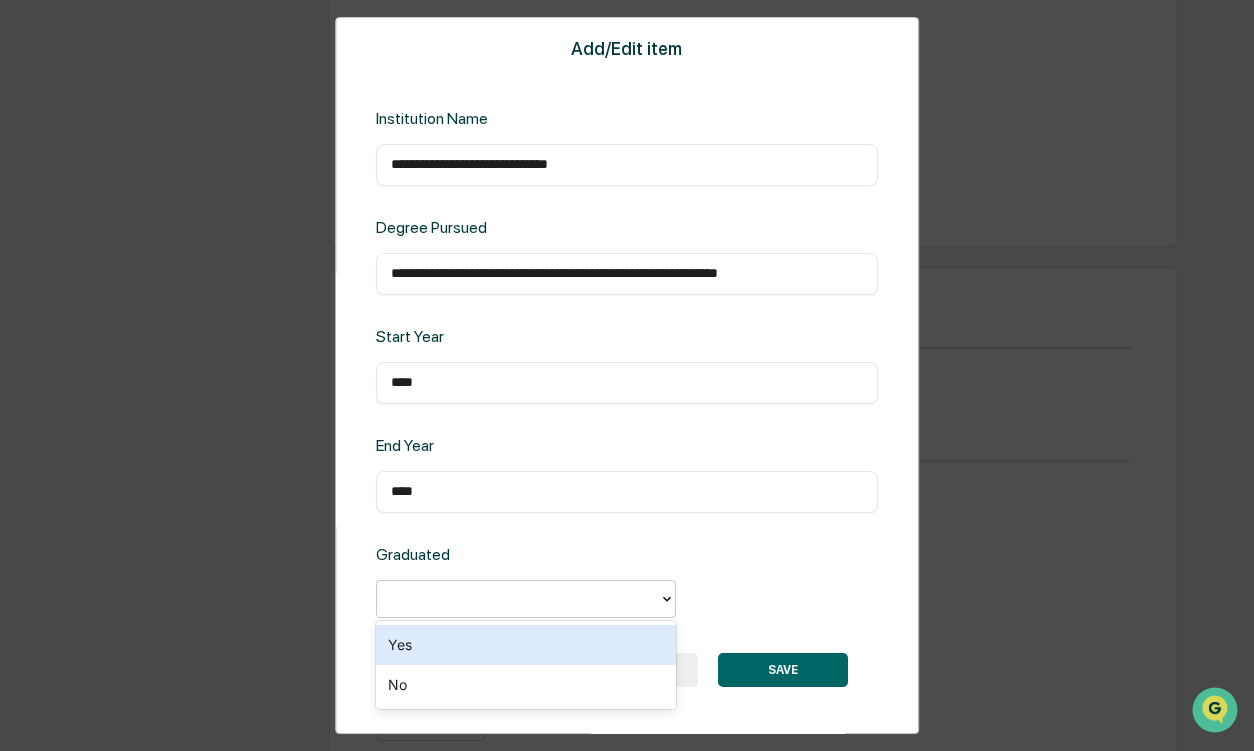 click at bounding box center (518, 599) 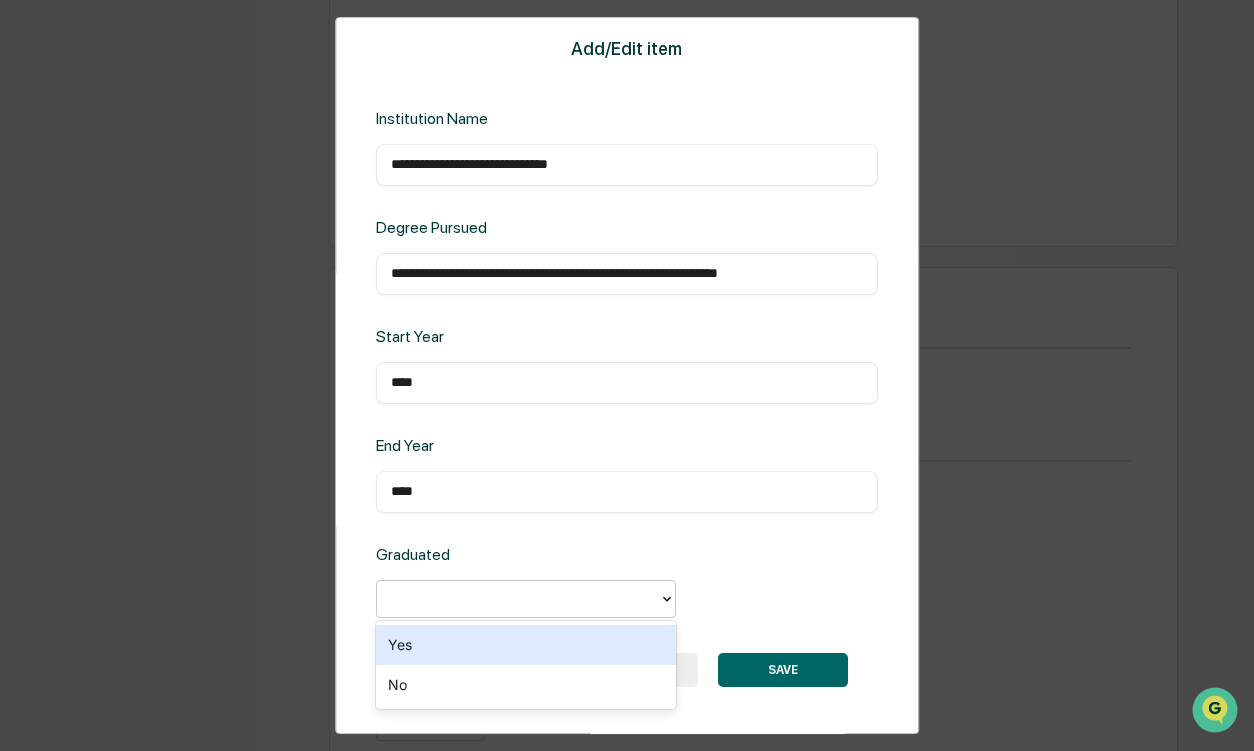 click on "Yes" at bounding box center (526, 645) 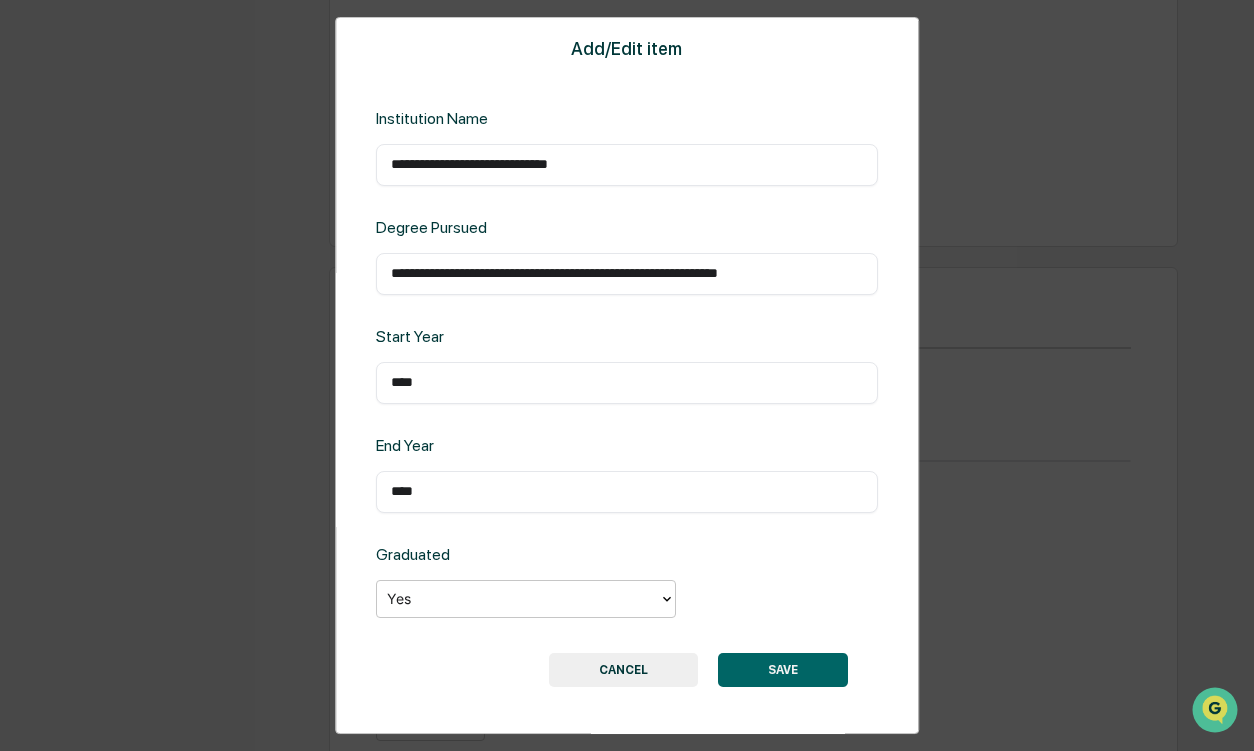 click on "SAVE" at bounding box center [783, 670] 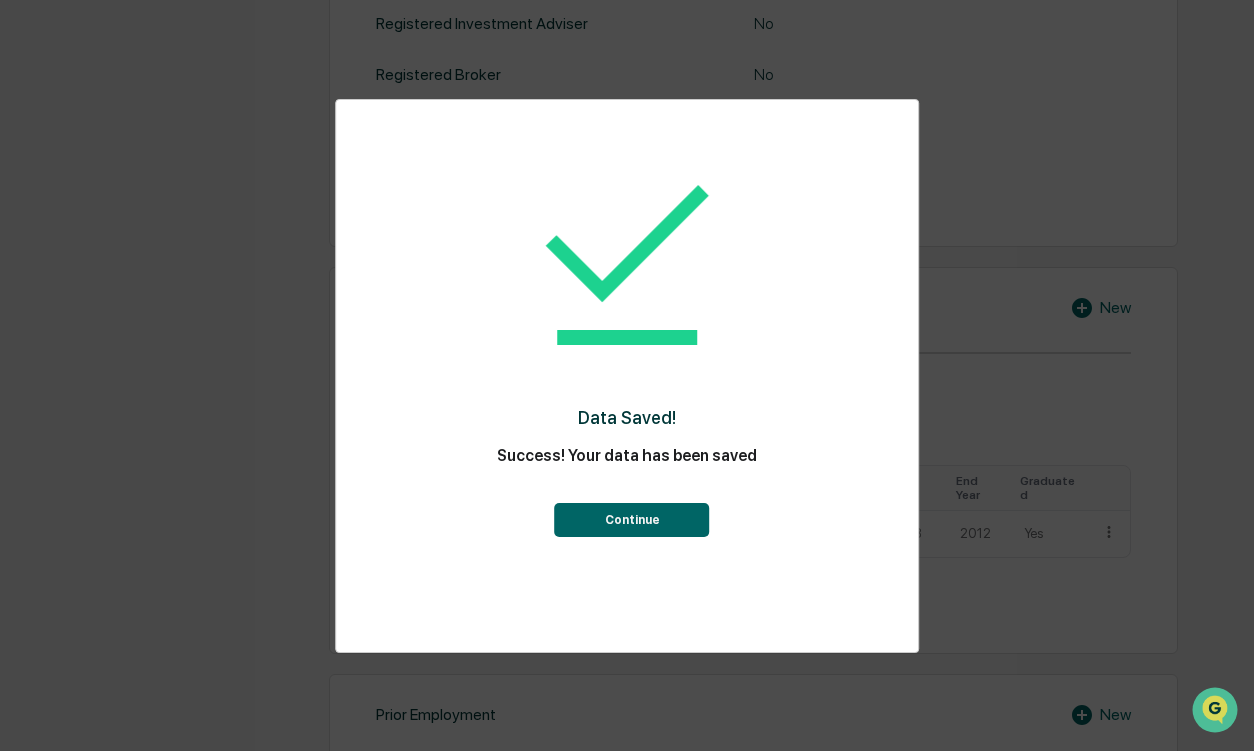click on "Continue" at bounding box center (632, 520) 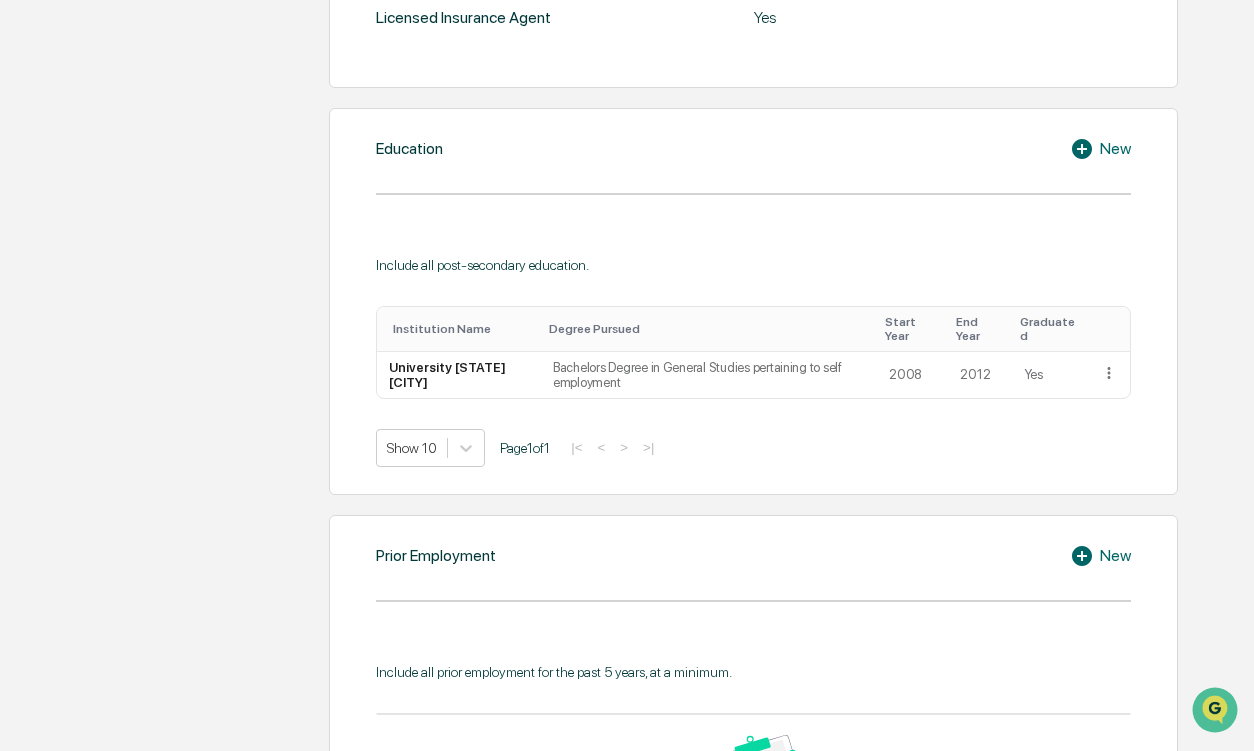 scroll, scrollTop: 1100, scrollLeft: 0, axis: vertical 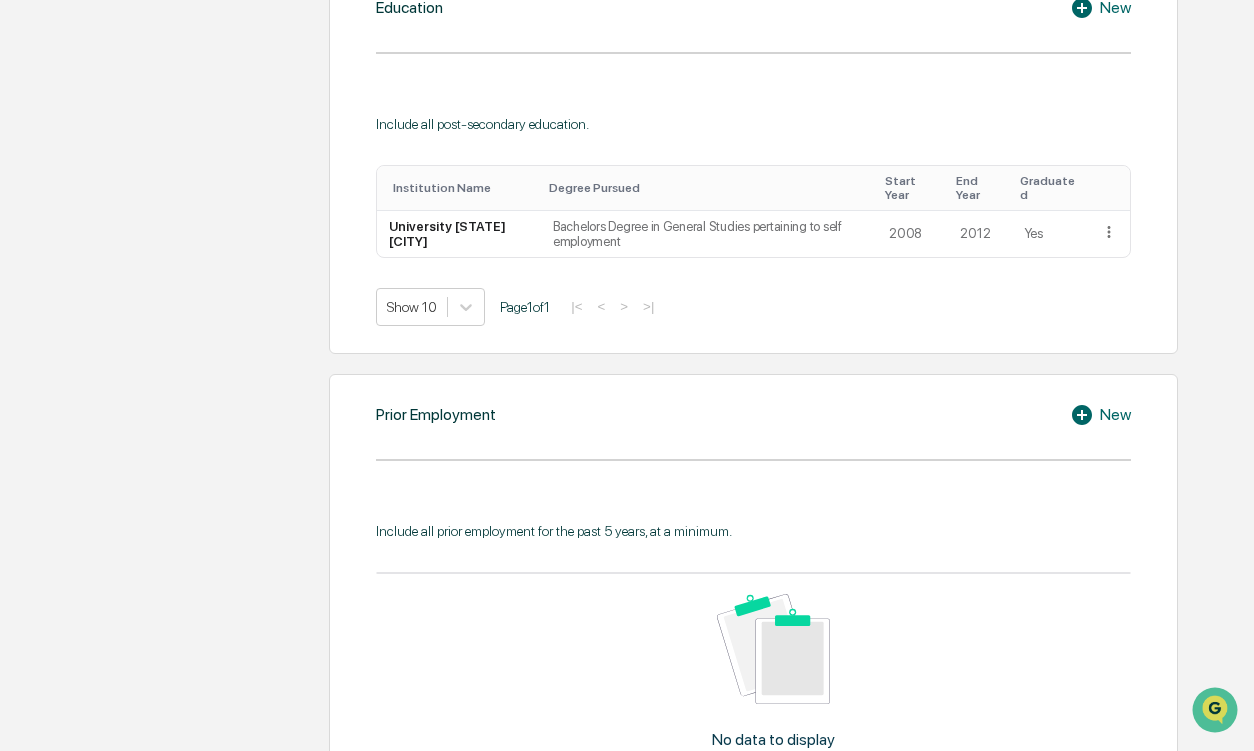 click 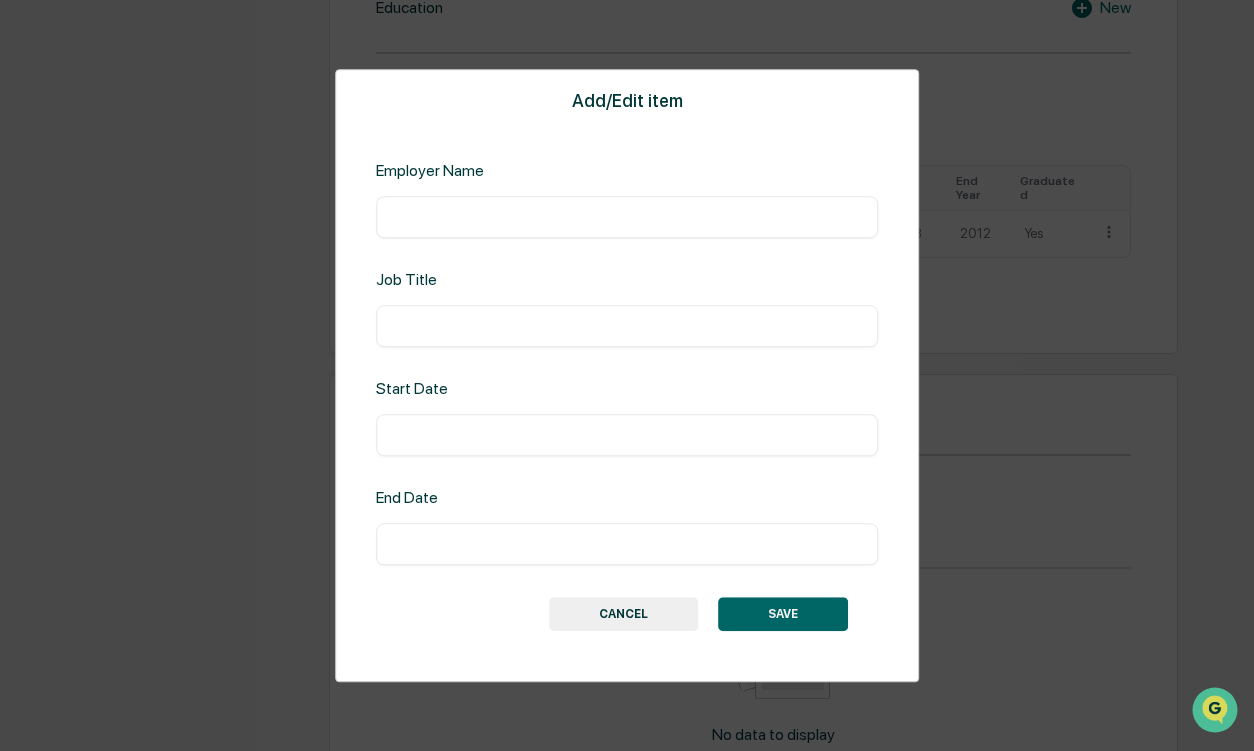 click at bounding box center [627, 217] 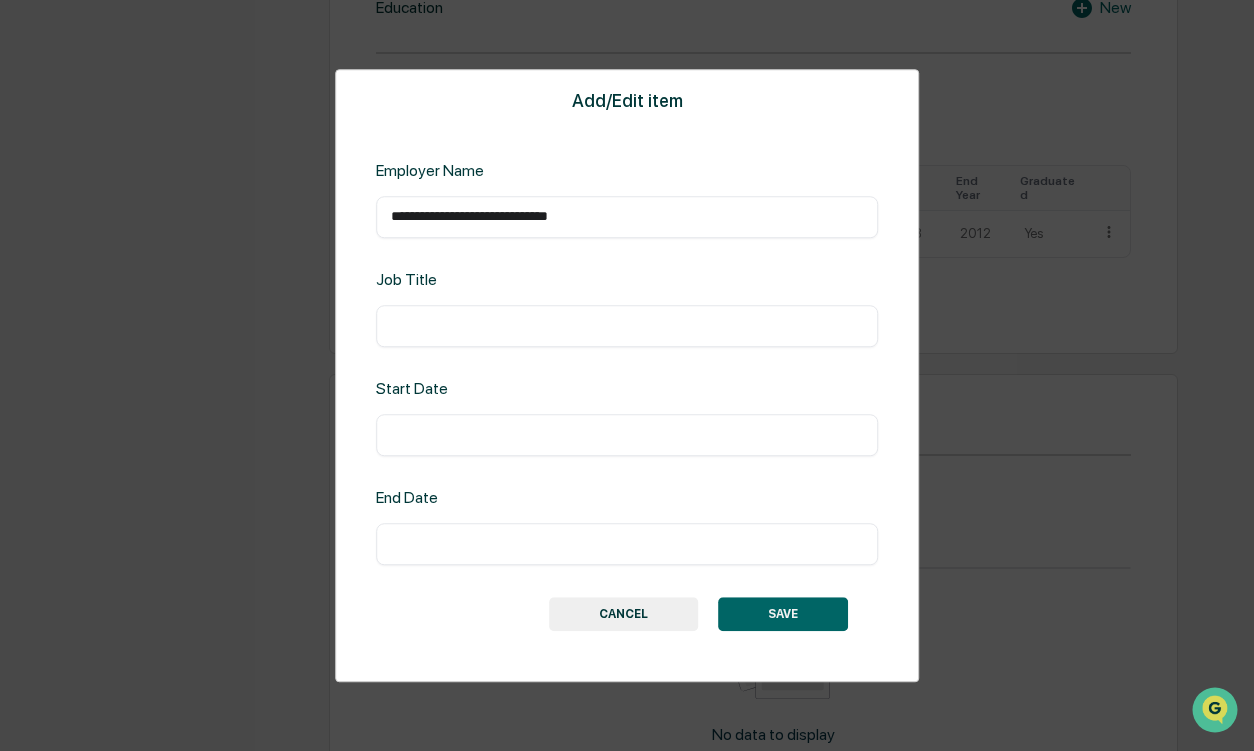 type on "**********" 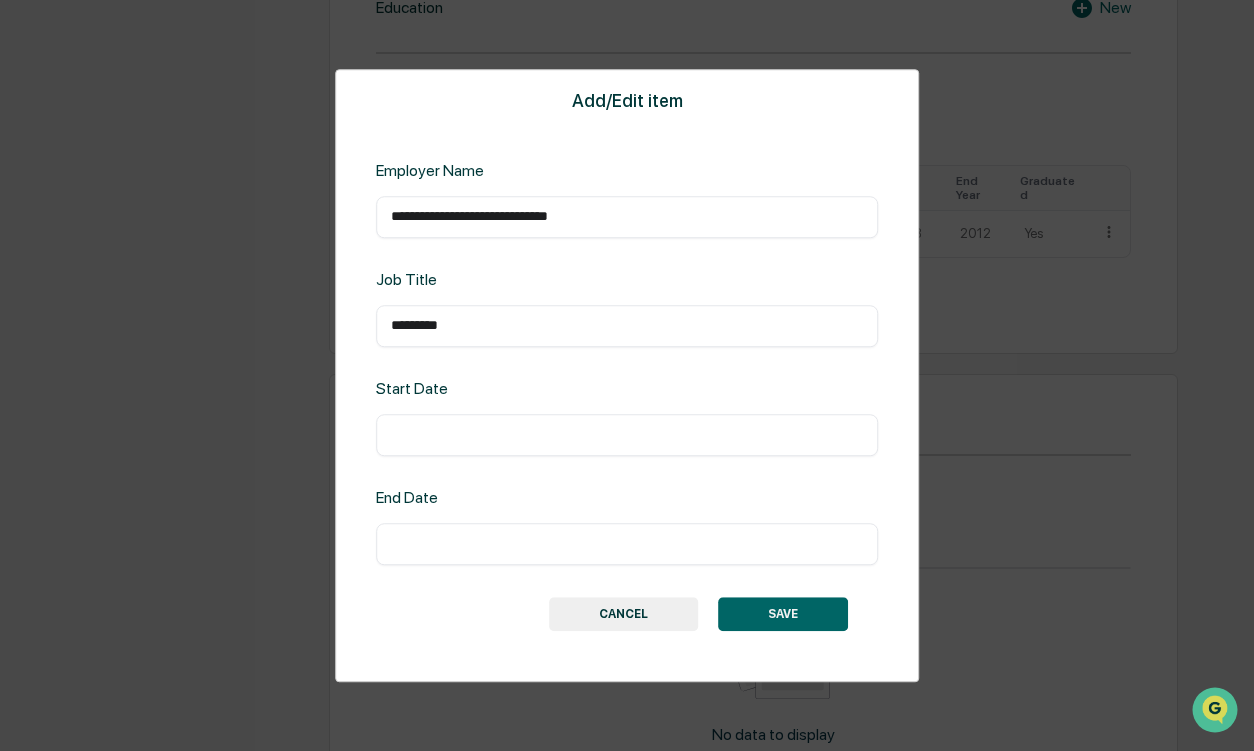 type on "*********" 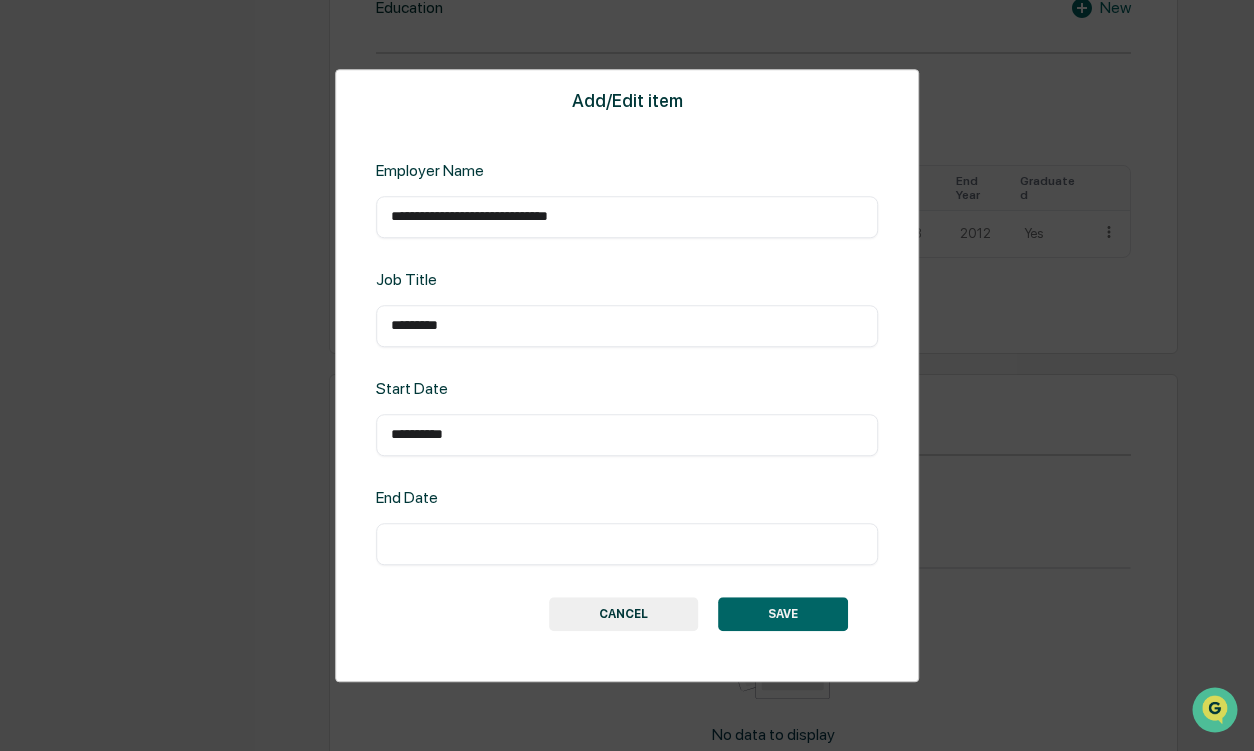 type on "**********" 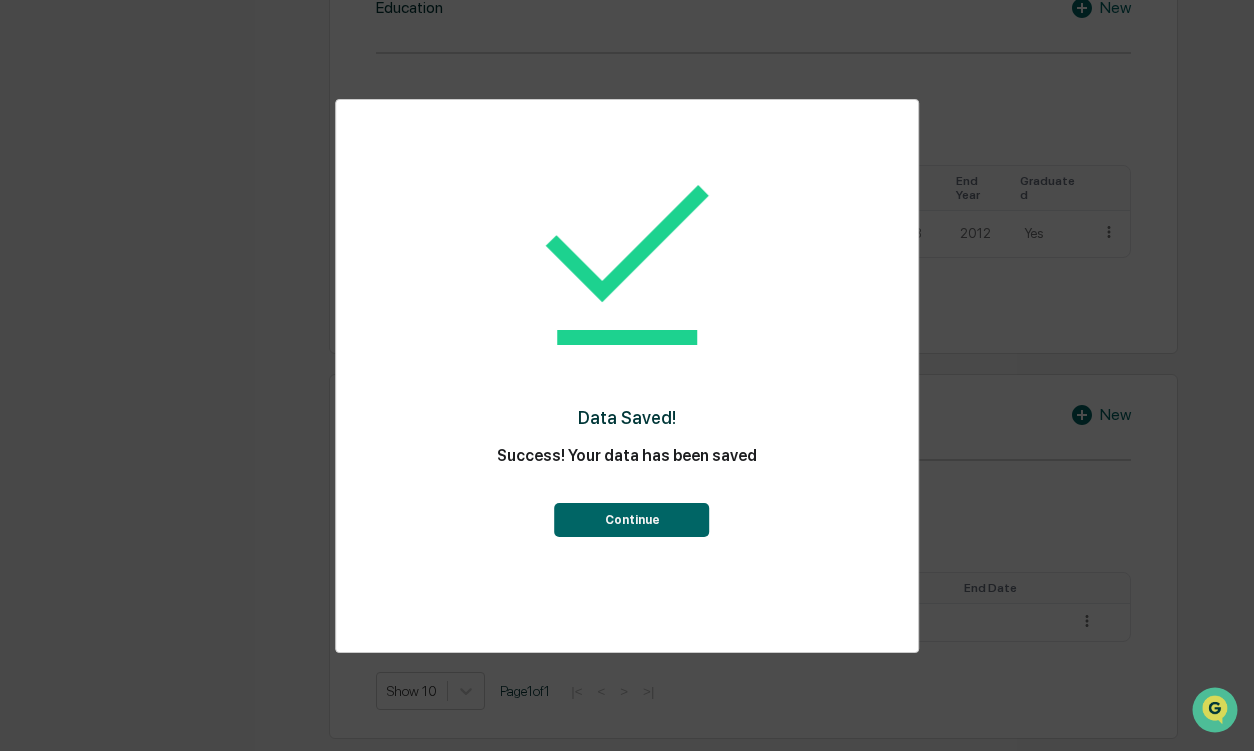 click on "Continue" at bounding box center (632, 520) 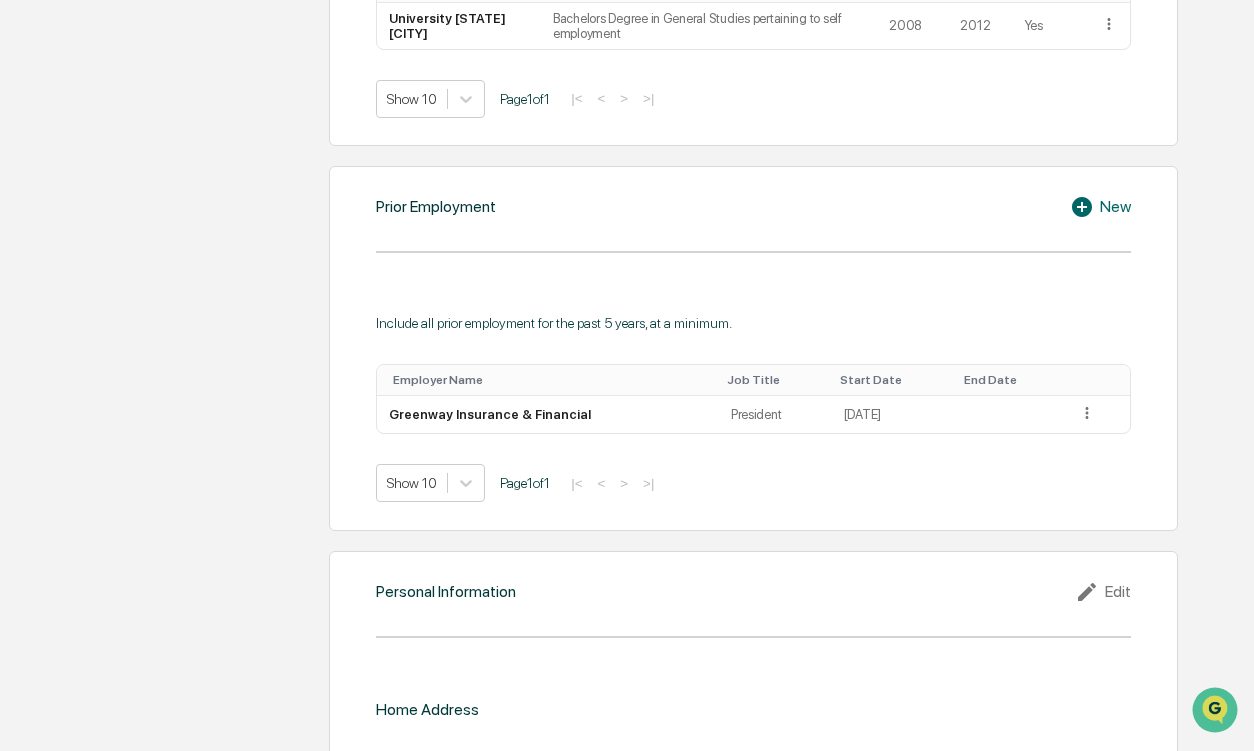 scroll, scrollTop: 1455, scrollLeft: 0, axis: vertical 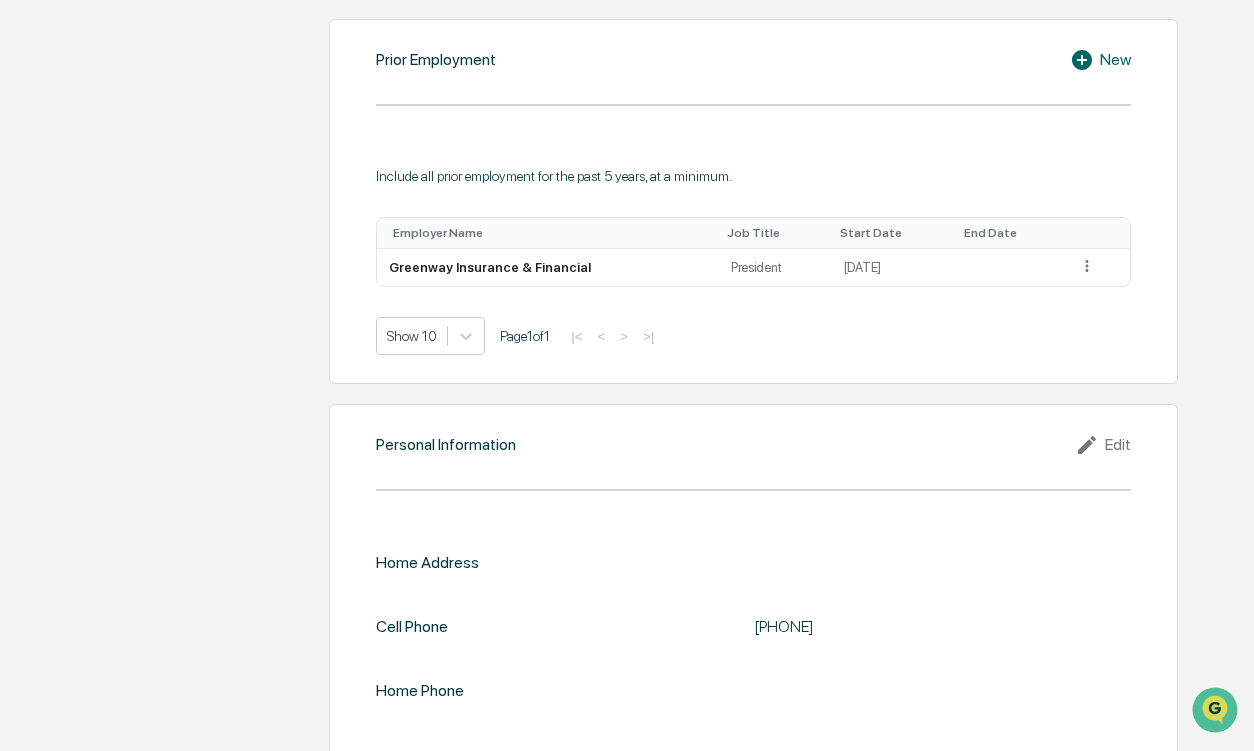 click on "Edit" at bounding box center [1103, 445] 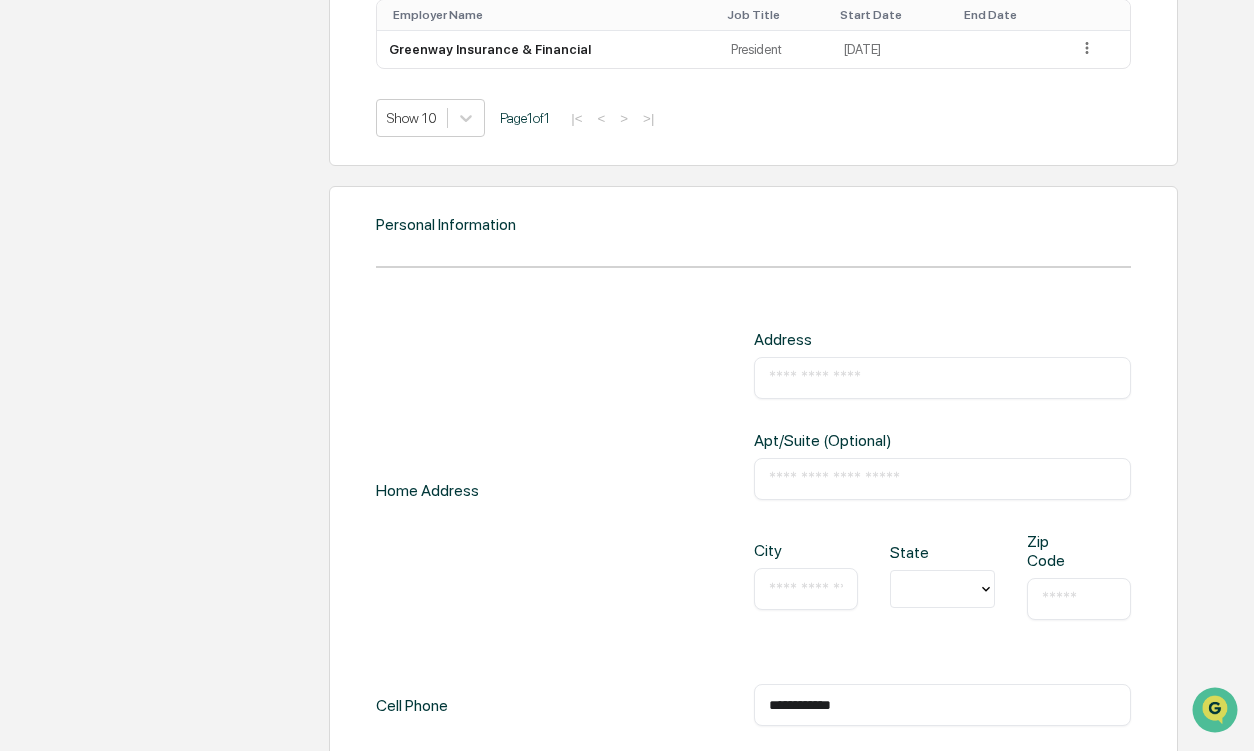 scroll, scrollTop: 1814, scrollLeft: 0, axis: vertical 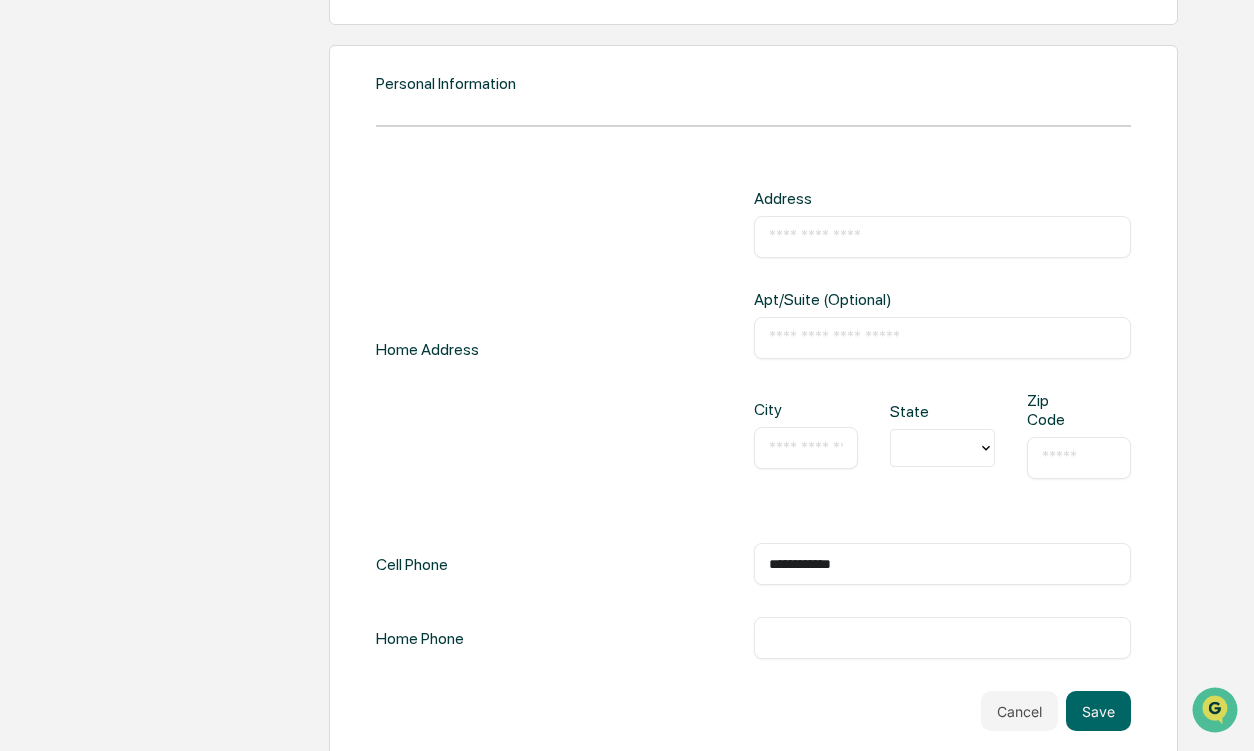 drag, startPoint x: 905, startPoint y: 552, endPoint x: 321, endPoint y: 511, distance: 585.43744 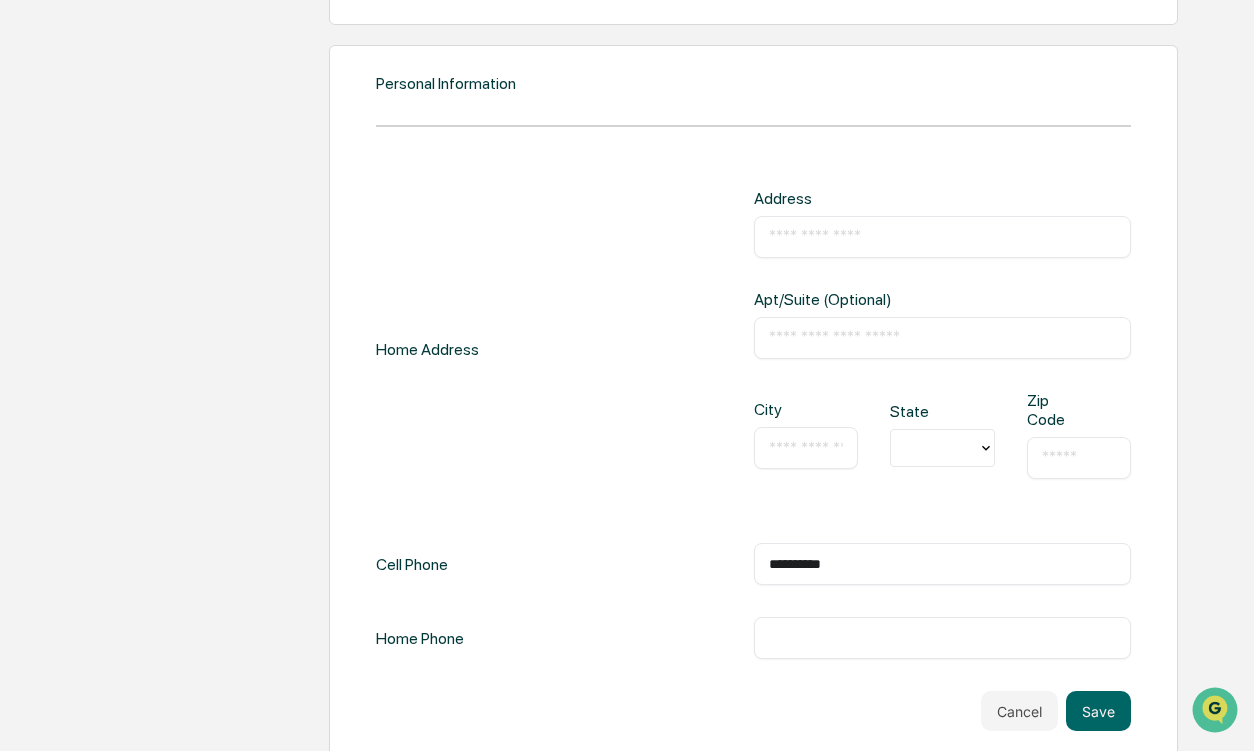 type on "**********" 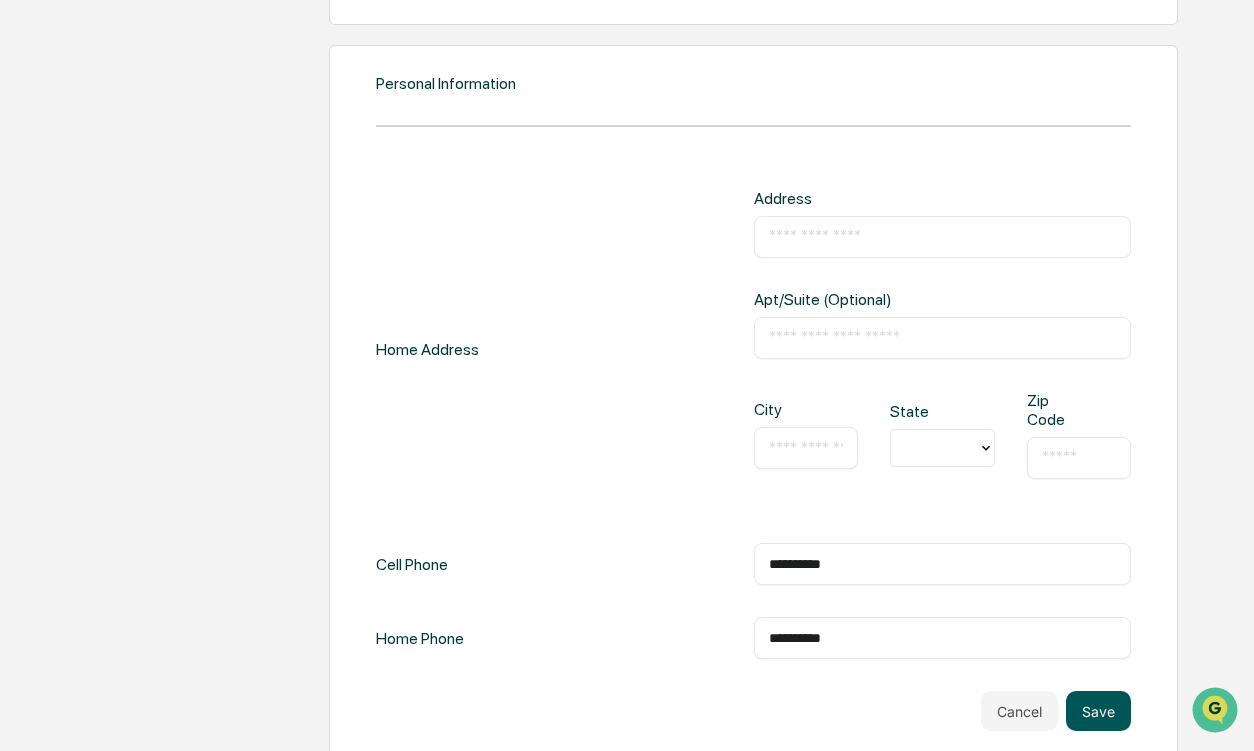 type on "**********" 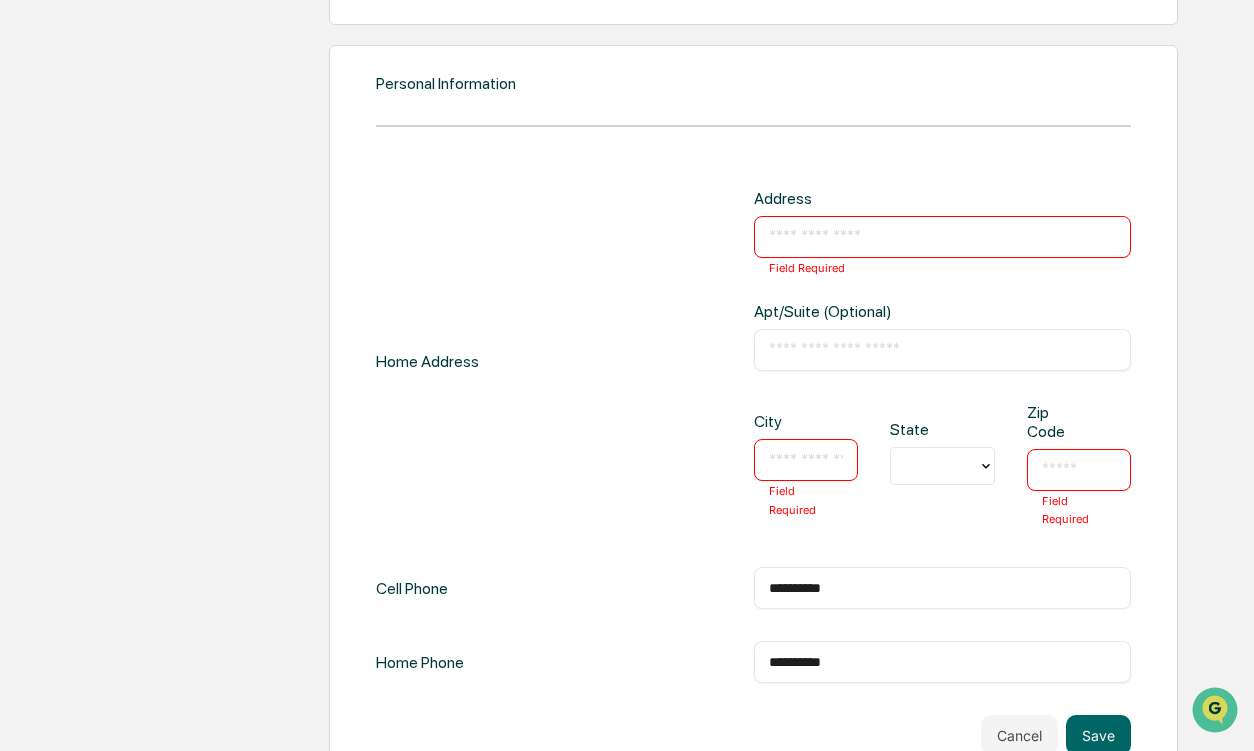 click at bounding box center [942, 237] 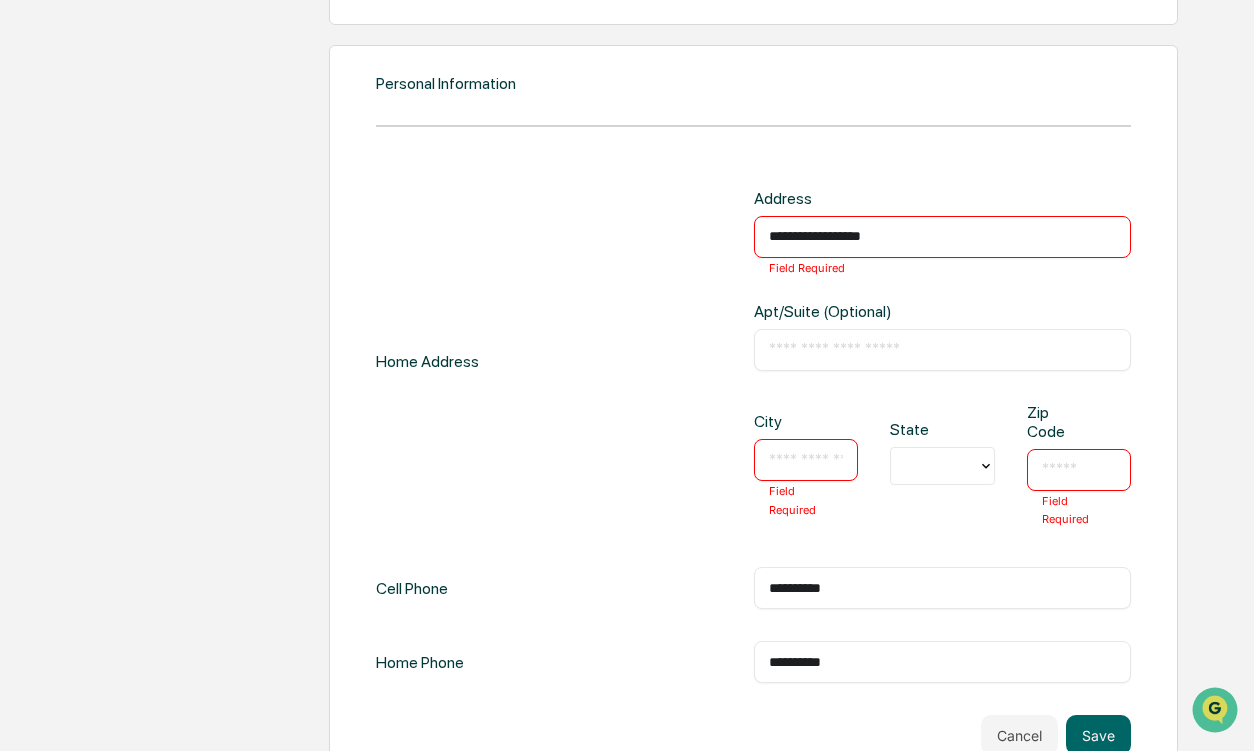 type on "**********" 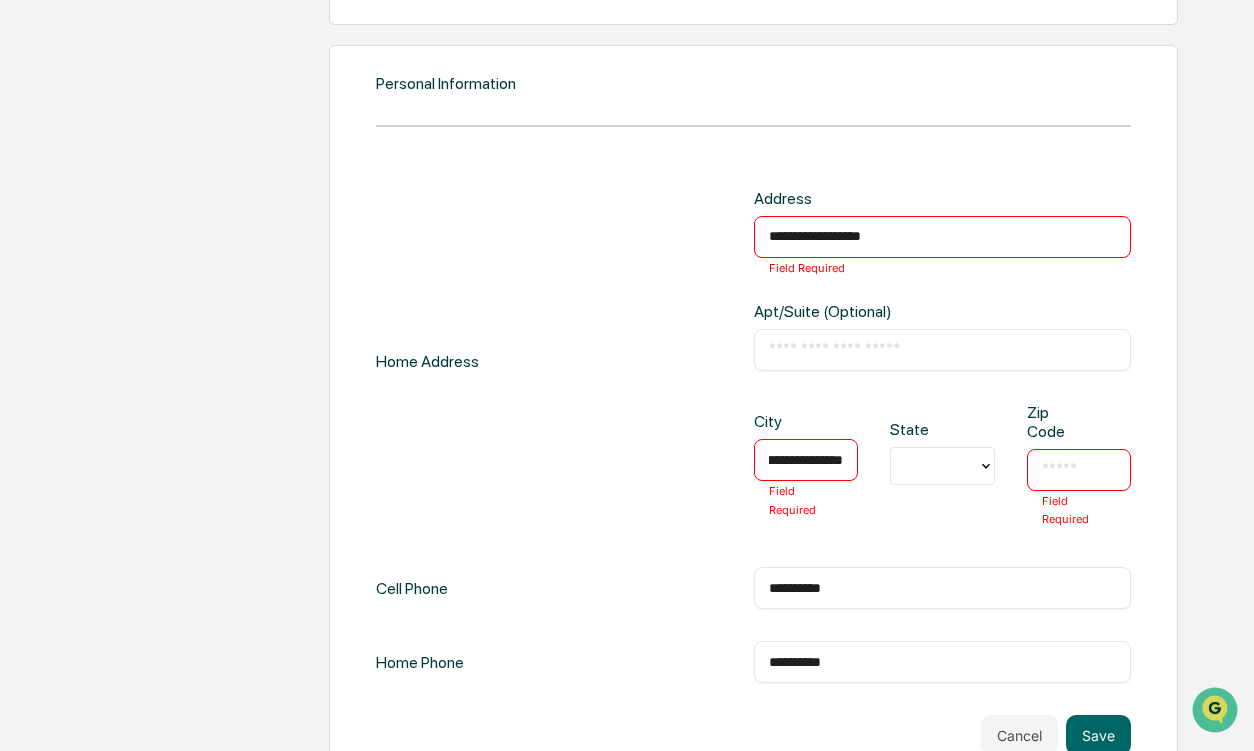 scroll, scrollTop: 0, scrollLeft: 33, axis: horizontal 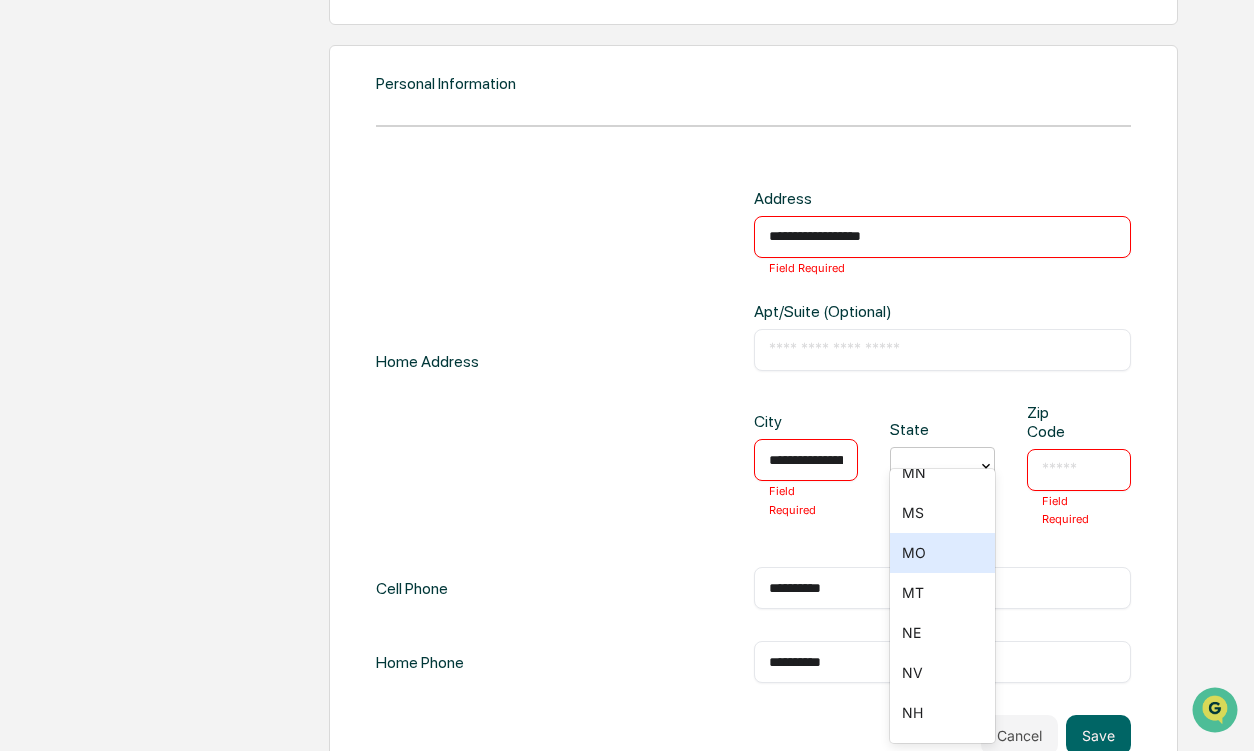drag, startPoint x: 951, startPoint y: 548, endPoint x: 1050, endPoint y: 486, distance: 116.81181 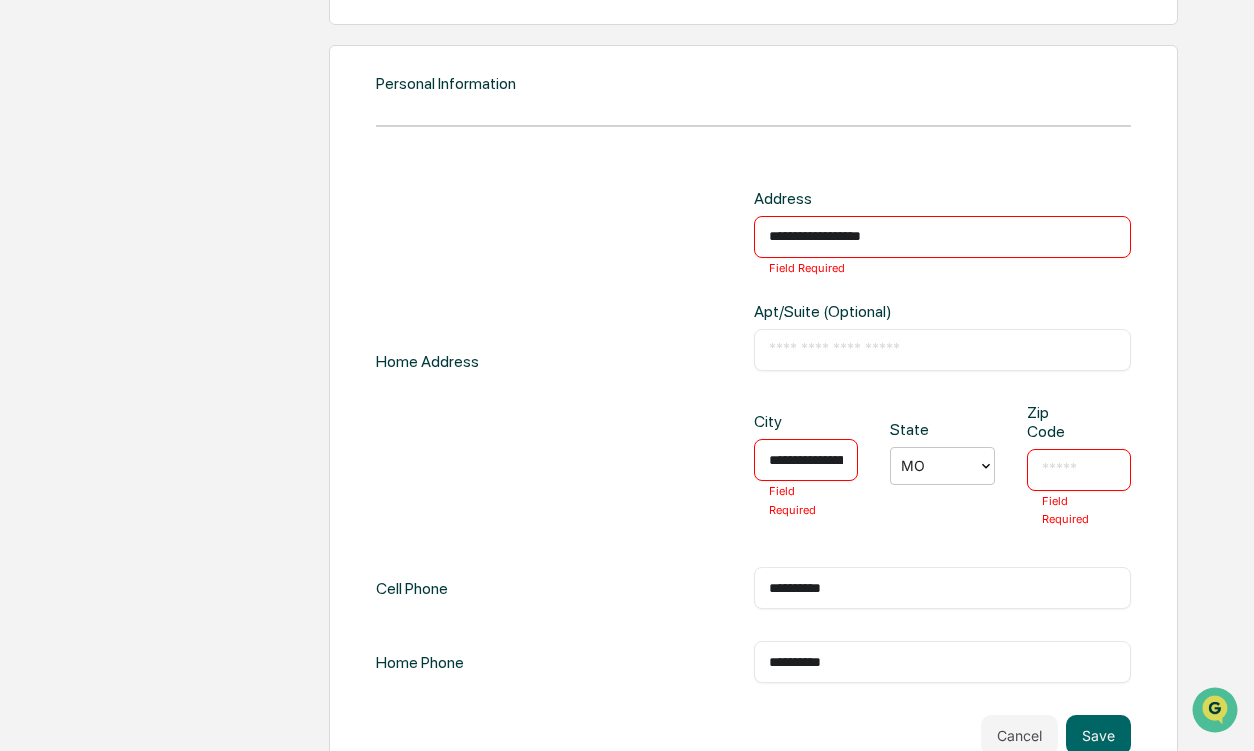 click on "​ Field Required" at bounding box center (1079, 470) 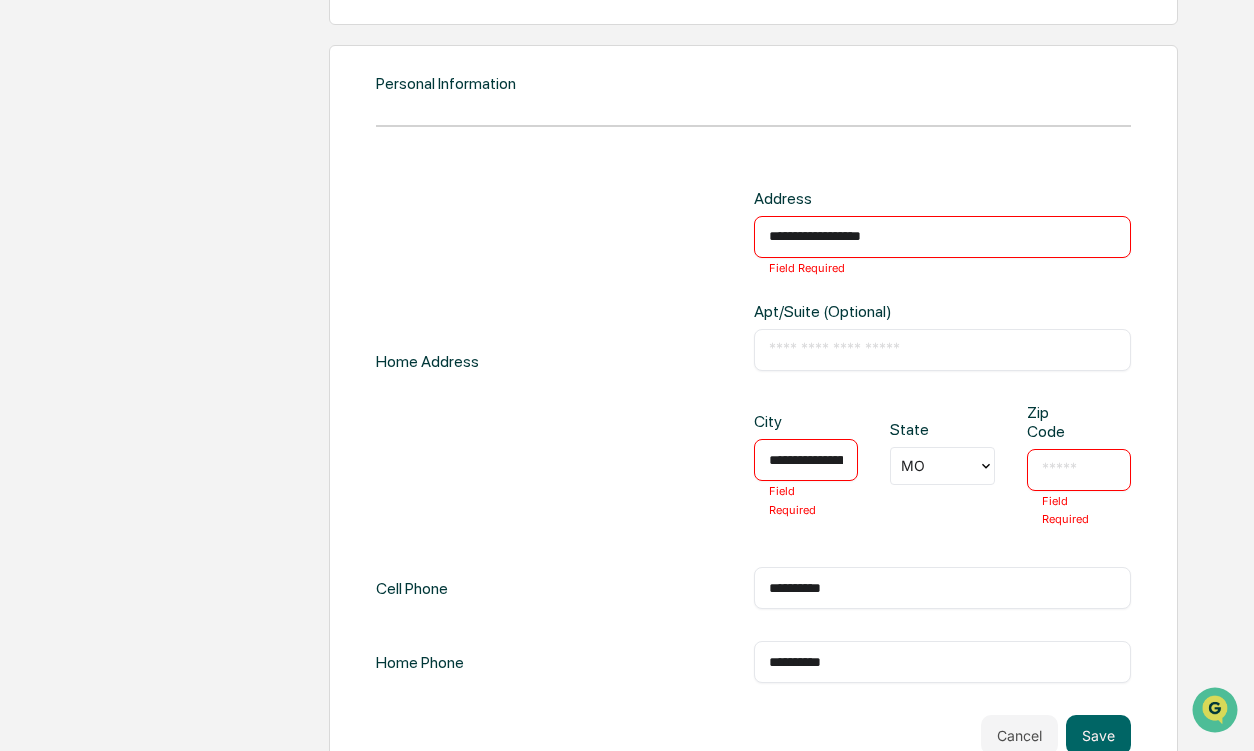 click at bounding box center [1079, 470] 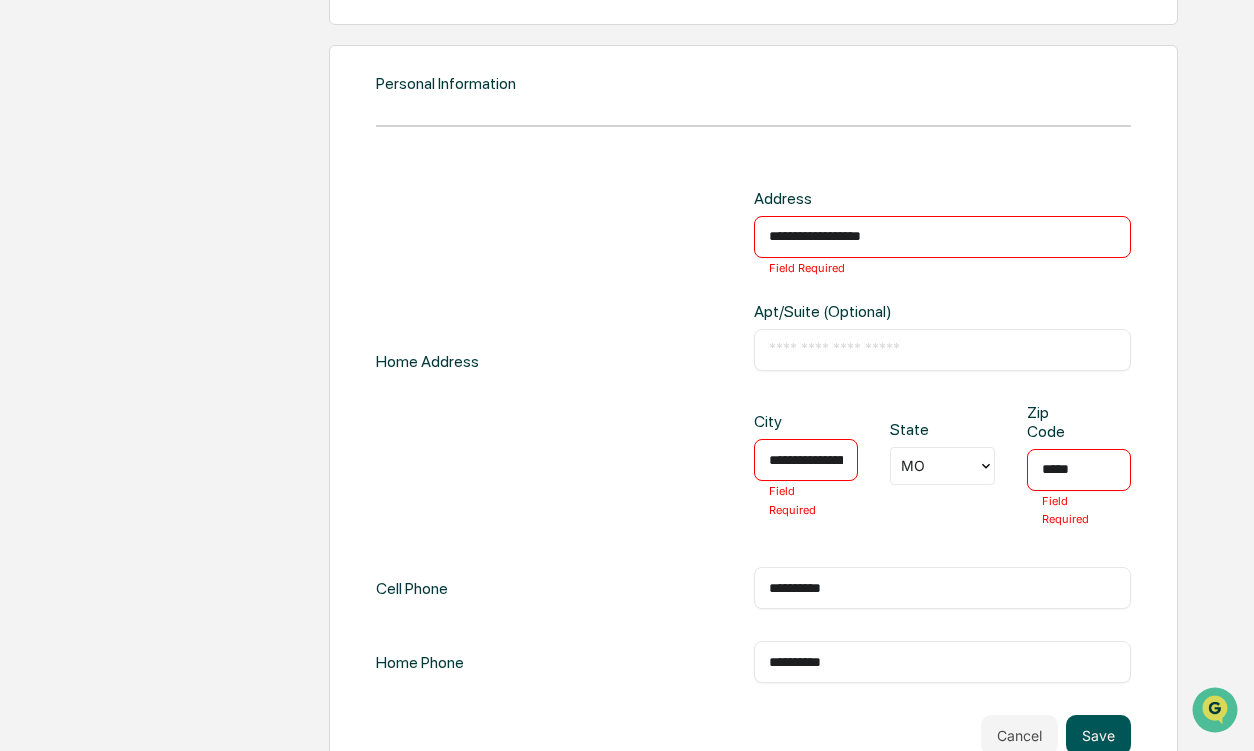type on "*****" 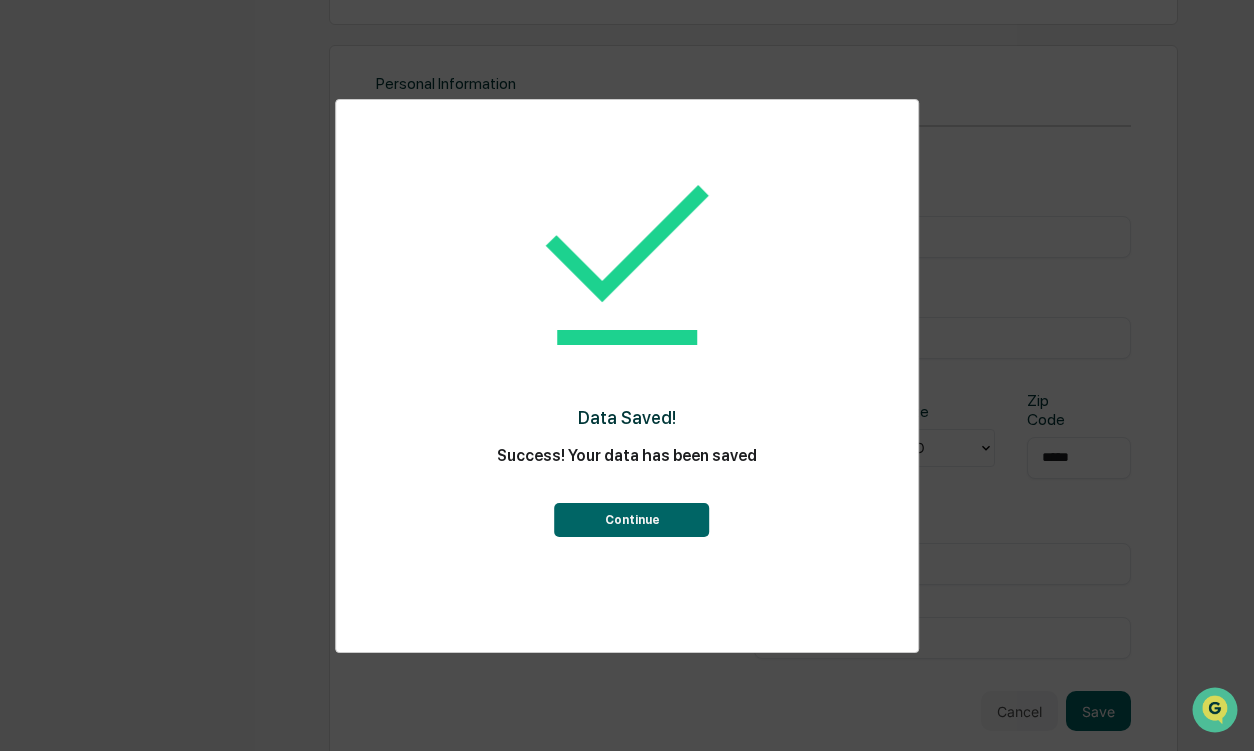 click on "Continue" at bounding box center (632, 520) 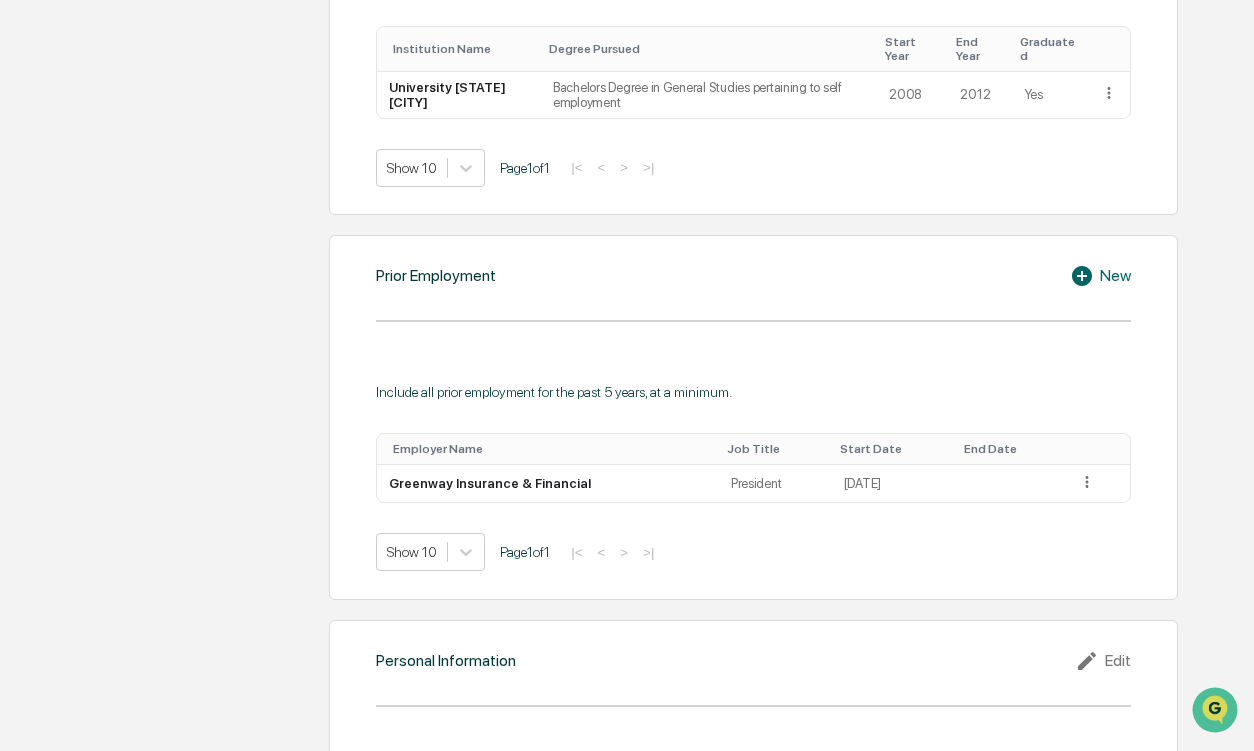 scroll, scrollTop: 1481, scrollLeft: 0, axis: vertical 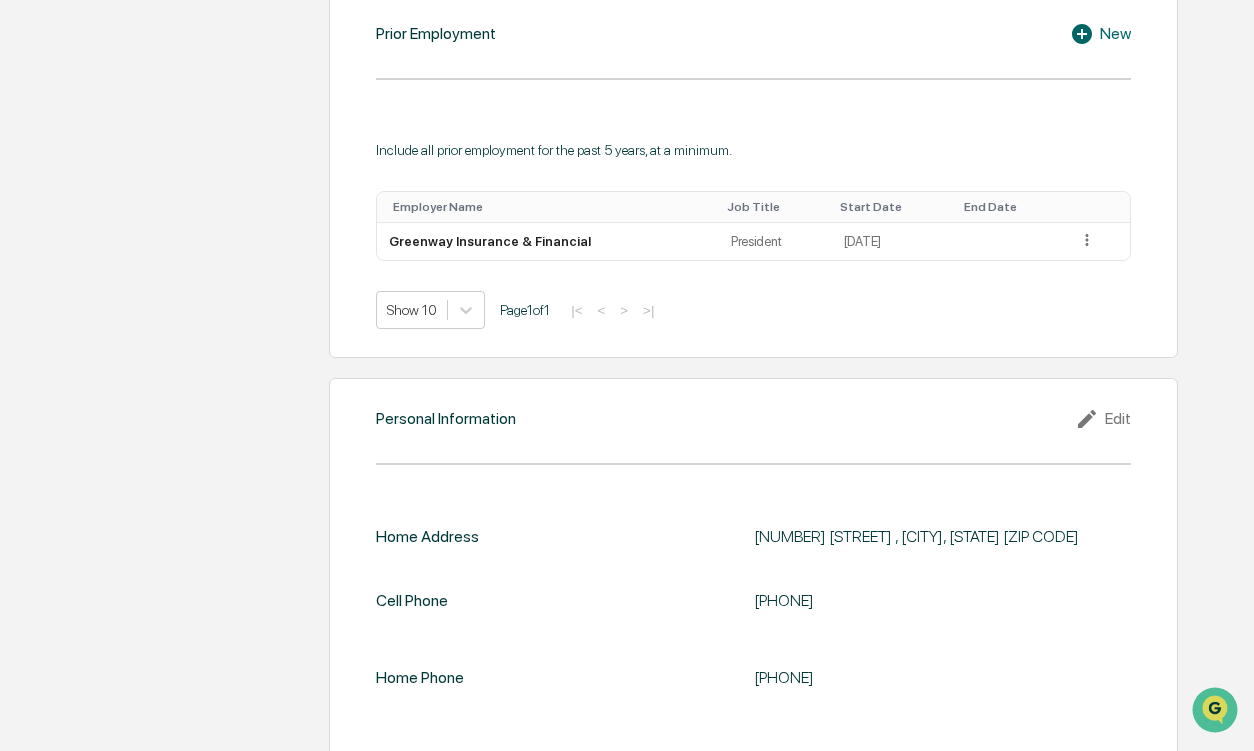 click on "6369224617" at bounding box center [942, 677] 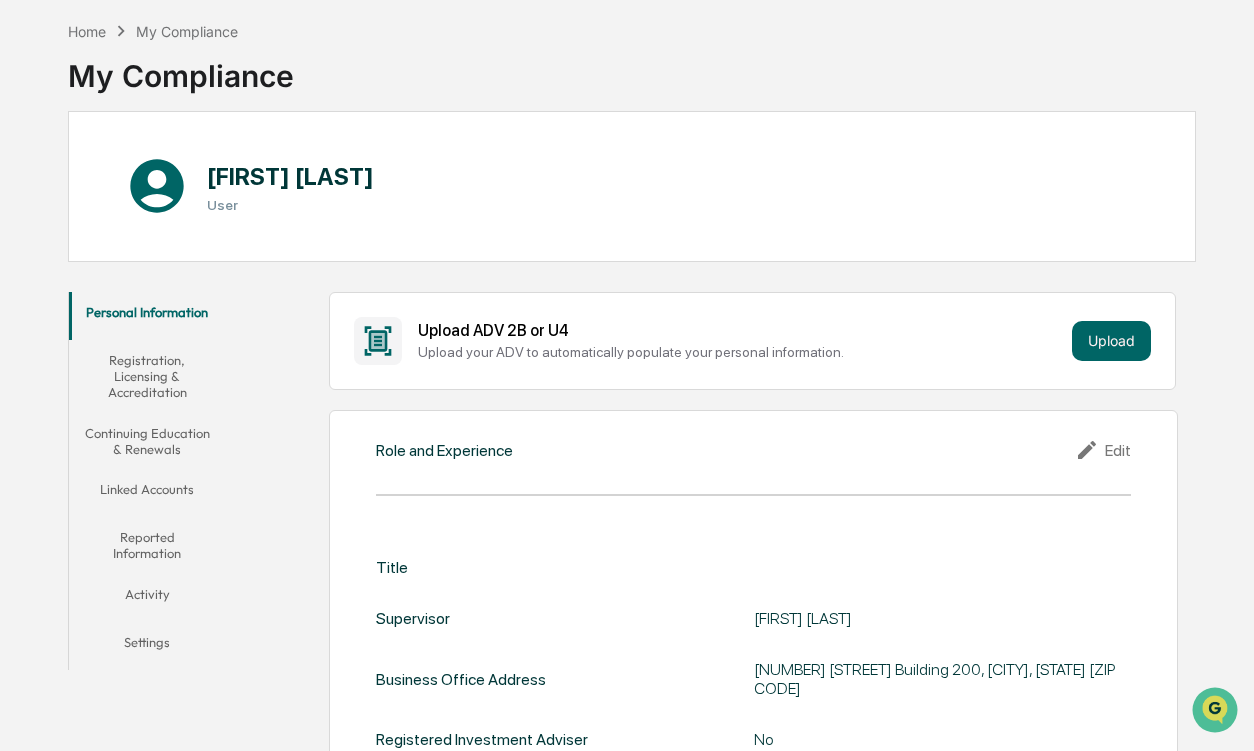 scroll, scrollTop: 0, scrollLeft: 0, axis: both 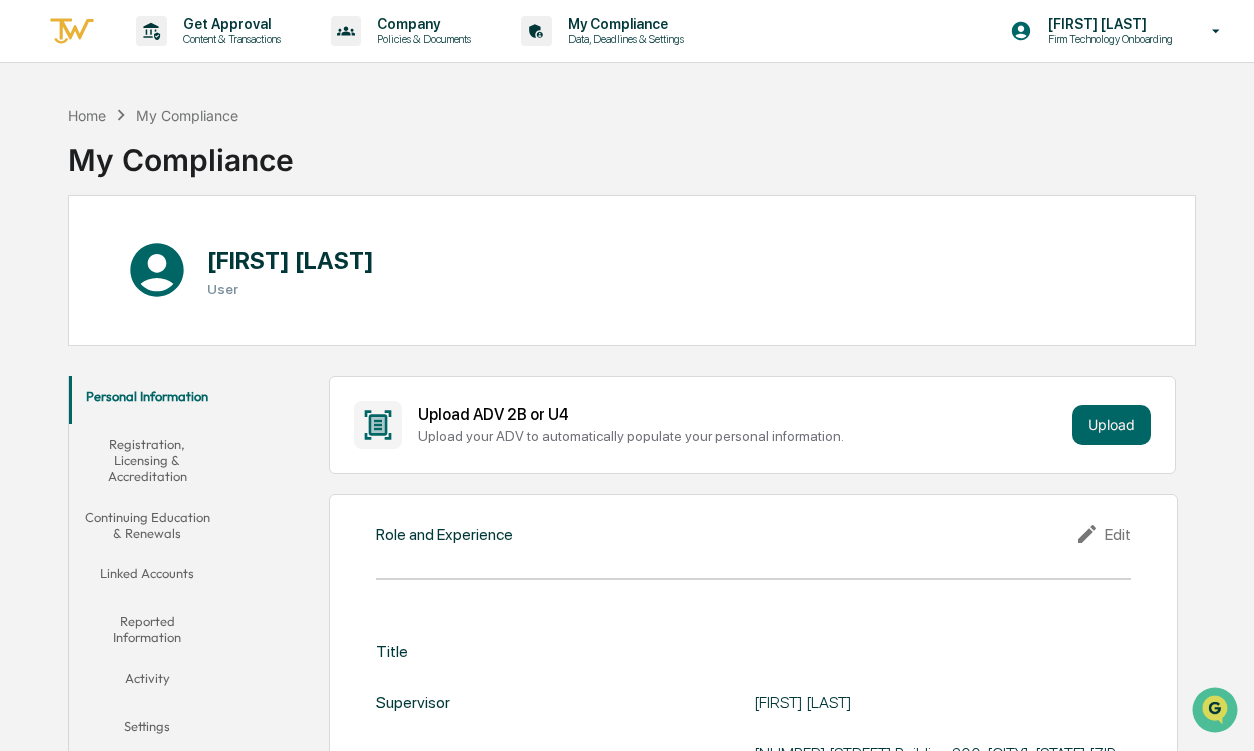 click on "Daniel Roemerman User" at bounding box center [632, 270] 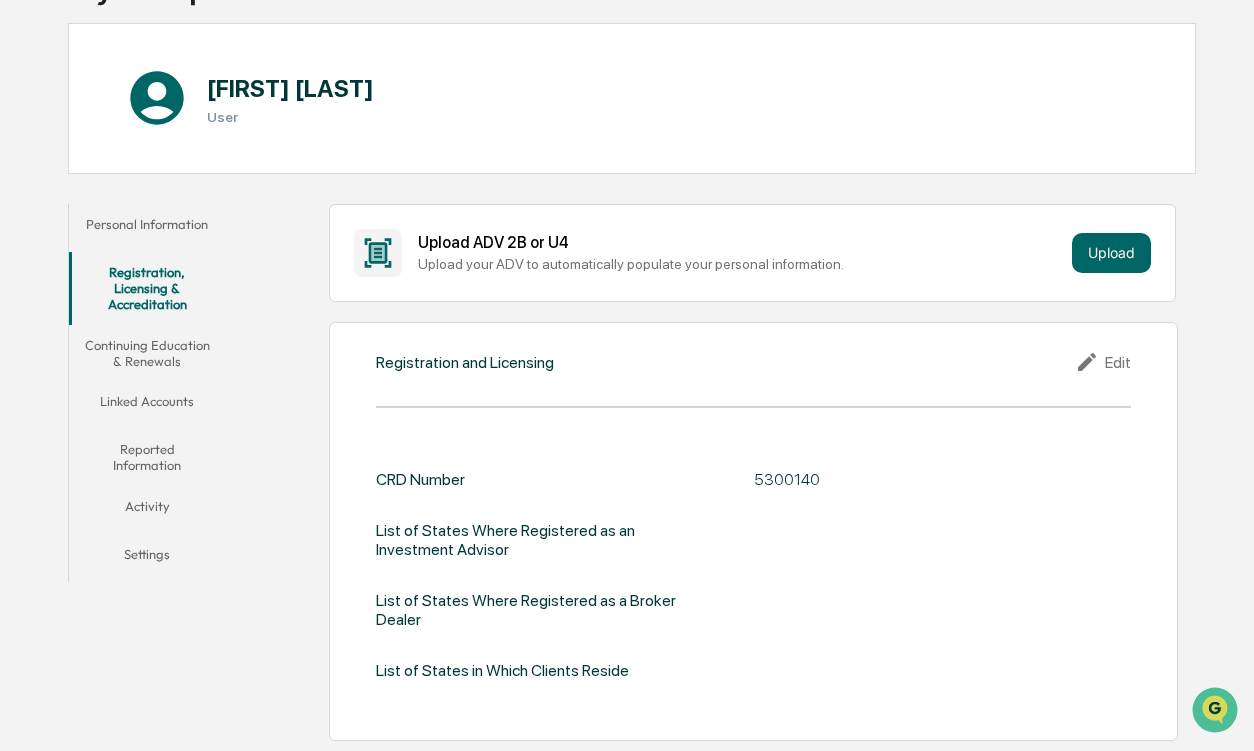 scroll, scrollTop: 500, scrollLeft: 0, axis: vertical 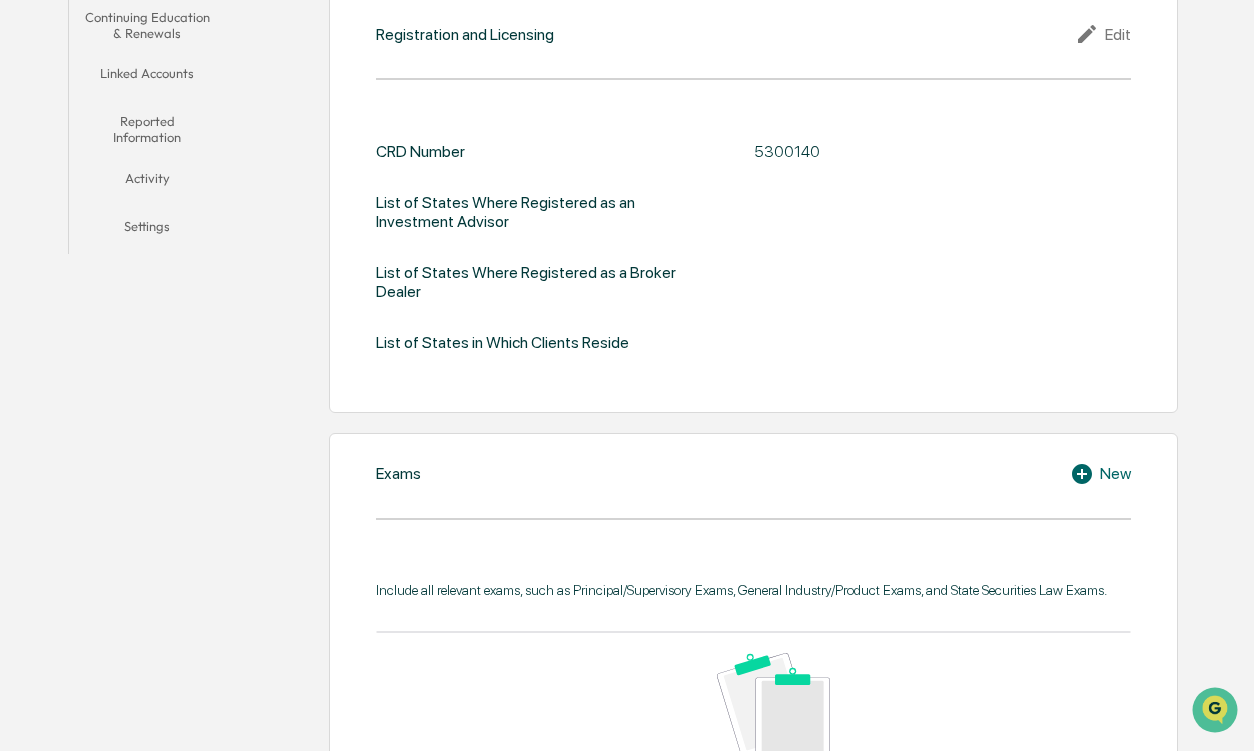 click on "Edit" at bounding box center (1103, 34) 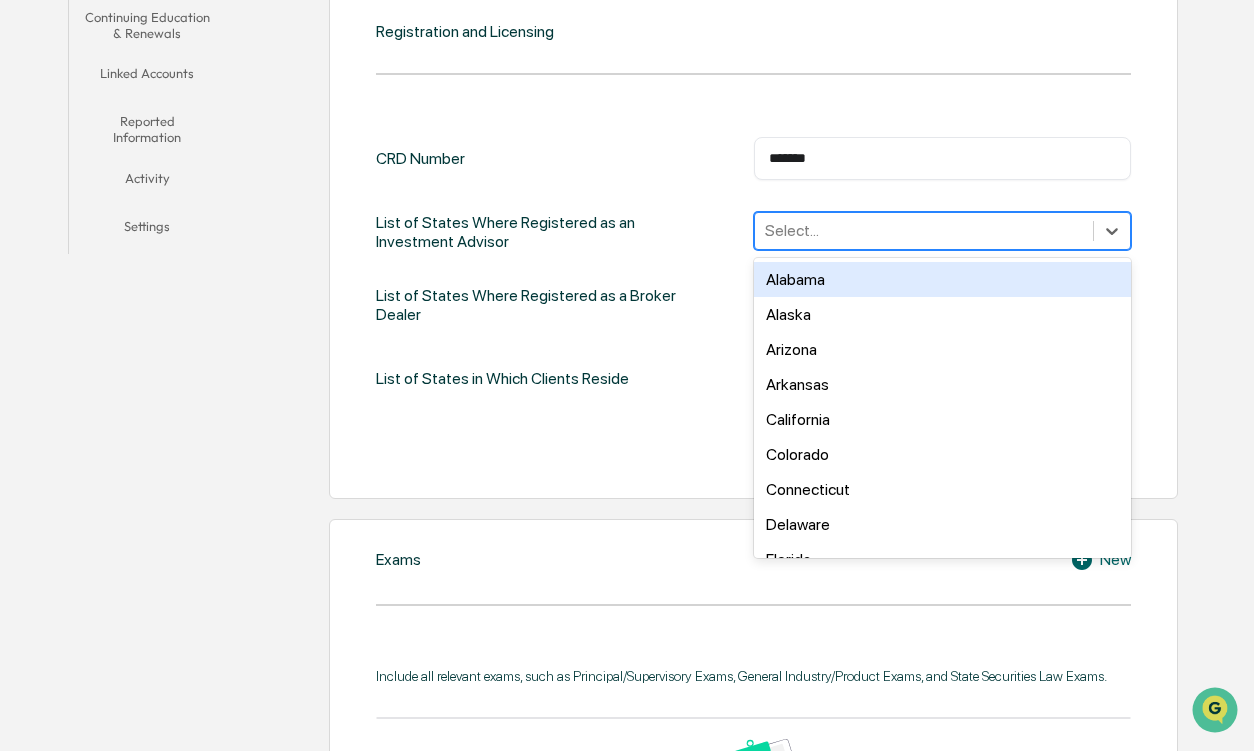 click at bounding box center [924, 230] 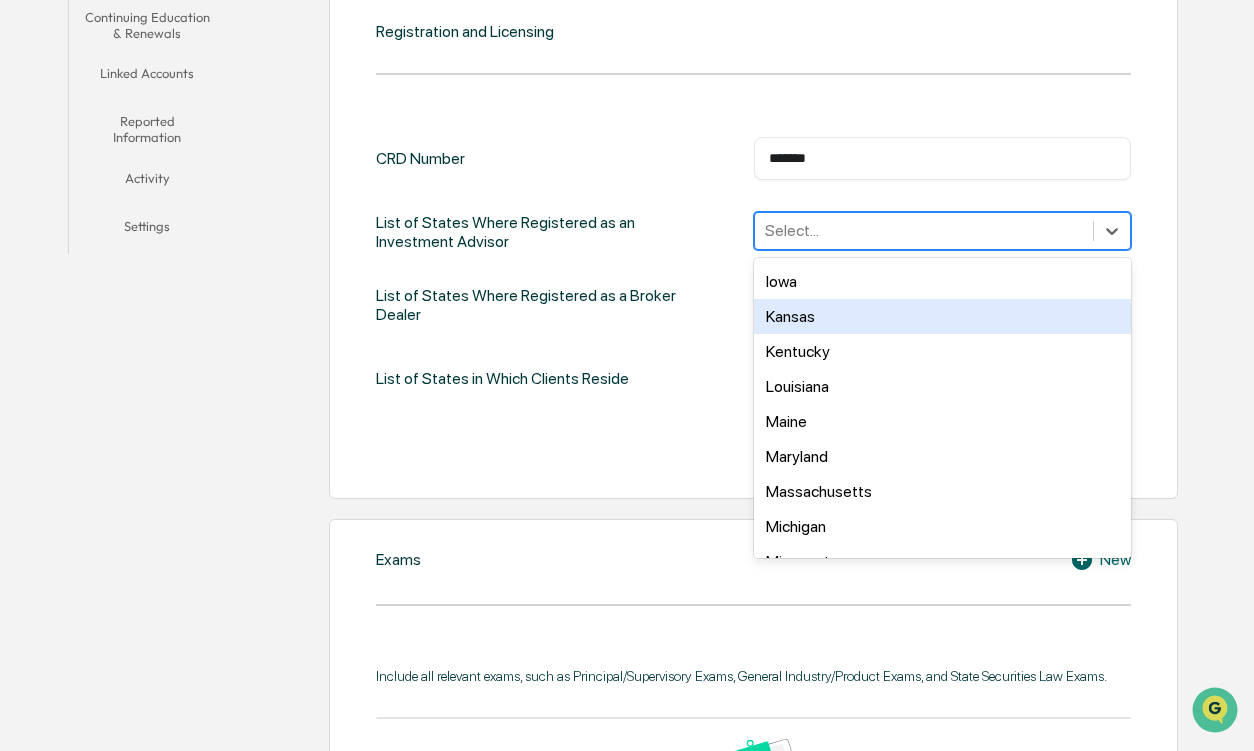 scroll, scrollTop: 600, scrollLeft: 0, axis: vertical 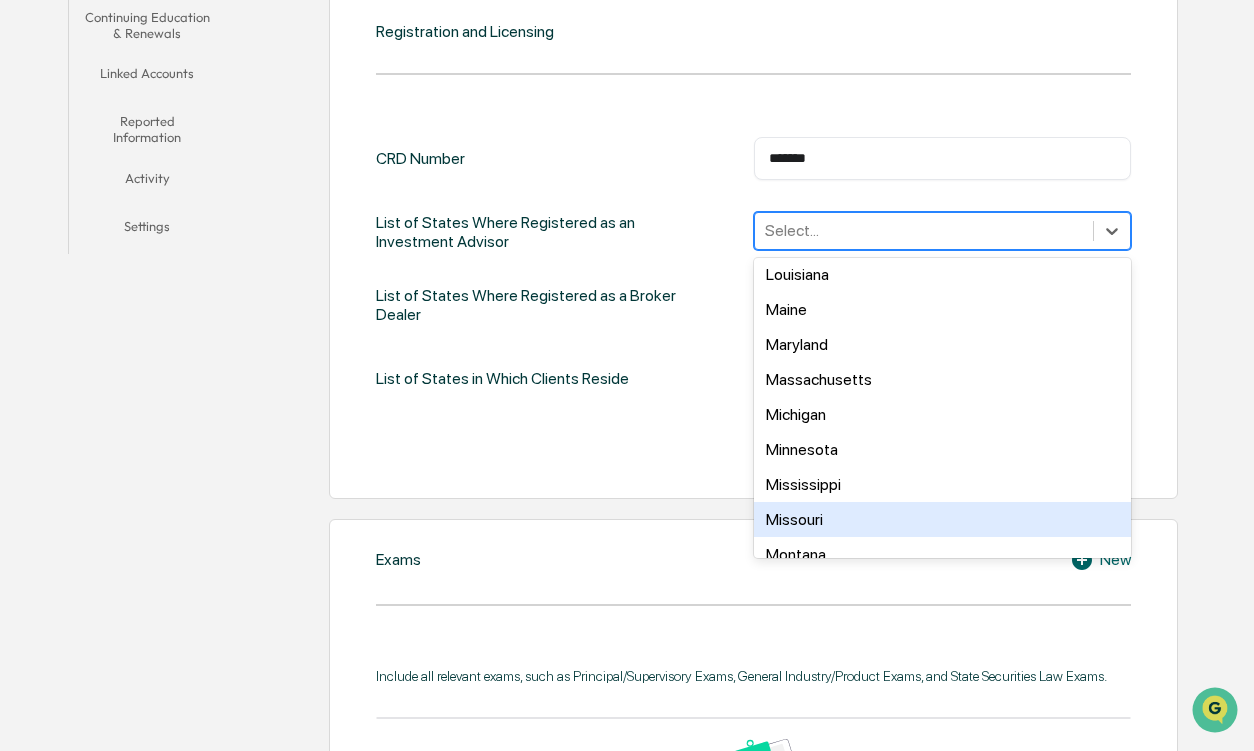 click on "Missouri" at bounding box center (942, 519) 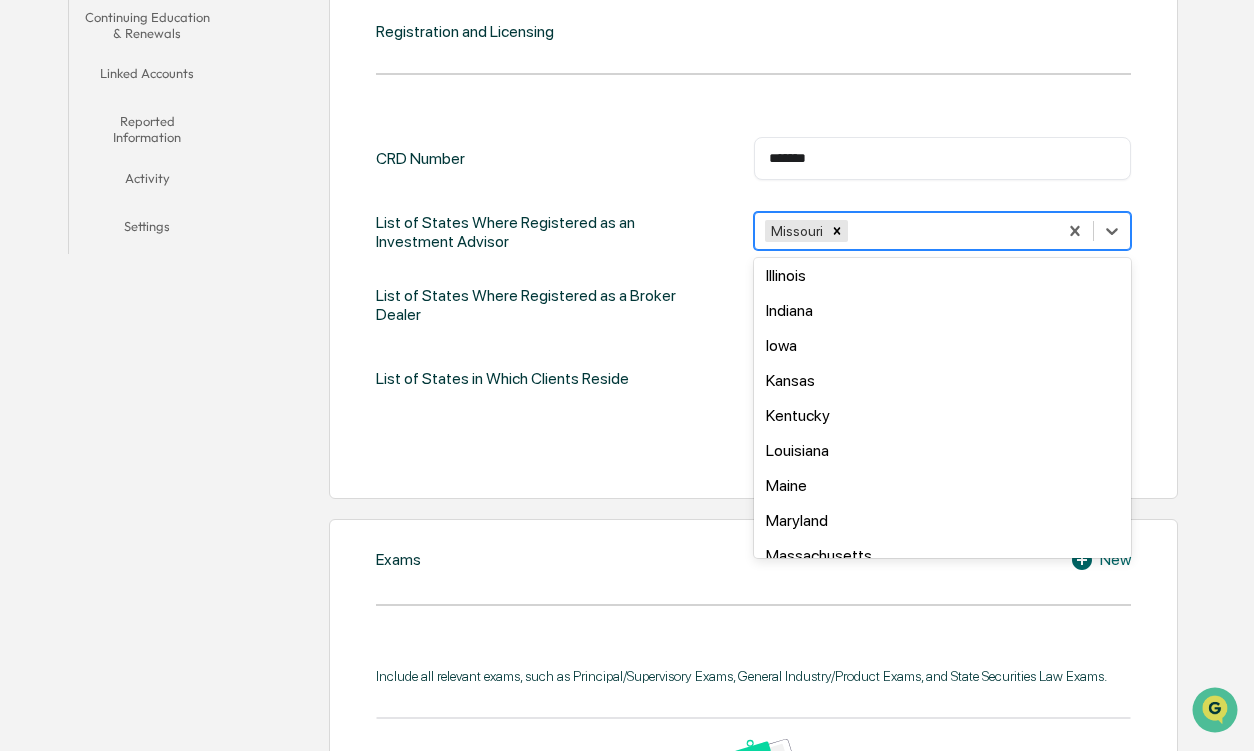 scroll, scrollTop: 200, scrollLeft: 0, axis: vertical 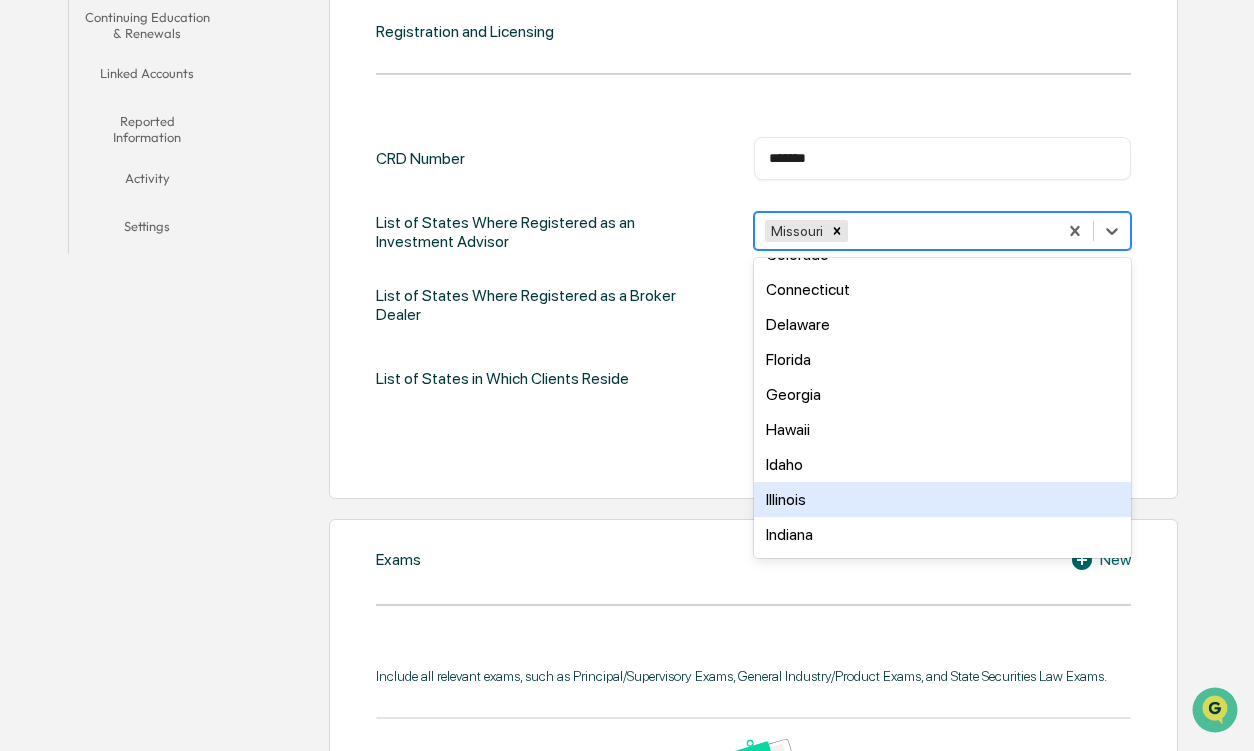 click on "Illinois" at bounding box center (942, 499) 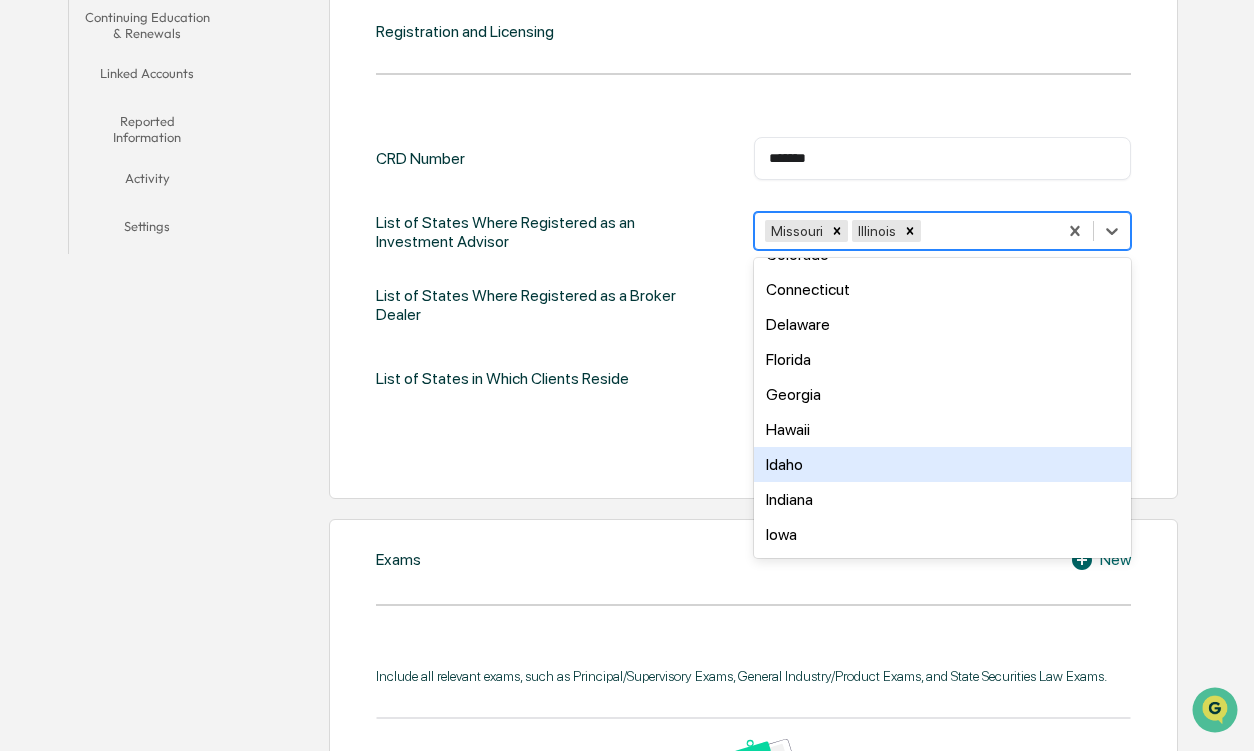 scroll, scrollTop: 0, scrollLeft: 0, axis: both 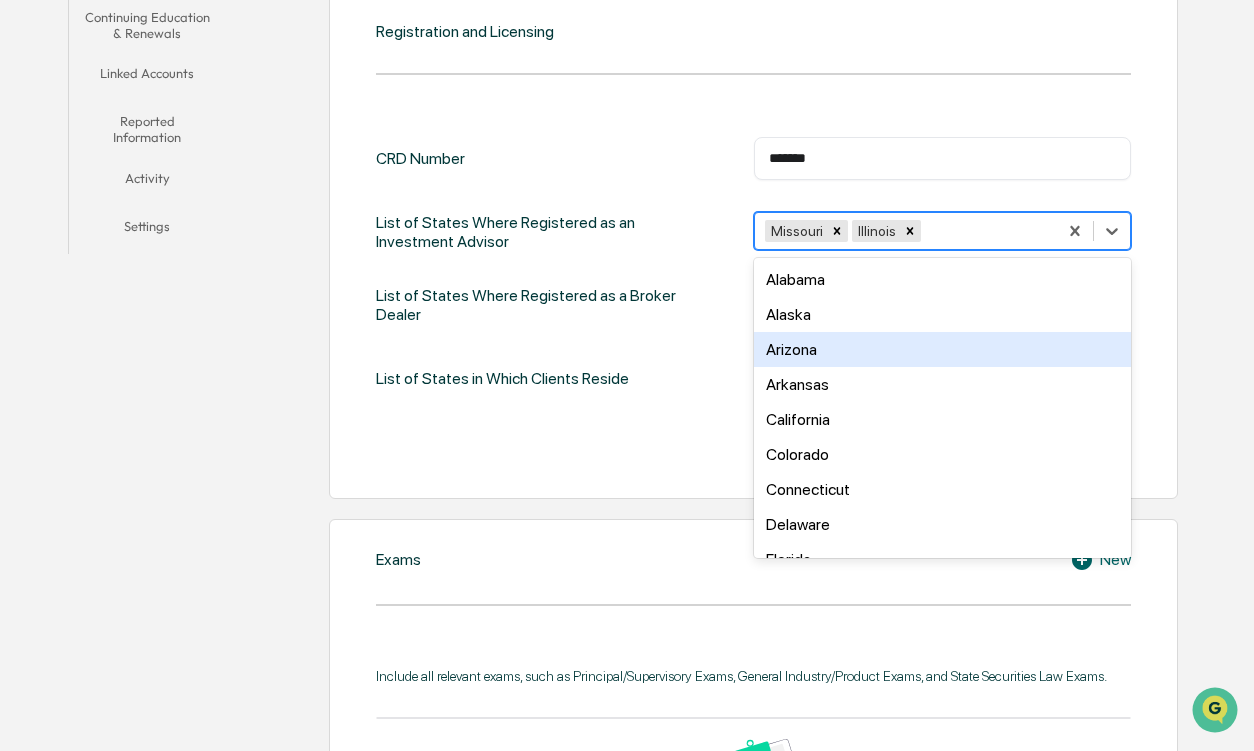 click on "Arizona" at bounding box center (942, 349) 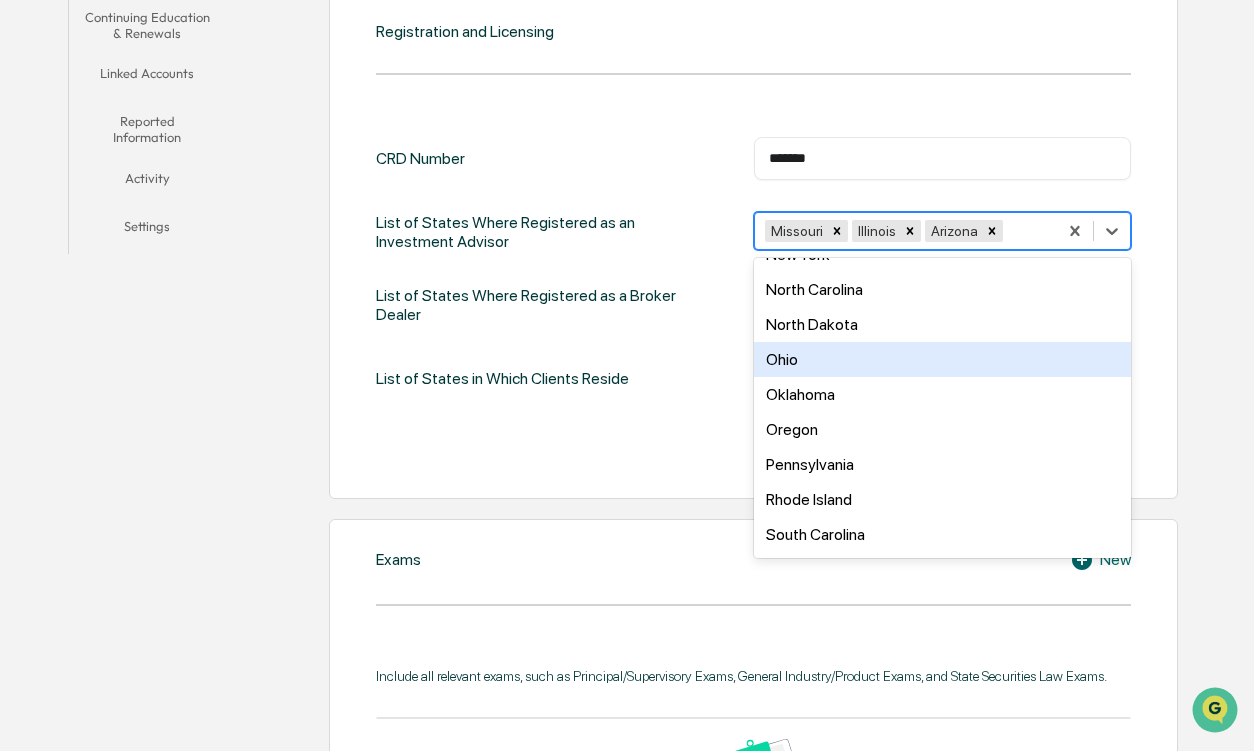 scroll, scrollTop: 1200, scrollLeft: 0, axis: vertical 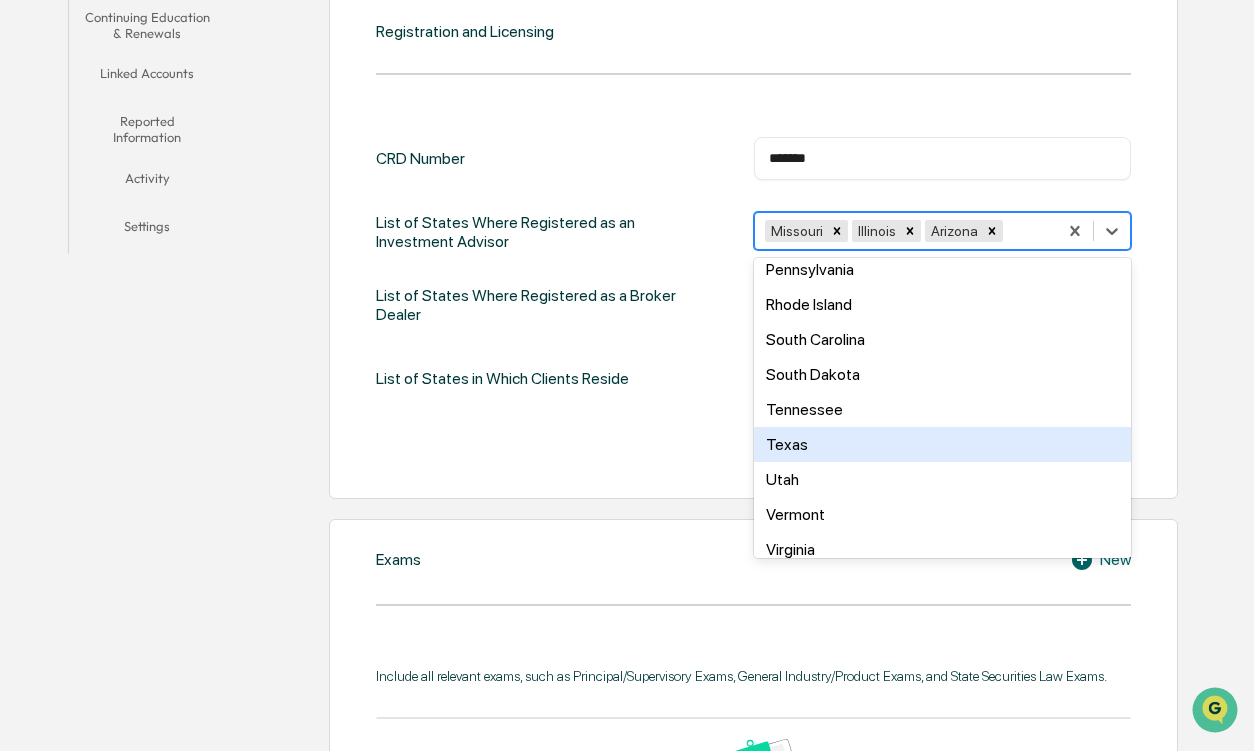 click on "Texas" at bounding box center (942, 444) 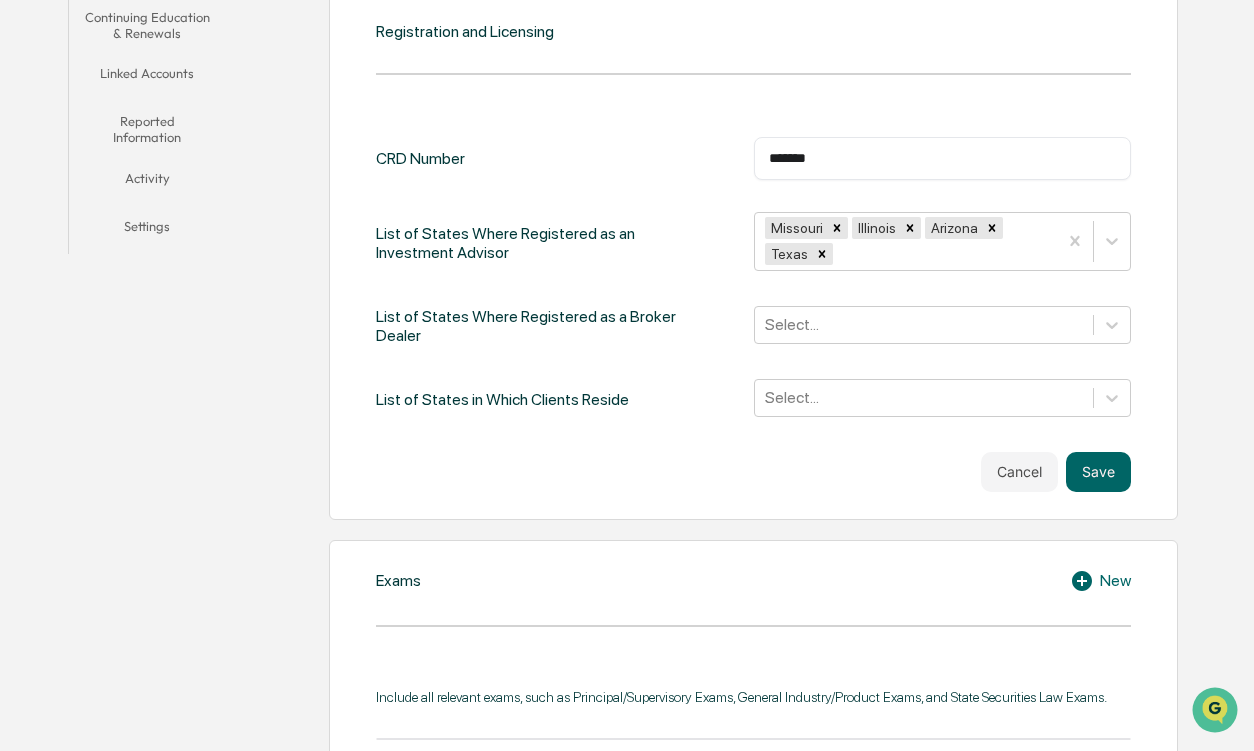 click on "CRD Number ******* ​ List of States Where Registered as an Investment Advisor Missouri Illinois Arizona Texas List of States Where Registered as a Broker Dealer Select... List of States in Which Clients Reside Select..." at bounding box center [753, 278] 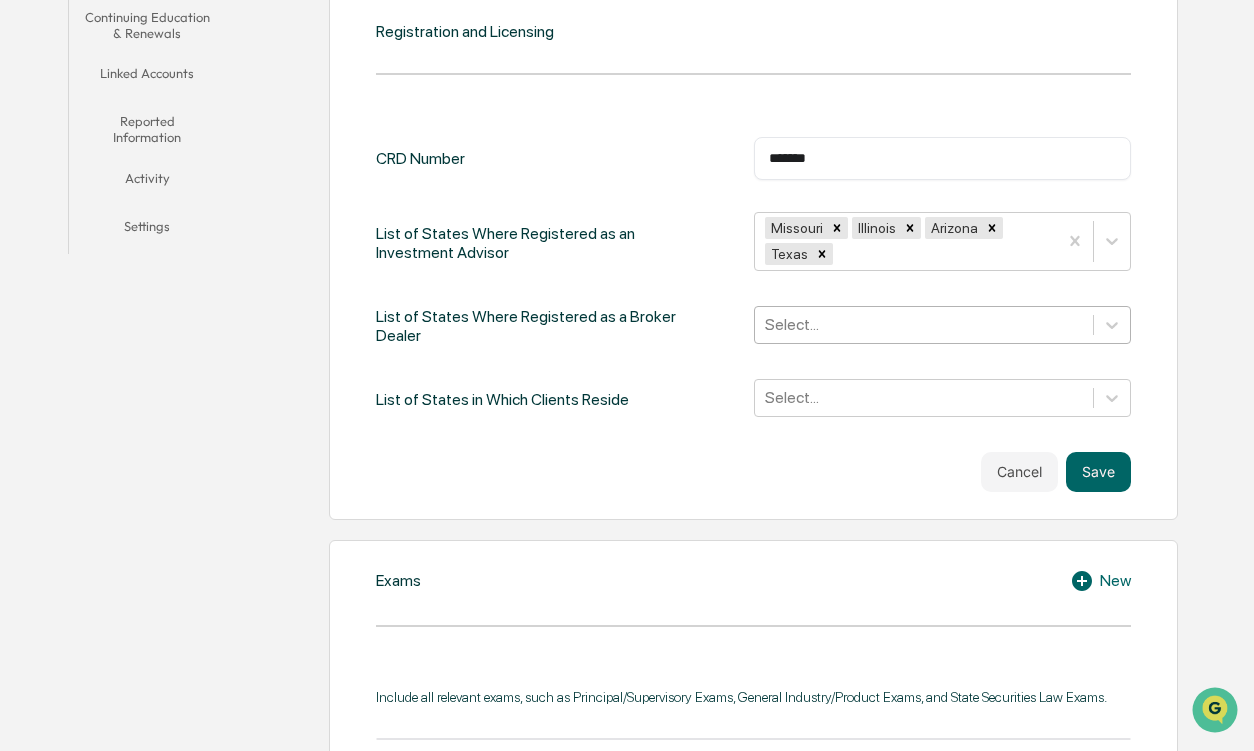 click at bounding box center (924, 324) 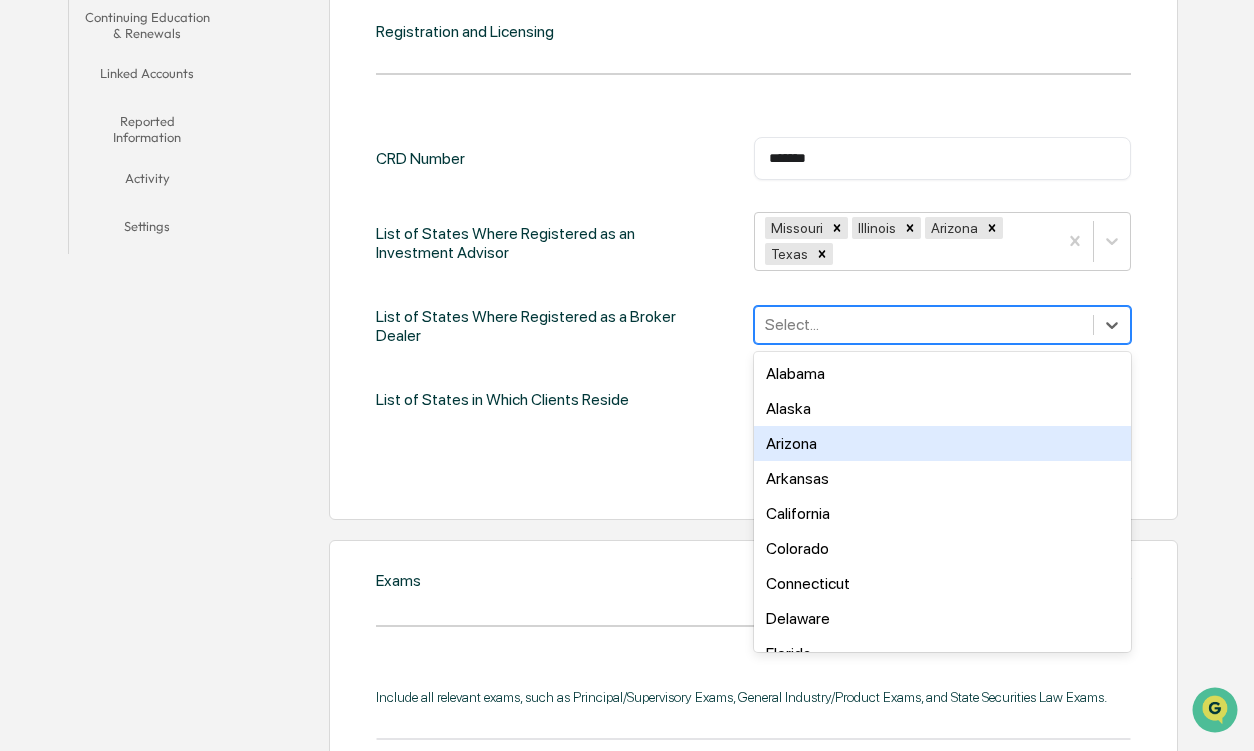 click on "Arizona" at bounding box center (942, 443) 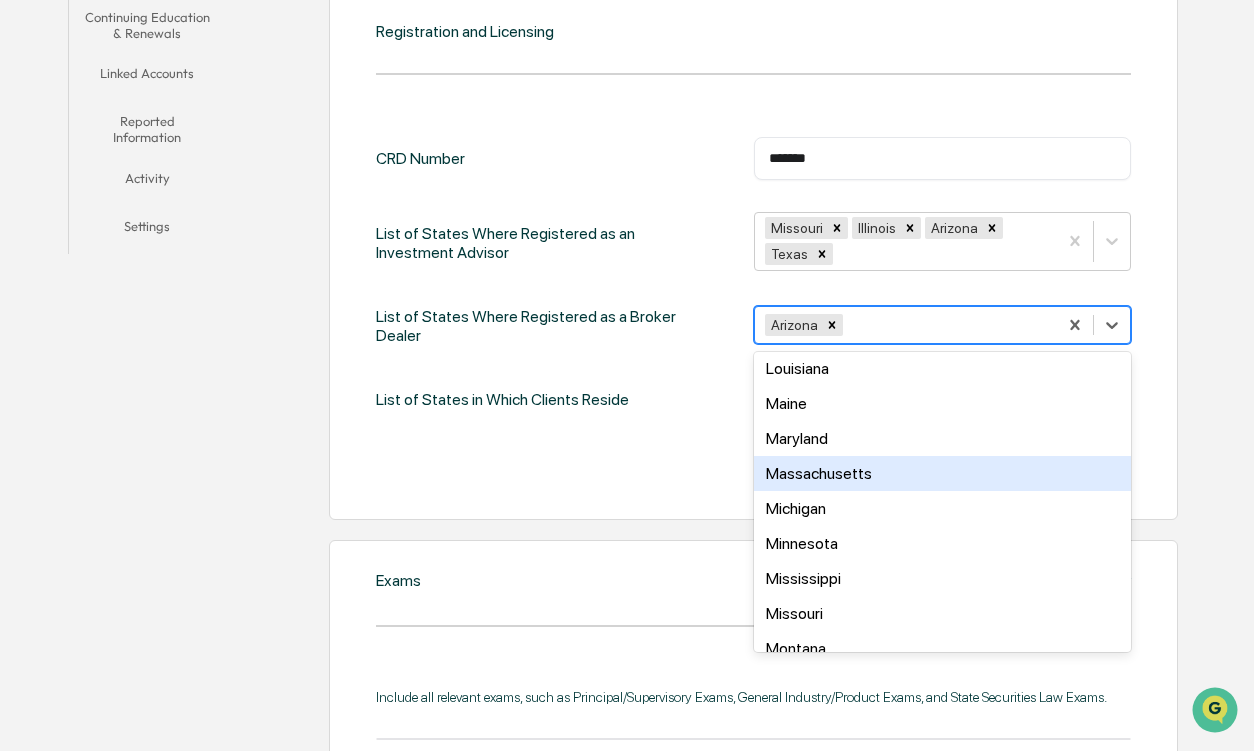 scroll, scrollTop: 600, scrollLeft: 0, axis: vertical 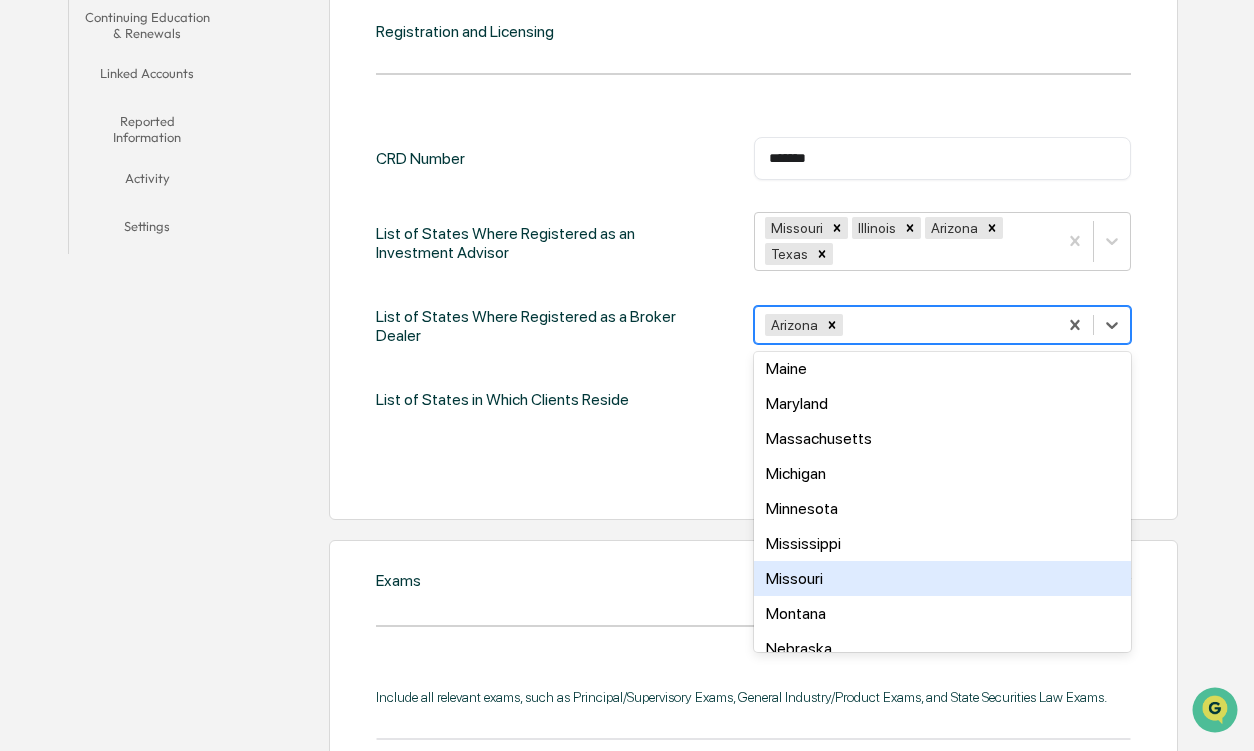 click on "Missouri" at bounding box center [942, 578] 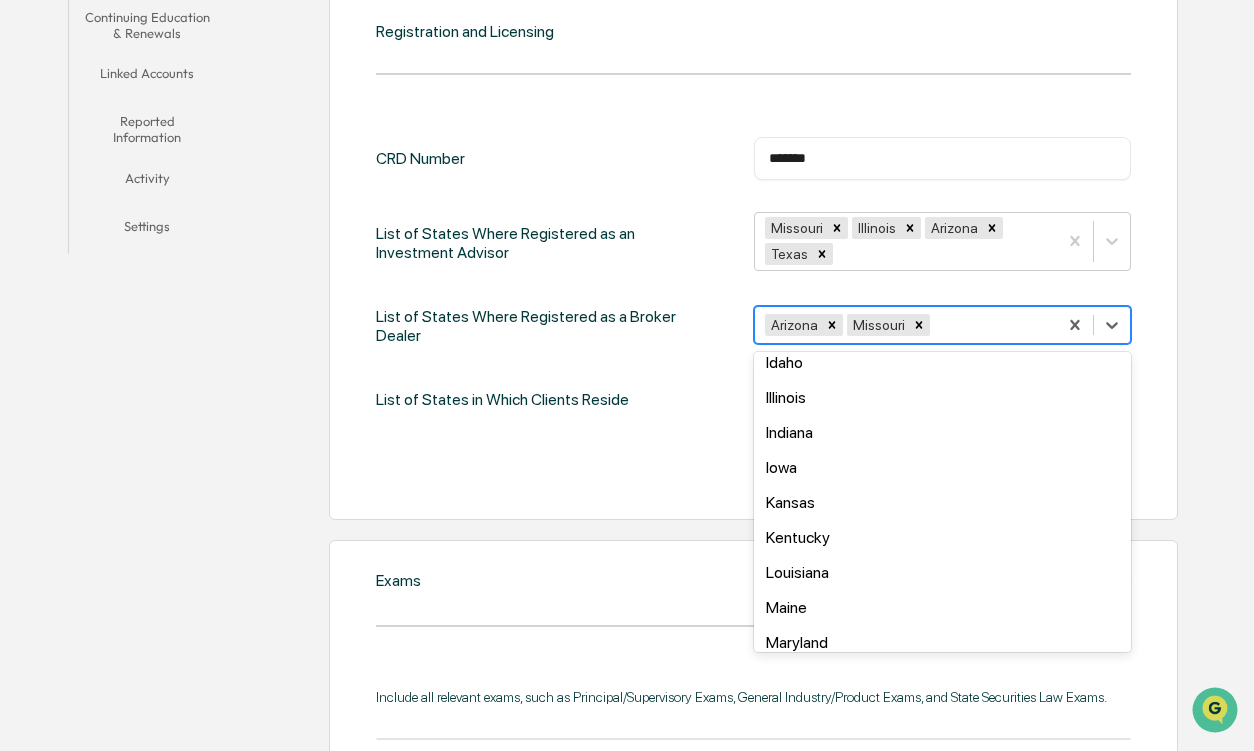 scroll, scrollTop: 200, scrollLeft: 0, axis: vertical 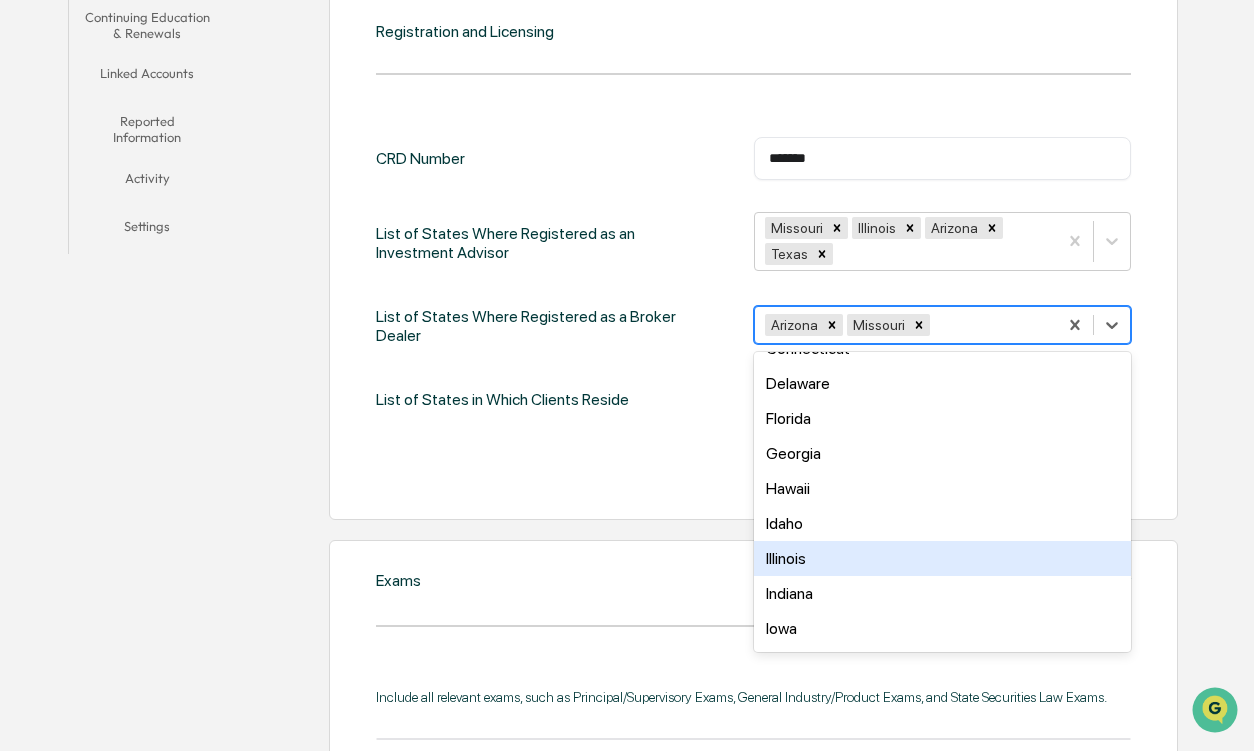 click on "Illinois" at bounding box center [942, 558] 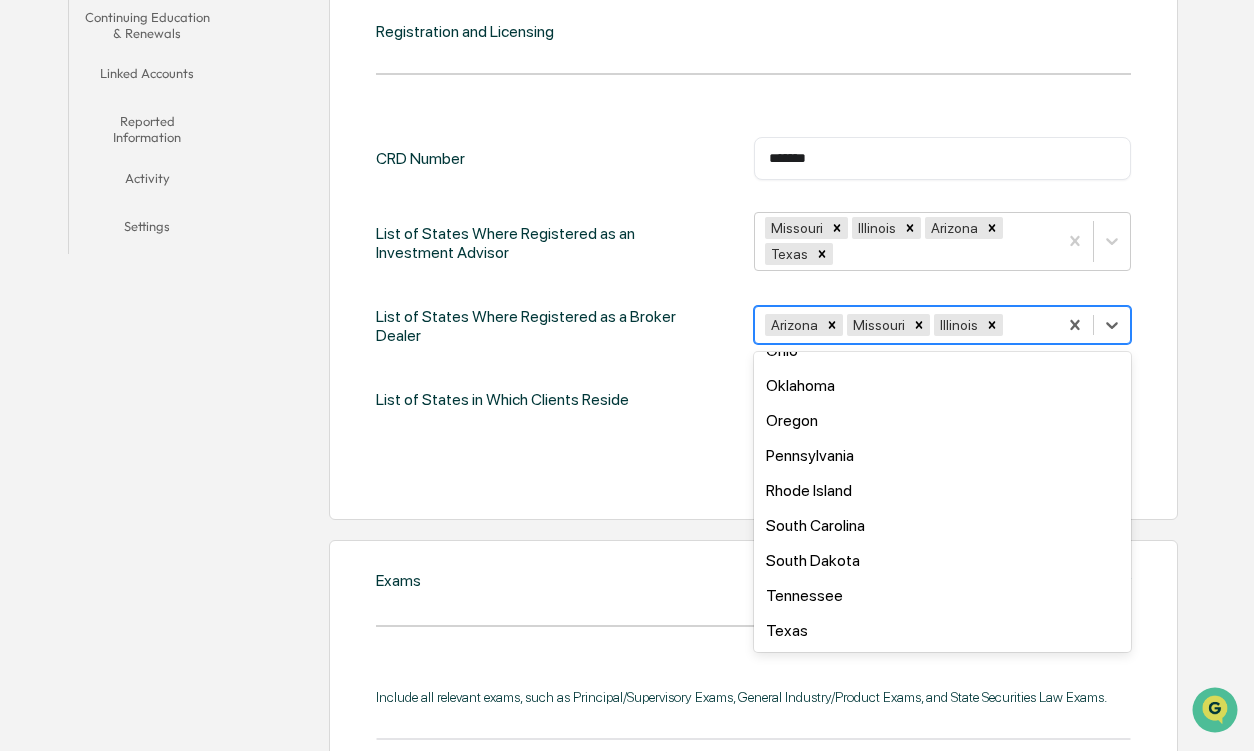 scroll, scrollTop: 1200, scrollLeft: 0, axis: vertical 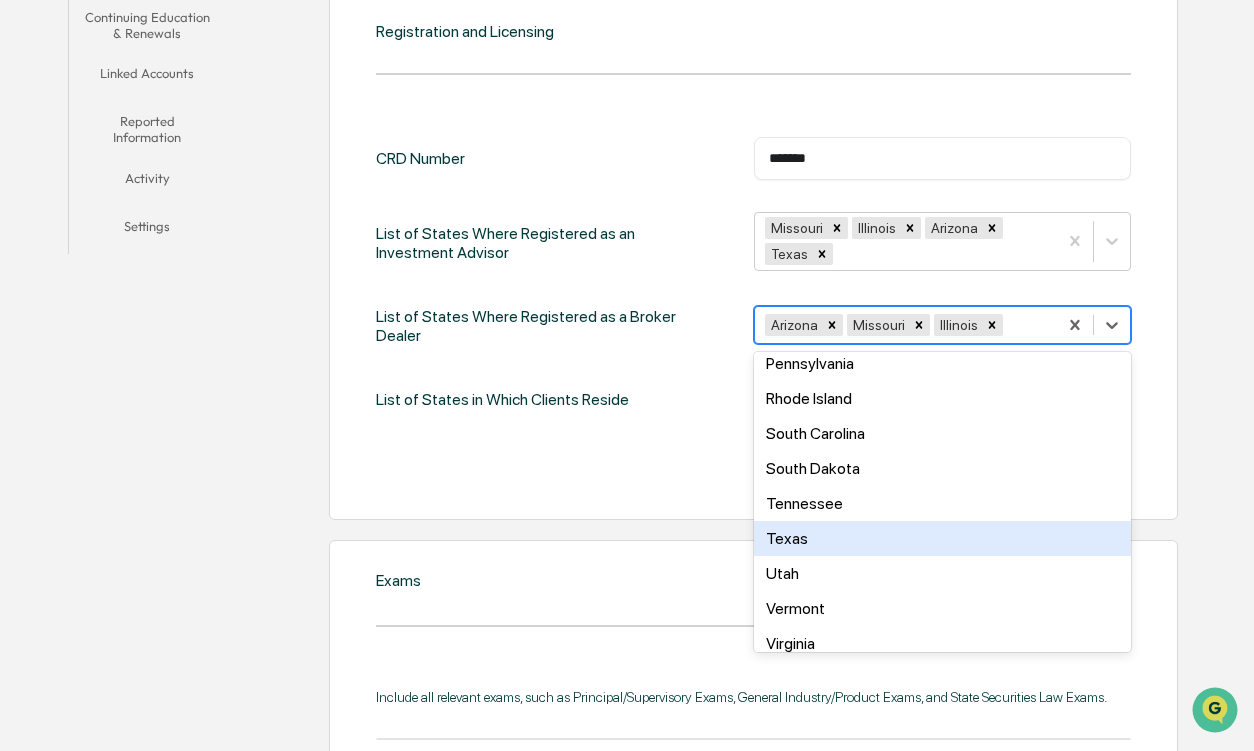 click on "Texas" at bounding box center [942, 538] 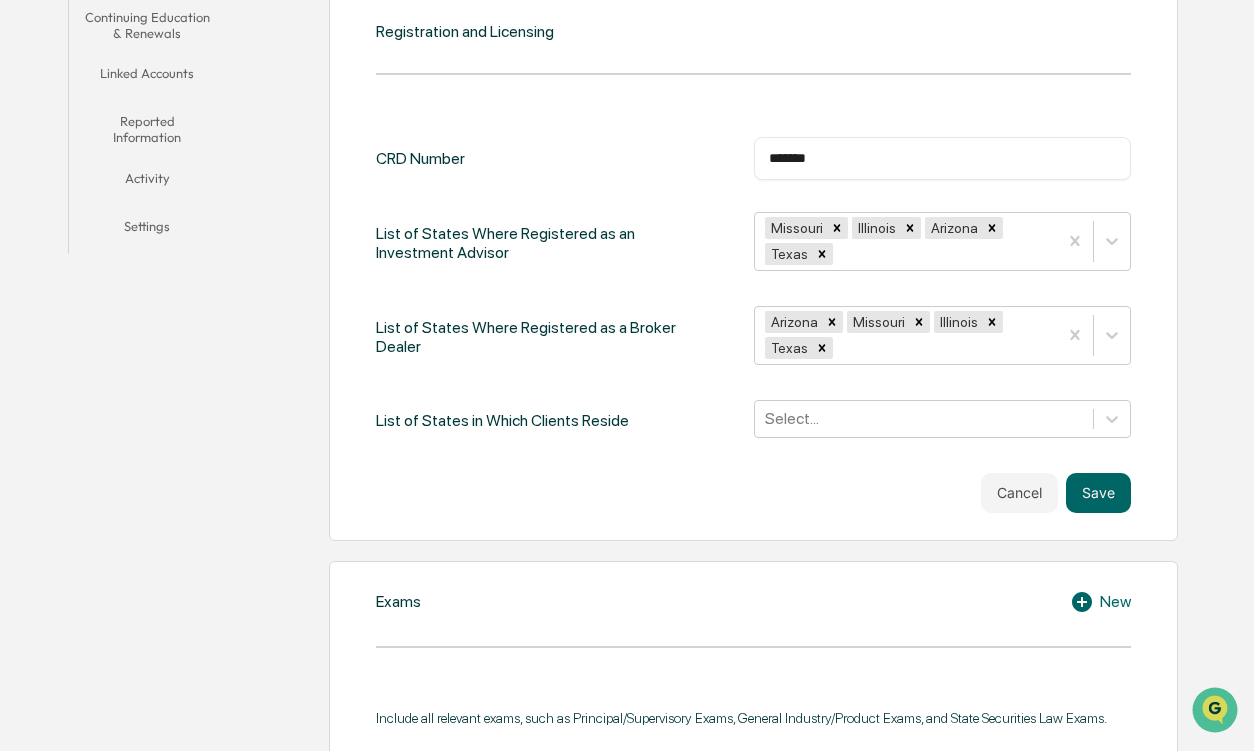 click on "Cancel Save" at bounding box center [753, 493] 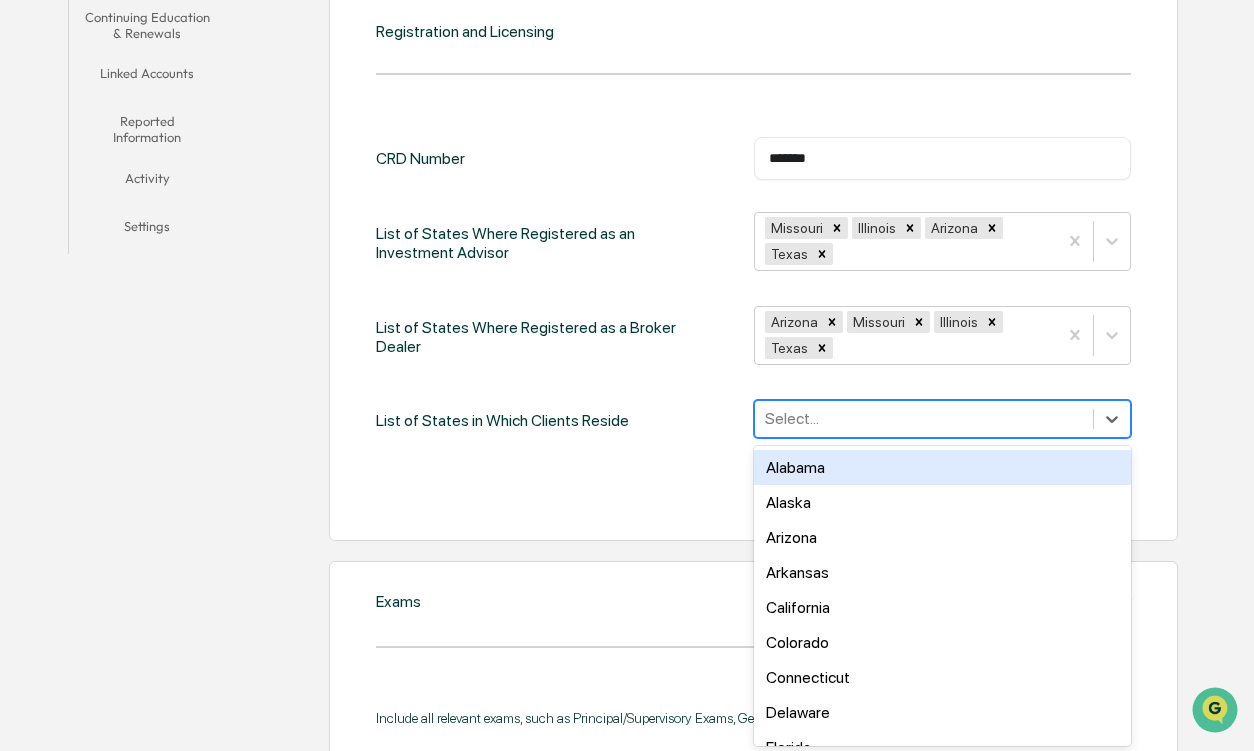 click at bounding box center (924, 418) 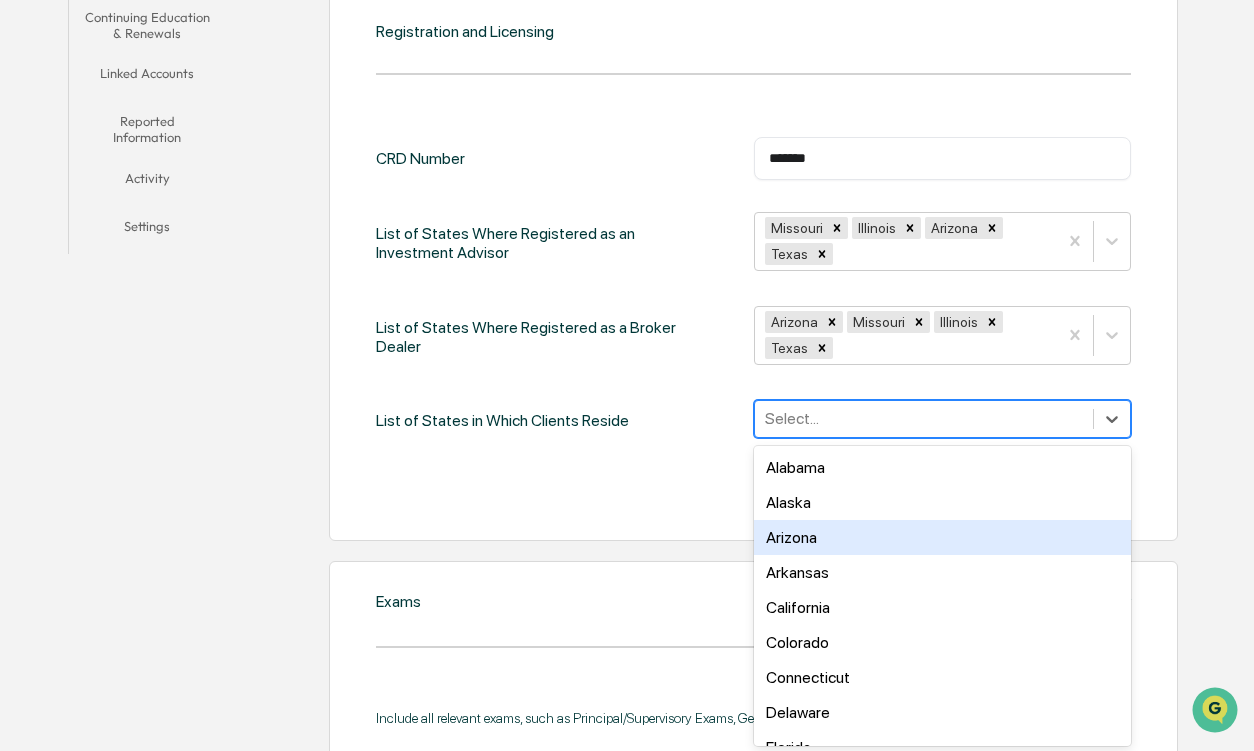 click on "Arizona" at bounding box center (942, 537) 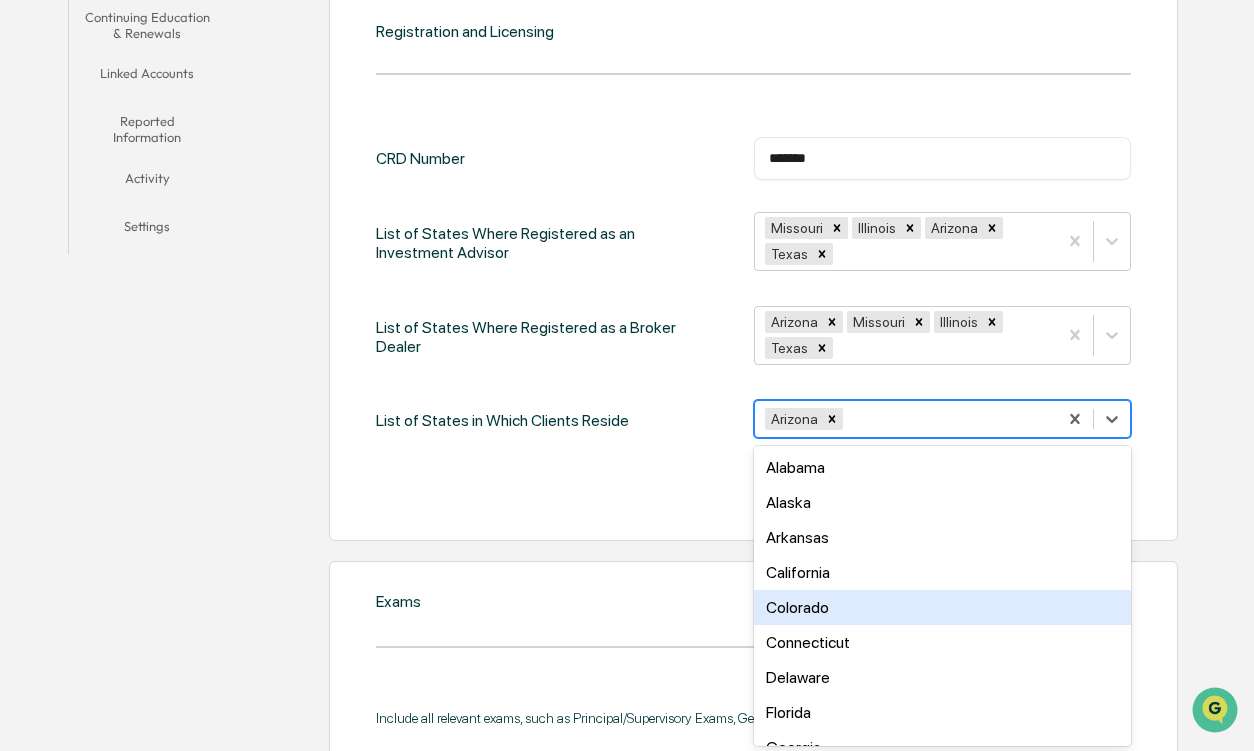 scroll, scrollTop: 400, scrollLeft: 0, axis: vertical 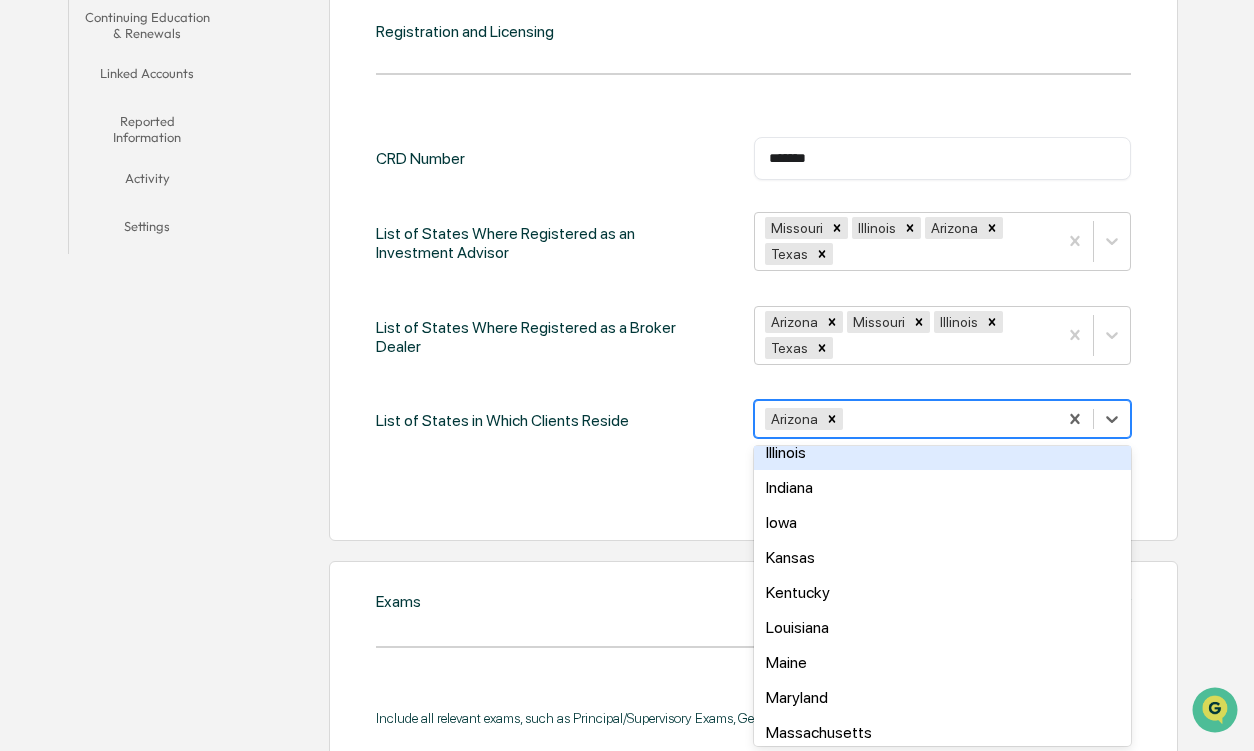 click on "Illinois" at bounding box center [942, 452] 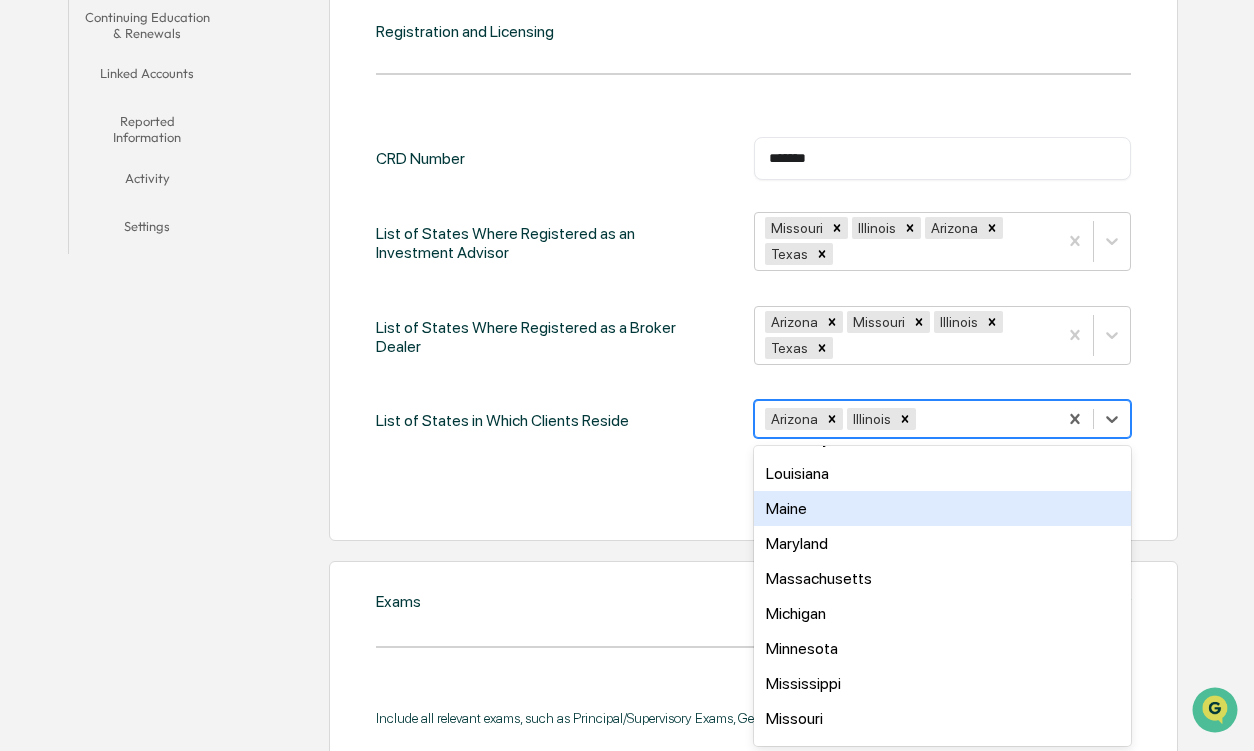 scroll, scrollTop: 765, scrollLeft: 0, axis: vertical 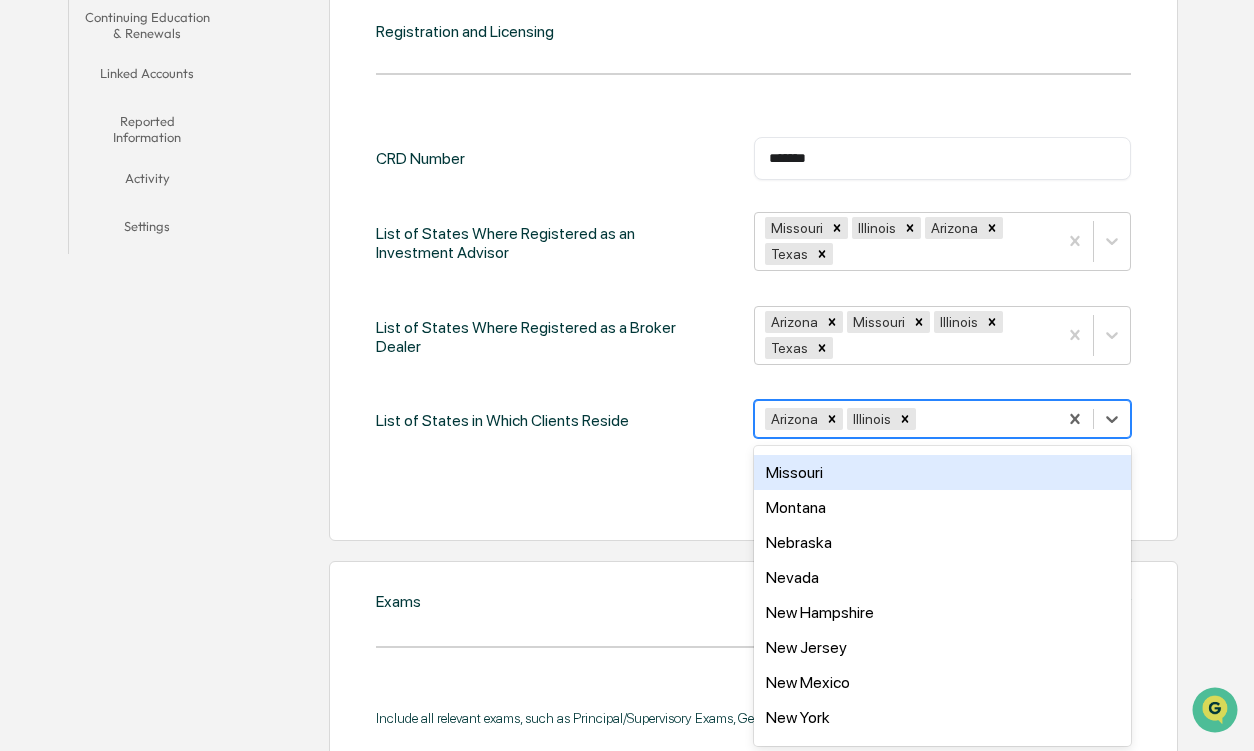 click on "Missouri" at bounding box center (942, 472) 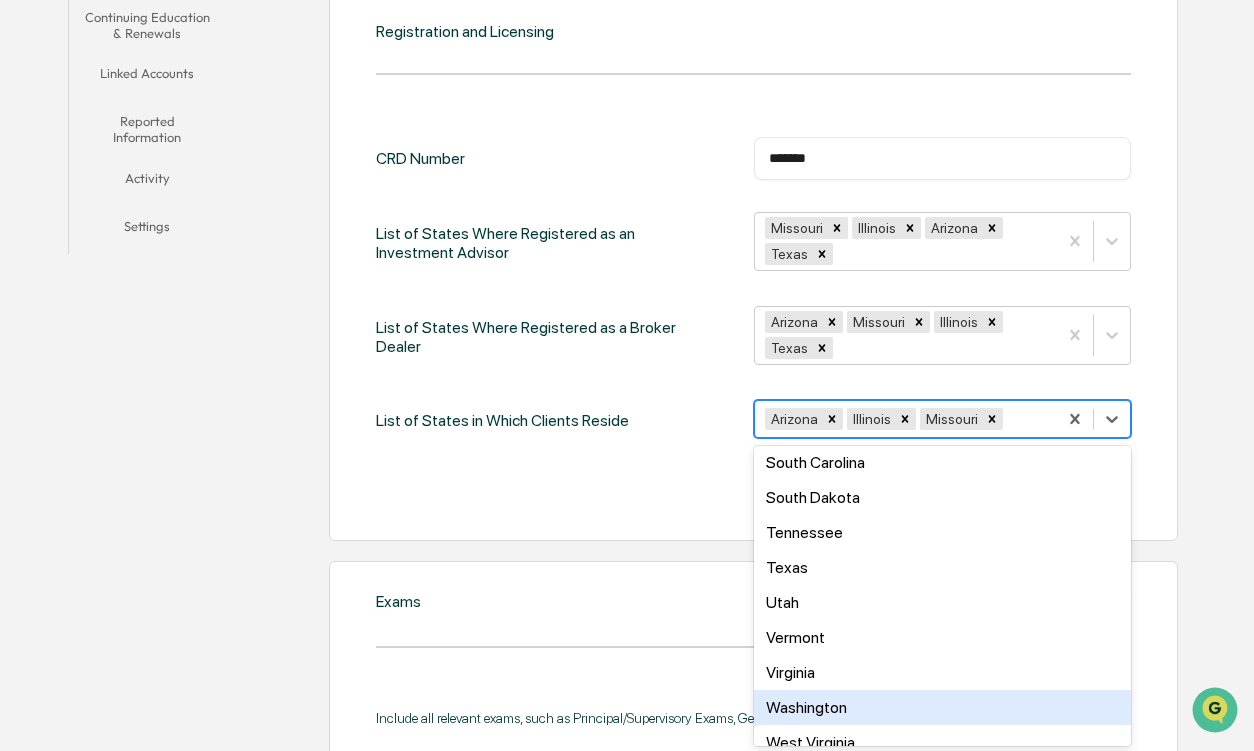 scroll, scrollTop: 1353, scrollLeft: 0, axis: vertical 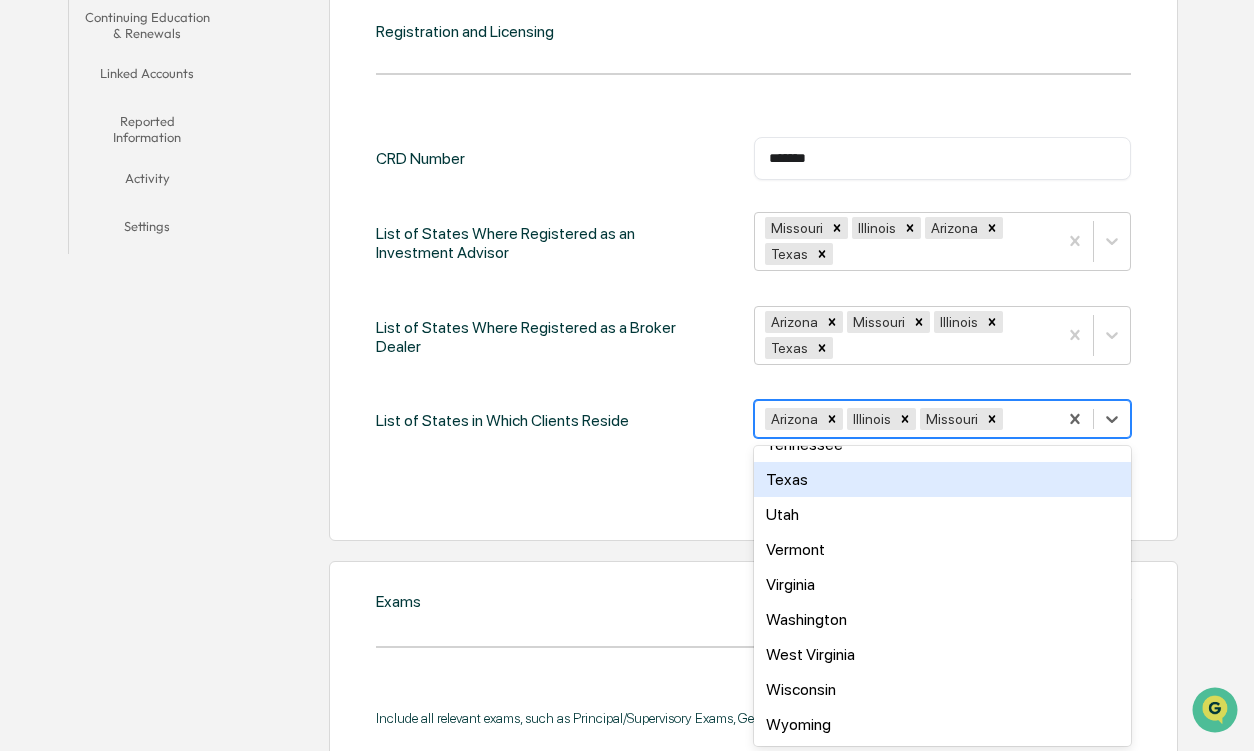 click on "Texas" at bounding box center [942, 479] 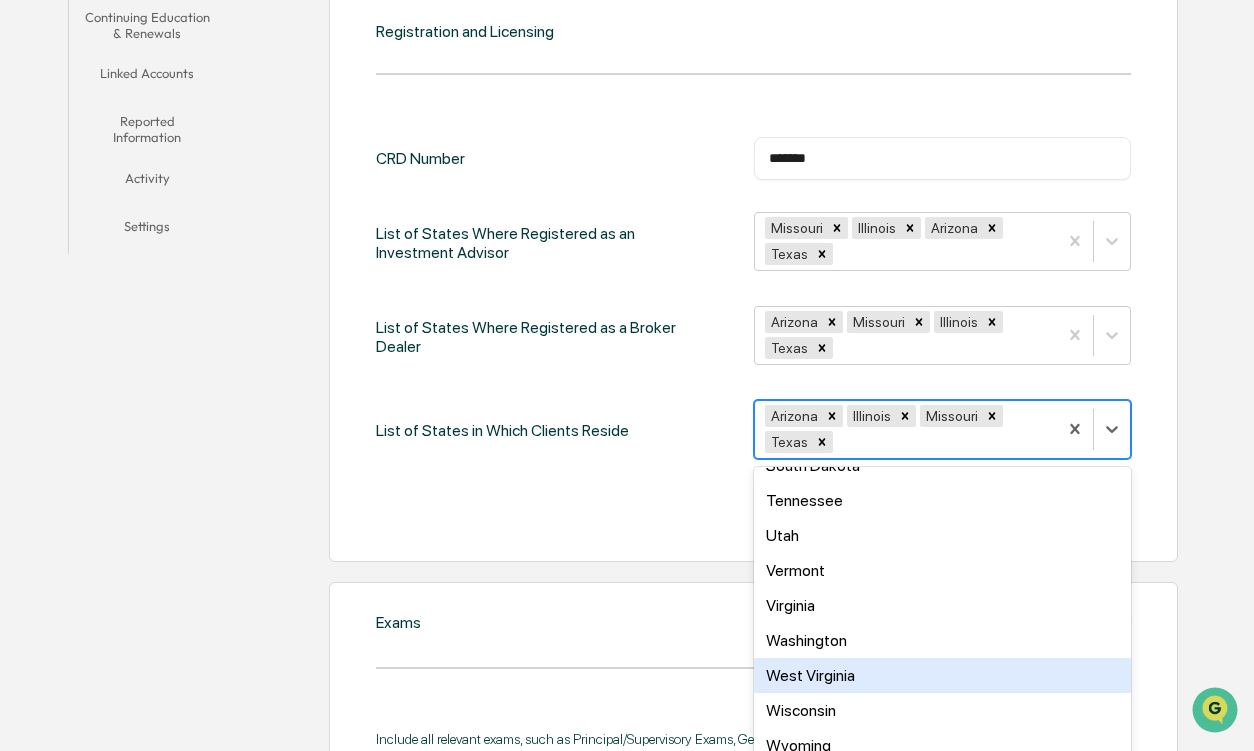 click on "Upload ADV 2B or U4 Upload your ADV to automatically populate your personal information. Upload Registration and Licensing CRD Number ******* ​ List of States Where Registered as an Investment Advisor Missouri Illinois Arizona Texas List of States Where Registered as a Broker Dealer Arizona Missouri Illinois Texas List of States in Which Clients Reside option Texas, selected. 46 results available. Use Up and Down to choose options, press Enter to select the currently focused option, press Escape to exit the menu, press Tab to select the option and exit the menu. Arizona Illinois Missouri Texas Alabama Alaska Arkansas California Colorado Connecticut Delaware Florida Georgia Hawaii Idaho Indiana Iowa Kansas Kentucky Louisiana Maine Maryland Massachusetts Michigan Minnesota Mississippi Montana Nebraska Nevada New Hampshire New Jersey New Mexico New York North Carolina North Dakota Ohio Oklahoma Oregon Pennsylvania Rhode Island South Carolina South Dakota Tennessee Utah Vermont Virginia Washington West Virginia" at bounding box center [716, 1264] 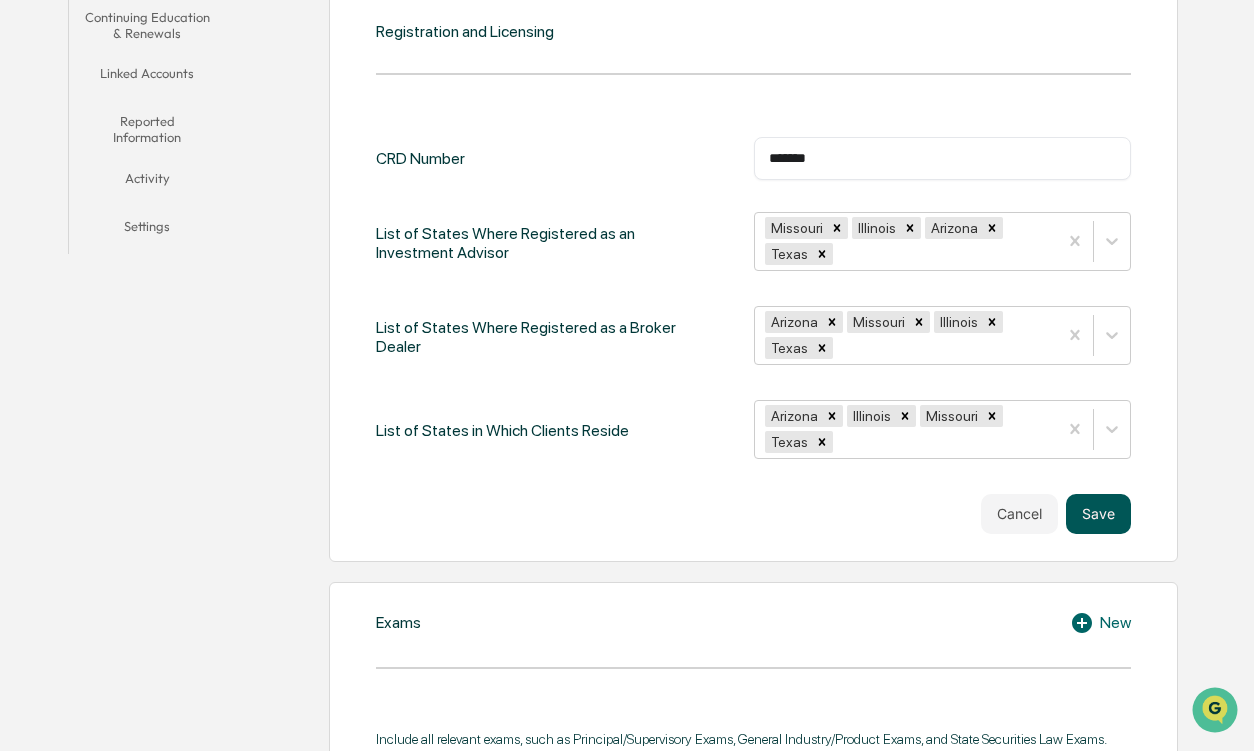 click on "Save" at bounding box center [1098, 514] 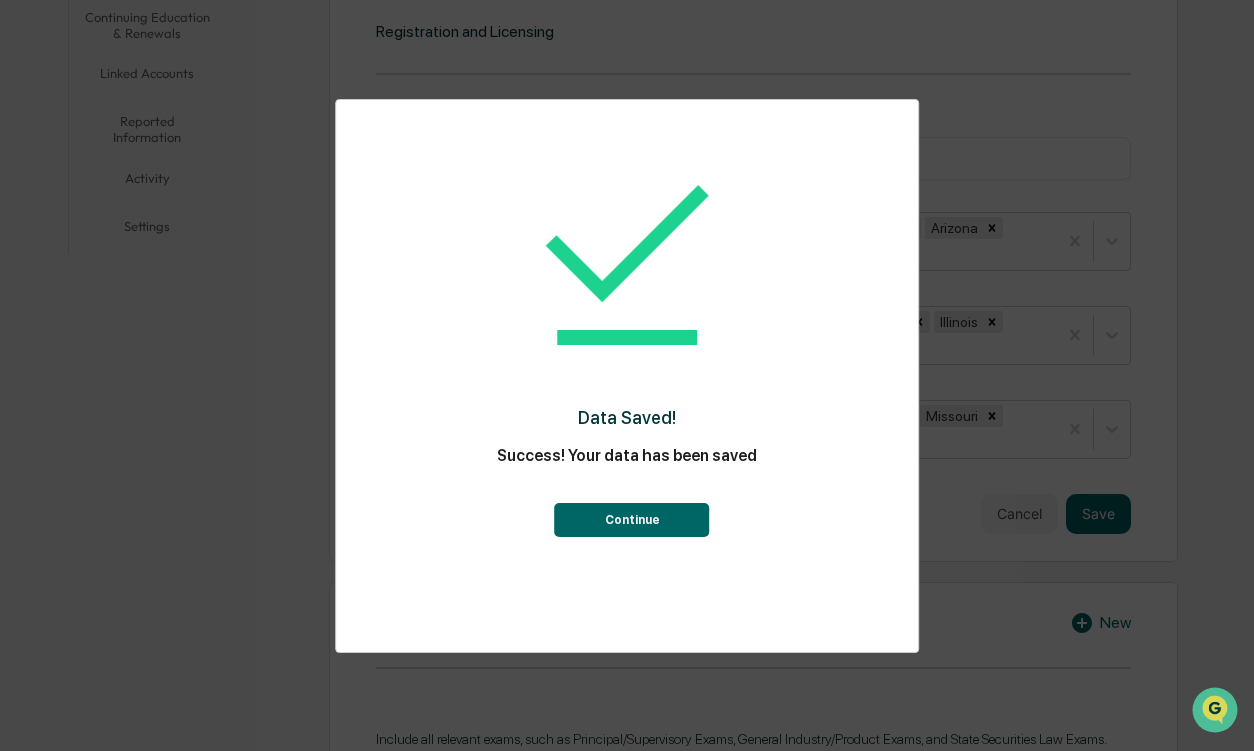click on "Continue" at bounding box center (632, 520) 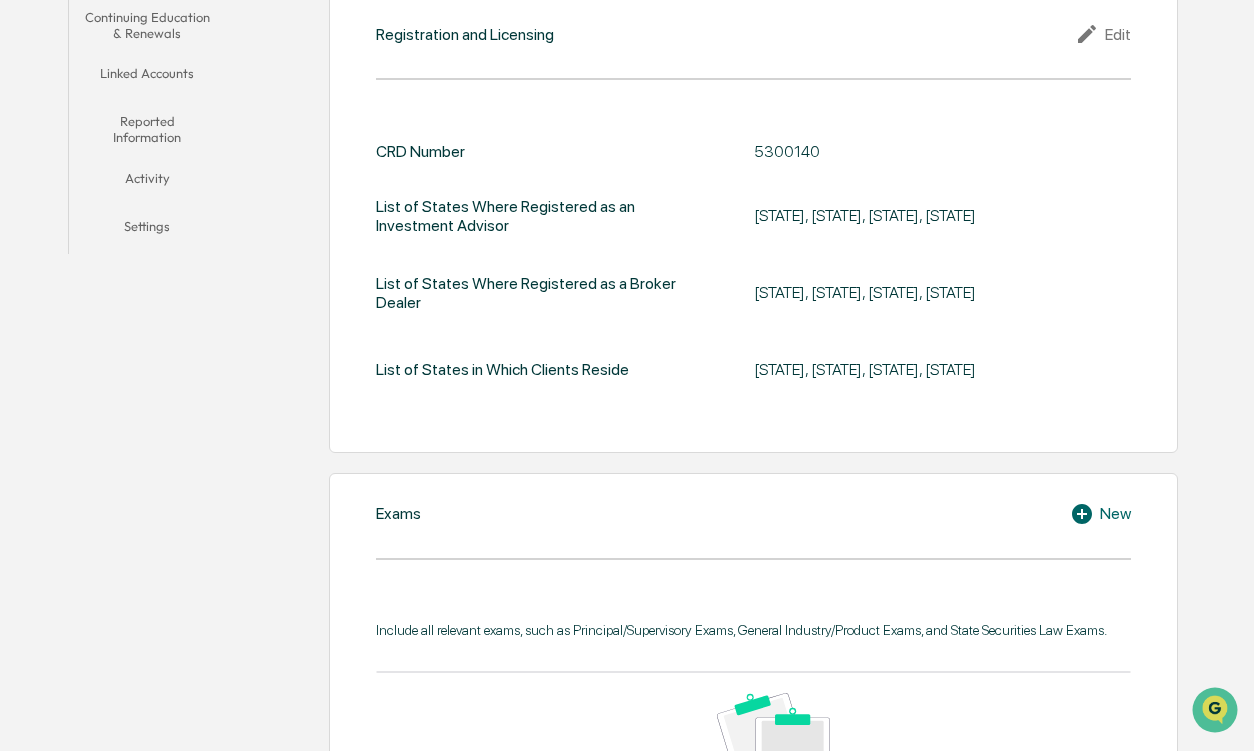 click 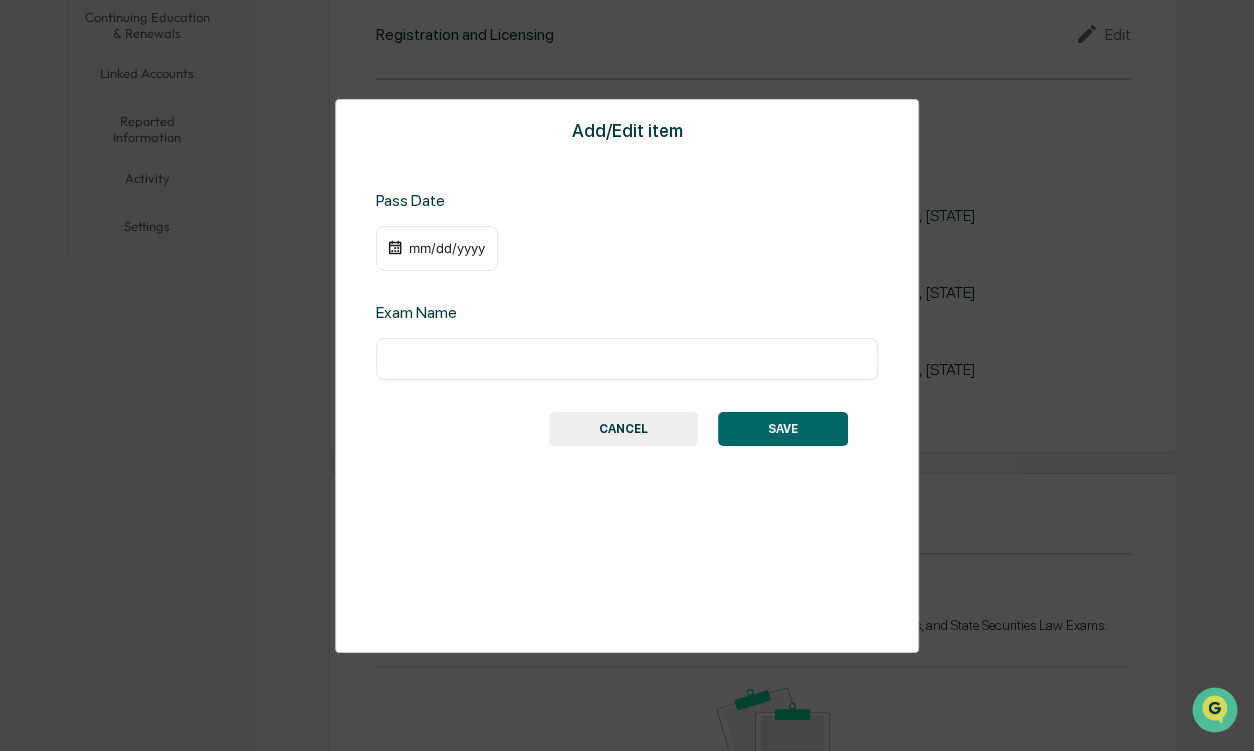 click at bounding box center [627, 359] 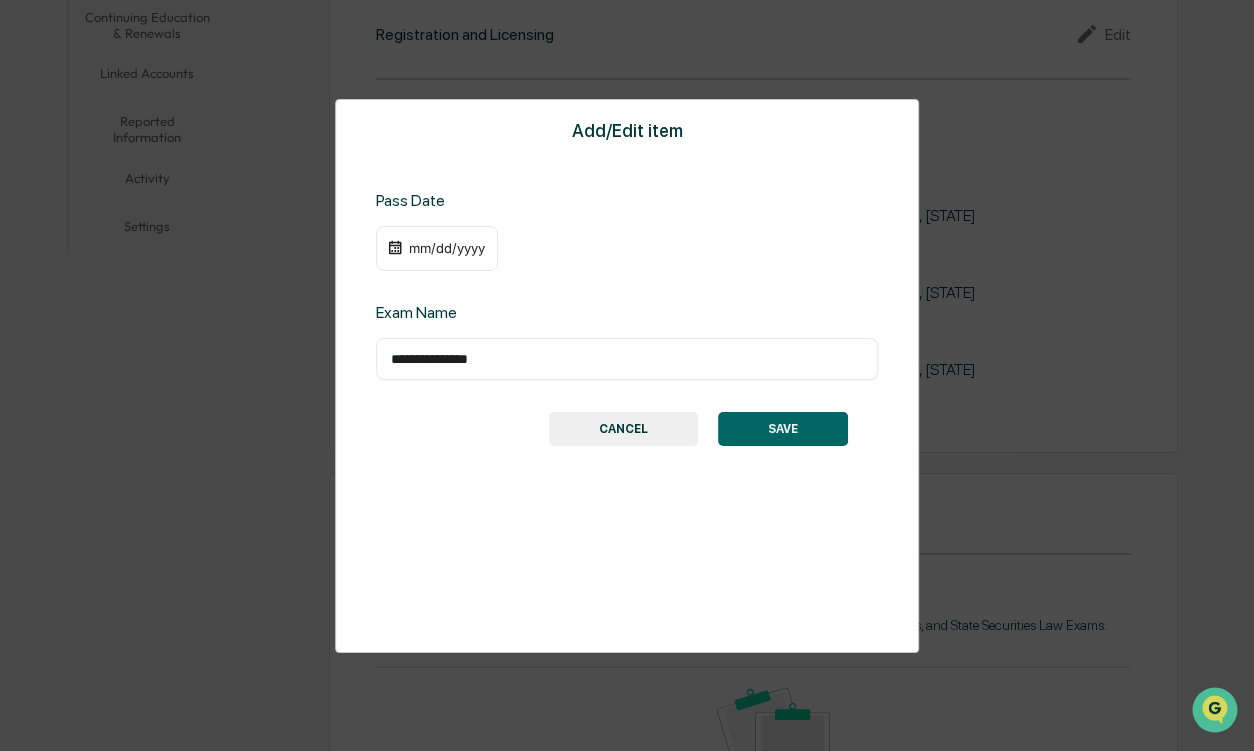 type on "**********" 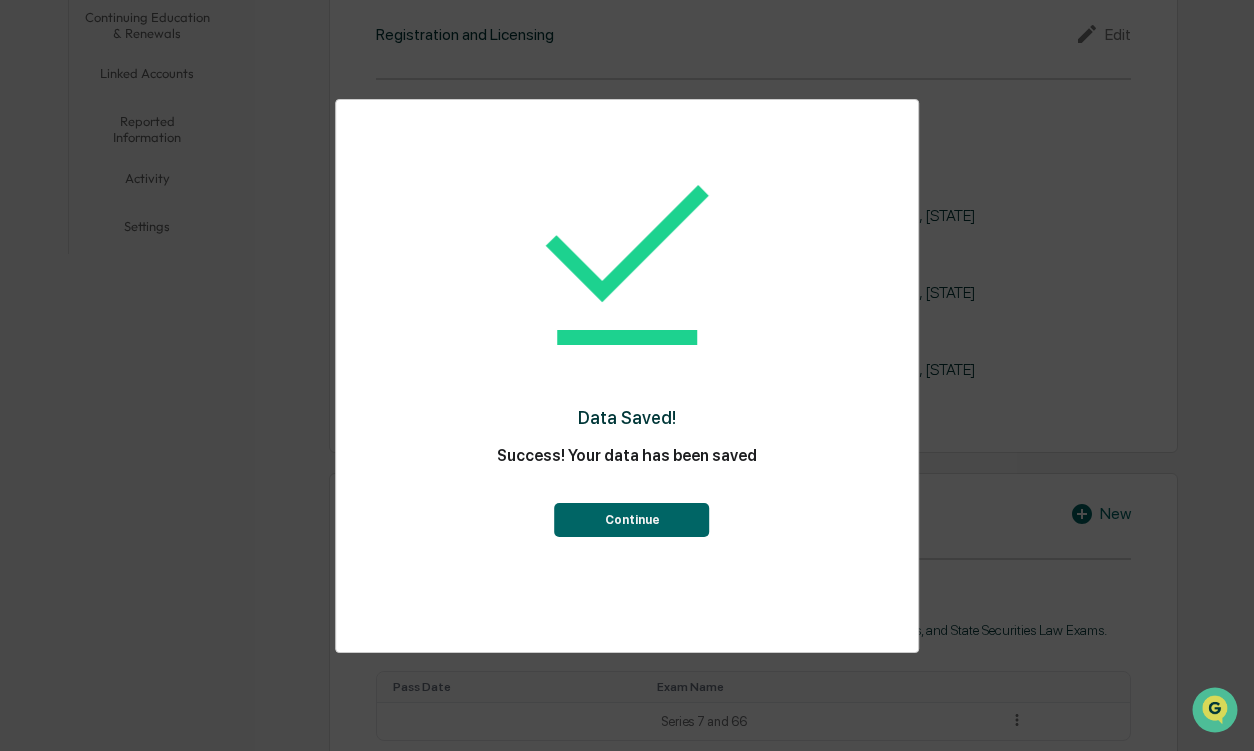 click on "Continue" at bounding box center (632, 520) 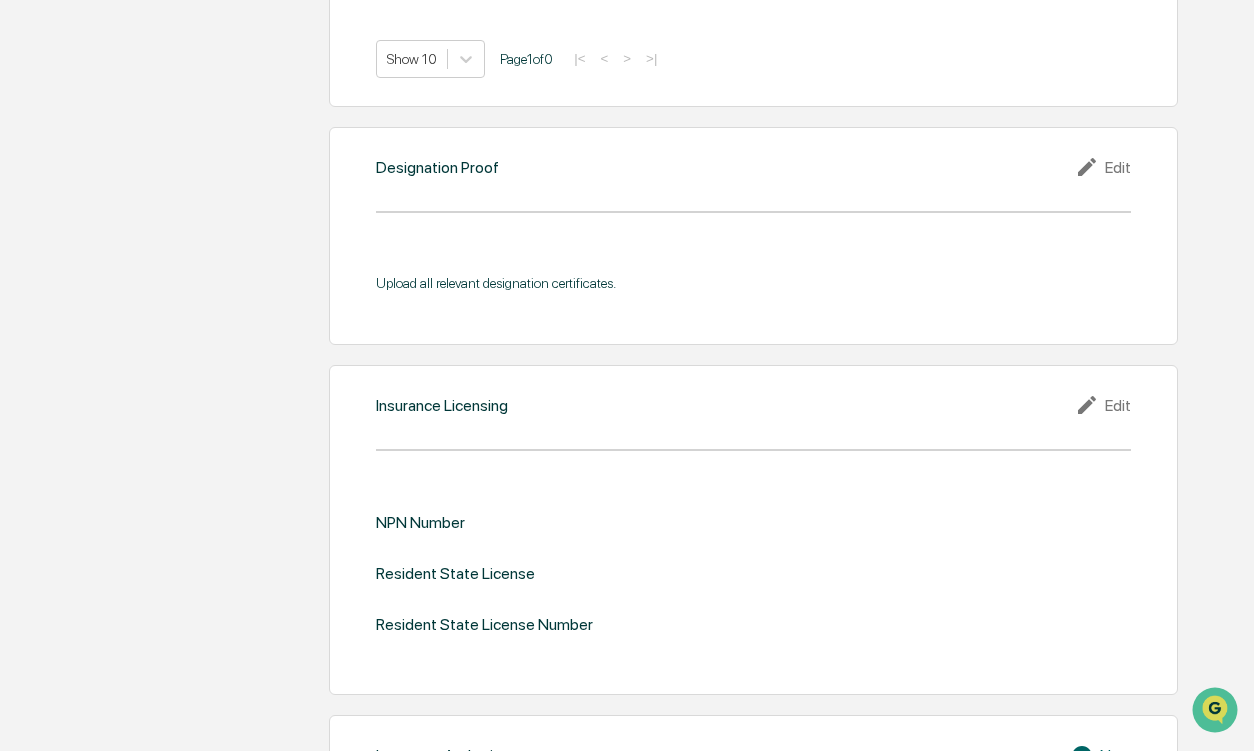 scroll, scrollTop: 1900, scrollLeft: 0, axis: vertical 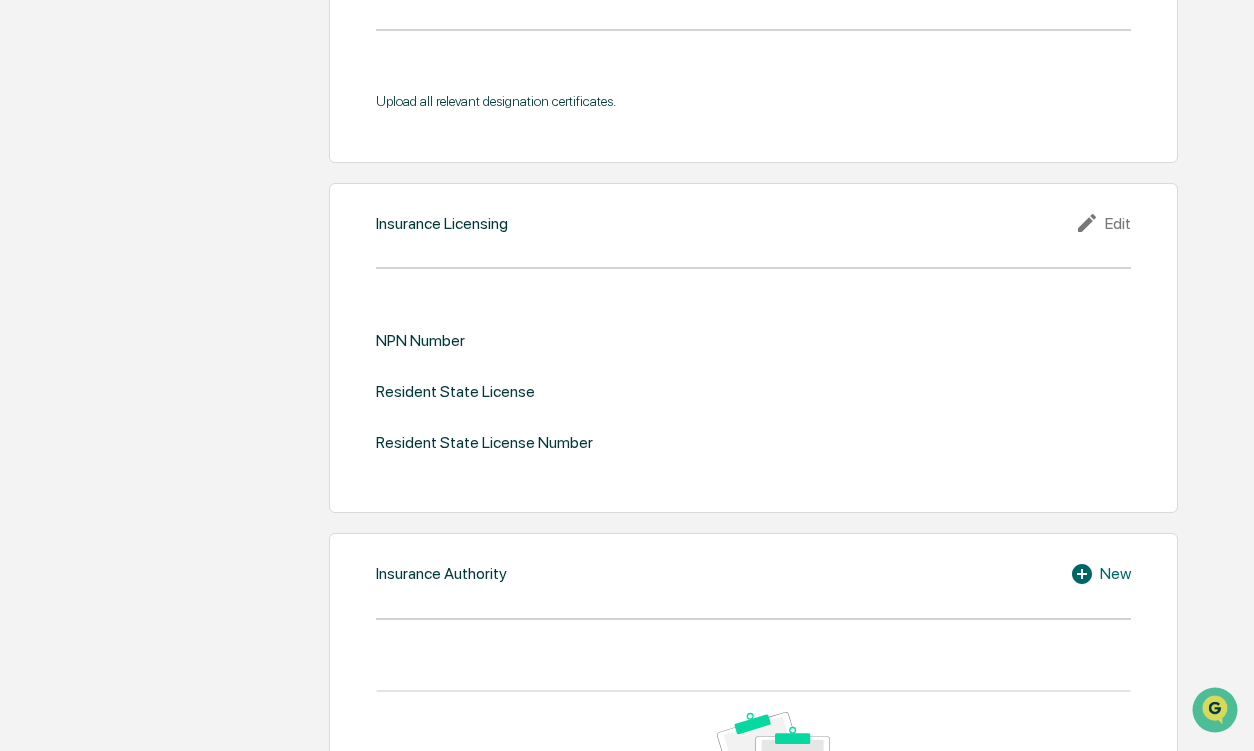click 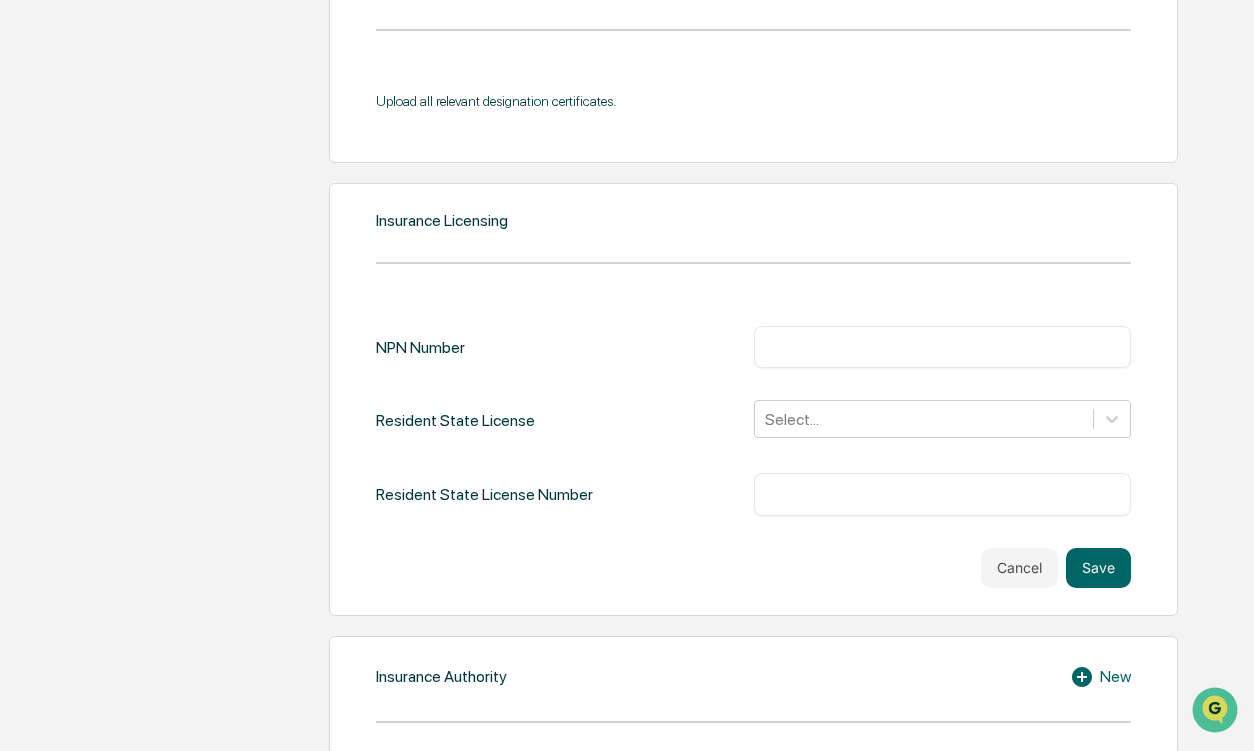 click at bounding box center (942, 347) 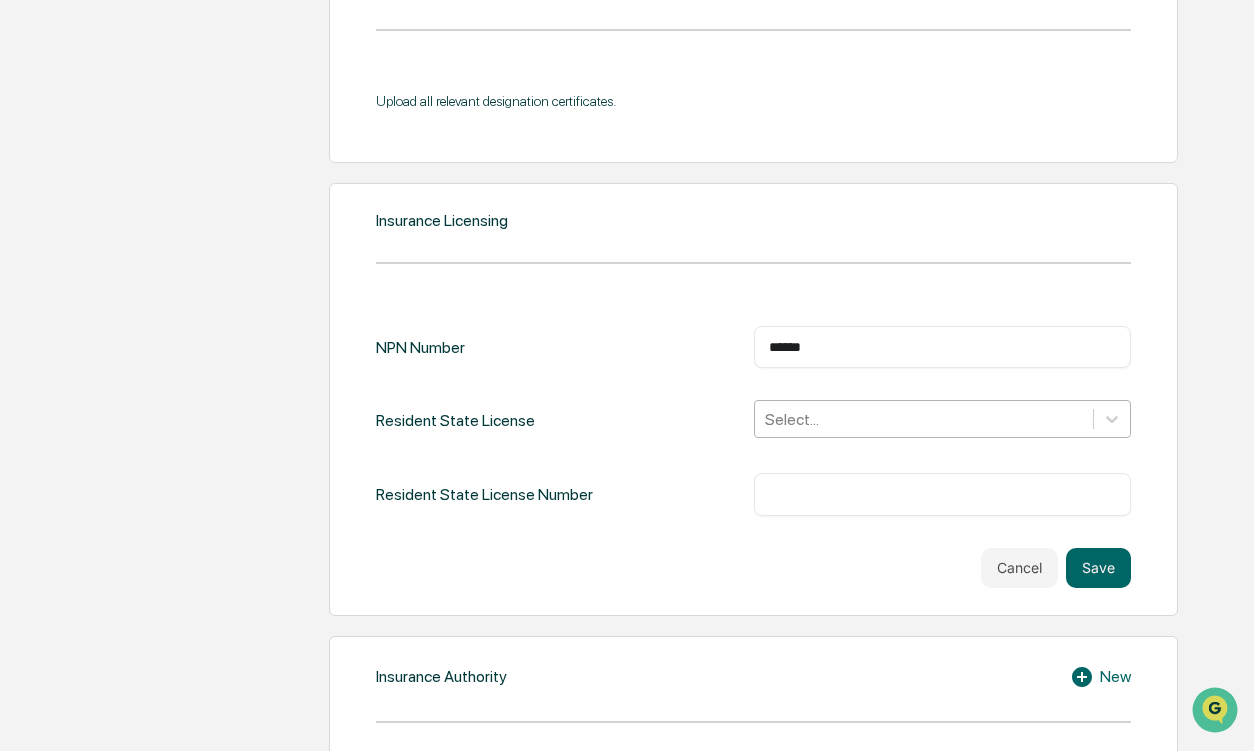 type on "******" 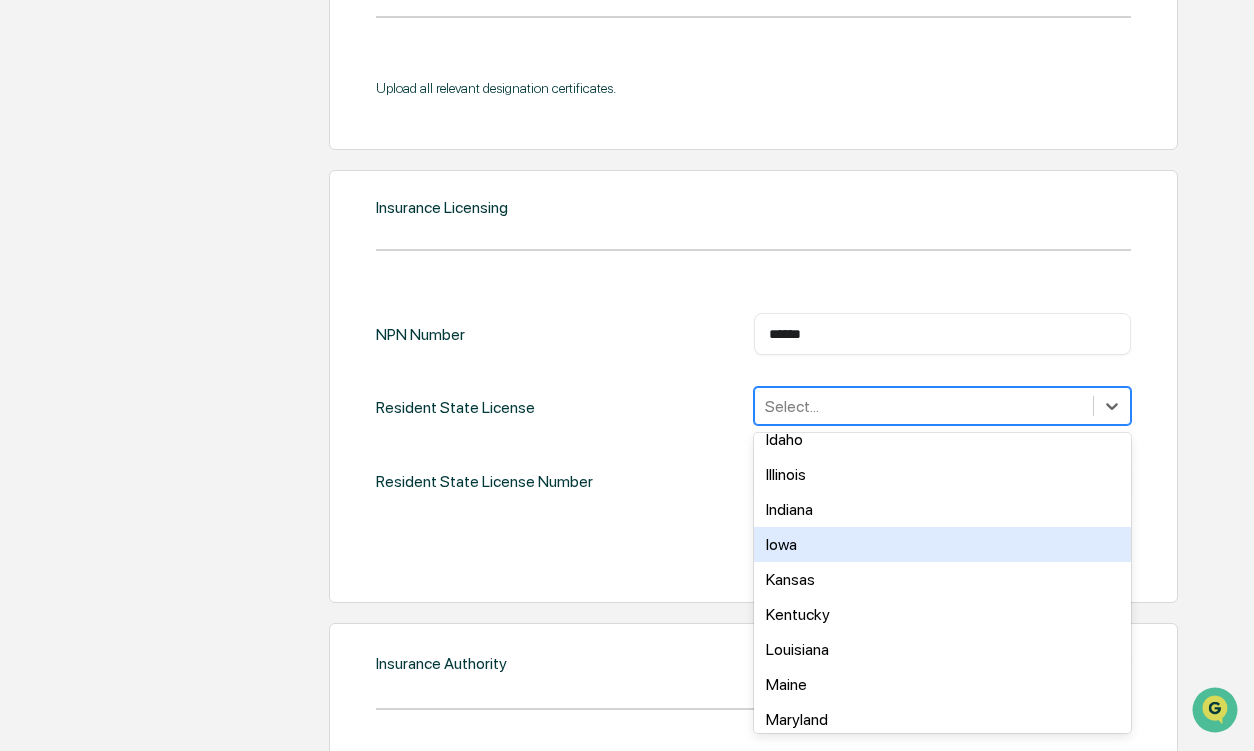 scroll, scrollTop: 600, scrollLeft: 0, axis: vertical 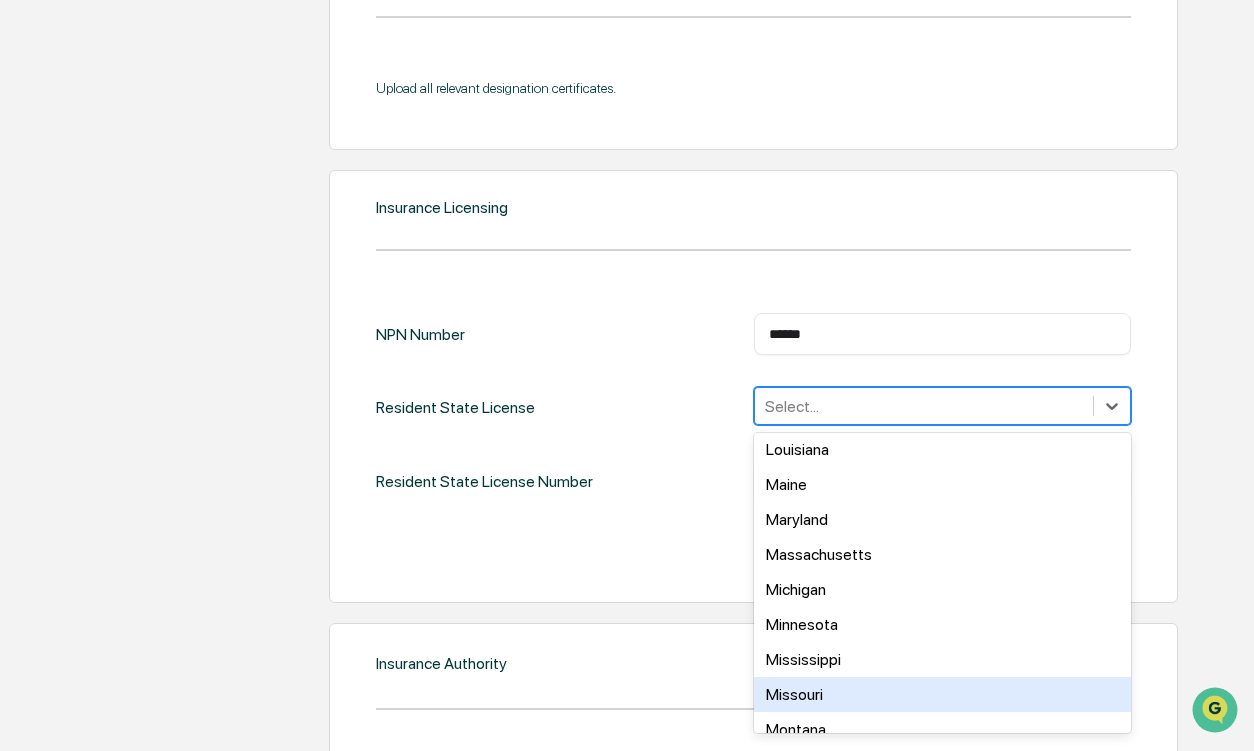 click on "Missouri" at bounding box center [942, 694] 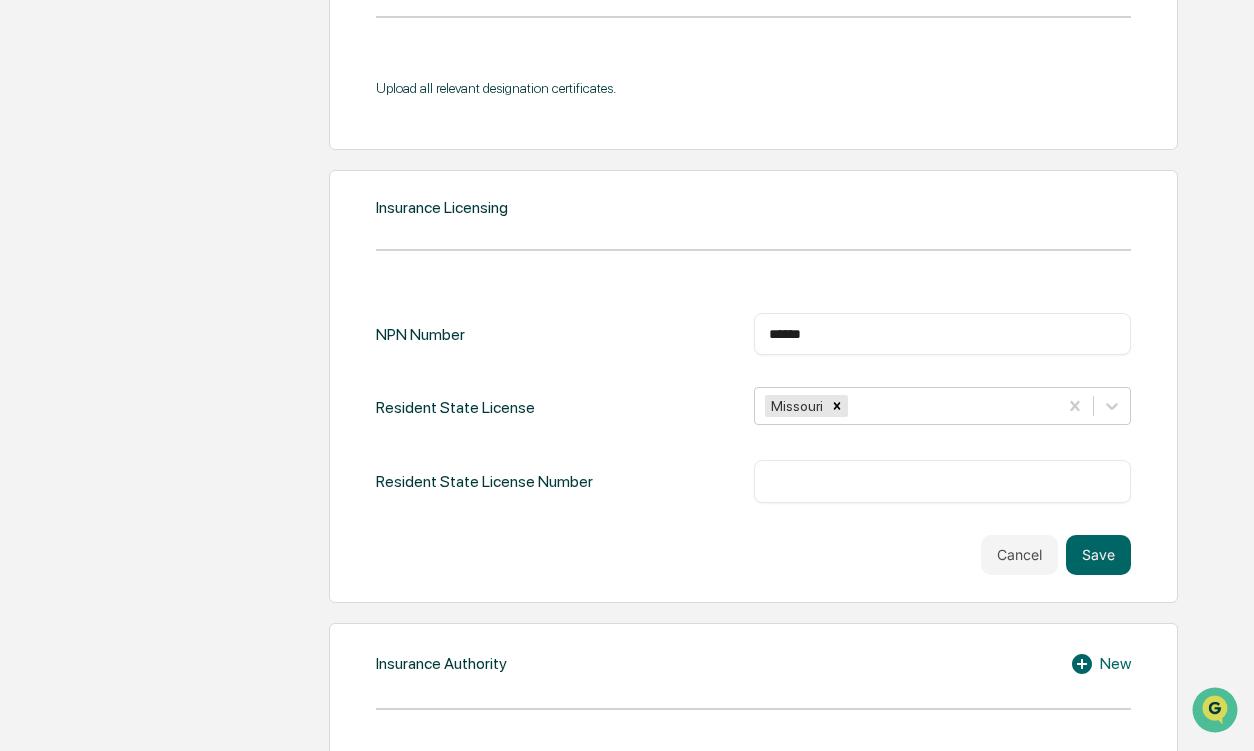 click on "Cancel Save" at bounding box center (753, 555) 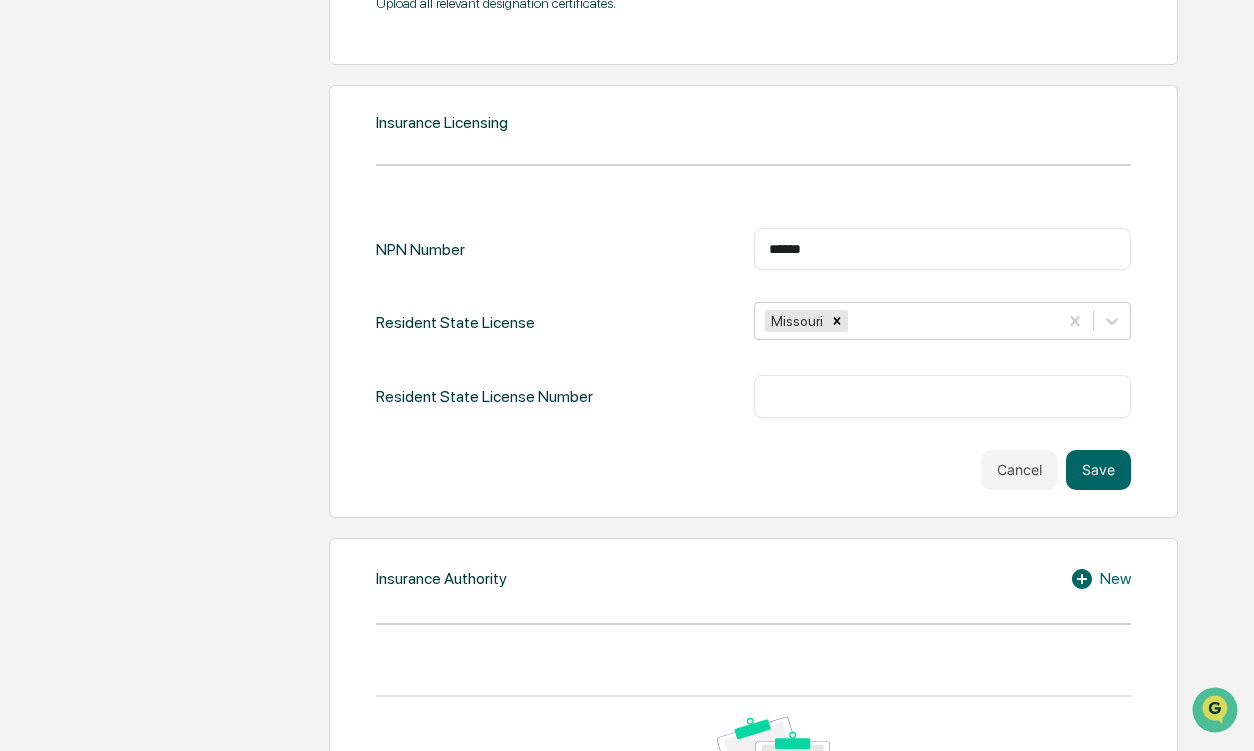 scroll, scrollTop: 2113, scrollLeft: 0, axis: vertical 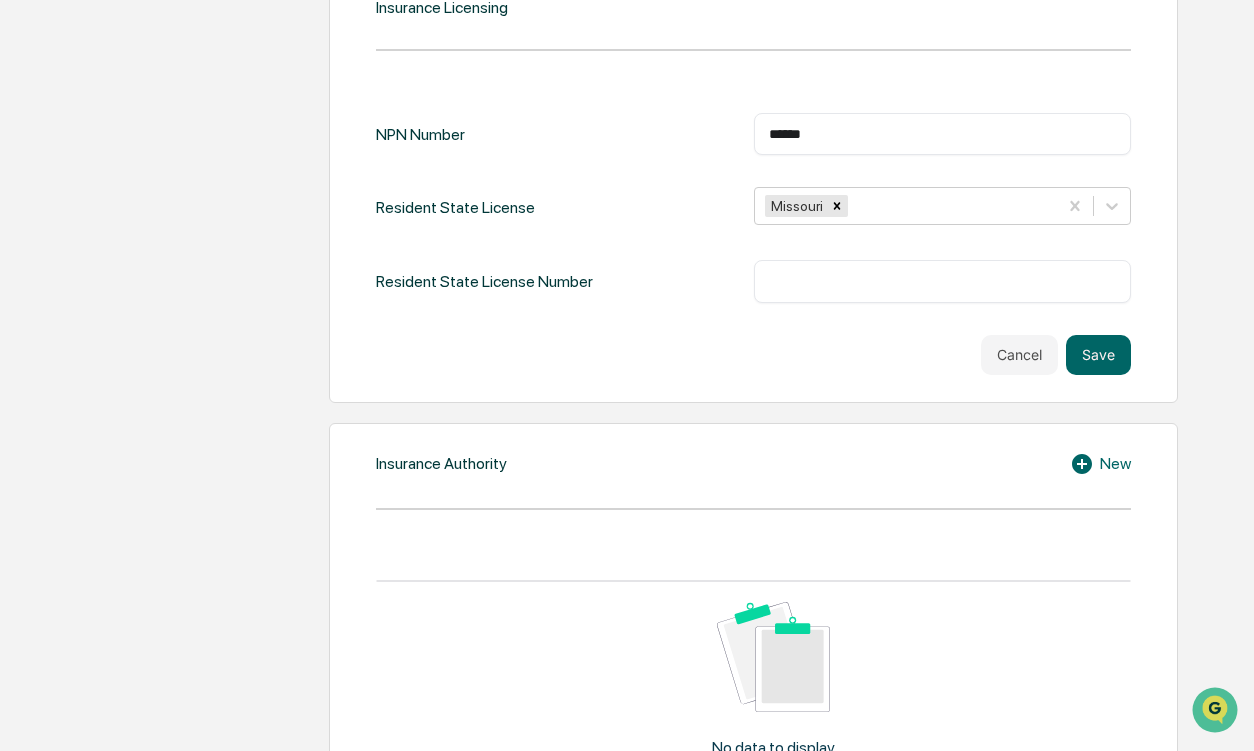 click on "Insurance Authority New No data to display Show 10 Page  1  of  0   |<   <   >   >|" at bounding box center [753, 656] 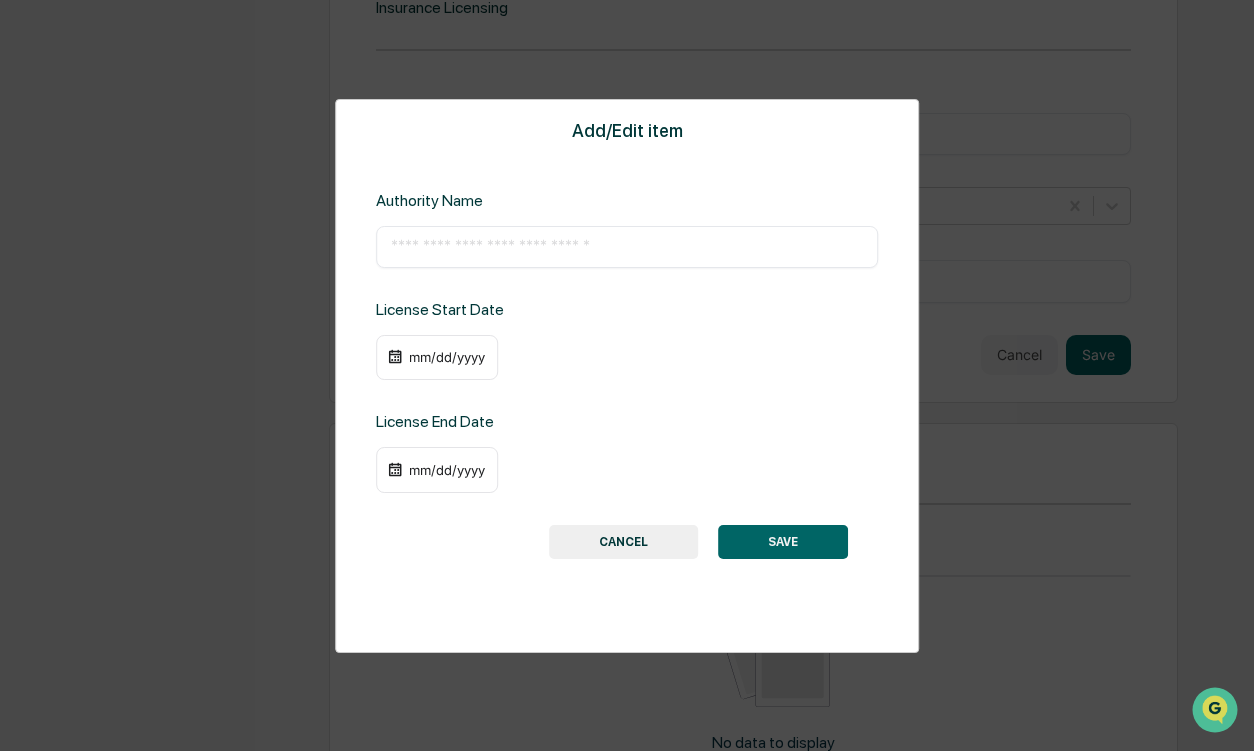 click at bounding box center (627, 247) 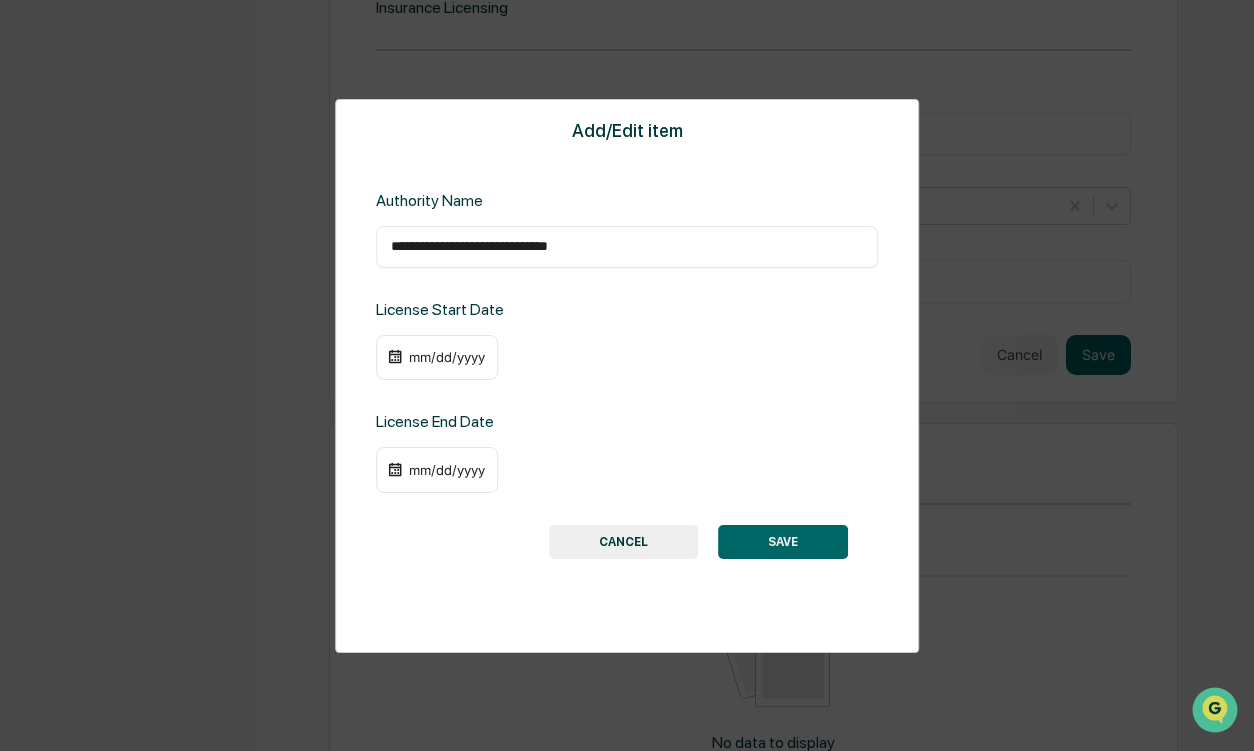 type on "**********" 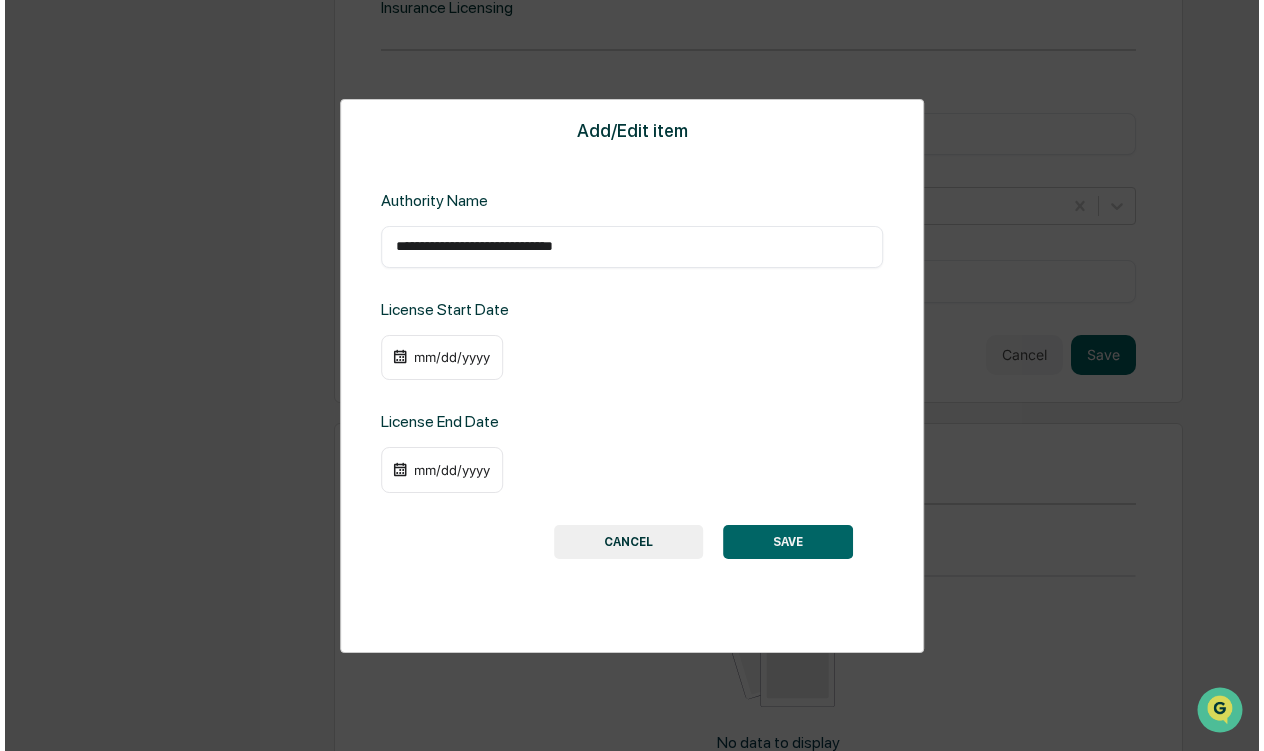 scroll, scrollTop: 2117, scrollLeft: 0, axis: vertical 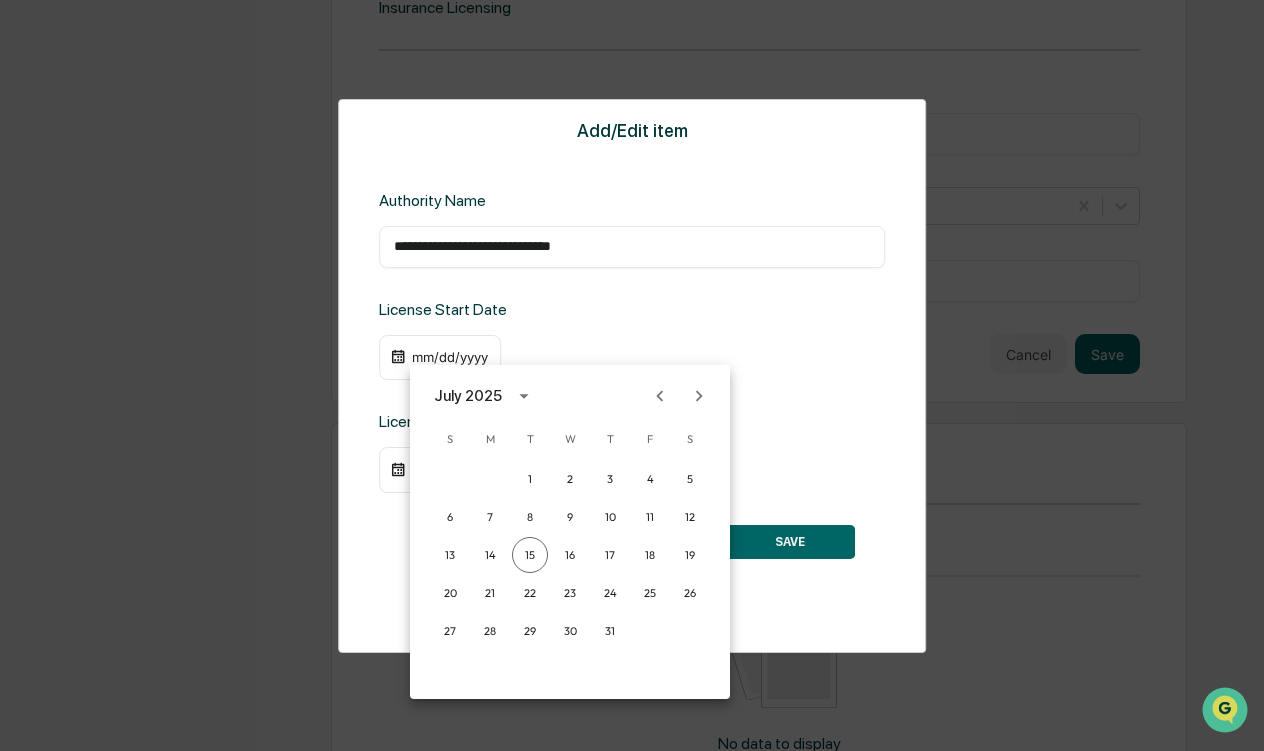 click at bounding box center (632, 375) 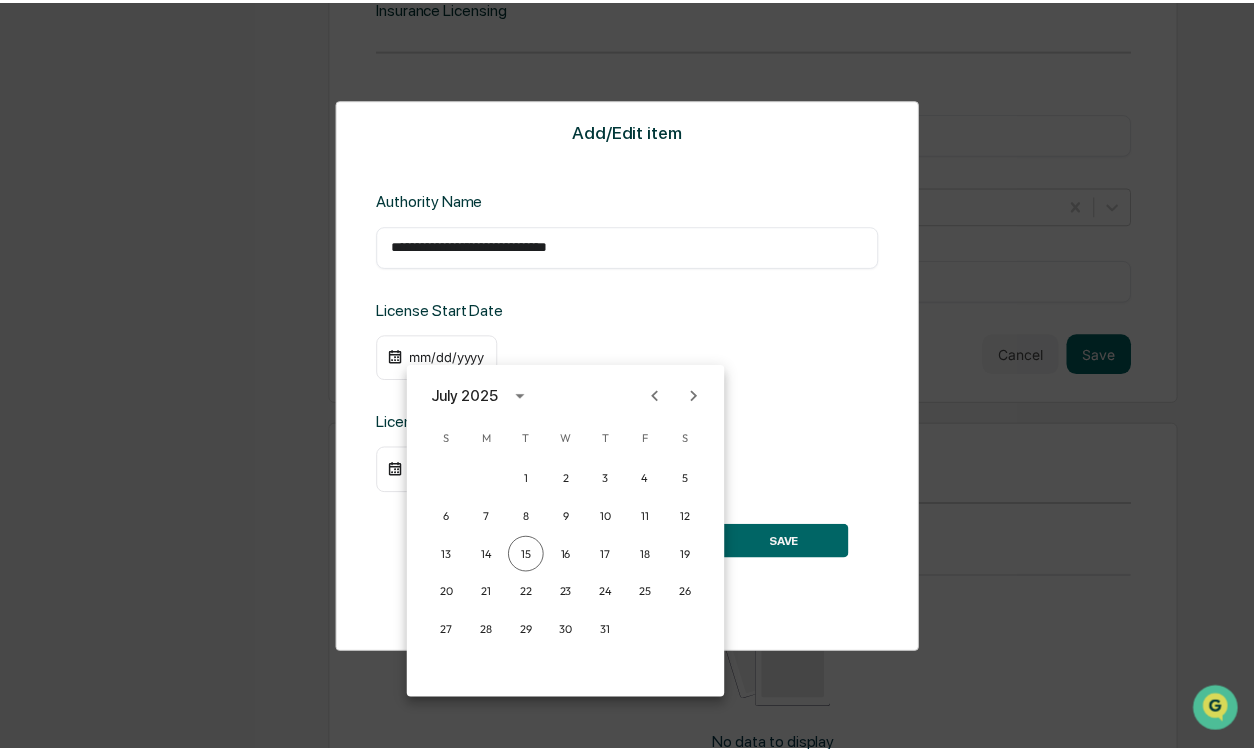 scroll, scrollTop: 2113, scrollLeft: 0, axis: vertical 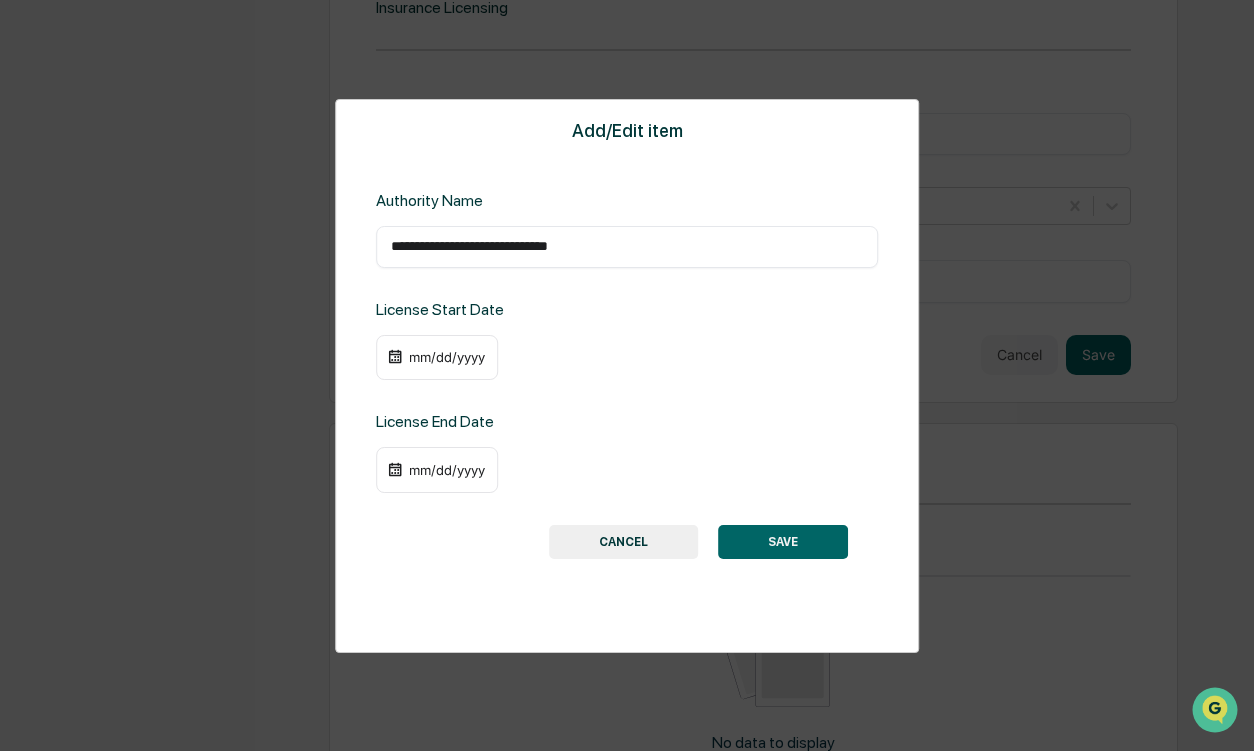 click on "mm/dd/yyyy" at bounding box center (447, 357) 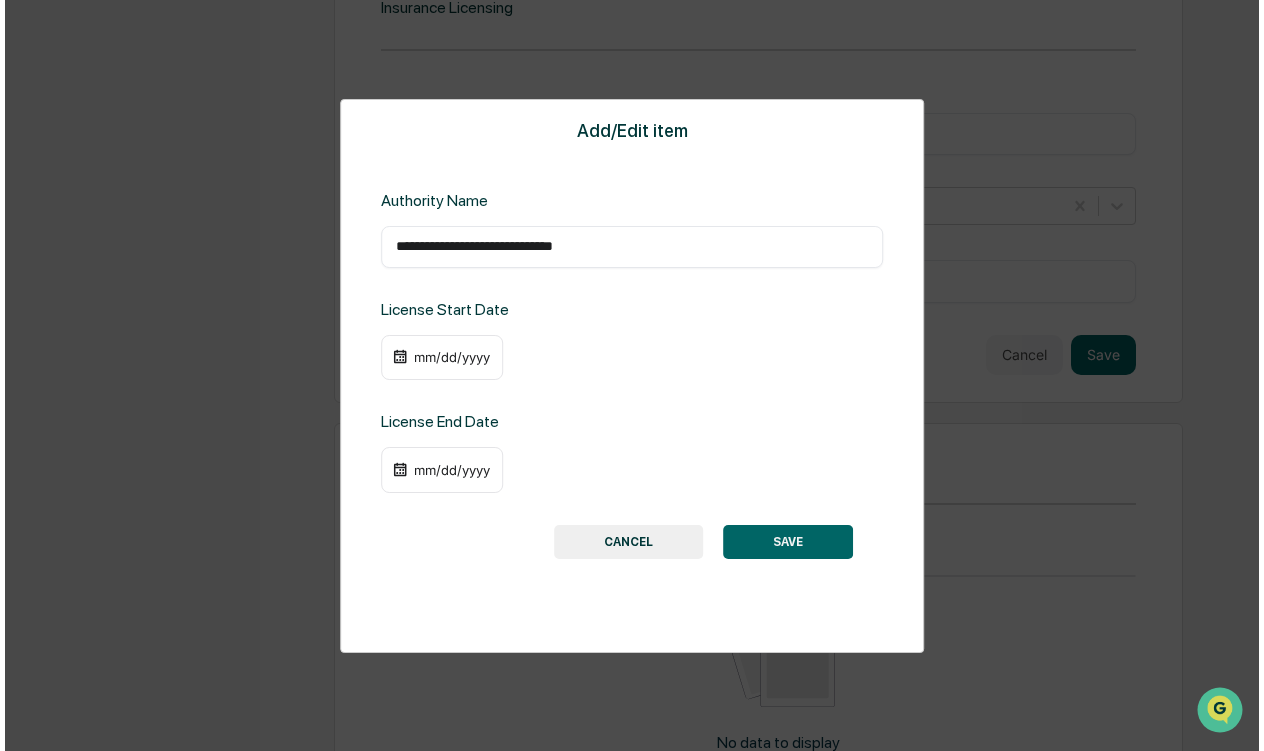 scroll, scrollTop: 2117, scrollLeft: 0, axis: vertical 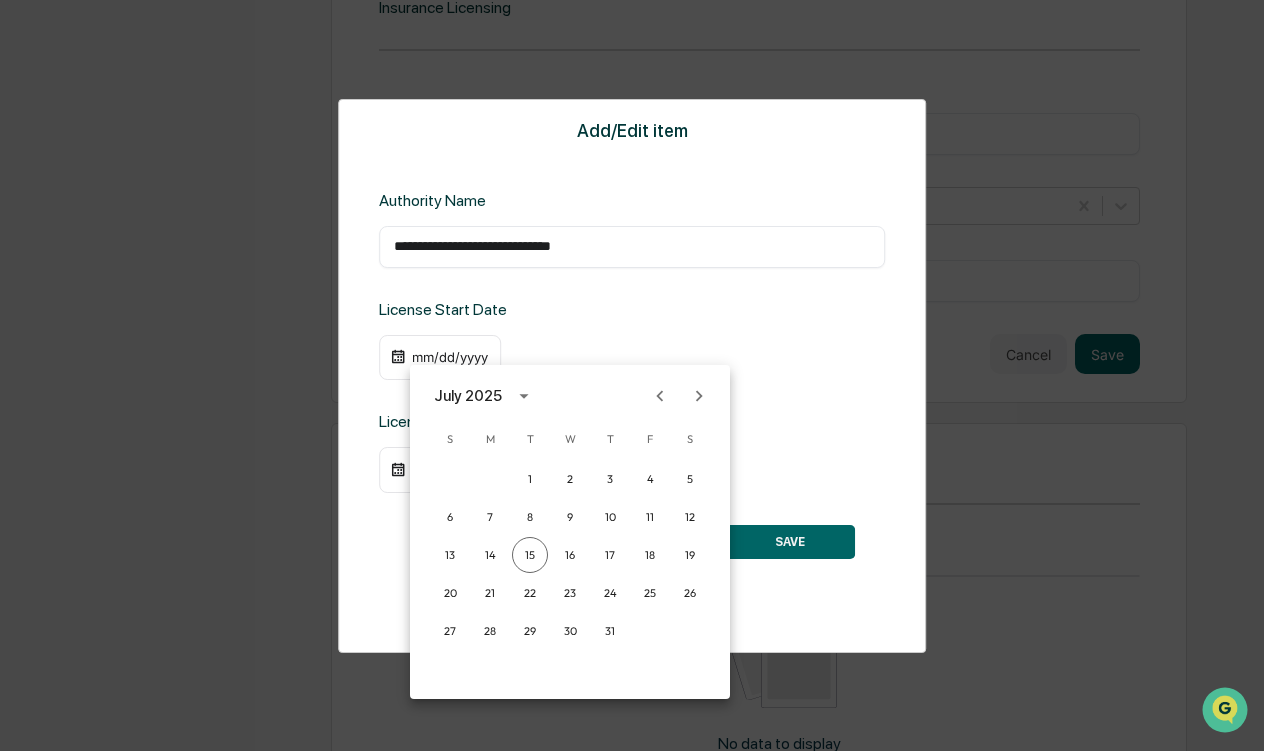 click at bounding box center [632, 375] 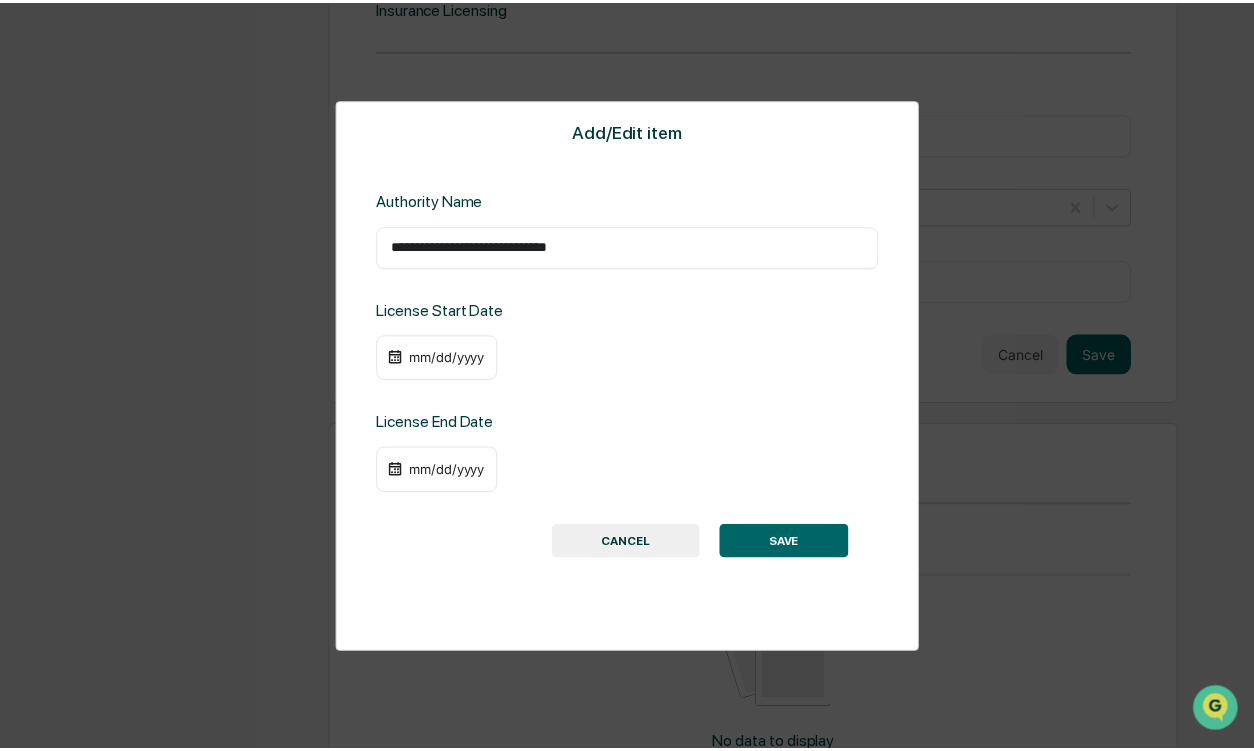 scroll, scrollTop: 2113, scrollLeft: 0, axis: vertical 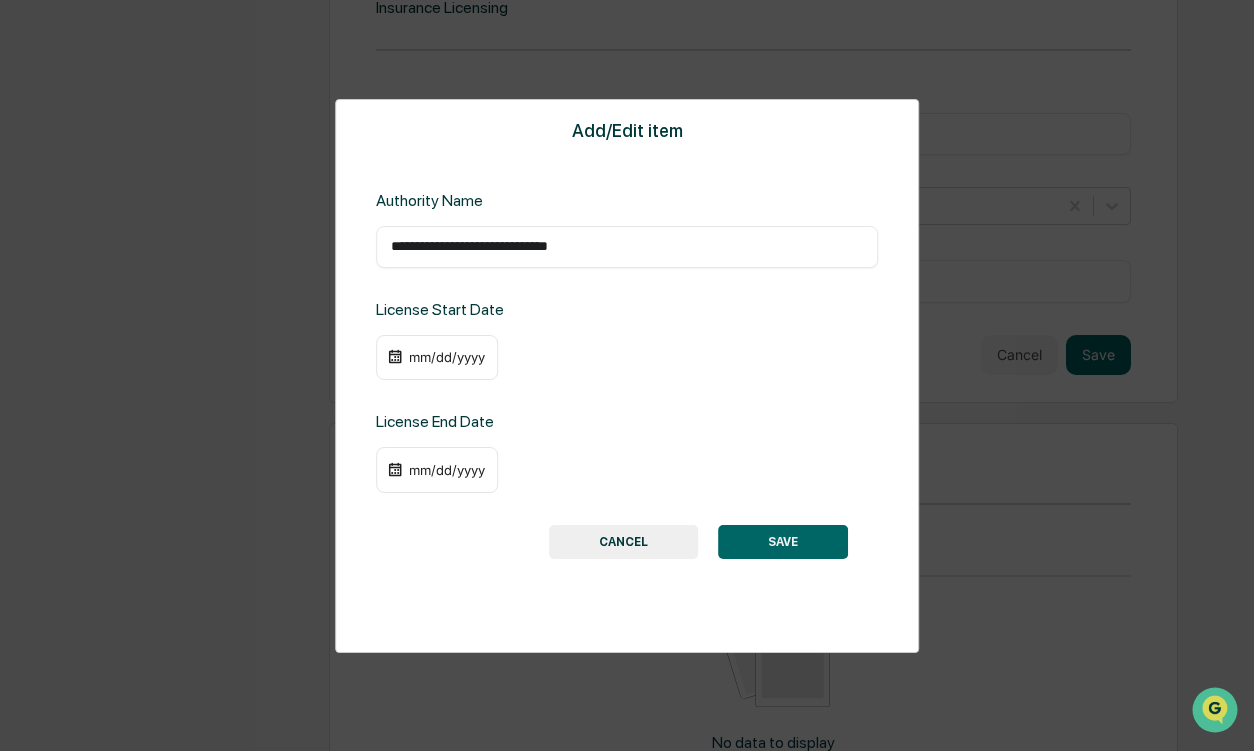 click on "mm/dd/yyyy" at bounding box center (437, 358) 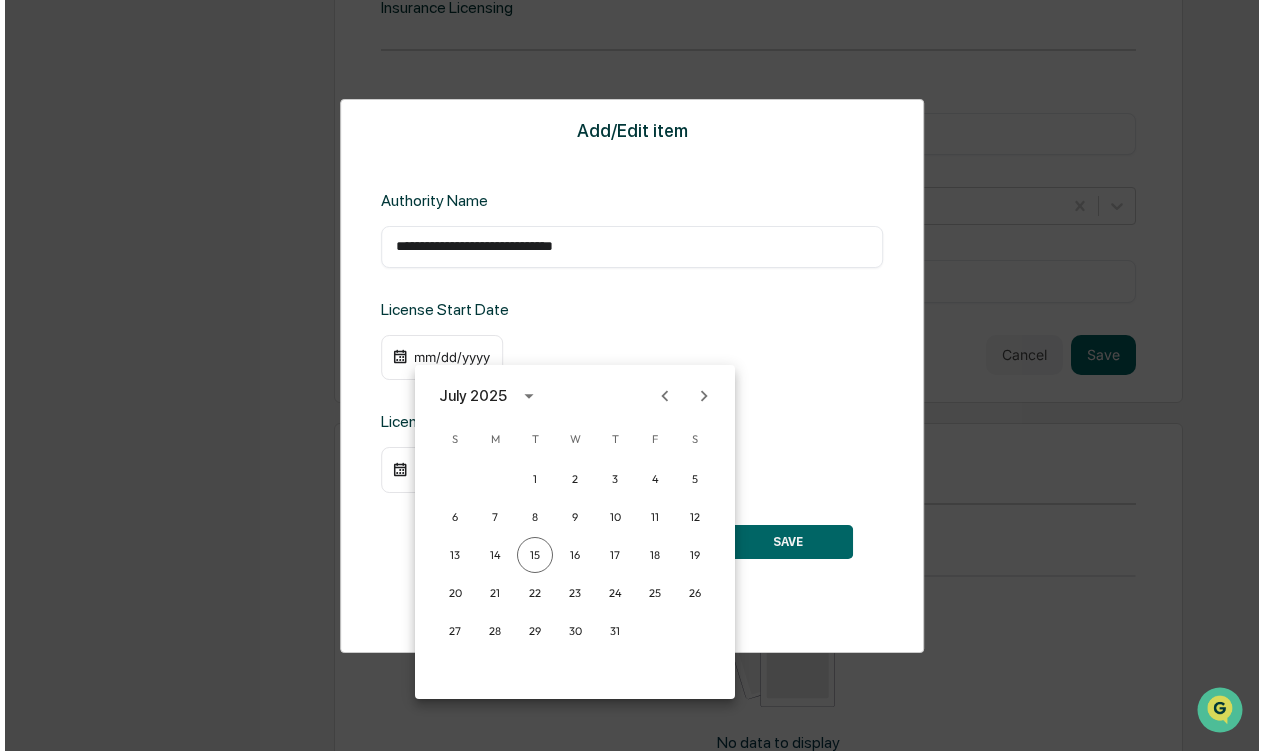 scroll, scrollTop: 2117, scrollLeft: 0, axis: vertical 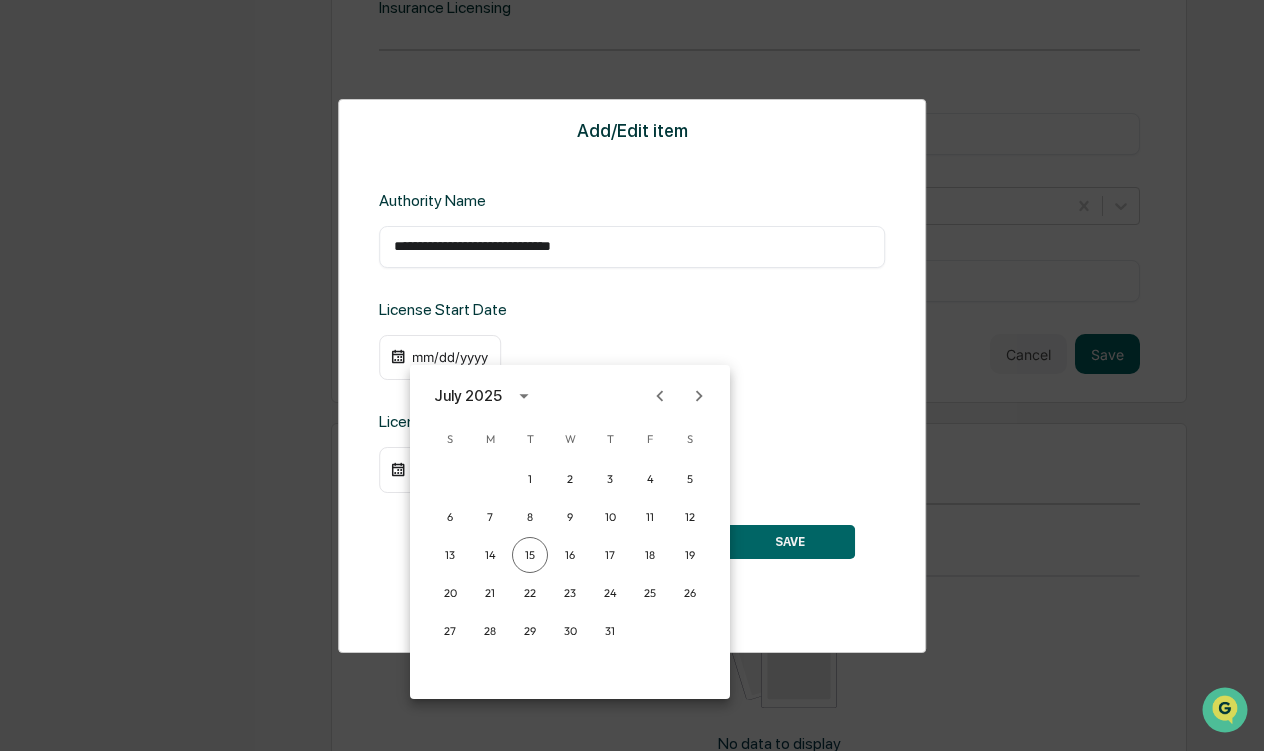 click at bounding box center (632, 375) 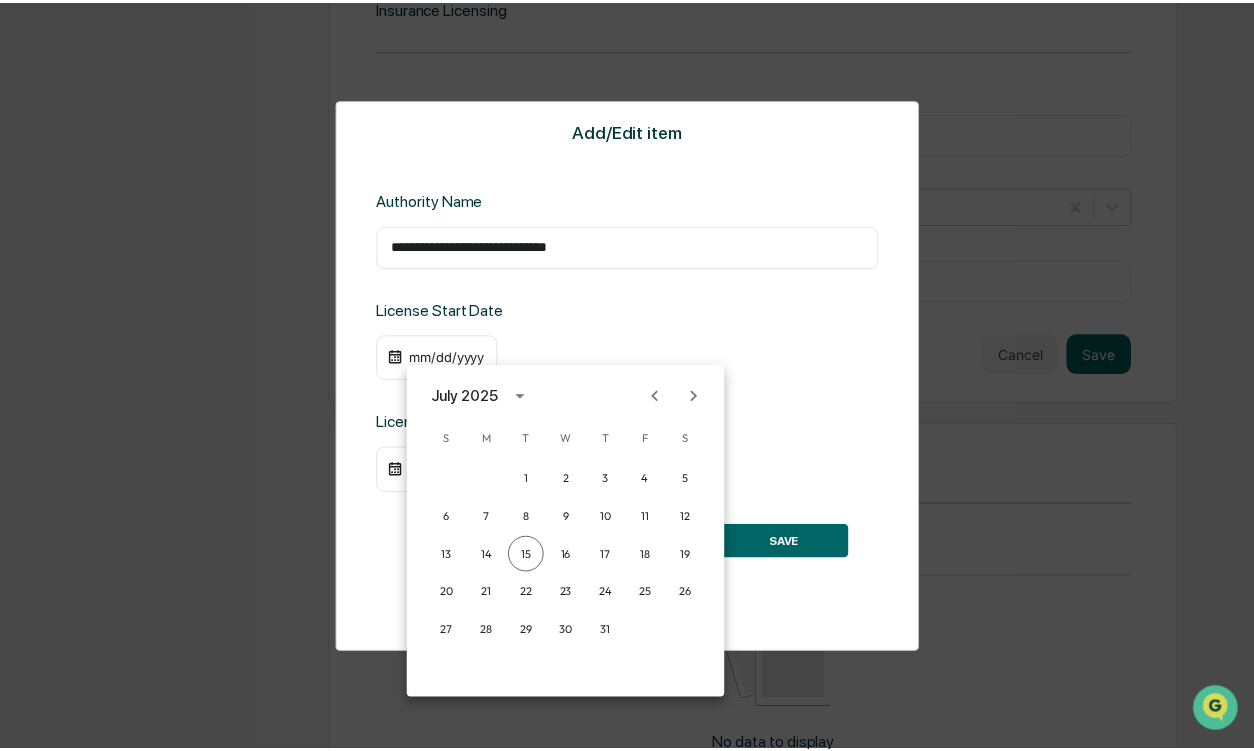 scroll, scrollTop: 2113, scrollLeft: 0, axis: vertical 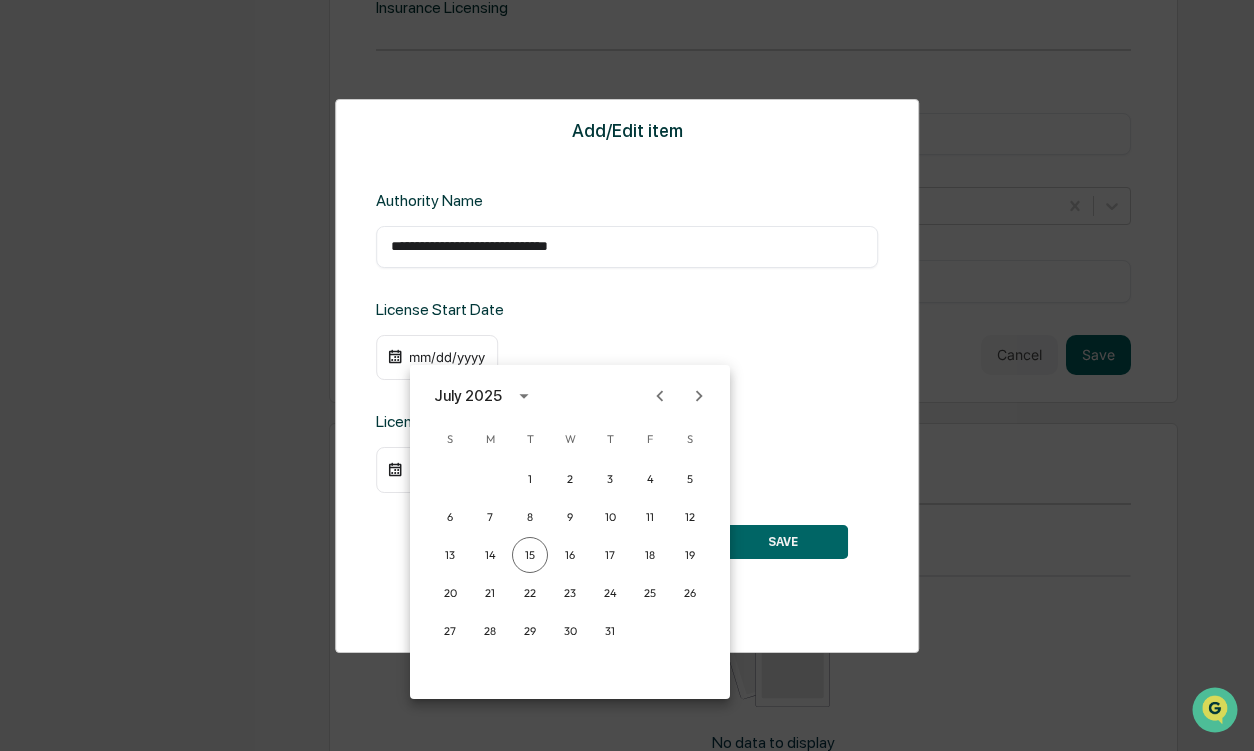 click at bounding box center [627, 375] 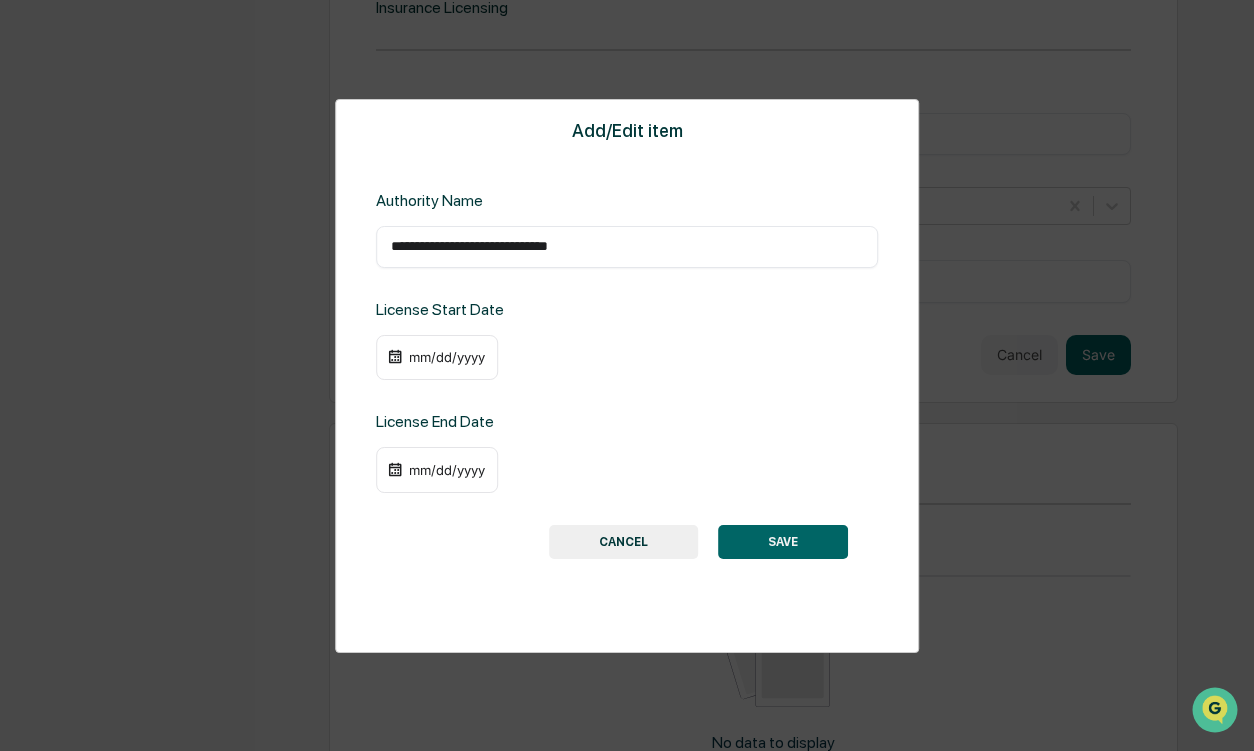 click at bounding box center [395, 357] 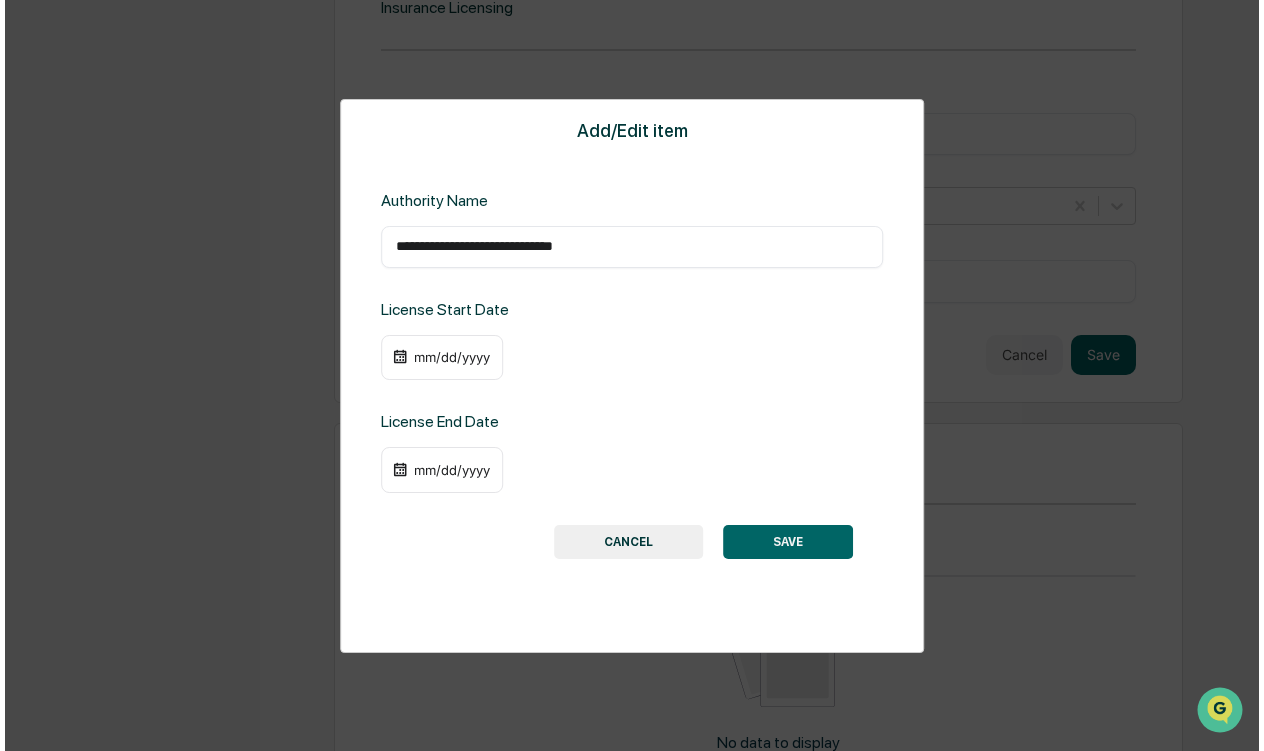 scroll, scrollTop: 2117, scrollLeft: 0, axis: vertical 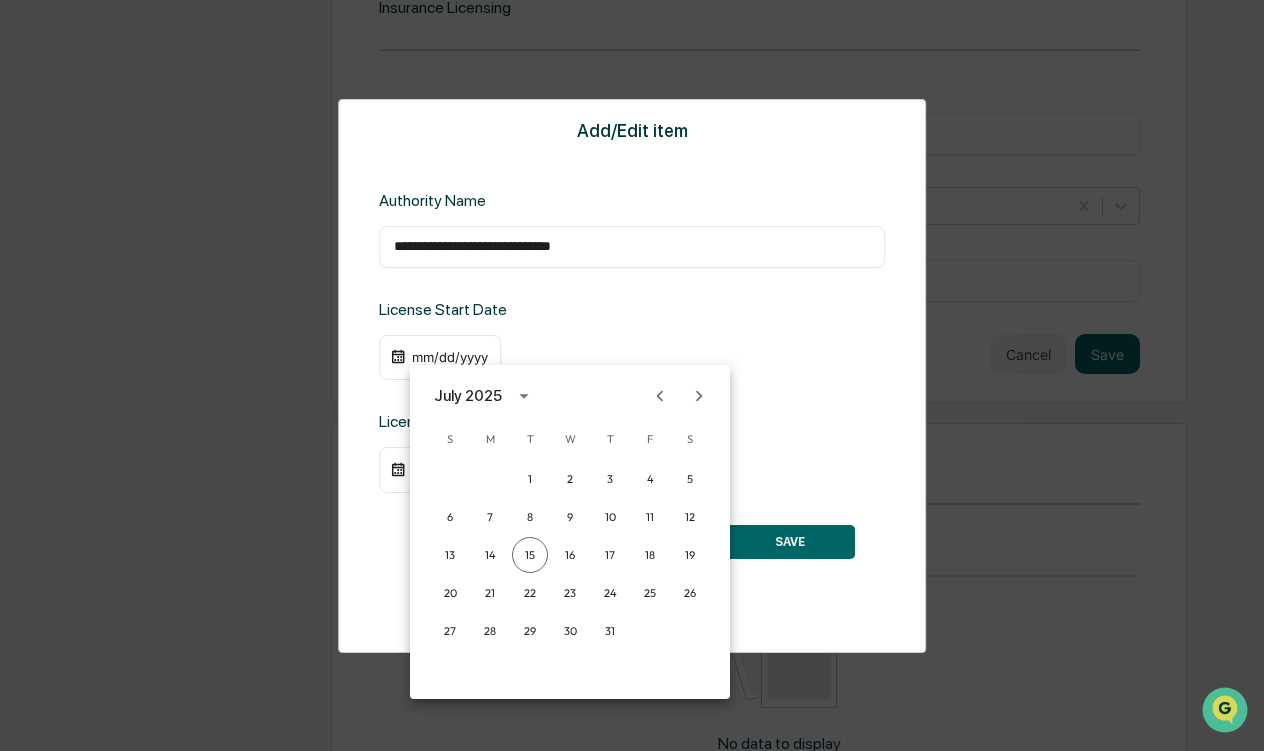click 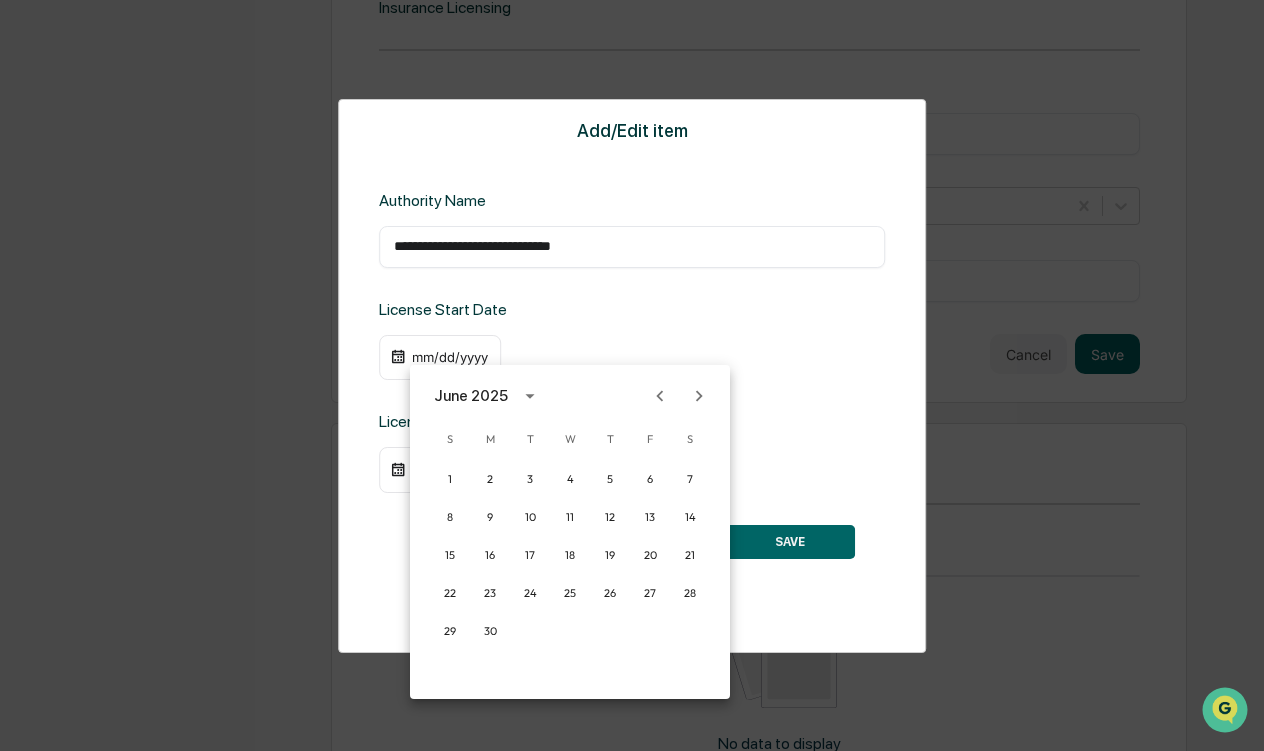click on "June 2025" at bounding box center [471, 396] 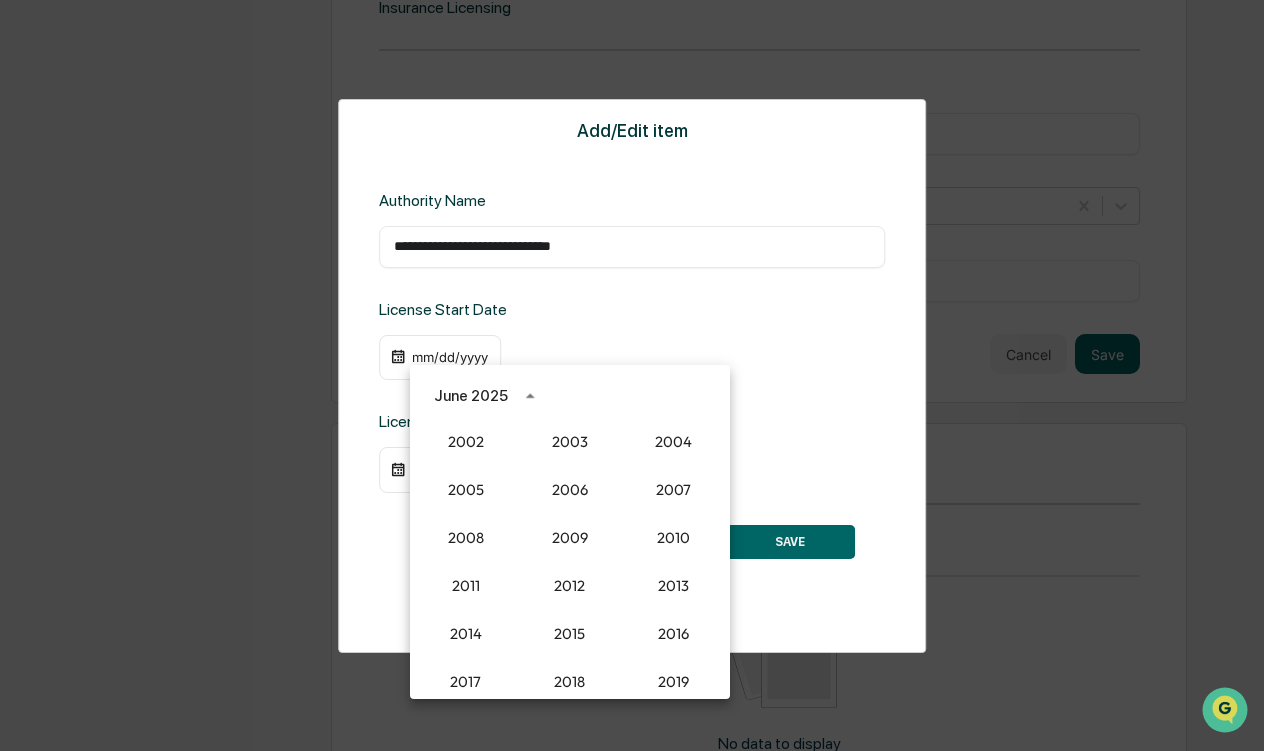 scroll, scrollTop: 1452, scrollLeft: 0, axis: vertical 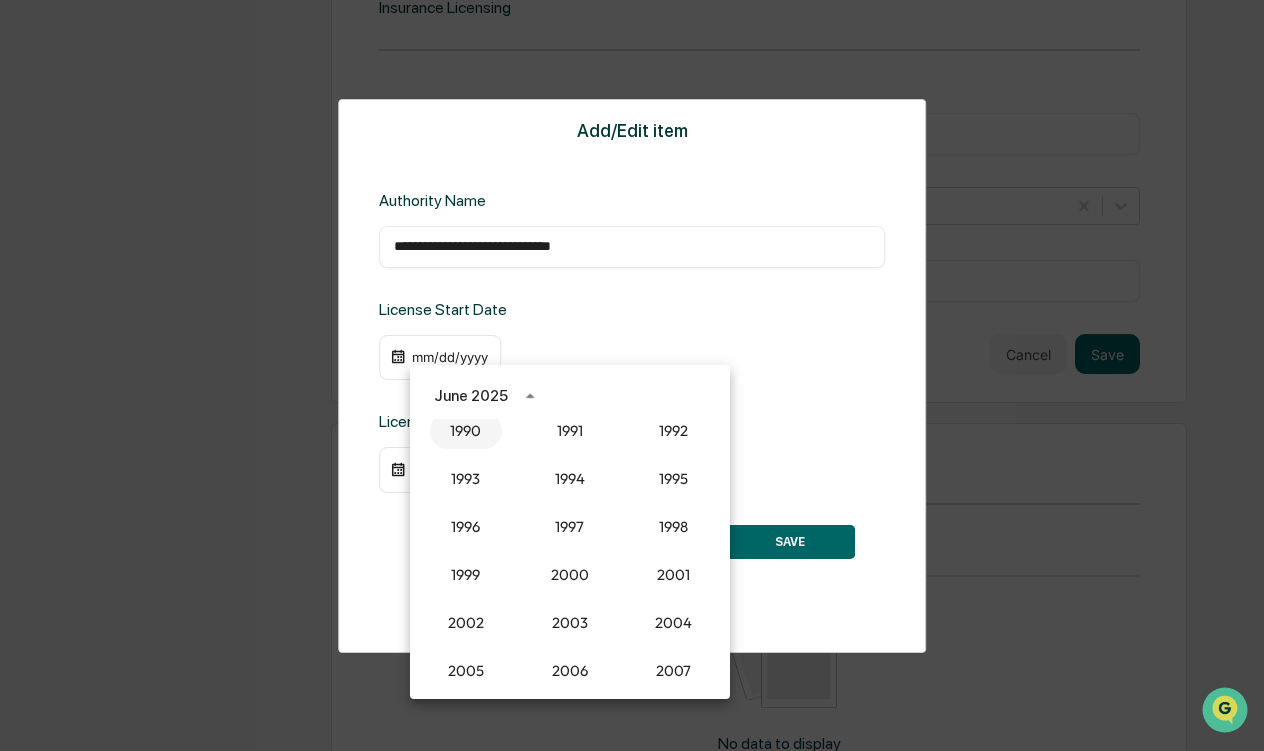 click on "1990" at bounding box center [466, 431] 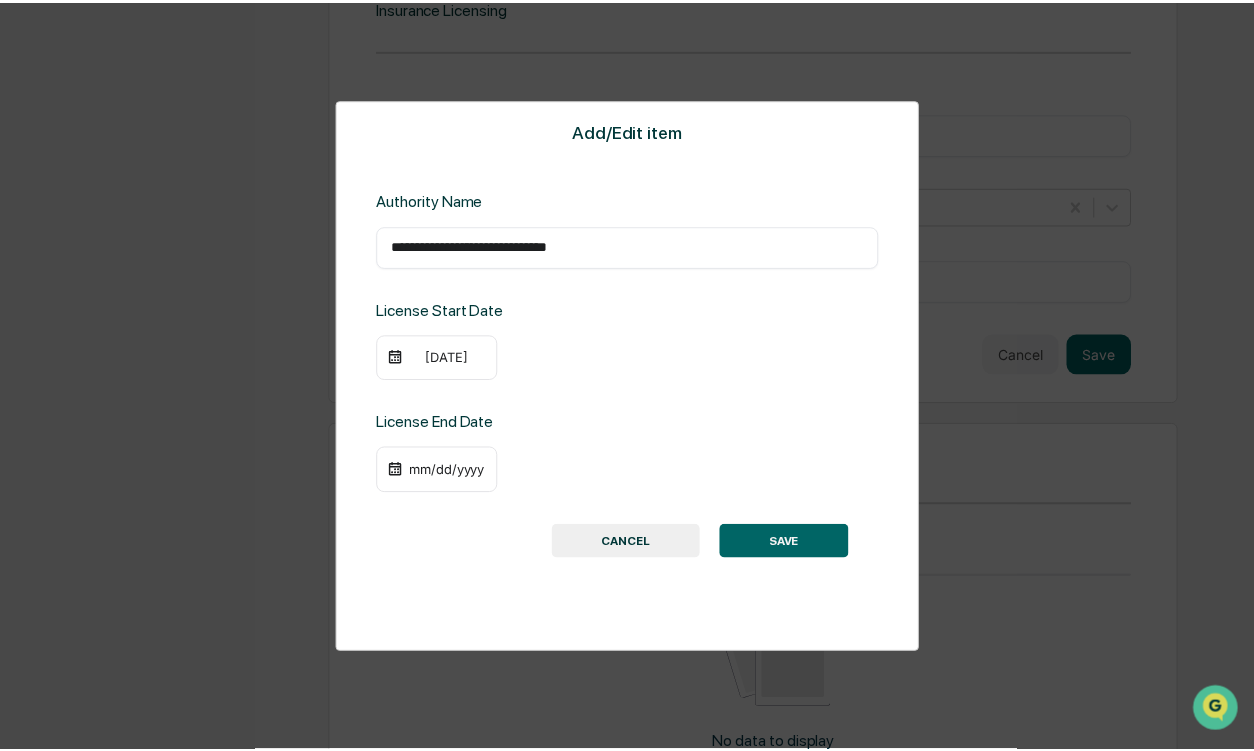 scroll, scrollTop: 2113, scrollLeft: 0, axis: vertical 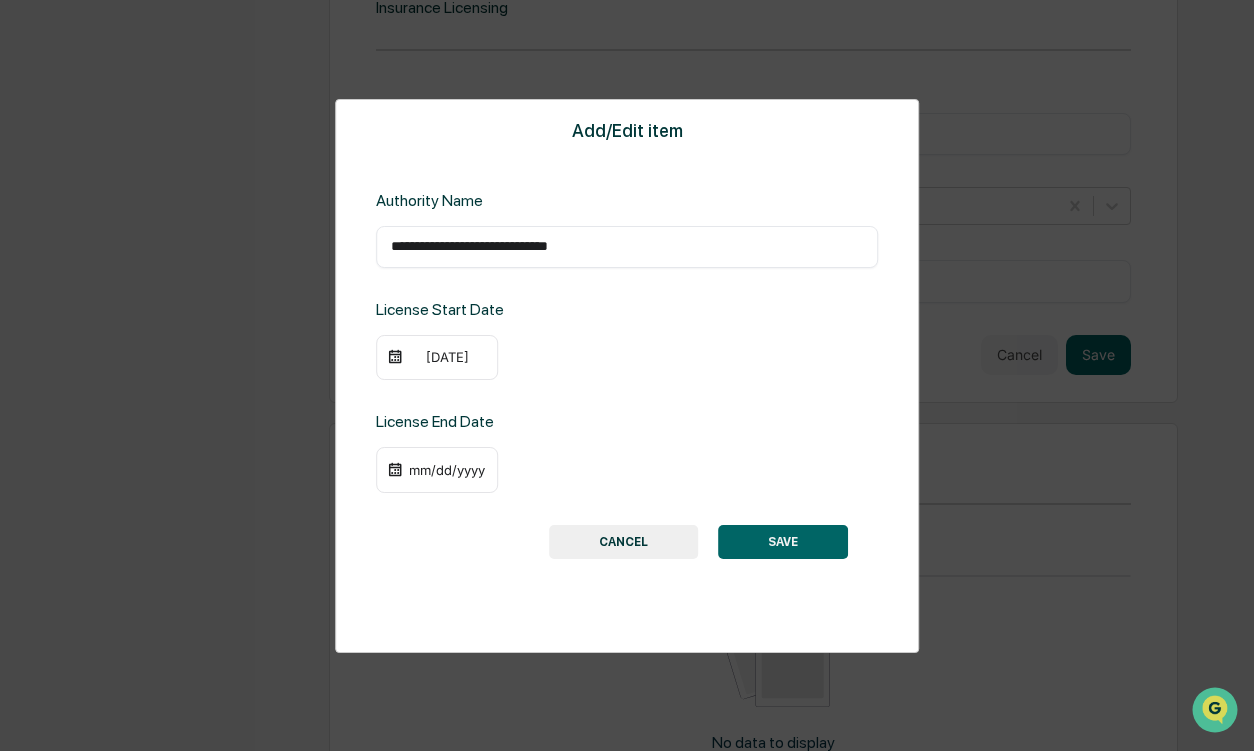 click on "07/15/1990" at bounding box center (447, 357) 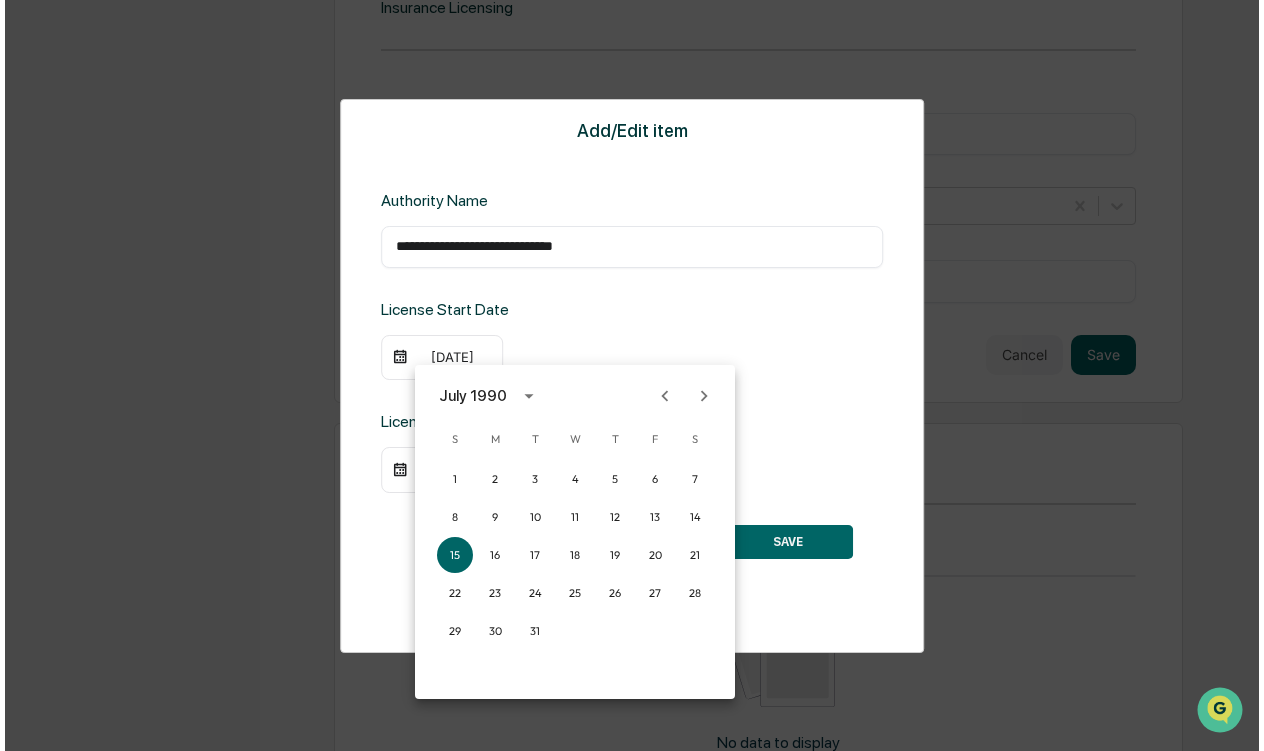 scroll, scrollTop: 2117, scrollLeft: 0, axis: vertical 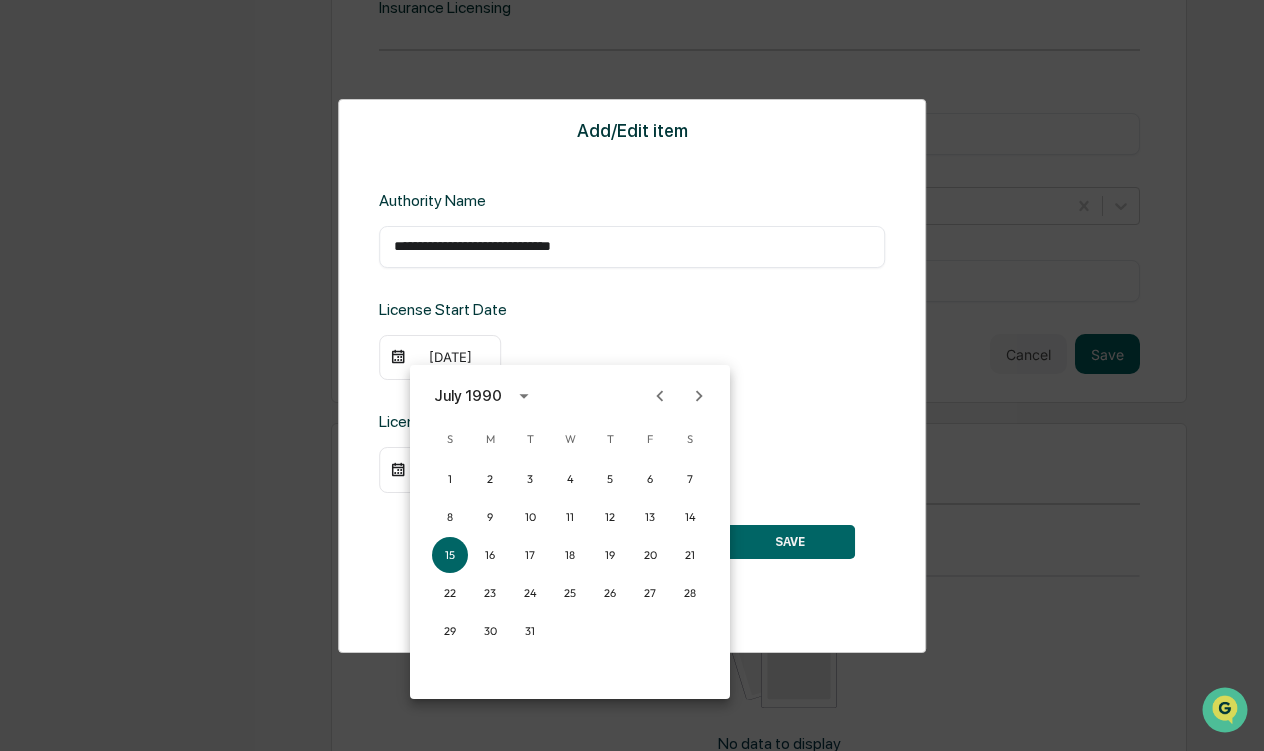 click 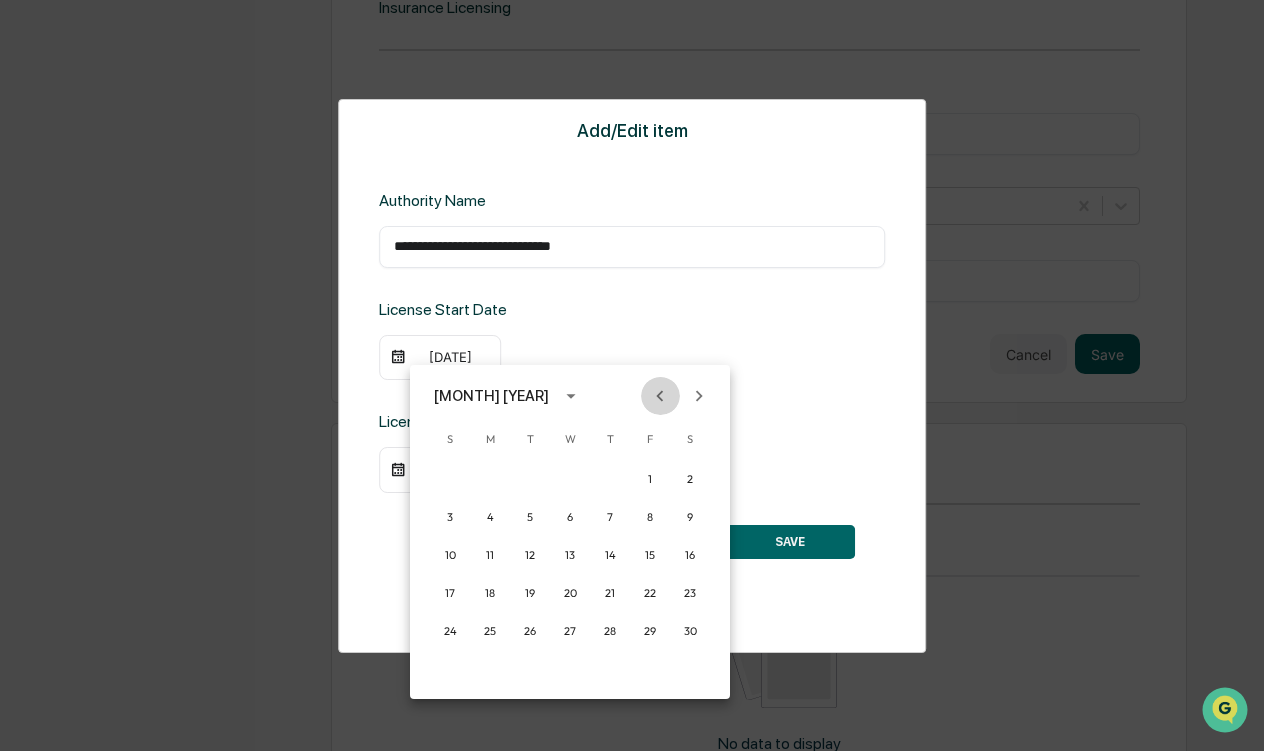click 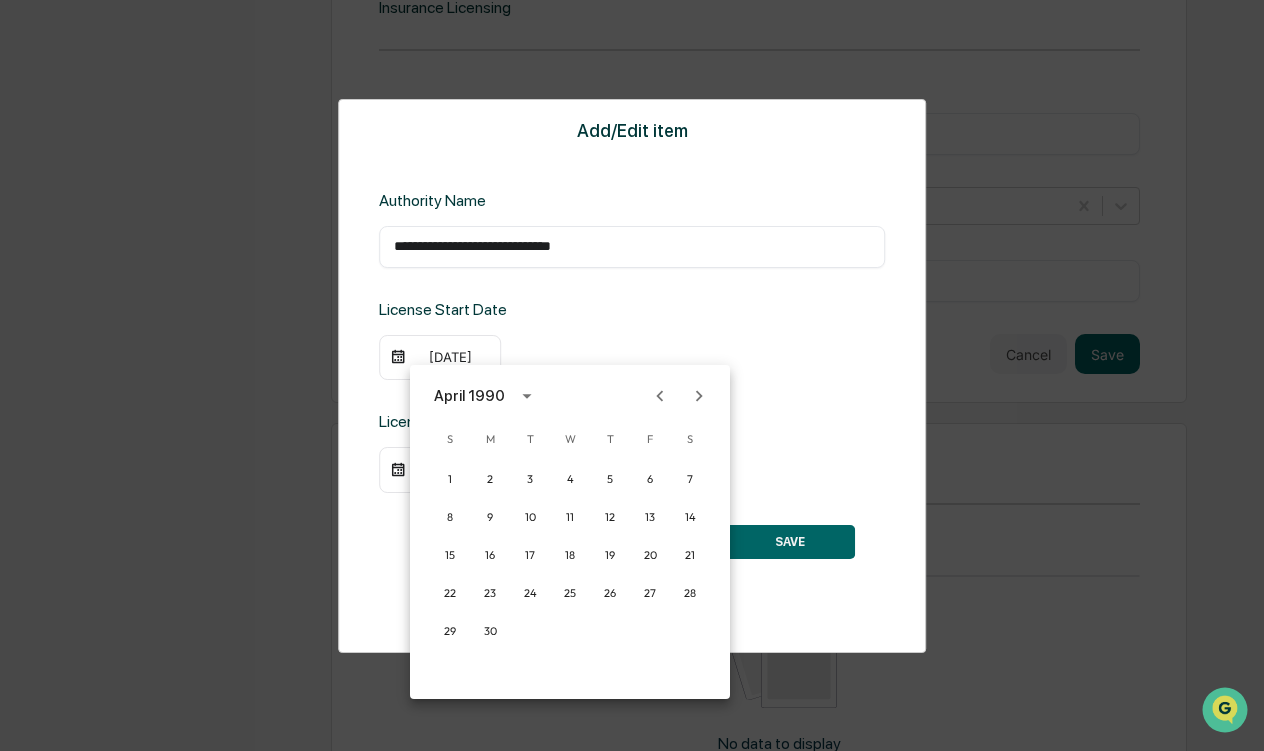 click 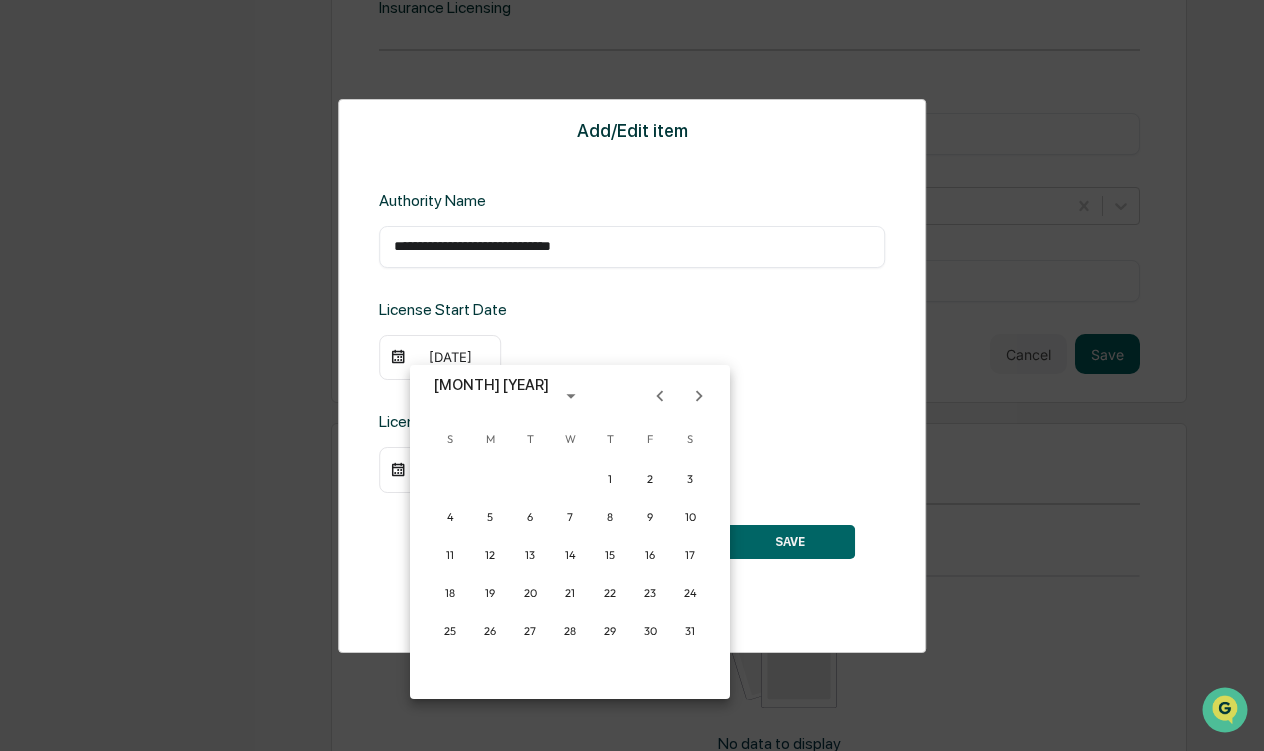 click 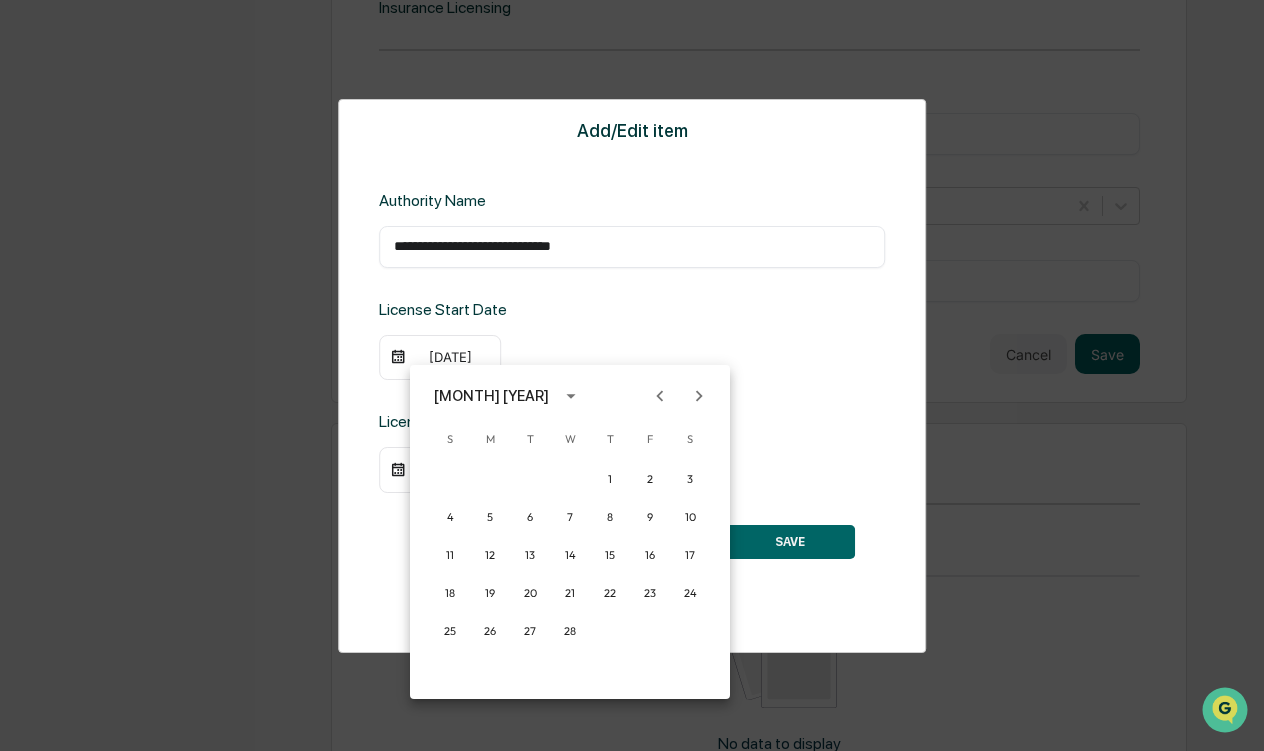 click 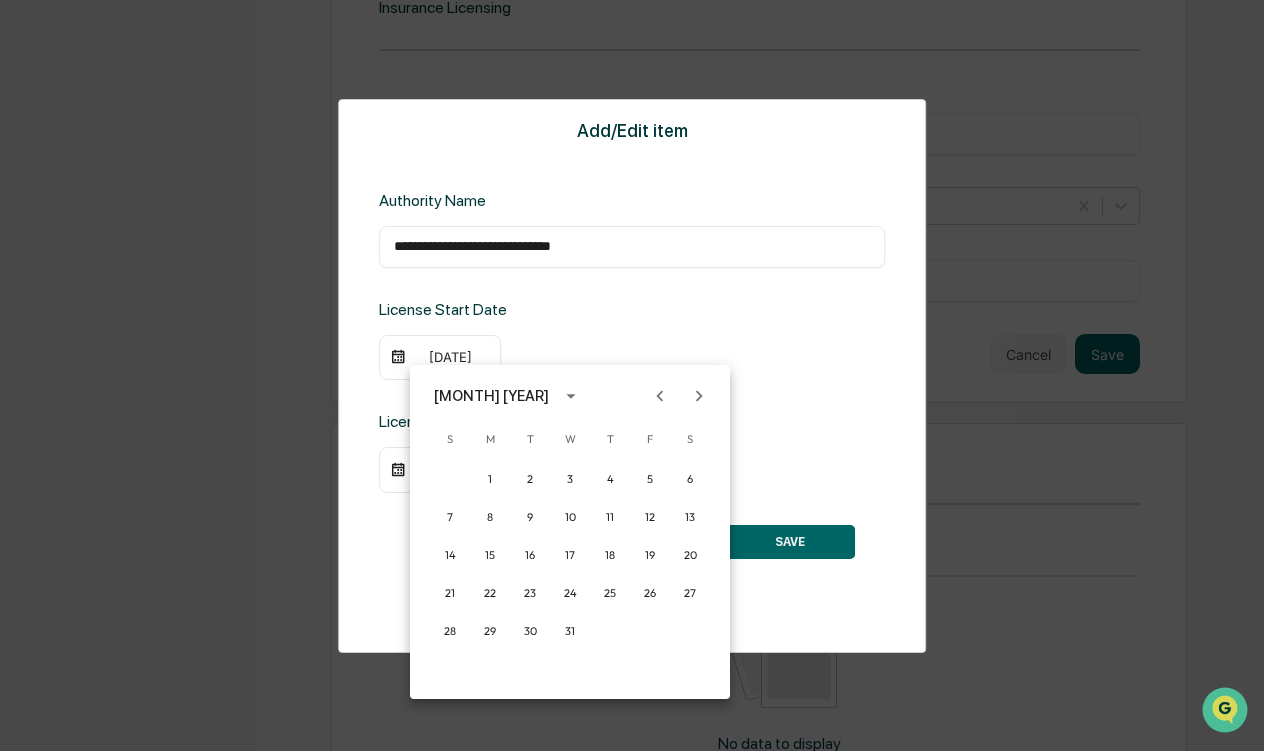 click on "January [YEAR]" at bounding box center (491, 396) 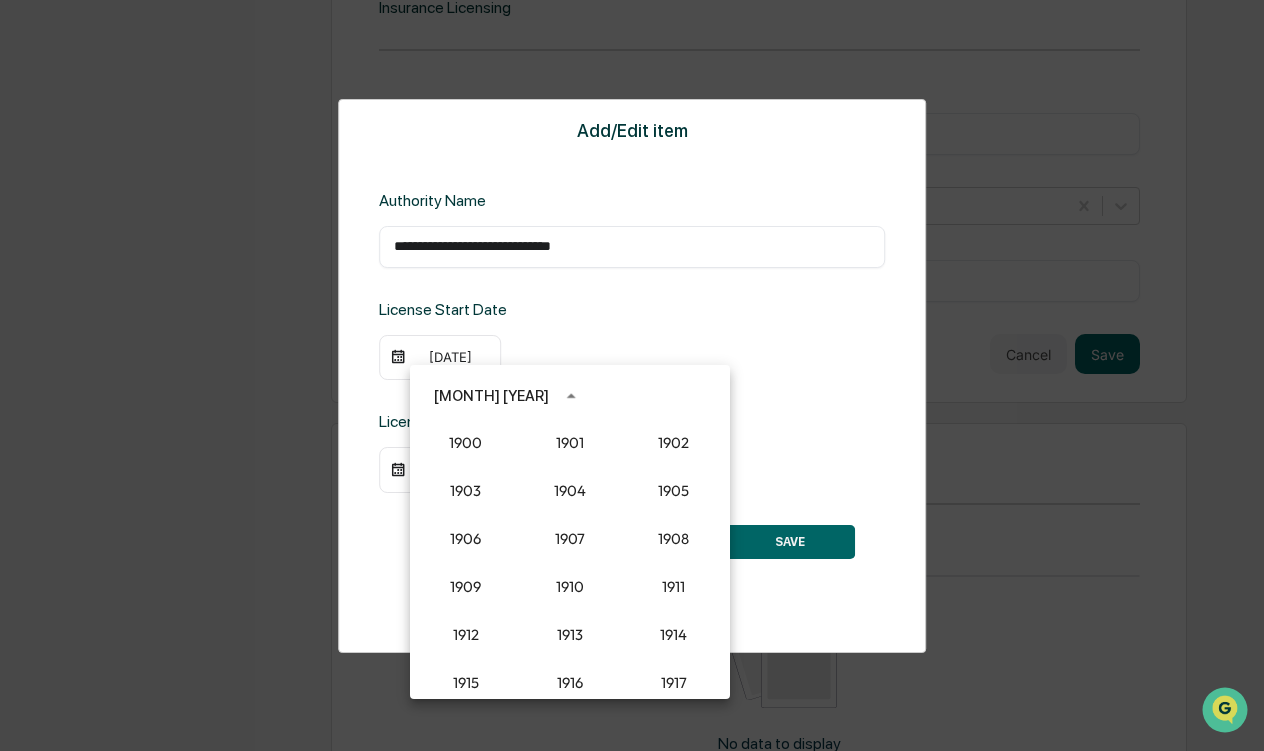 scroll, scrollTop: 1324, scrollLeft: 0, axis: vertical 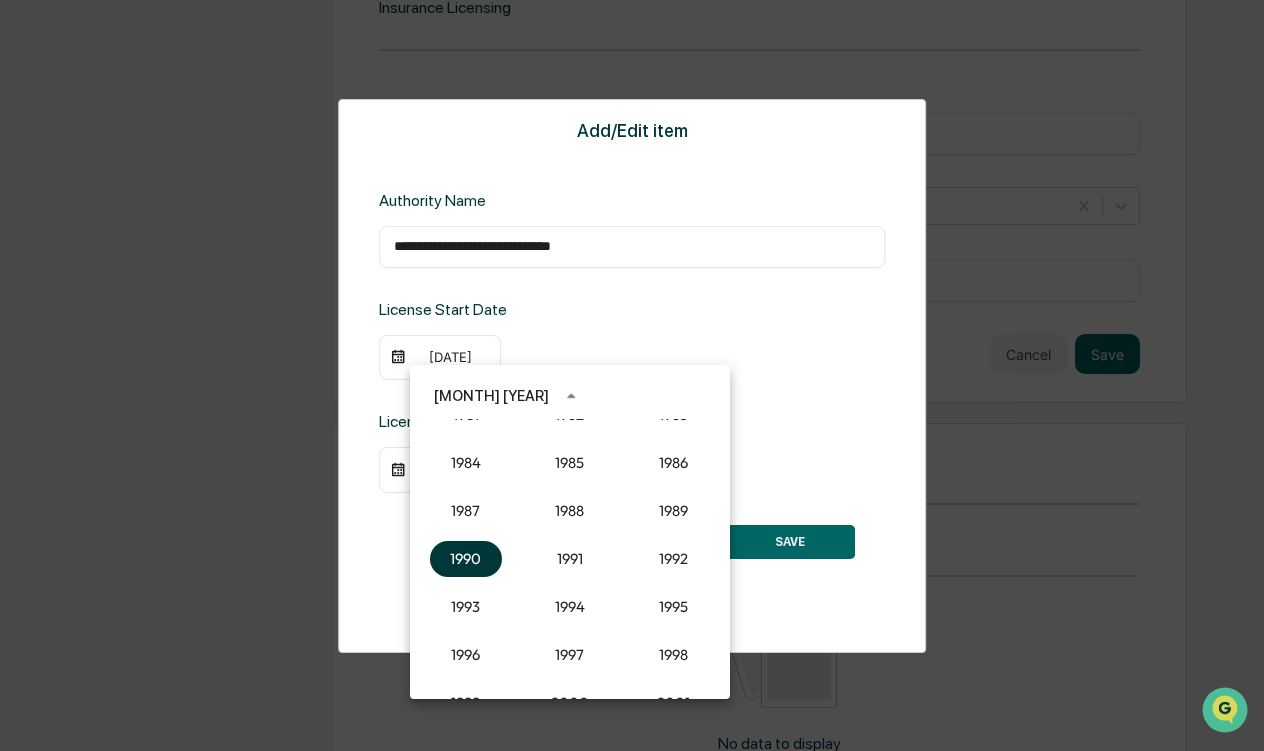 click on "1990" at bounding box center [466, 559] 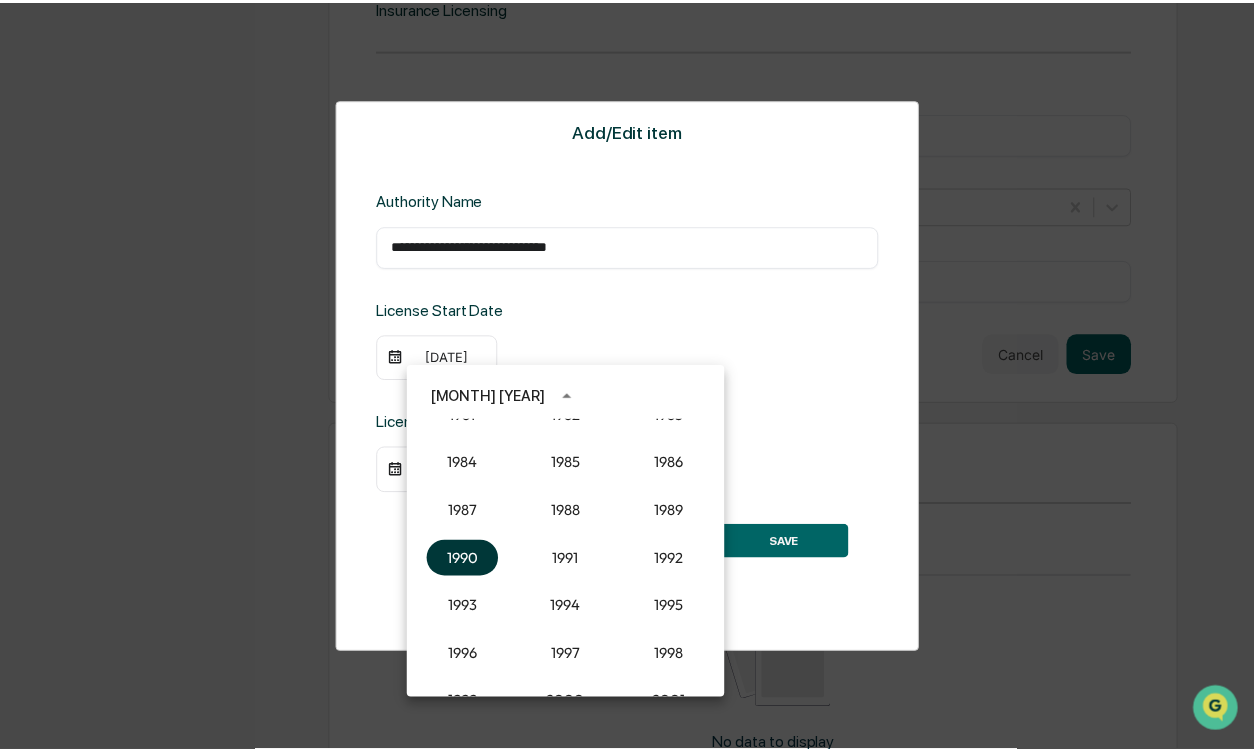 scroll, scrollTop: 2113, scrollLeft: 0, axis: vertical 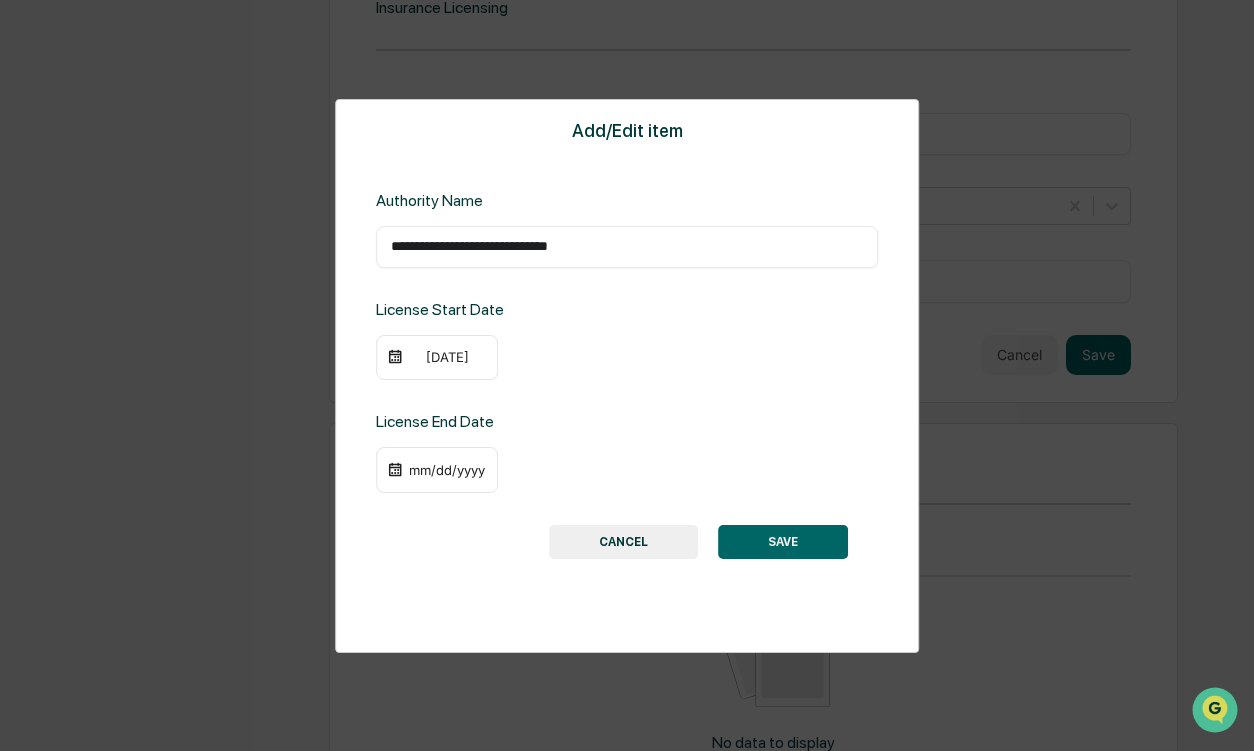 click on "mm/dd/yyyy" at bounding box center (447, 470) 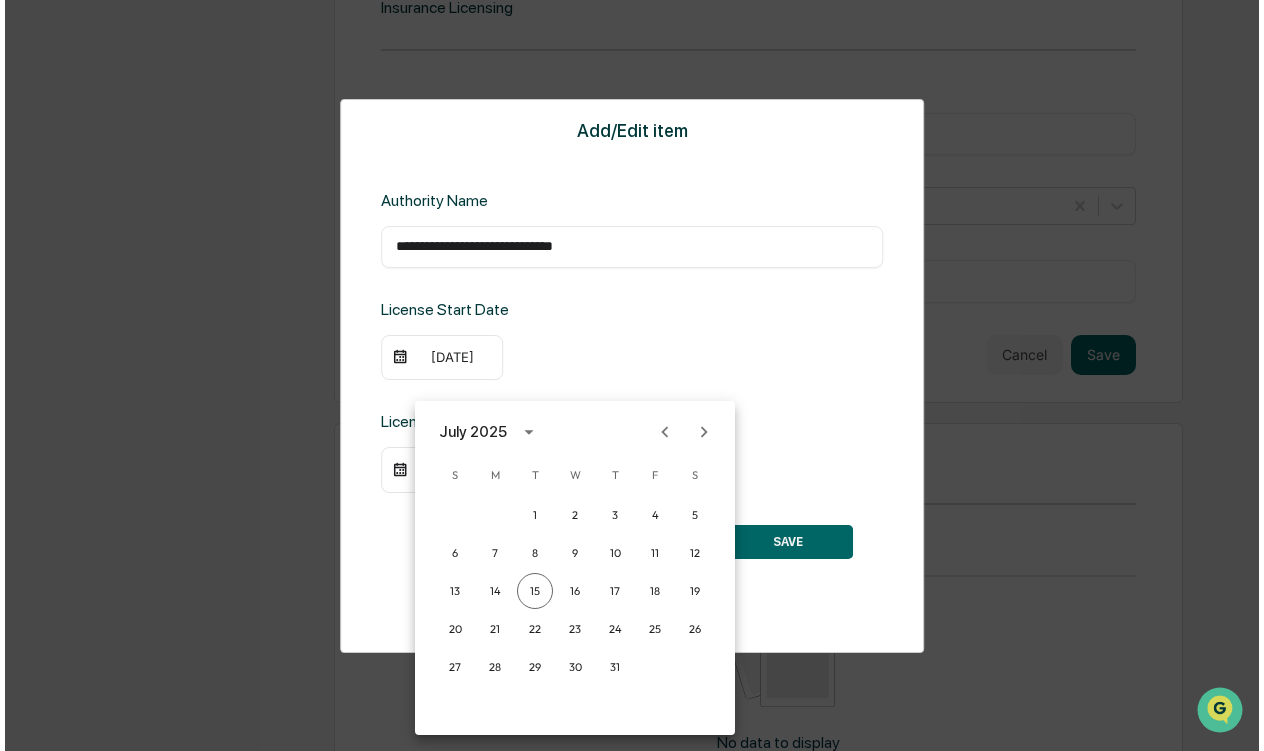scroll, scrollTop: 2117, scrollLeft: 0, axis: vertical 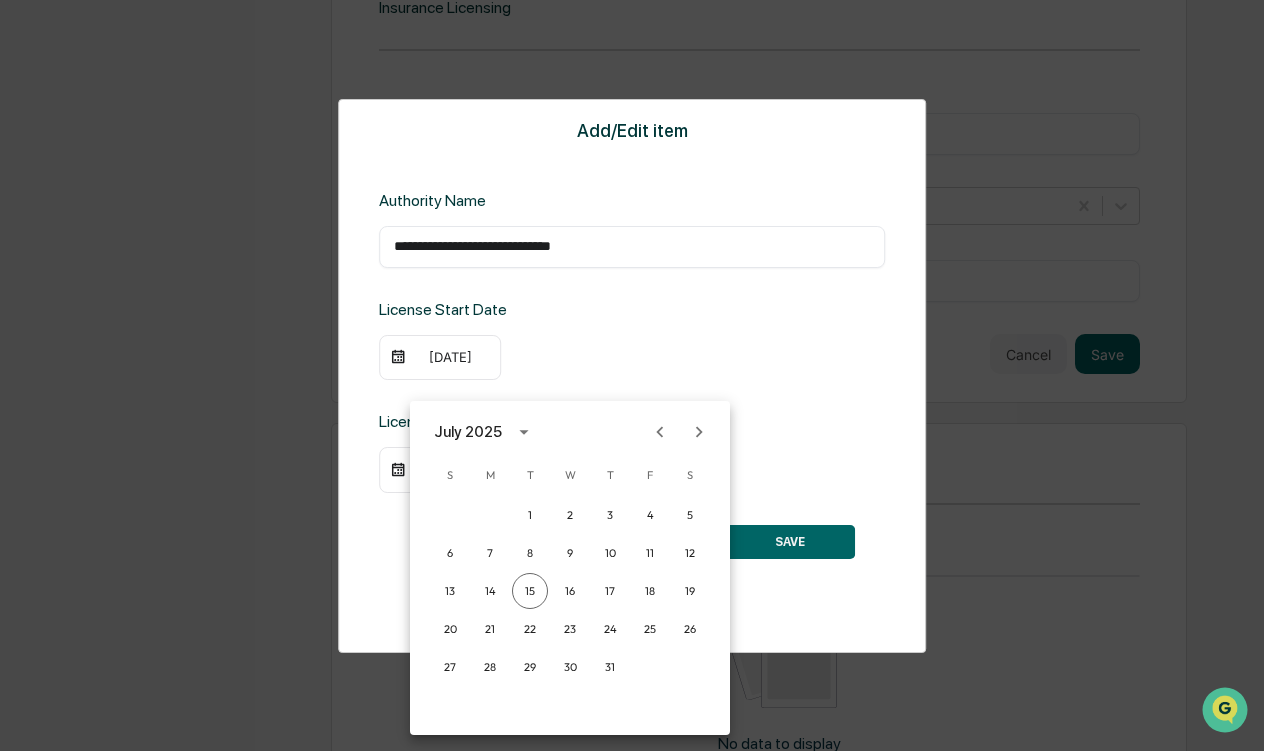 click at bounding box center (632, 375) 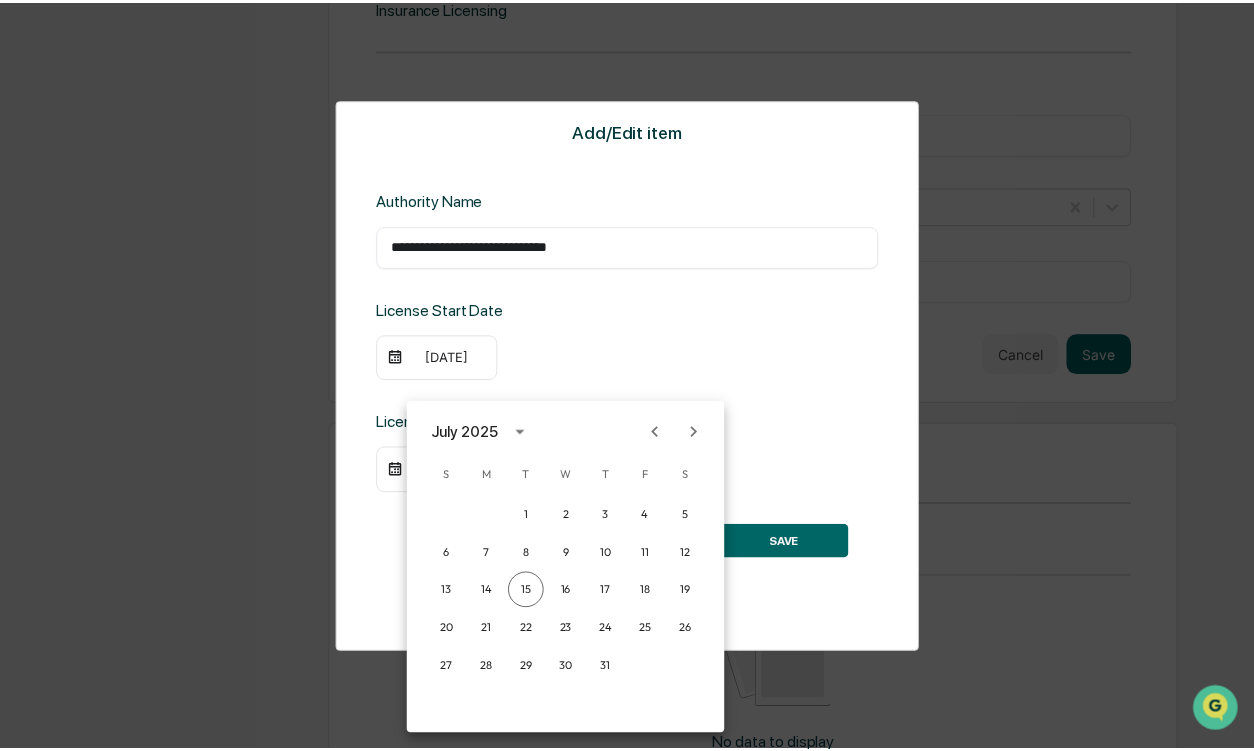 scroll, scrollTop: 2113, scrollLeft: 0, axis: vertical 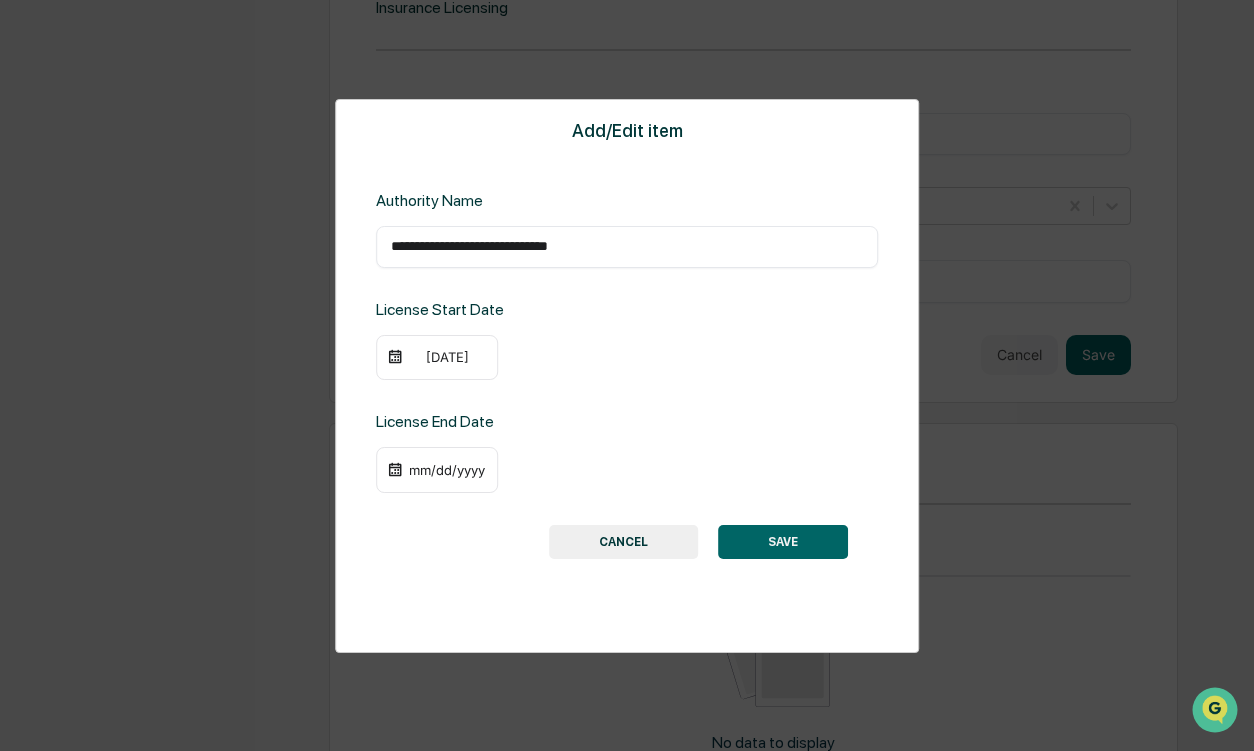 click on "SAVE" at bounding box center (783, 542) 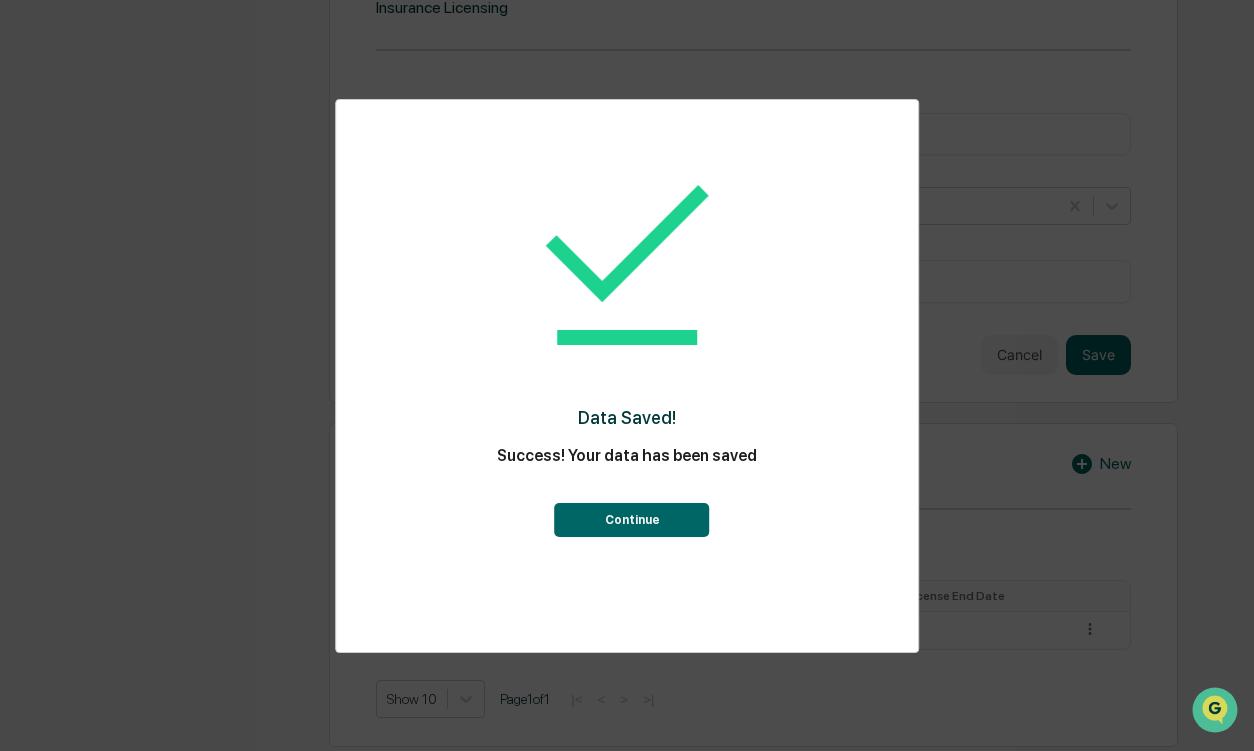 click on "Continue" at bounding box center (632, 520) 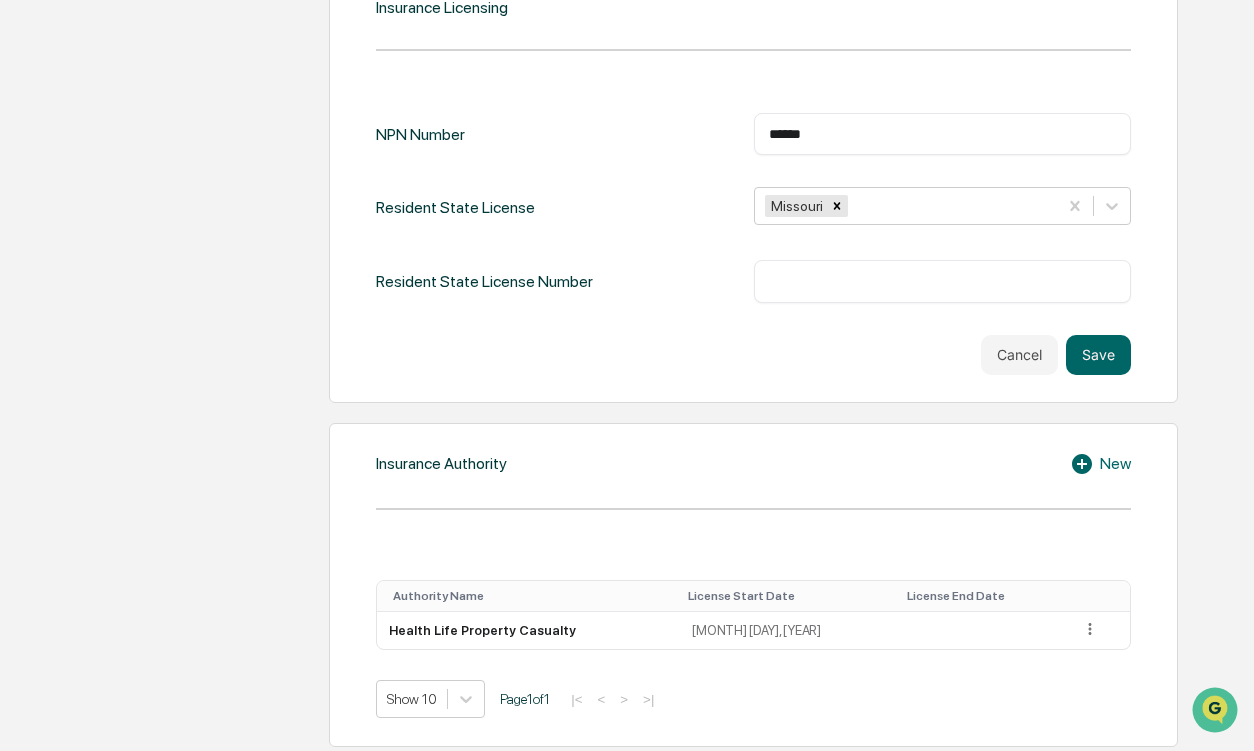 click at bounding box center [942, 281] 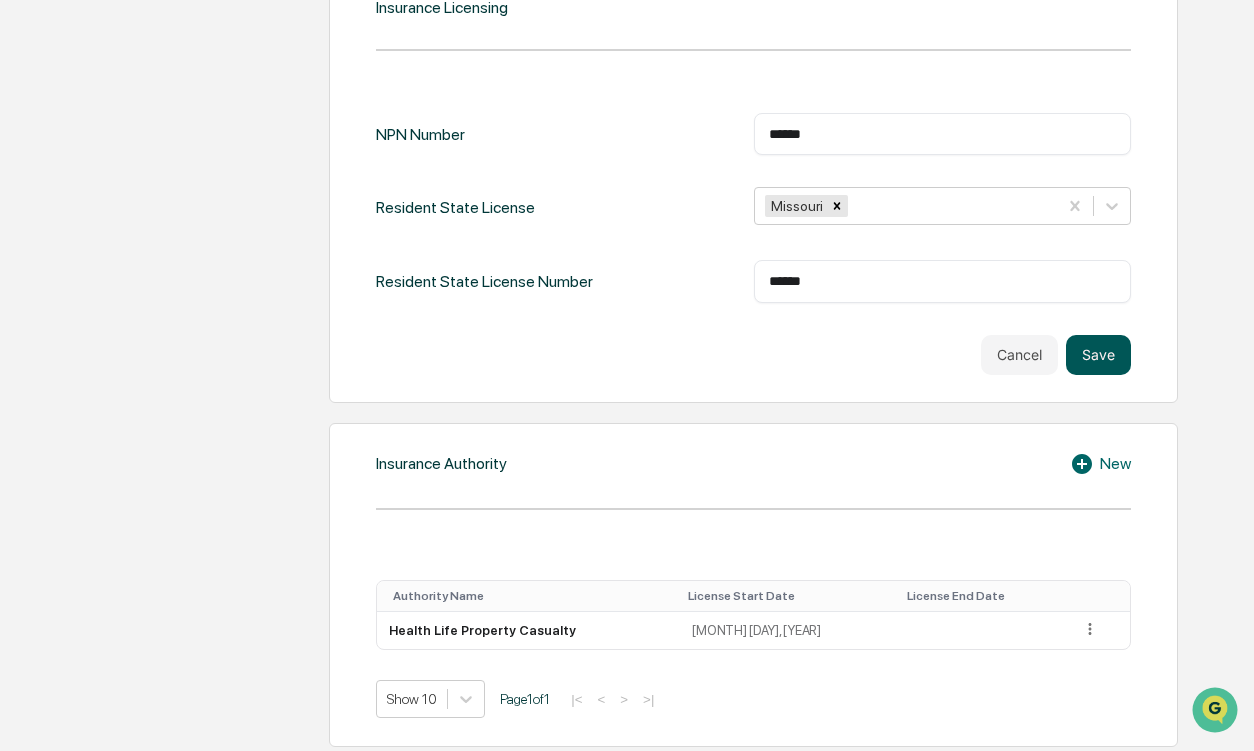 type on "******" 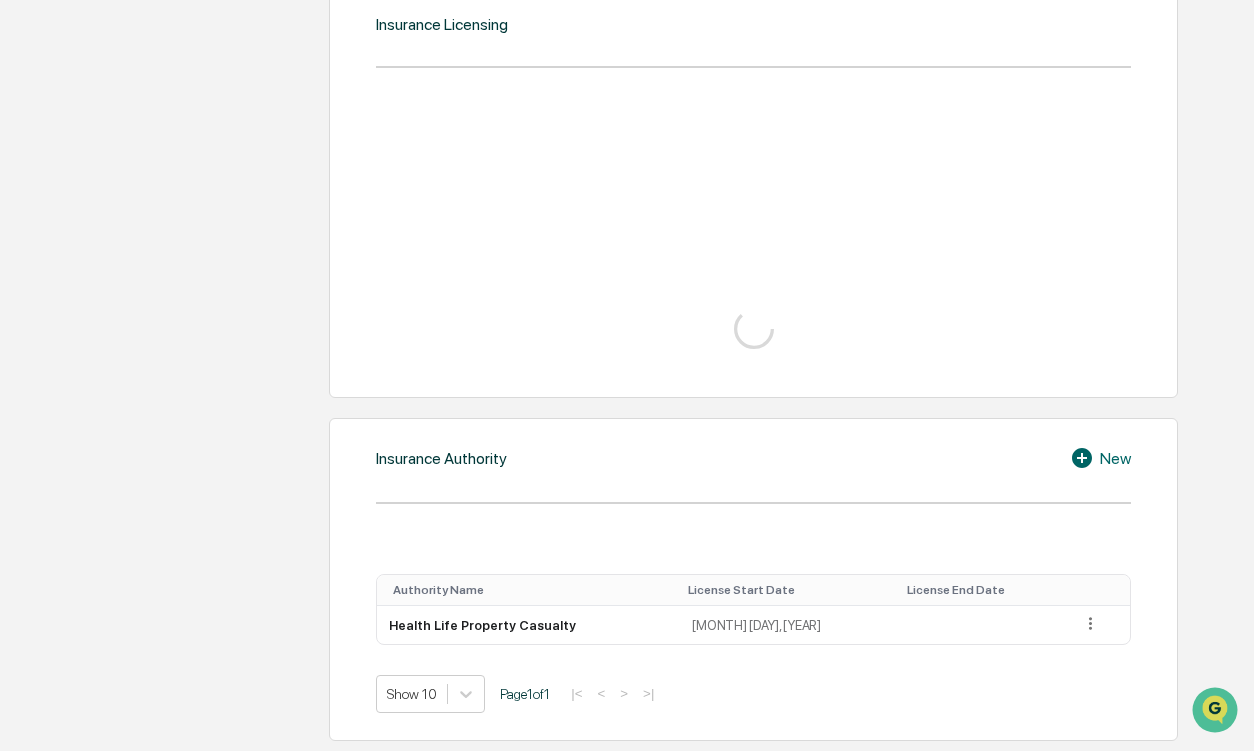 scroll, scrollTop: 2113, scrollLeft: 0, axis: vertical 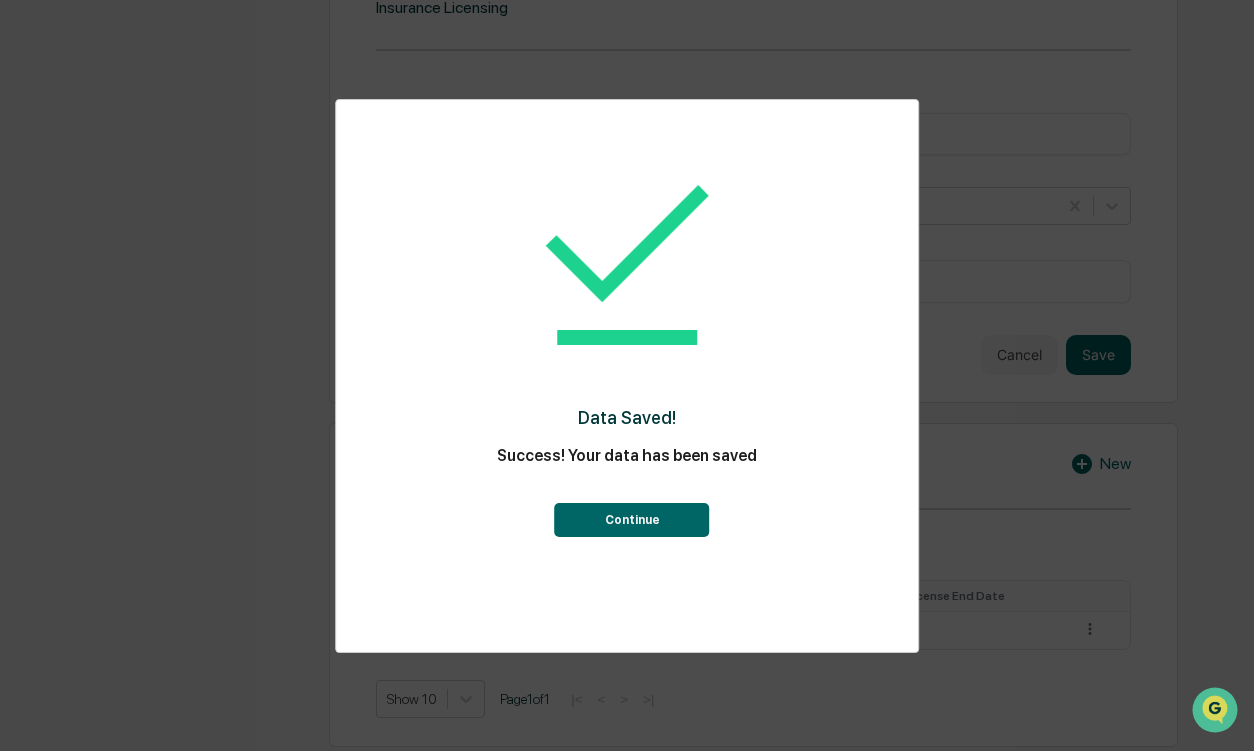 click on "Continue" at bounding box center (632, 520) 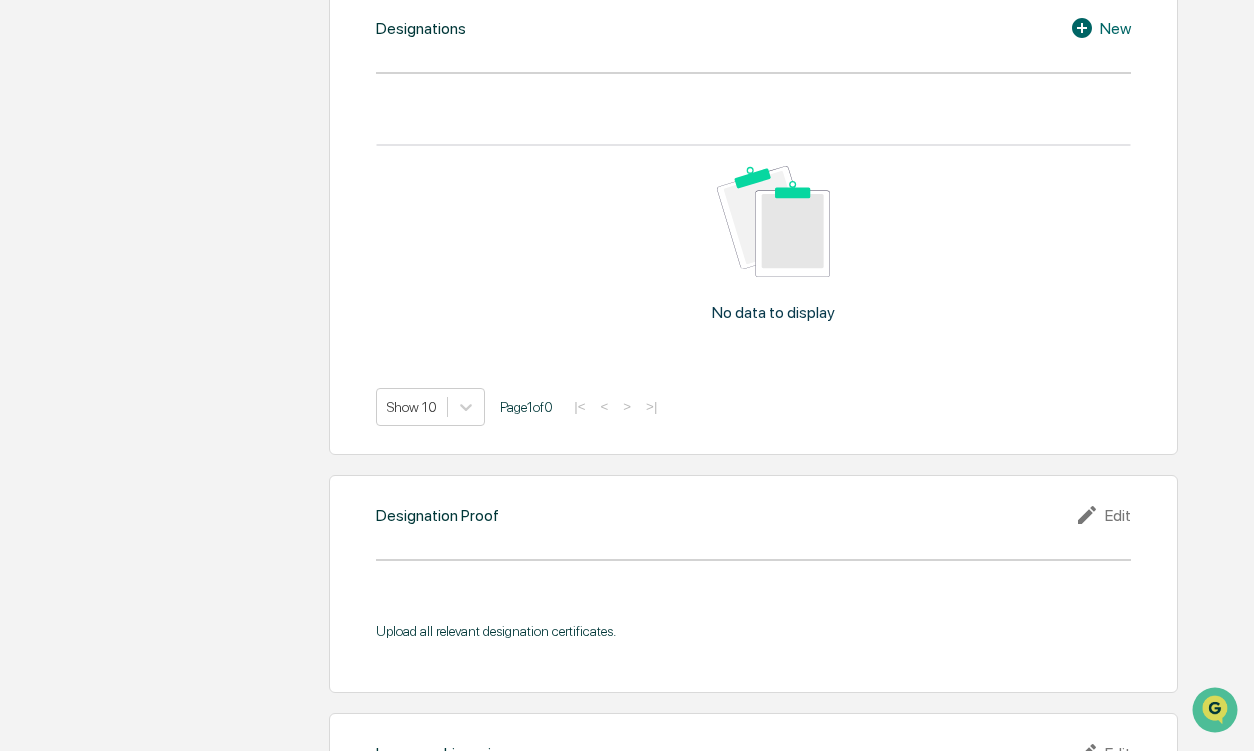 scroll, scrollTop: 1152, scrollLeft: 0, axis: vertical 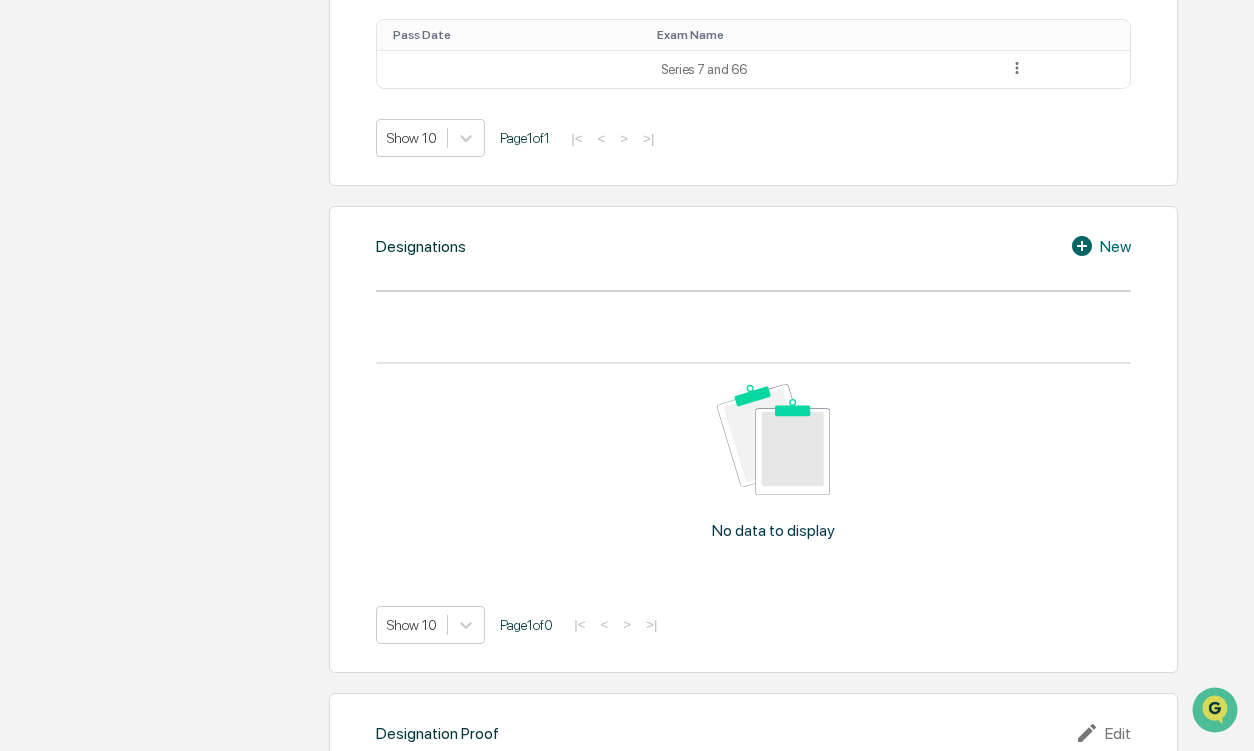 click 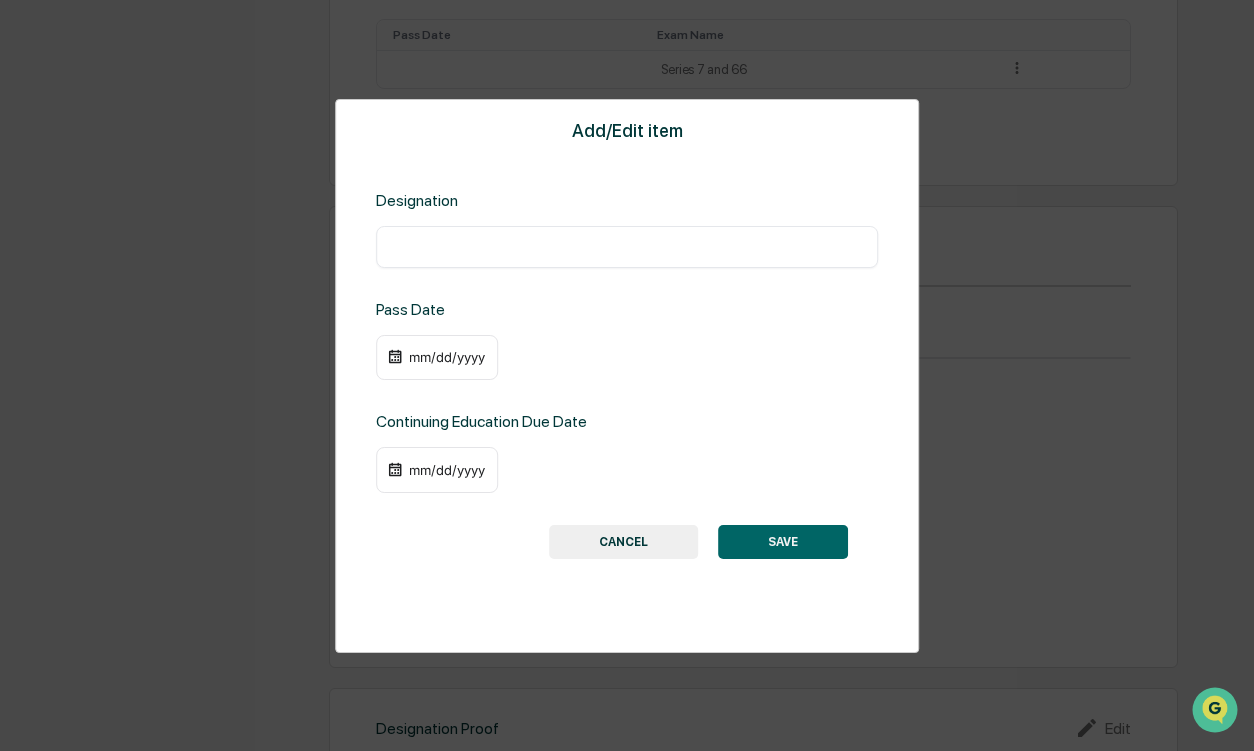 click at bounding box center [627, 247] 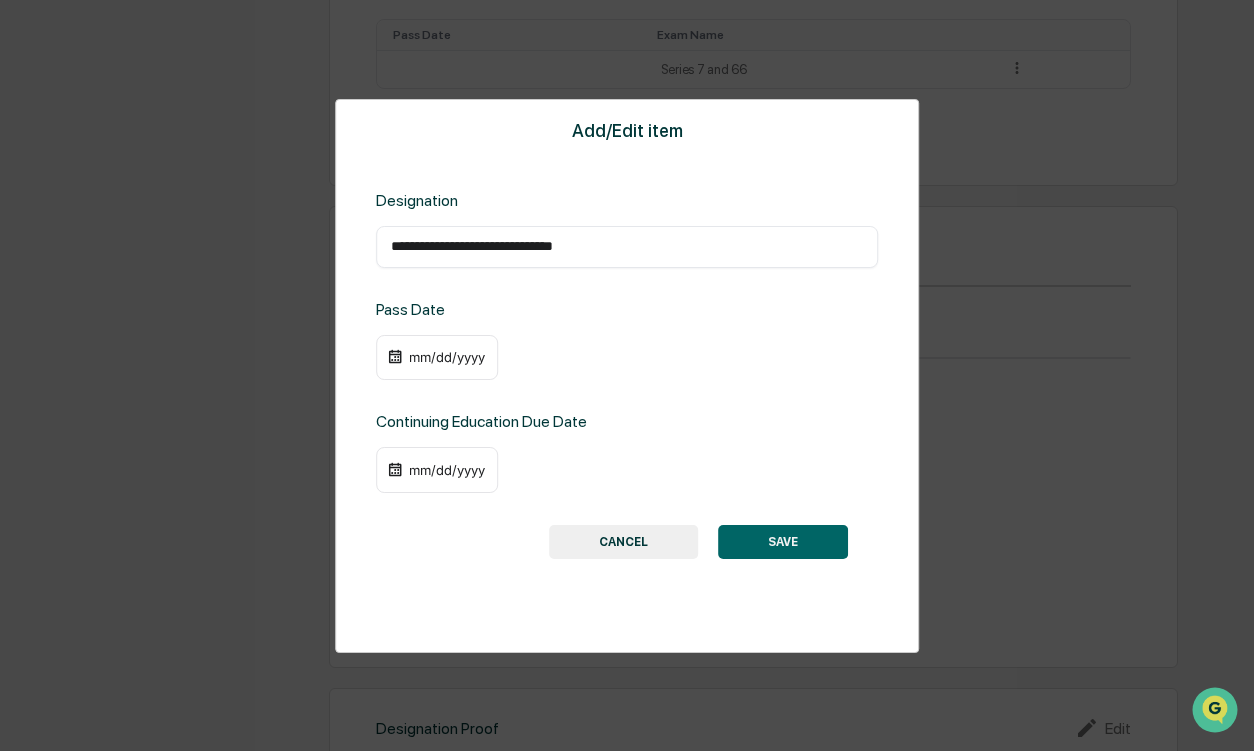 drag, startPoint x: 569, startPoint y: 239, endPoint x: 521, endPoint y: 343, distance: 114.54257 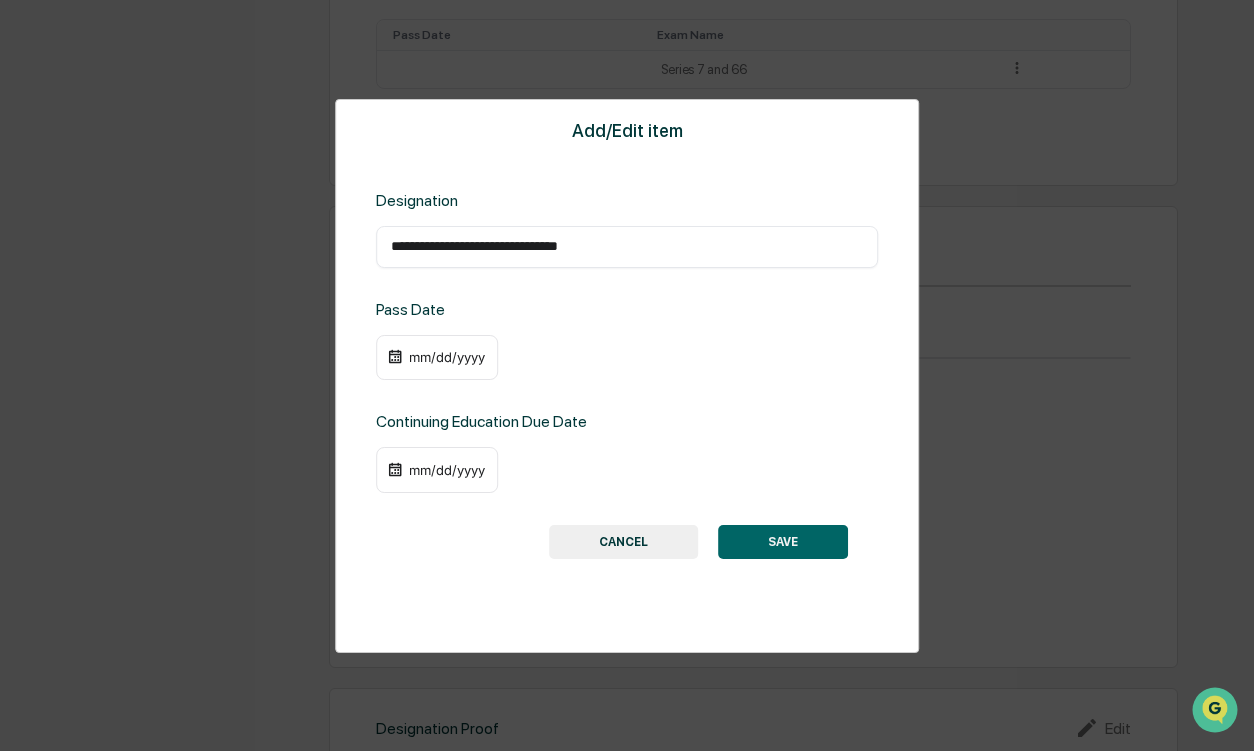 drag, startPoint x: 551, startPoint y: 245, endPoint x: 528, endPoint y: 279, distance: 41.04875 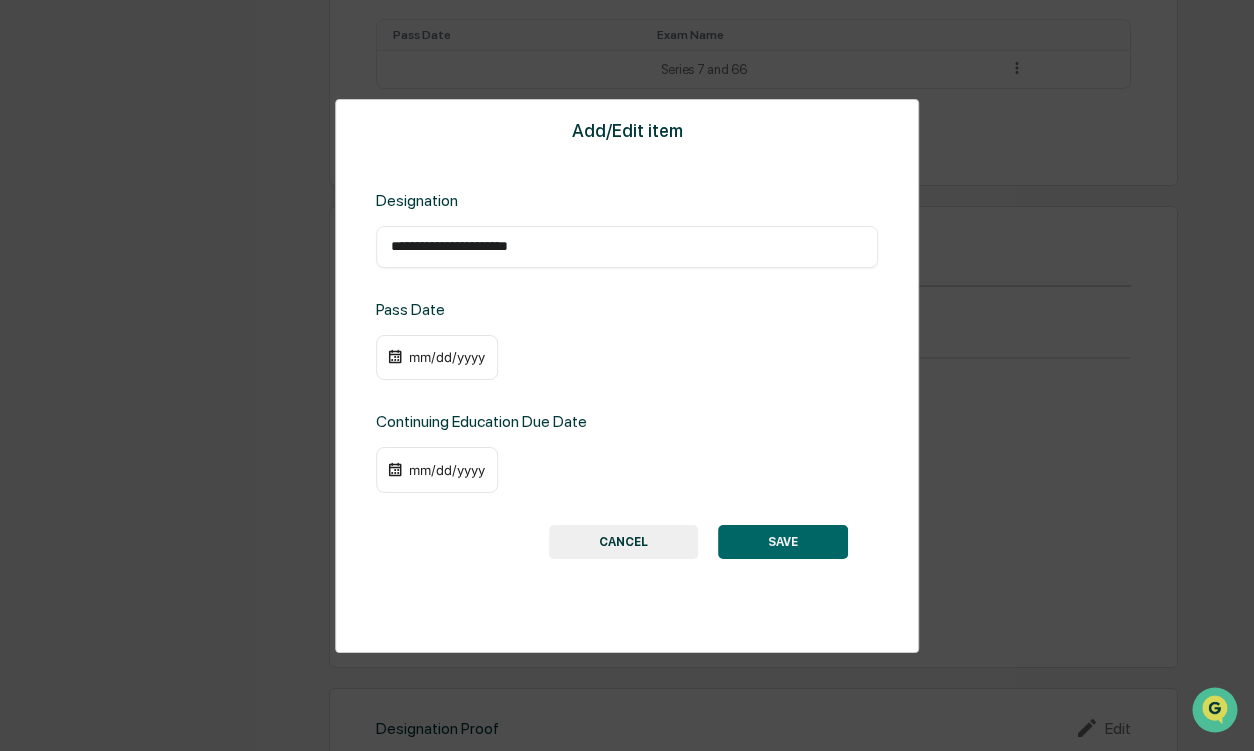 type on "**********" 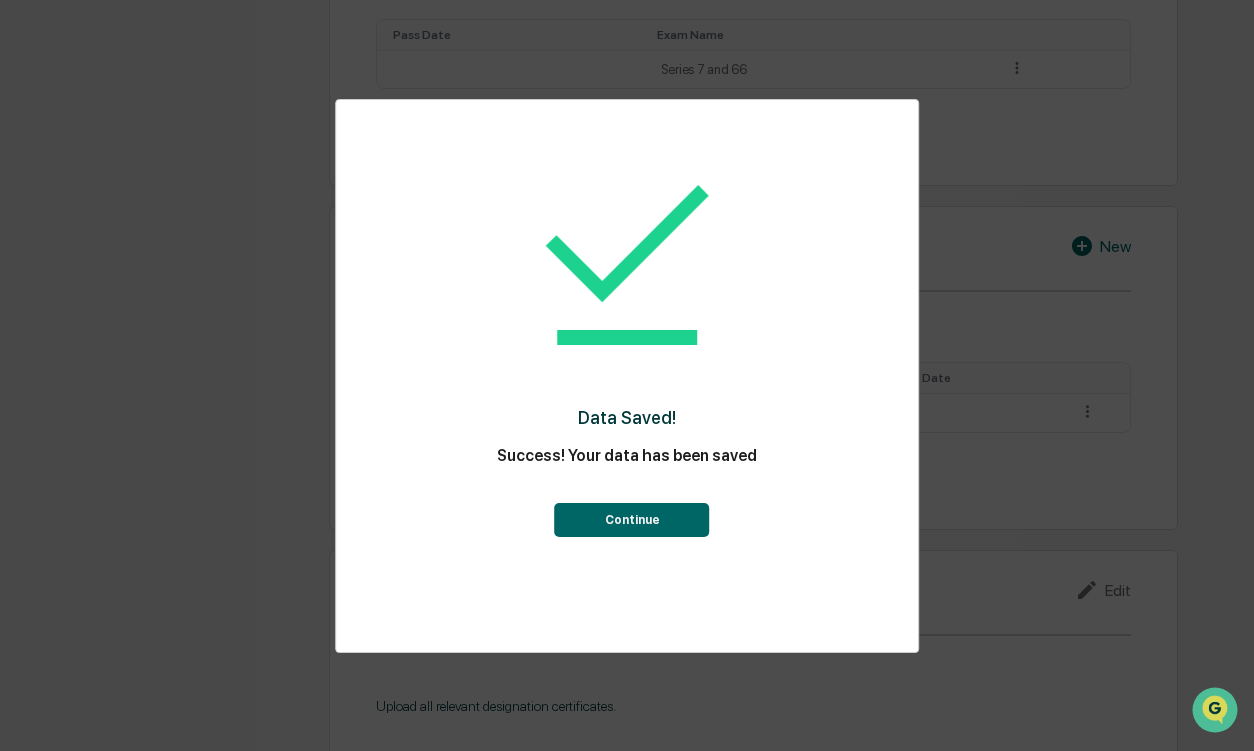 click on "Continue" at bounding box center [632, 520] 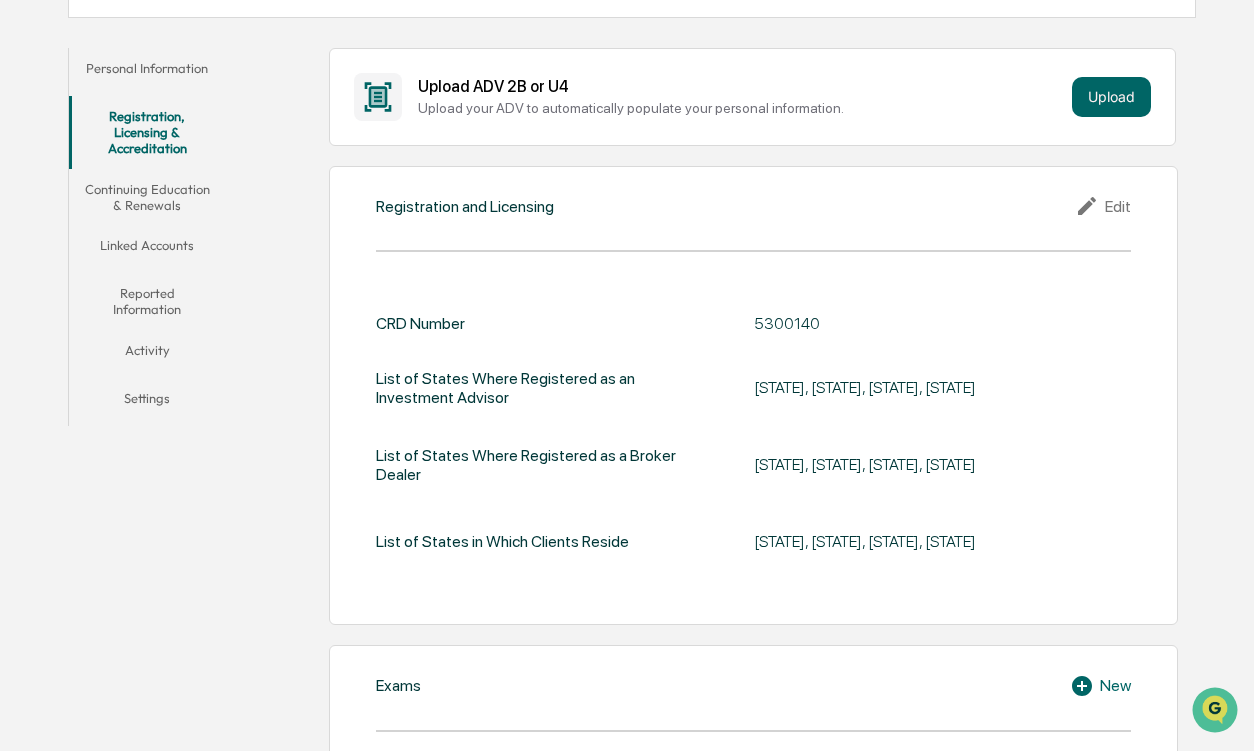 scroll, scrollTop: 299, scrollLeft: 0, axis: vertical 